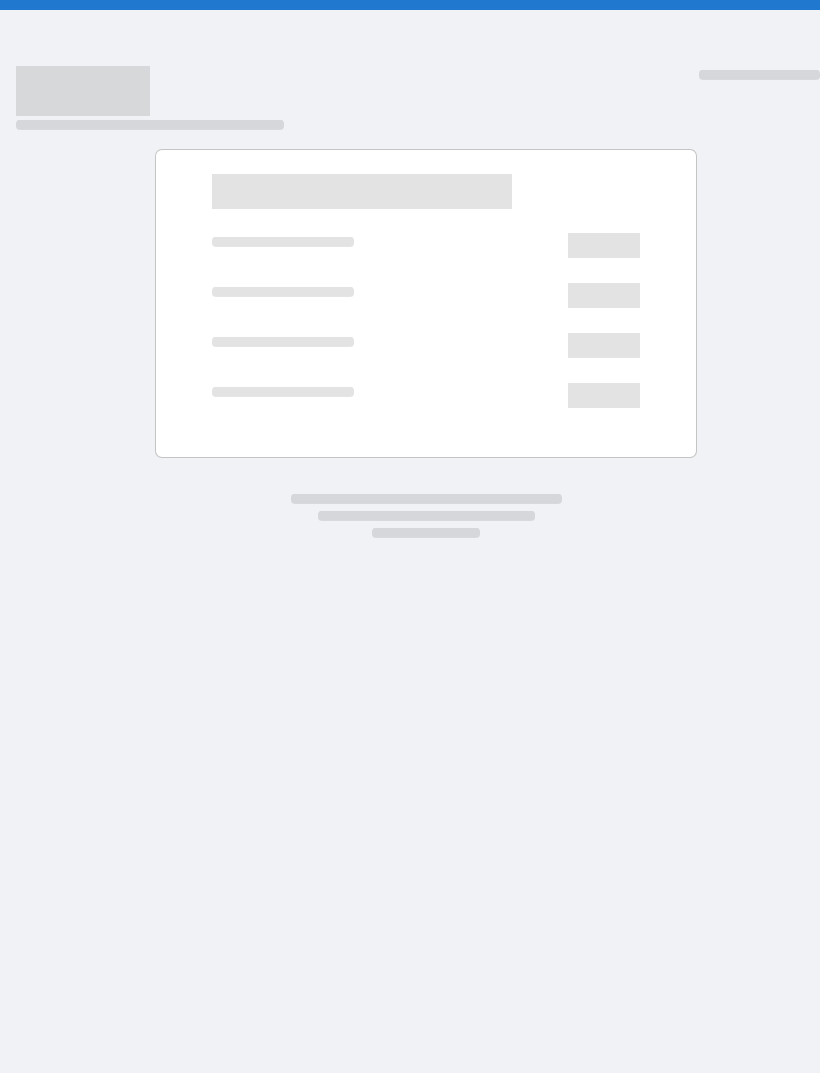 scroll, scrollTop: 0, scrollLeft: 0, axis: both 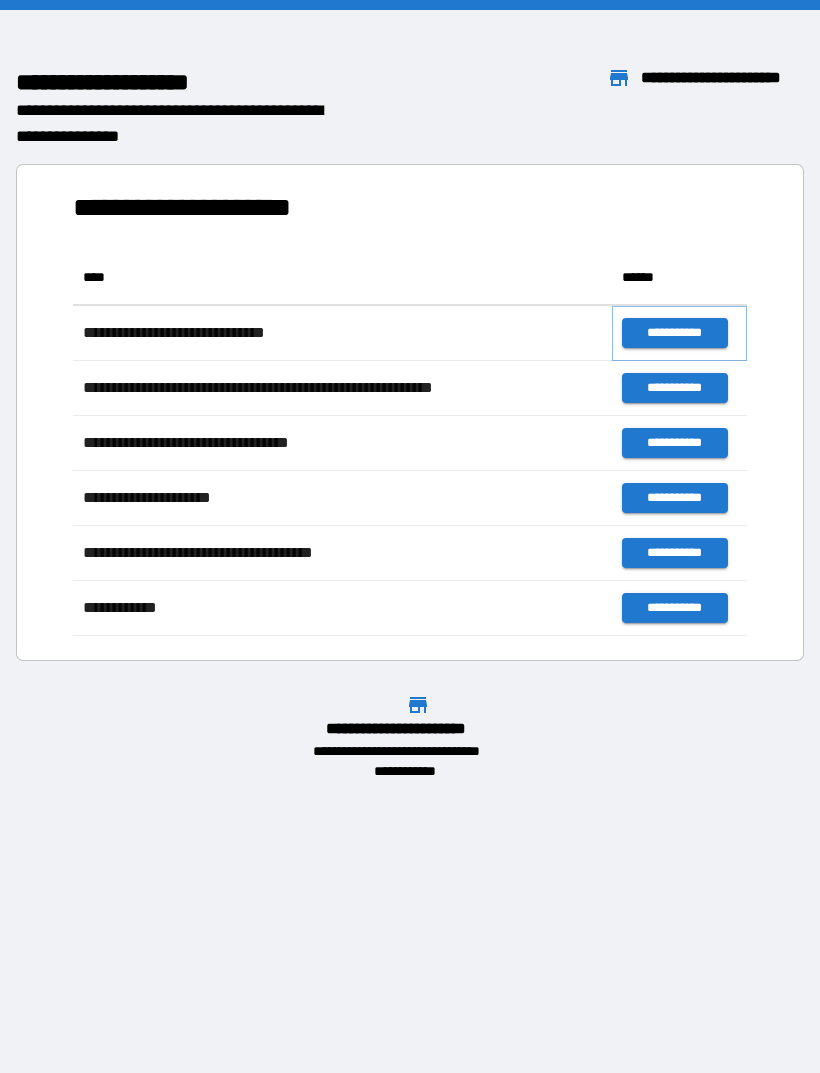 click on "**********" at bounding box center (674, 333) 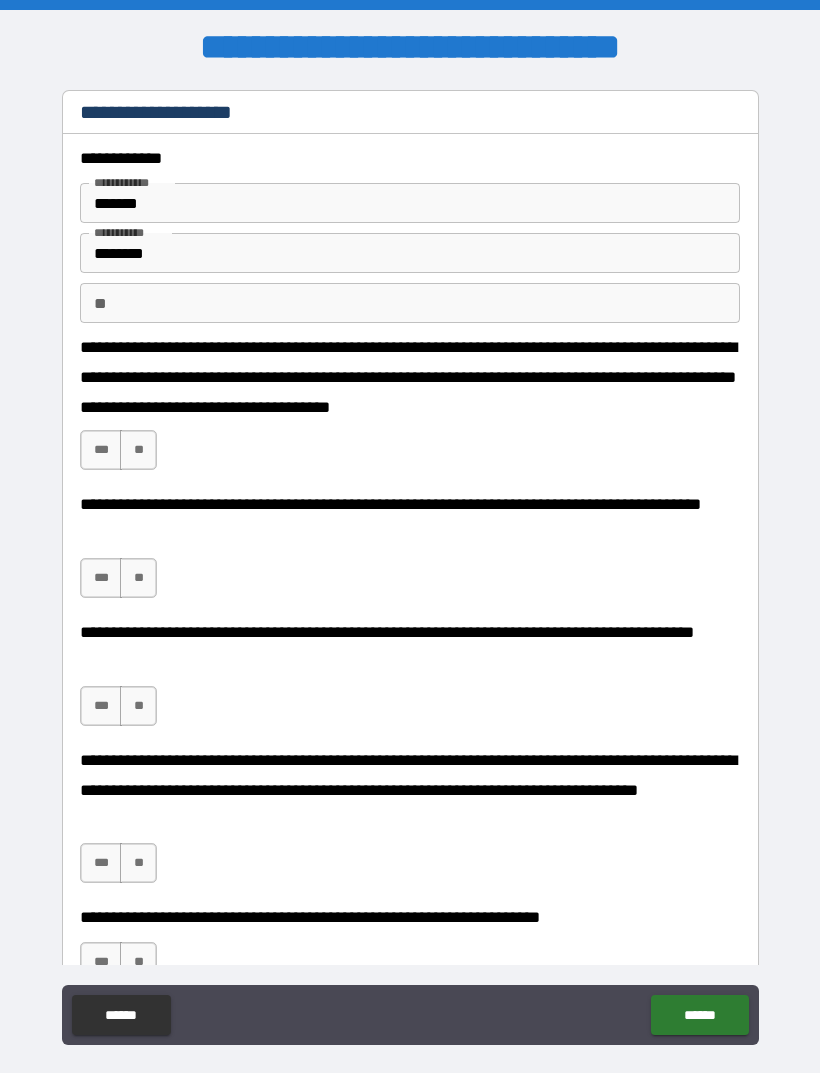 click on "***" at bounding box center [101, 450] 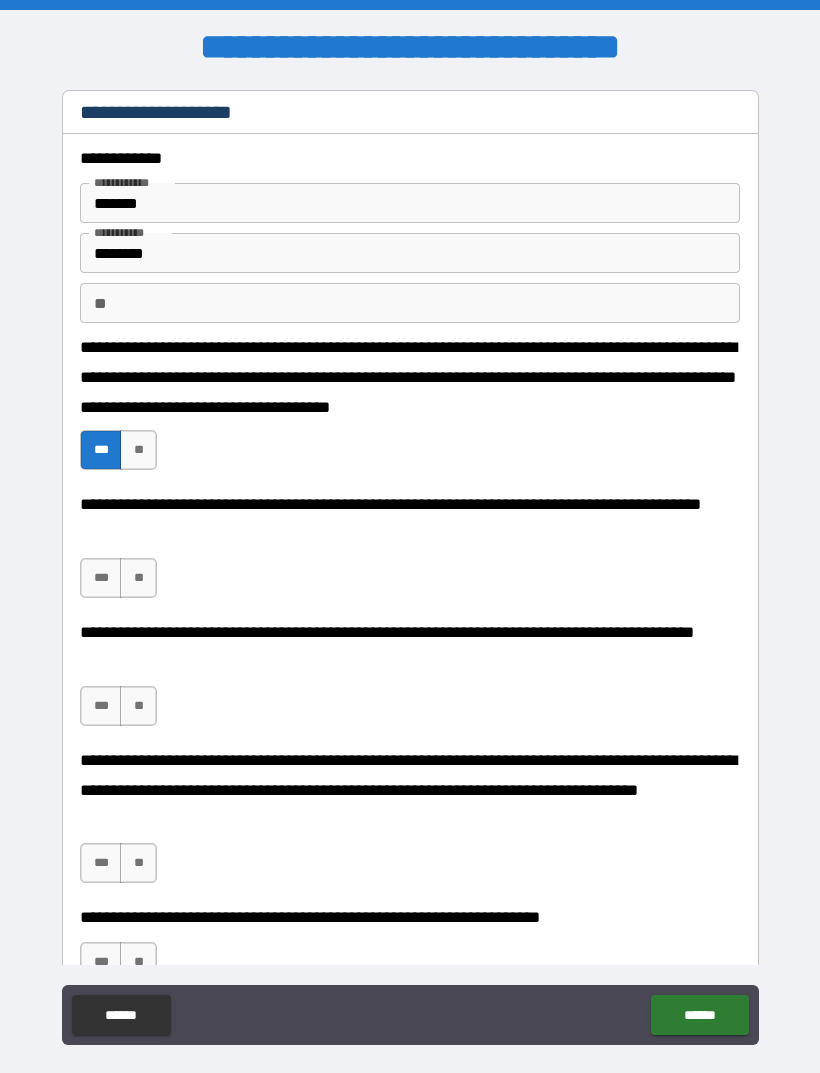 click on "***" at bounding box center (101, 578) 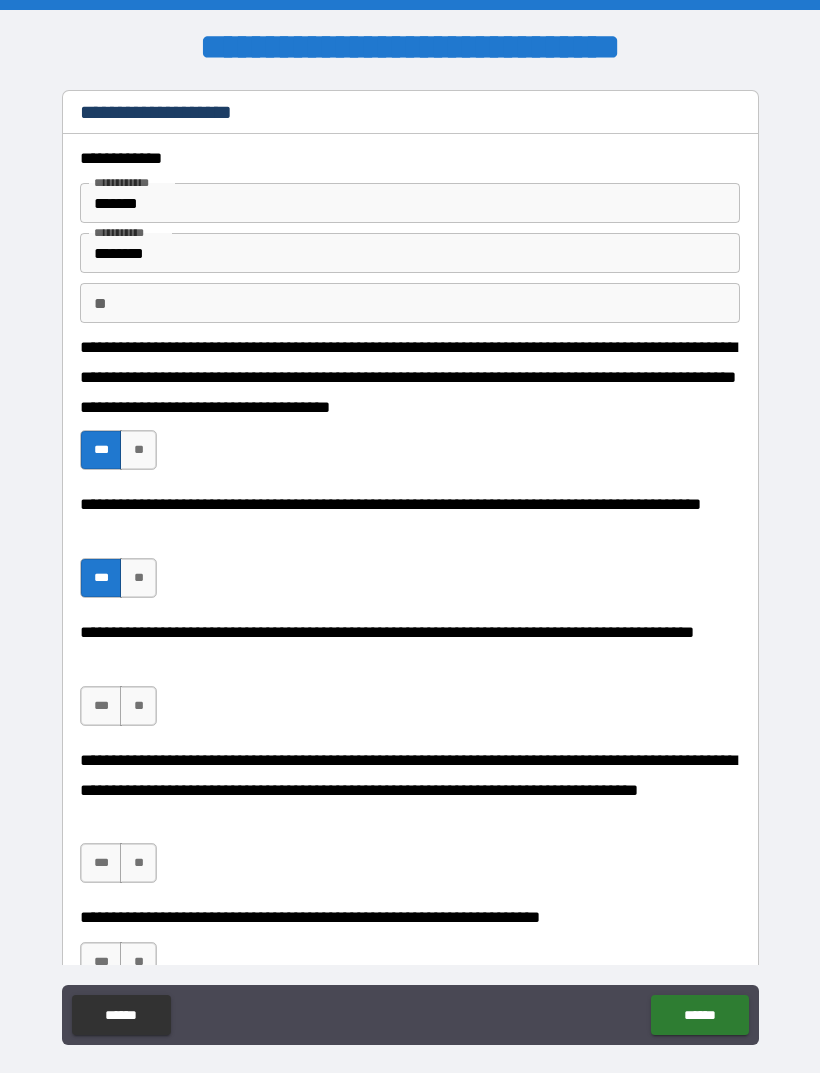 click on "***" at bounding box center (101, 706) 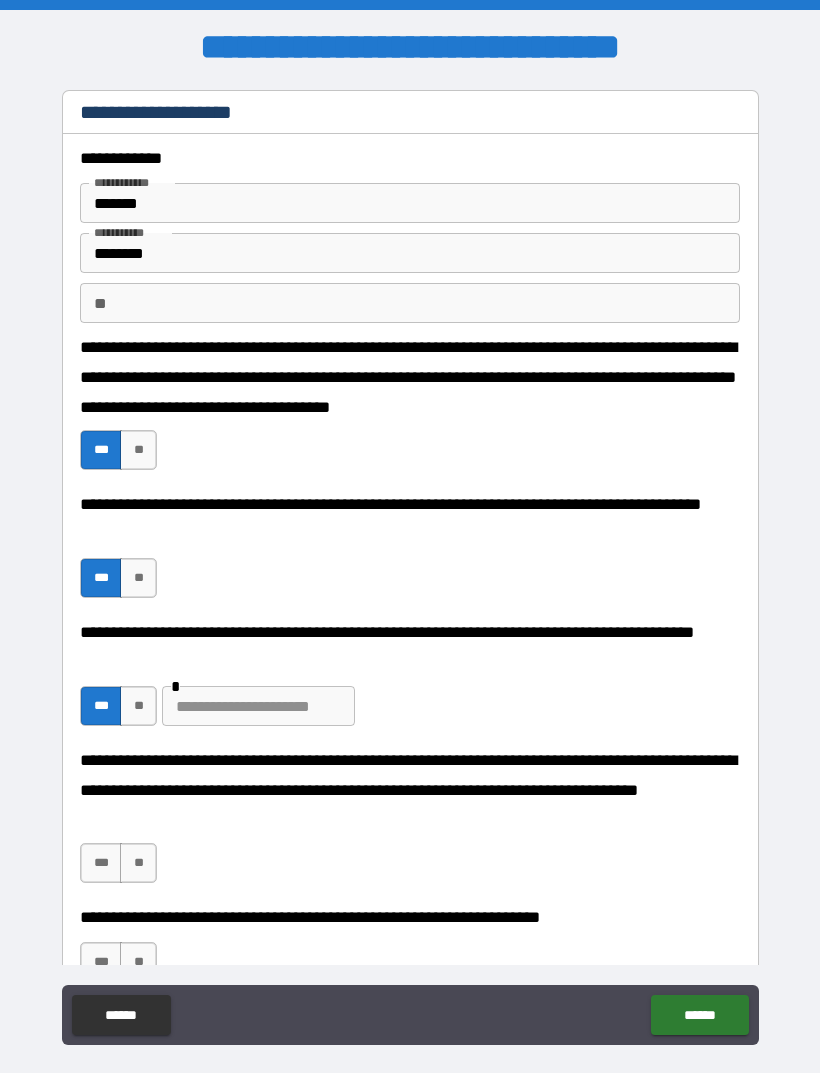 click on "***" at bounding box center (101, 706) 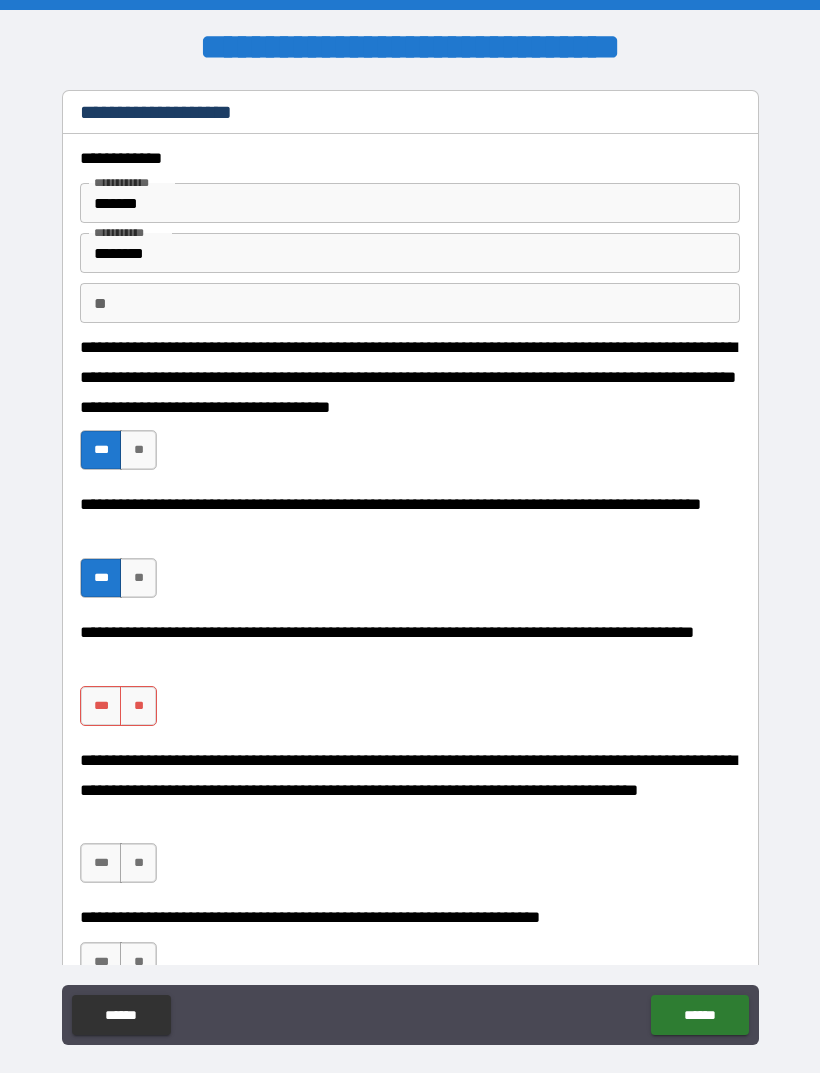 click on "***" at bounding box center (101, 578) 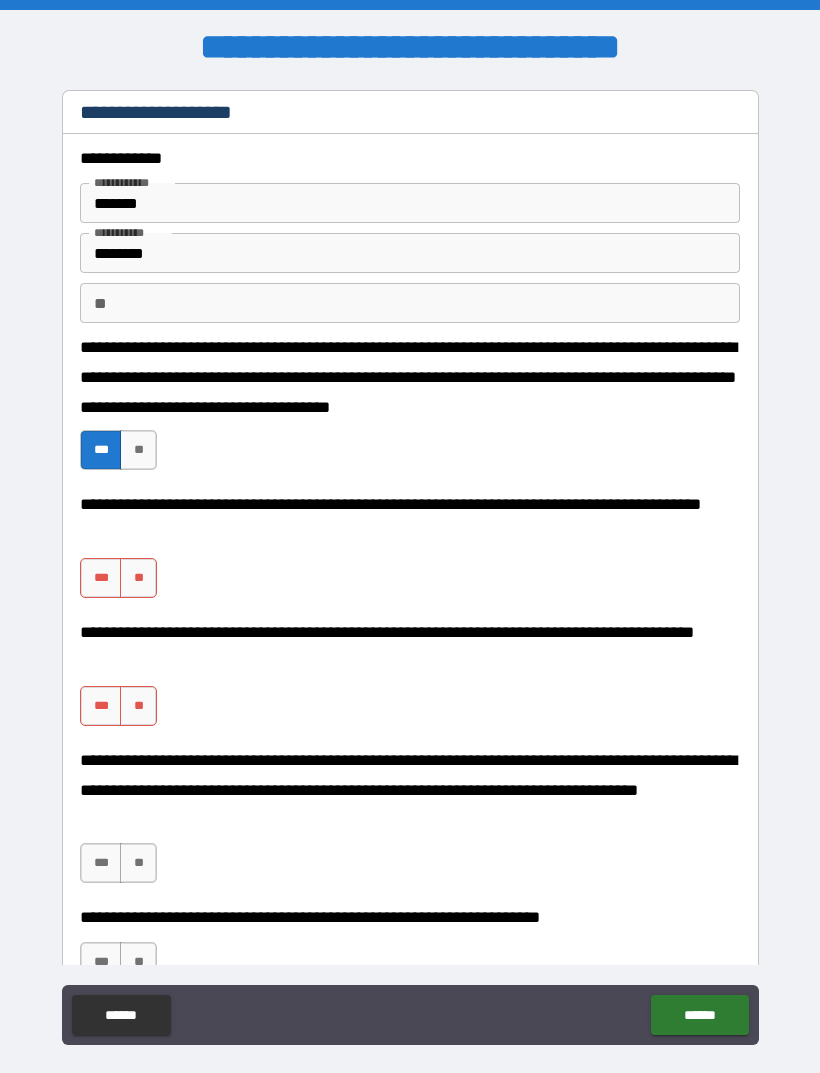 click on "***" at bounding box center [101, 450] 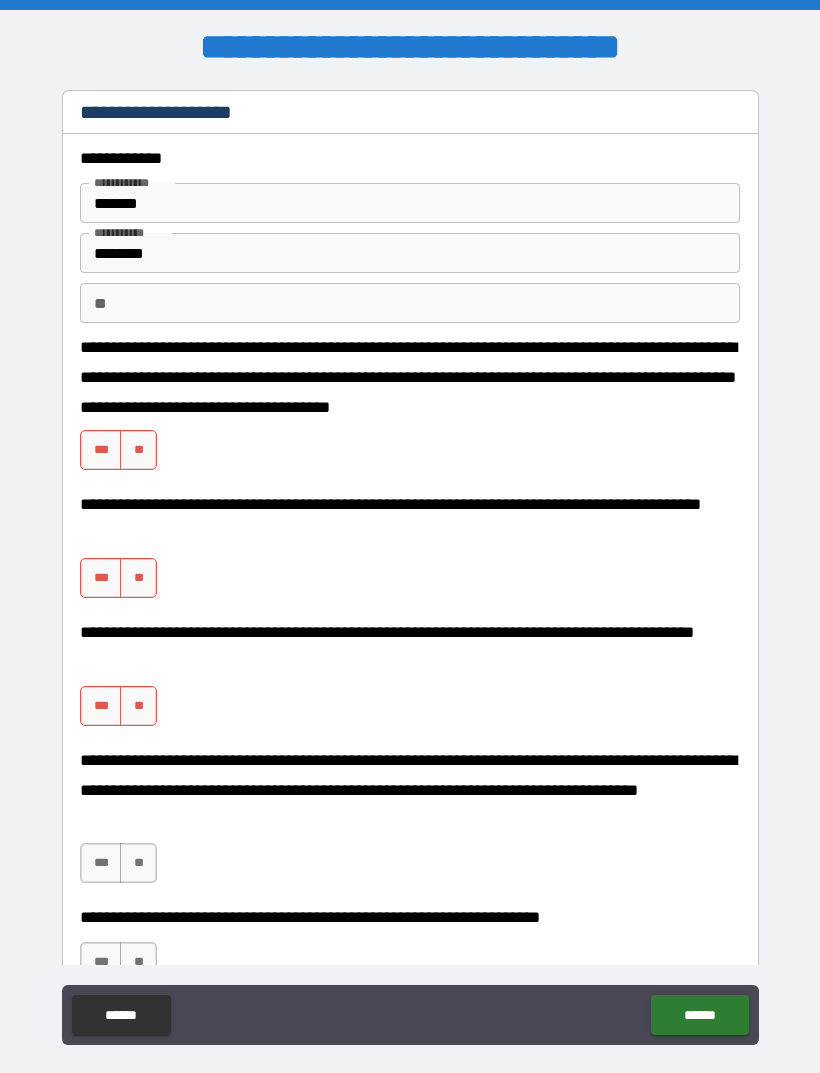 click on "***" at bounding box center (101, 450) 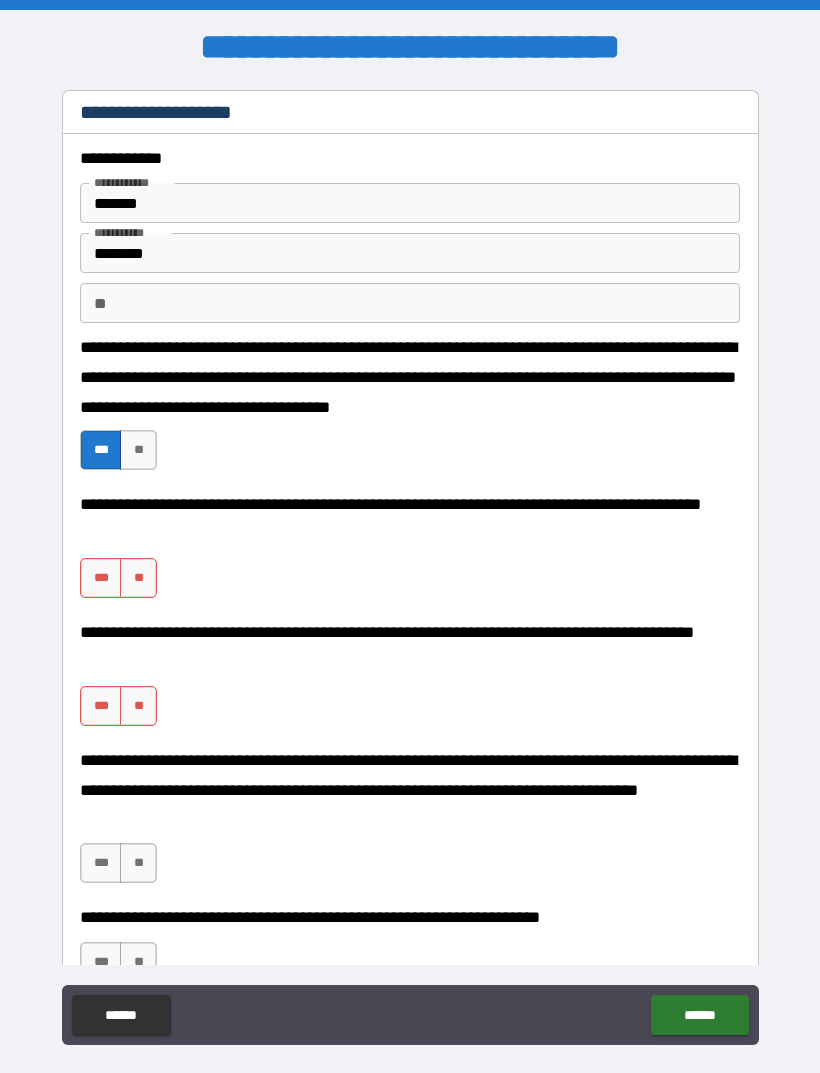 click on "***" at bounding box center (101, 578) 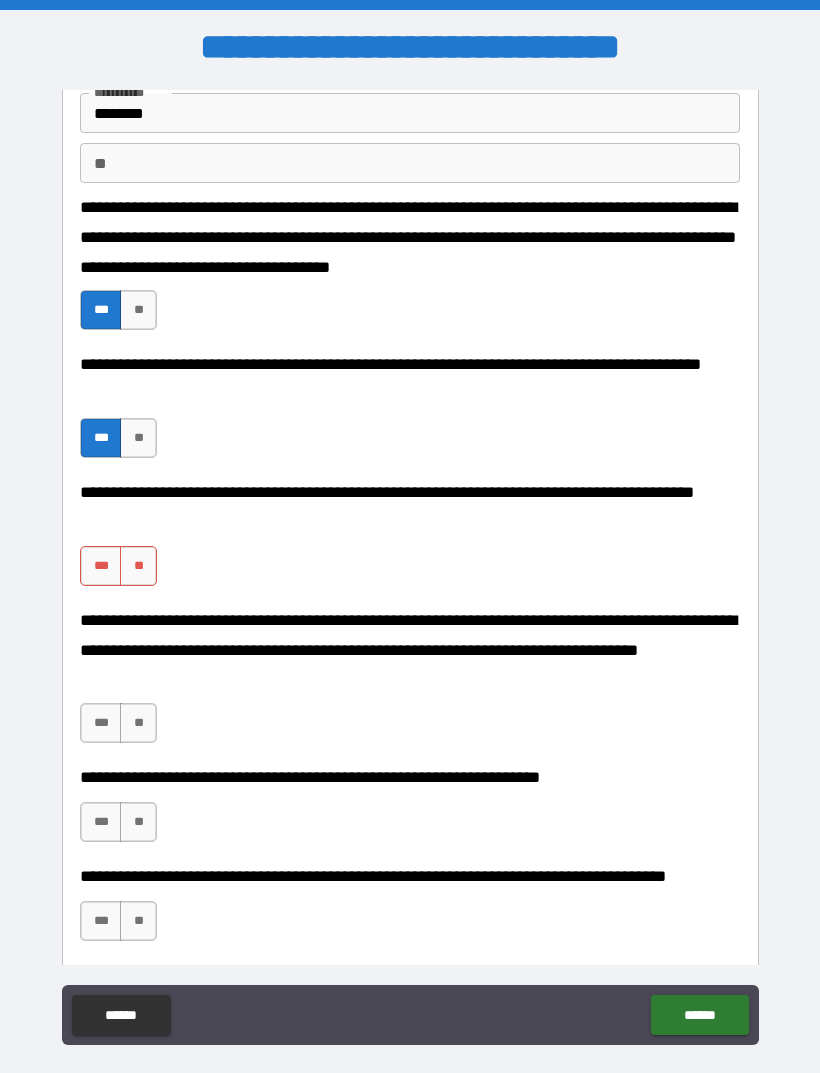 scroll, scrollTop: 144, scrollLeft: 0, axis: vertical 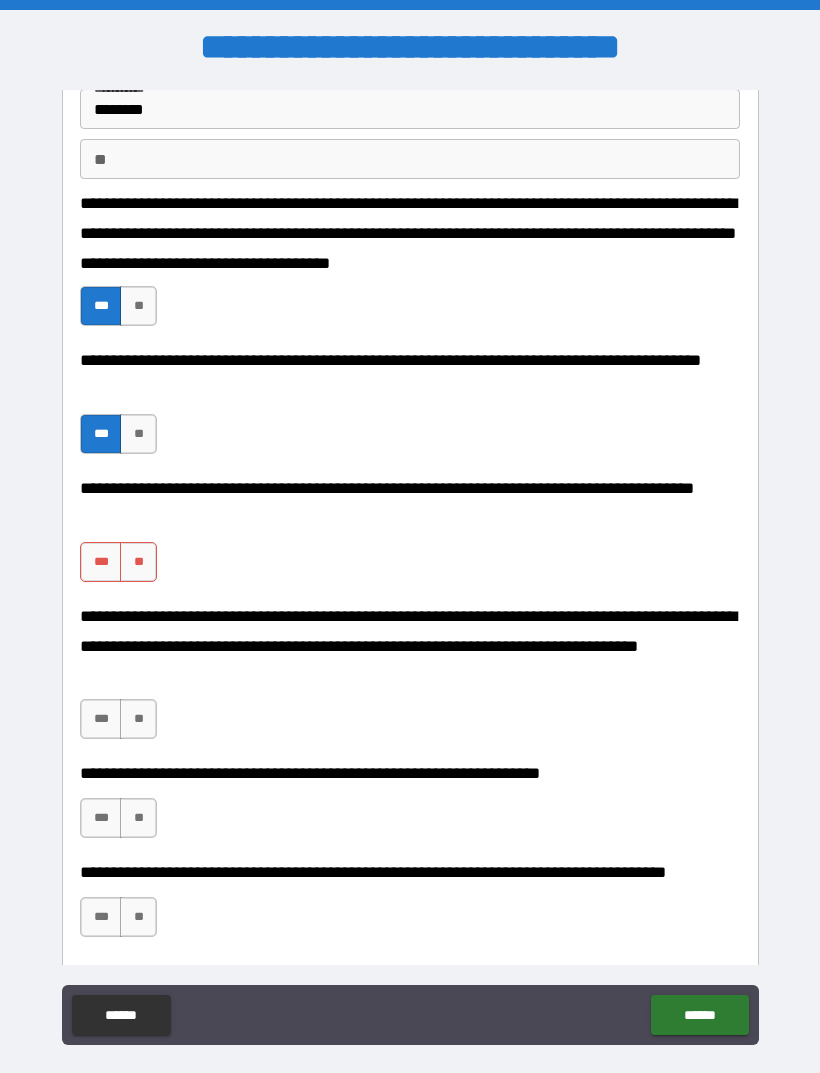 click on "***" at bounding box center (101, 562) 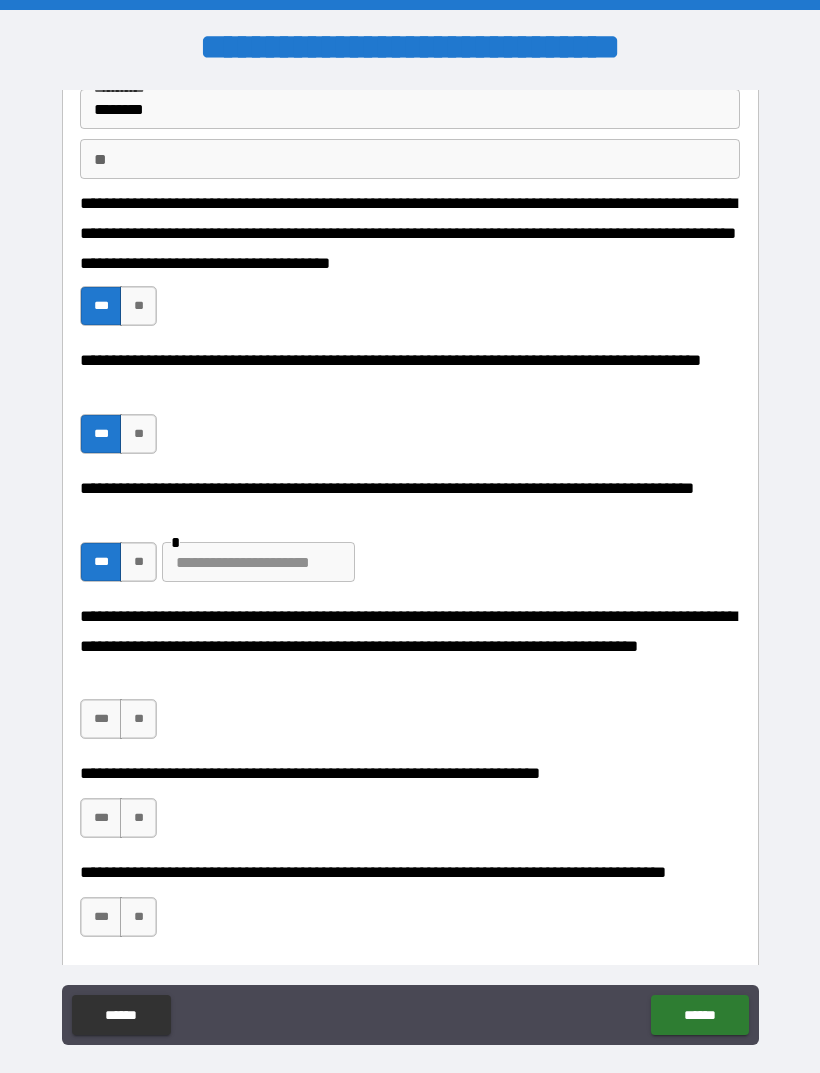 click on "**" at bounding box center [138, 562] 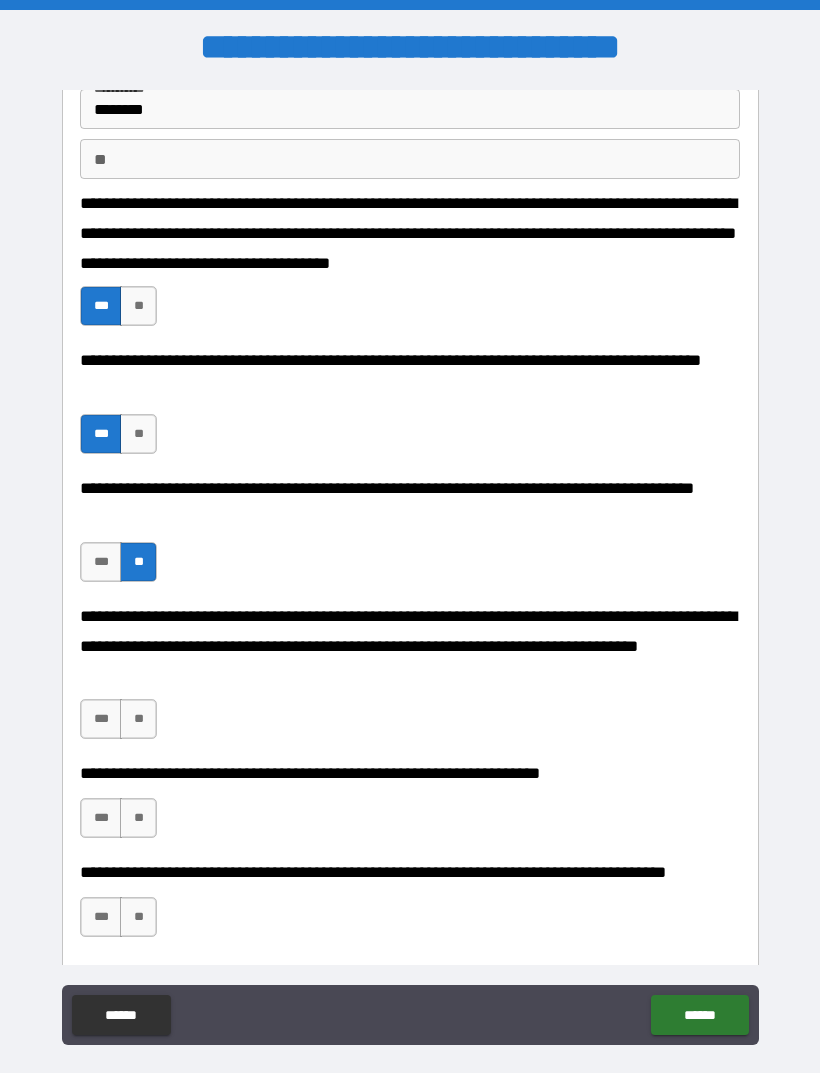 click on "***" at bounding box center (101, 719) 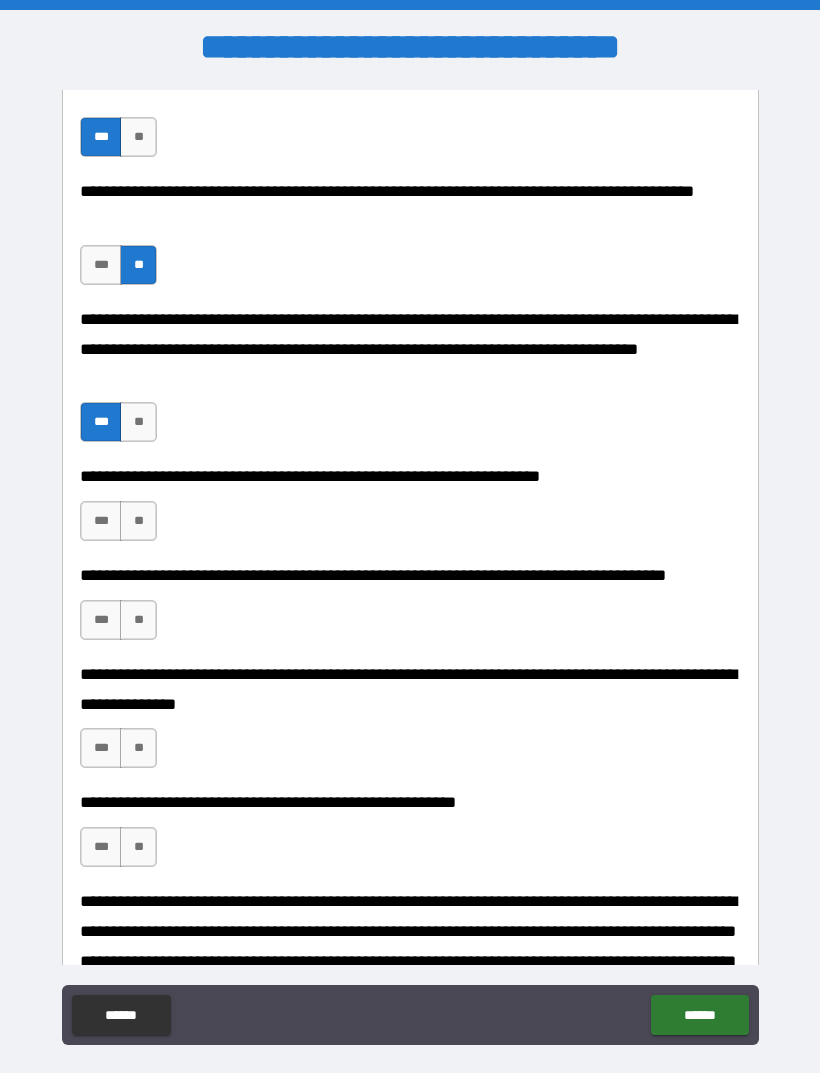 scroll, scrollTop: 444, scrollLeft: 0, axis: vertical 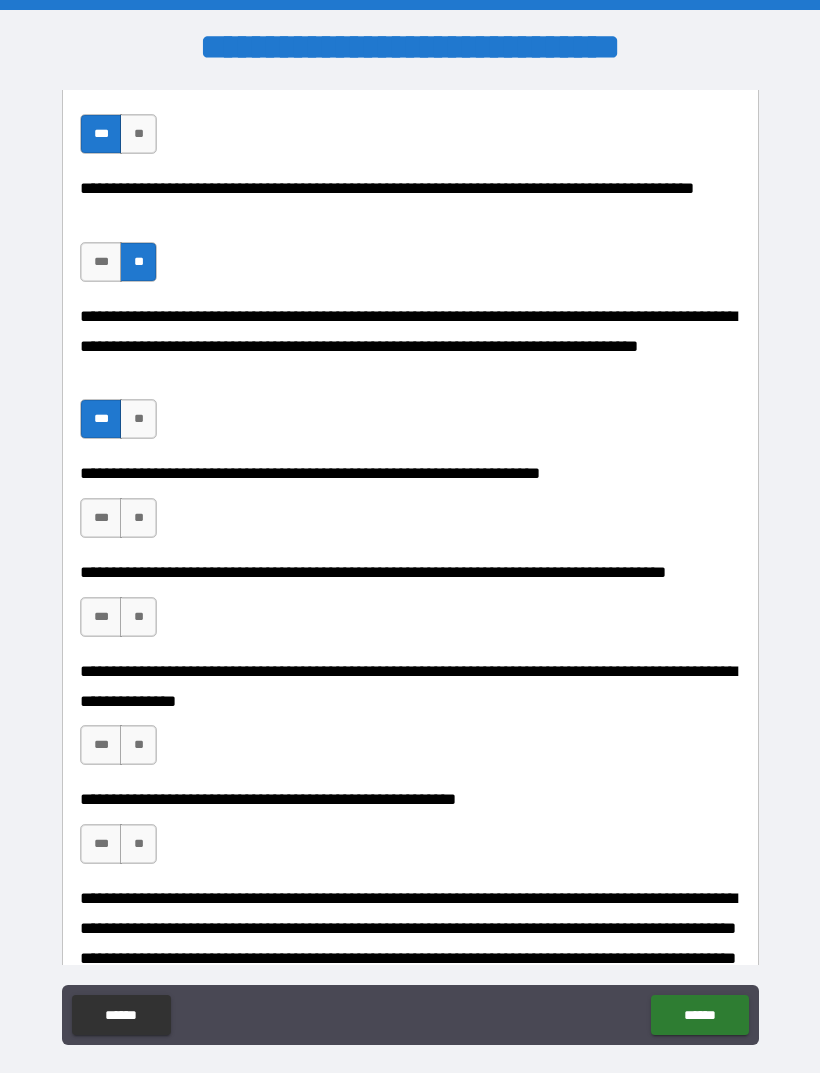 click on "***" at bounding box center (101, 518) 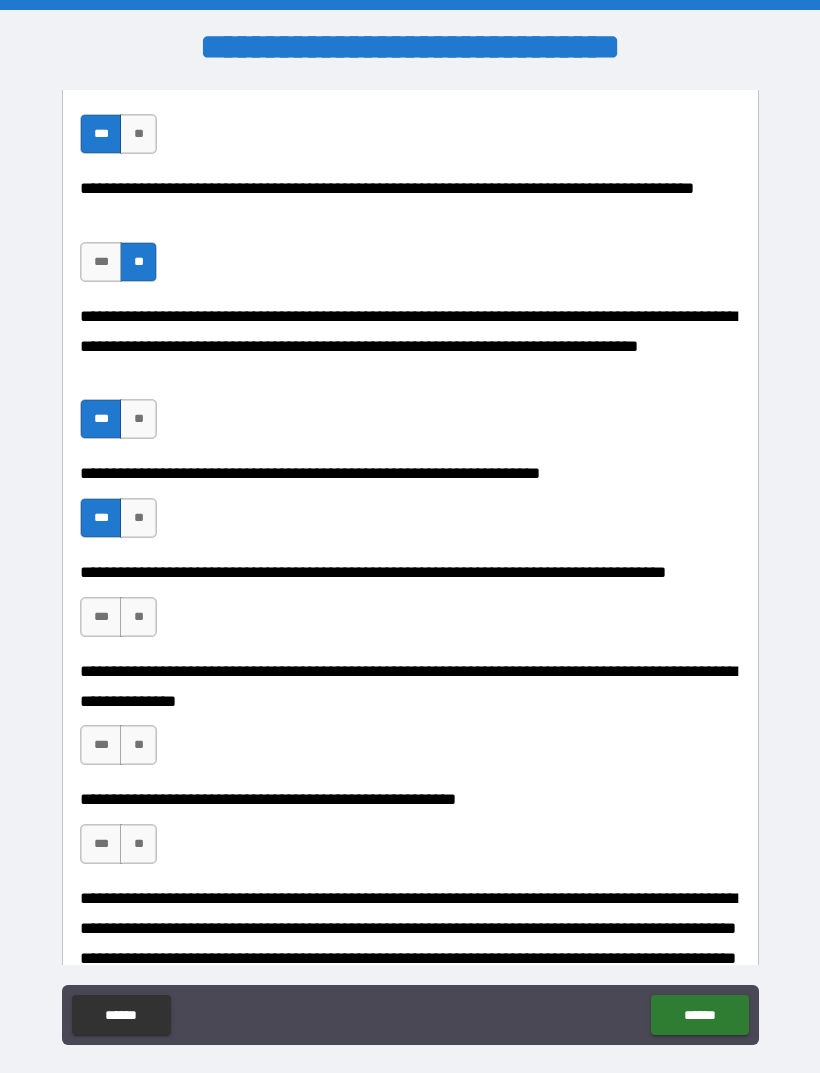 click on "***" at bounding box center (101, 617) 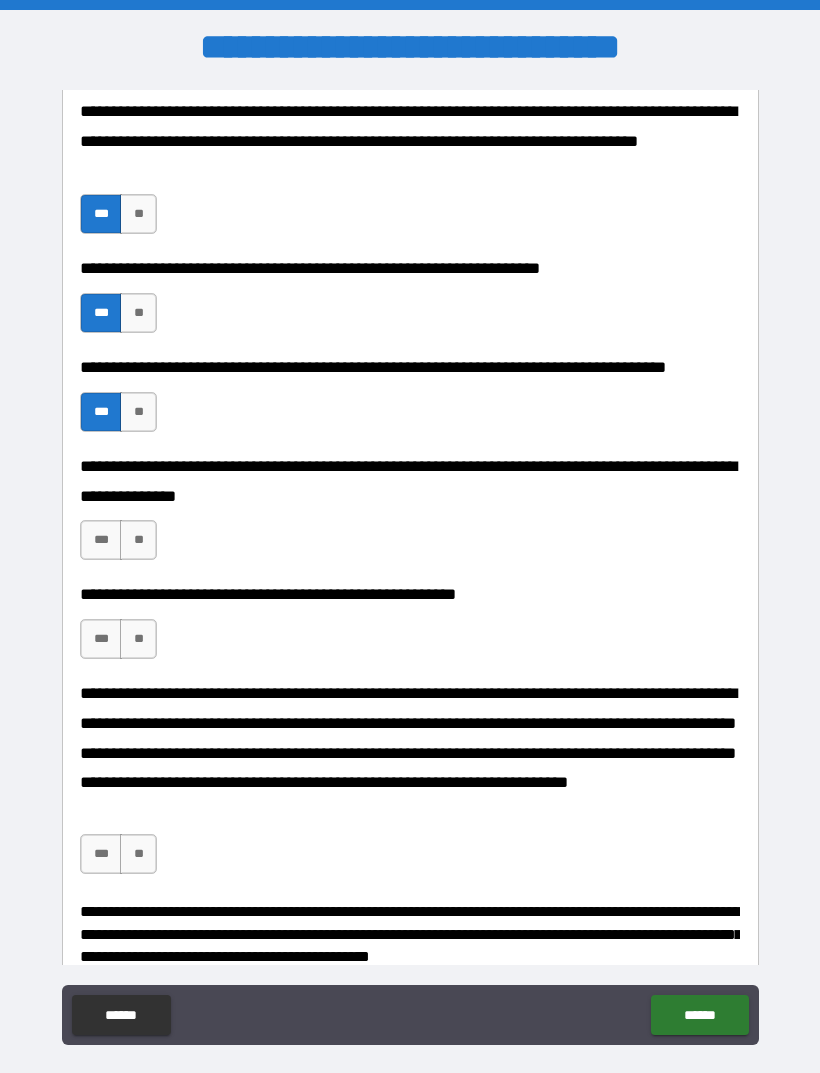 scroll, scrollTop: 655, scrollLeft: 0, axis: vertical 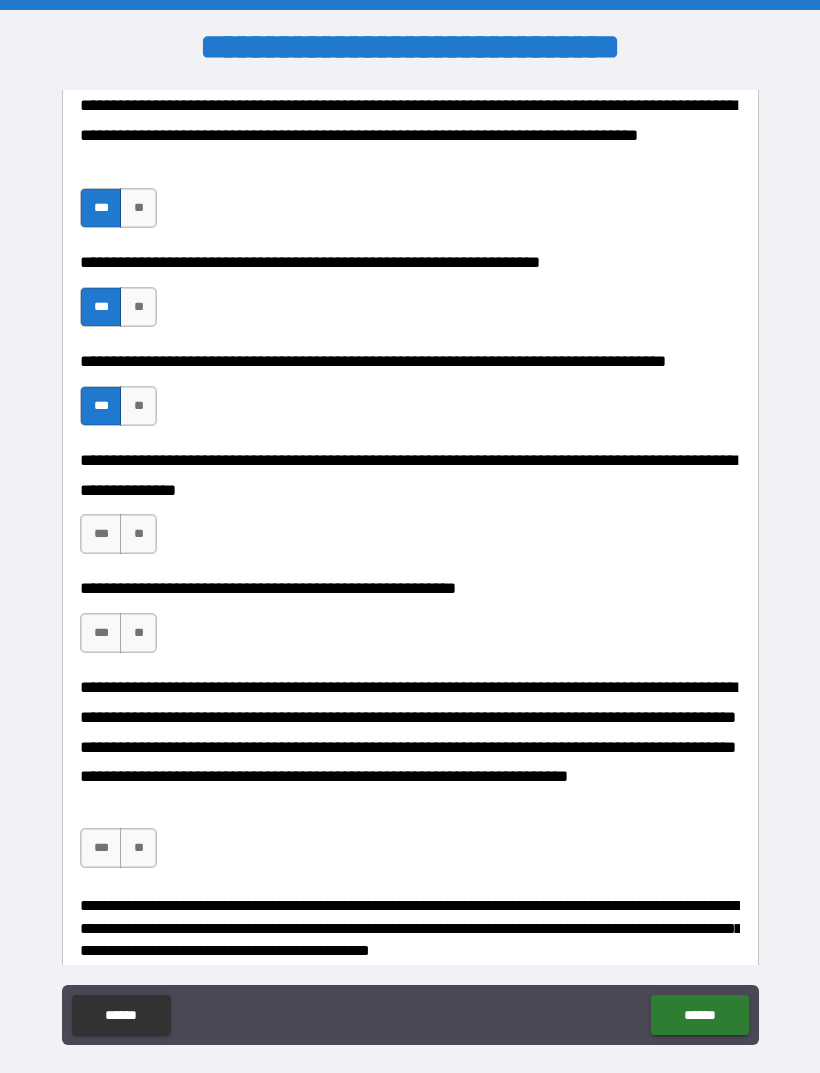 click on "***" at bounding box center [101, 534] 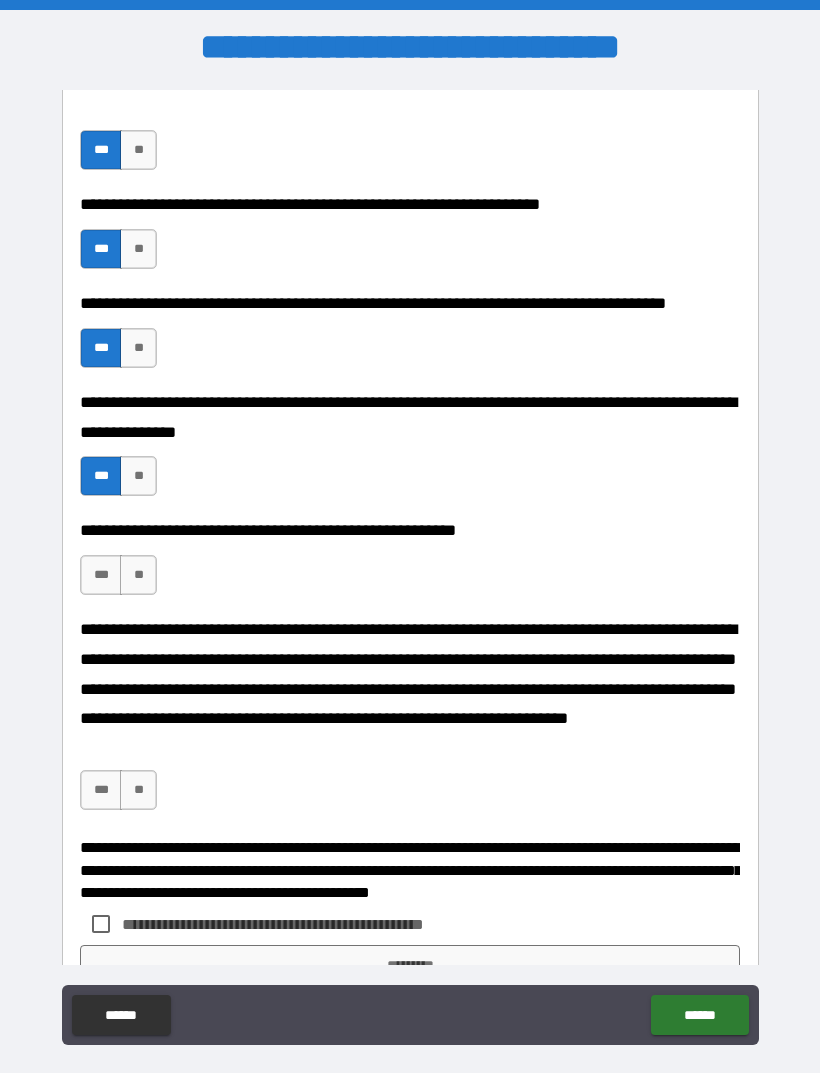 scroll, scrollTop: 768, scrollLeft: 0, axis: vertical 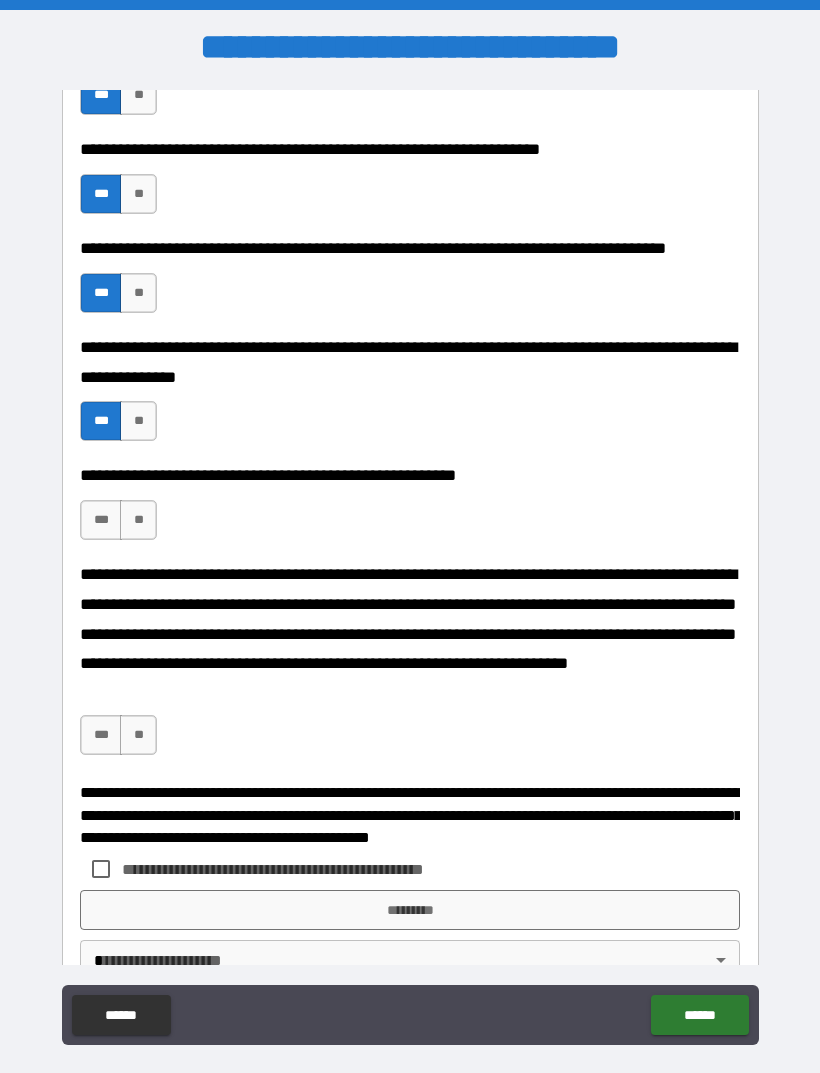 click on "***" at bounding box center [101, 520] 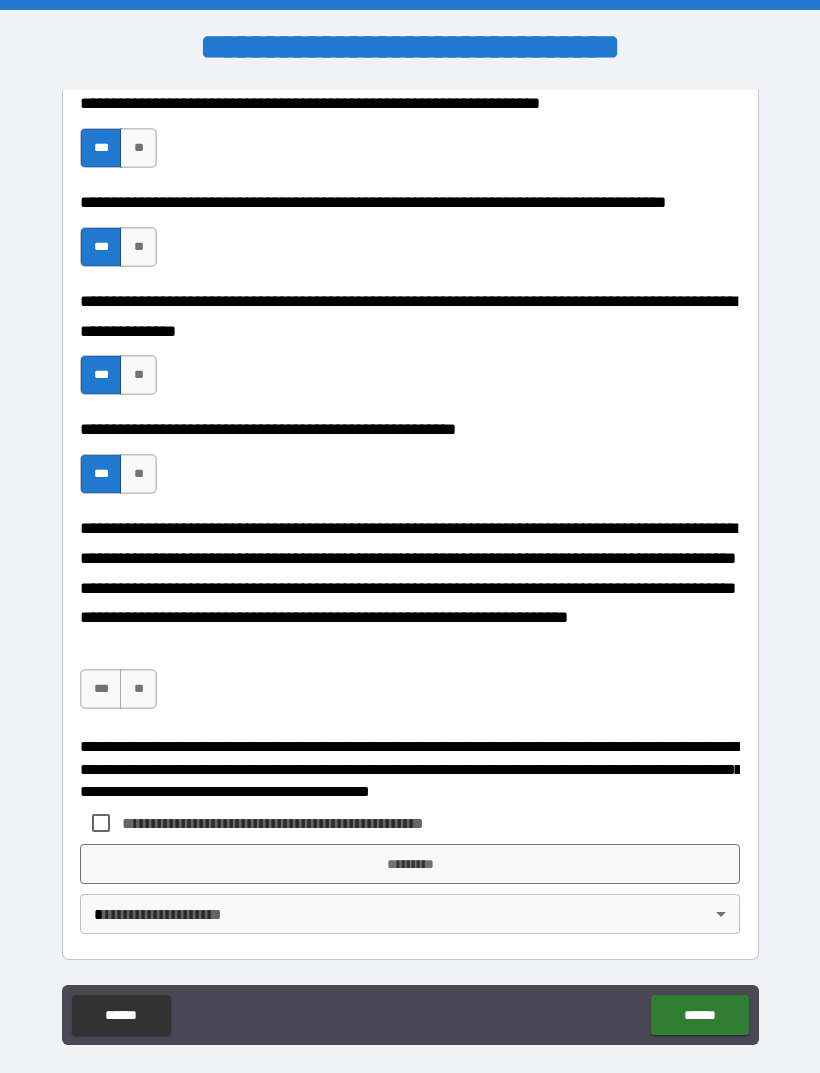 scroll, scrollTop: 814, scrollLeft: 0, axis: vertical 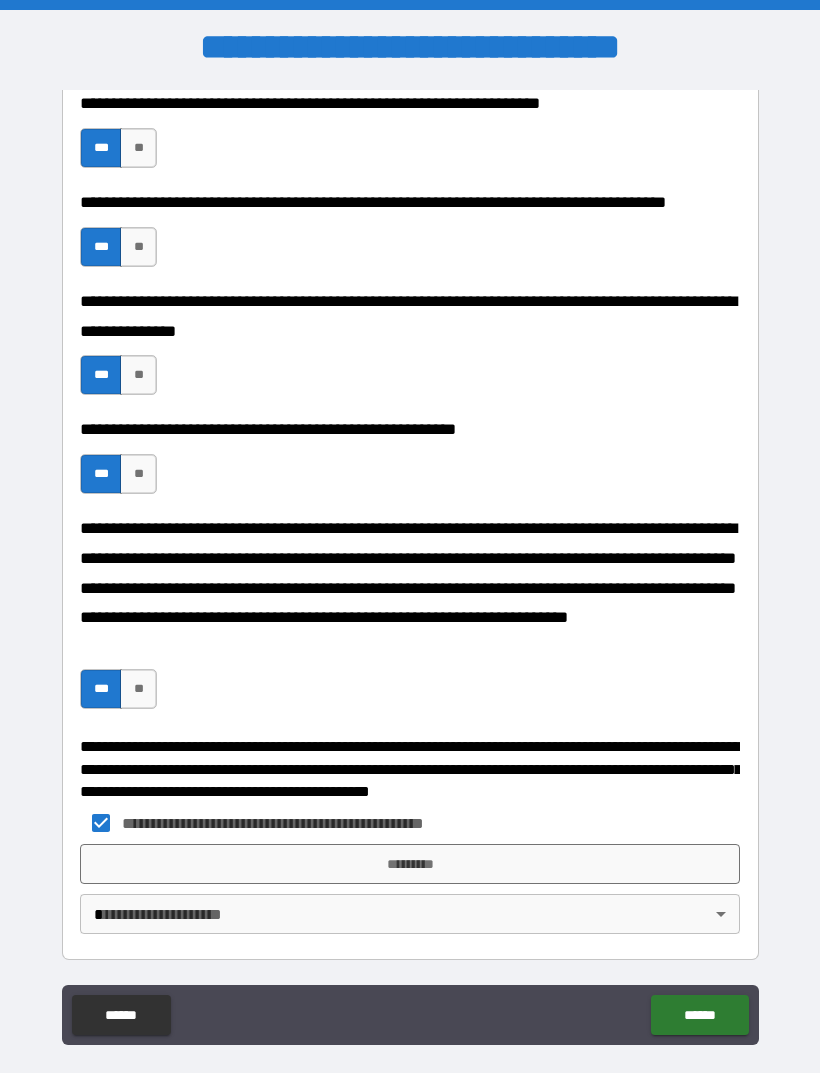 click on "*********" at bounding box center [410, 864] 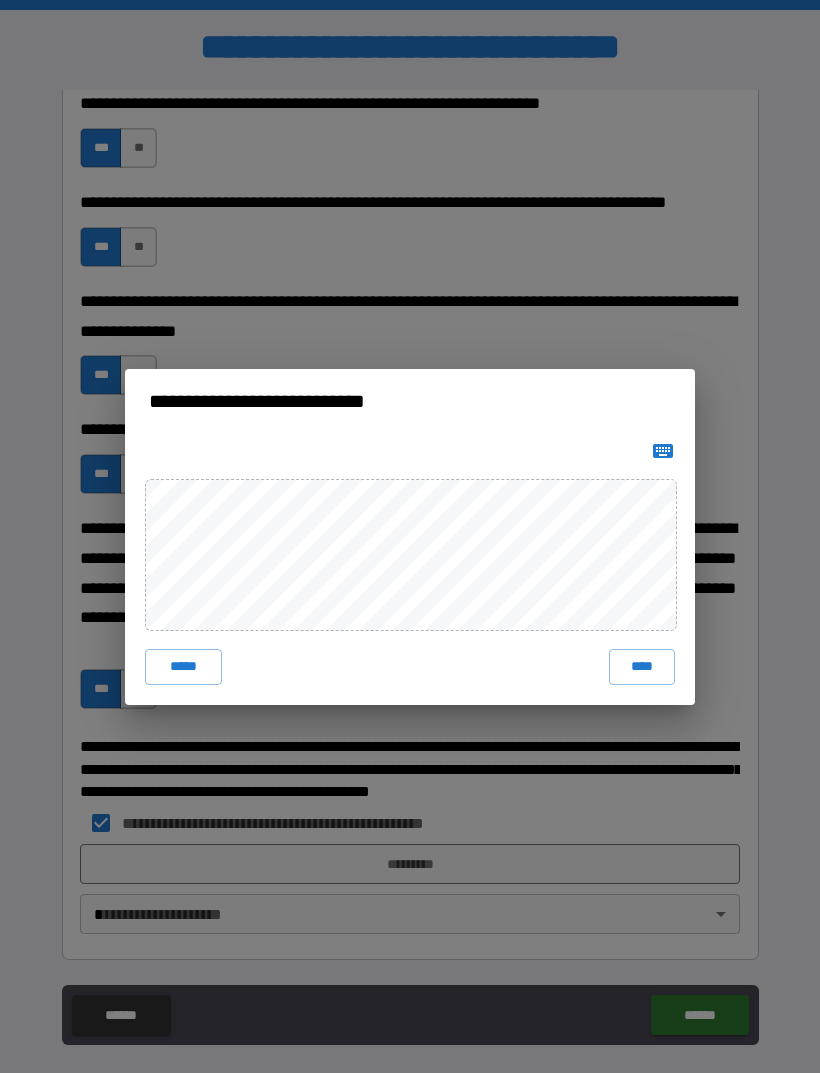 click on "***** ****" at bounding box center (410, 569) 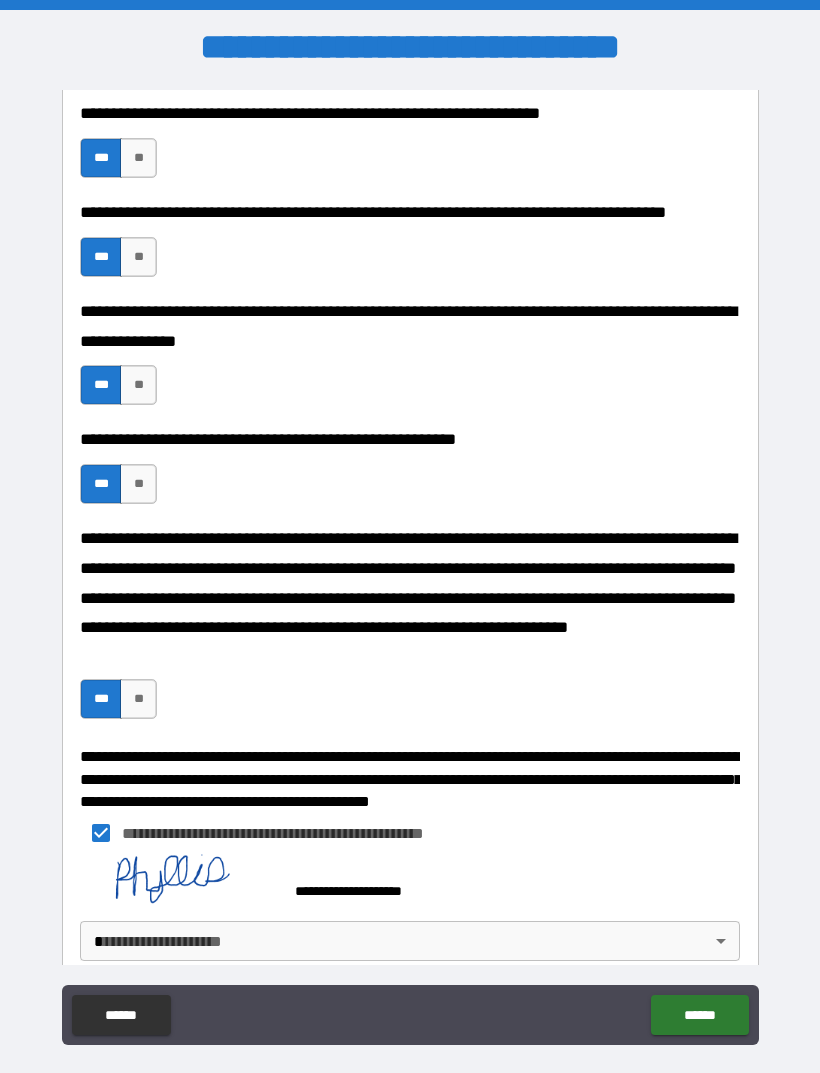 click on "**********" at bounding box center (410, 568) 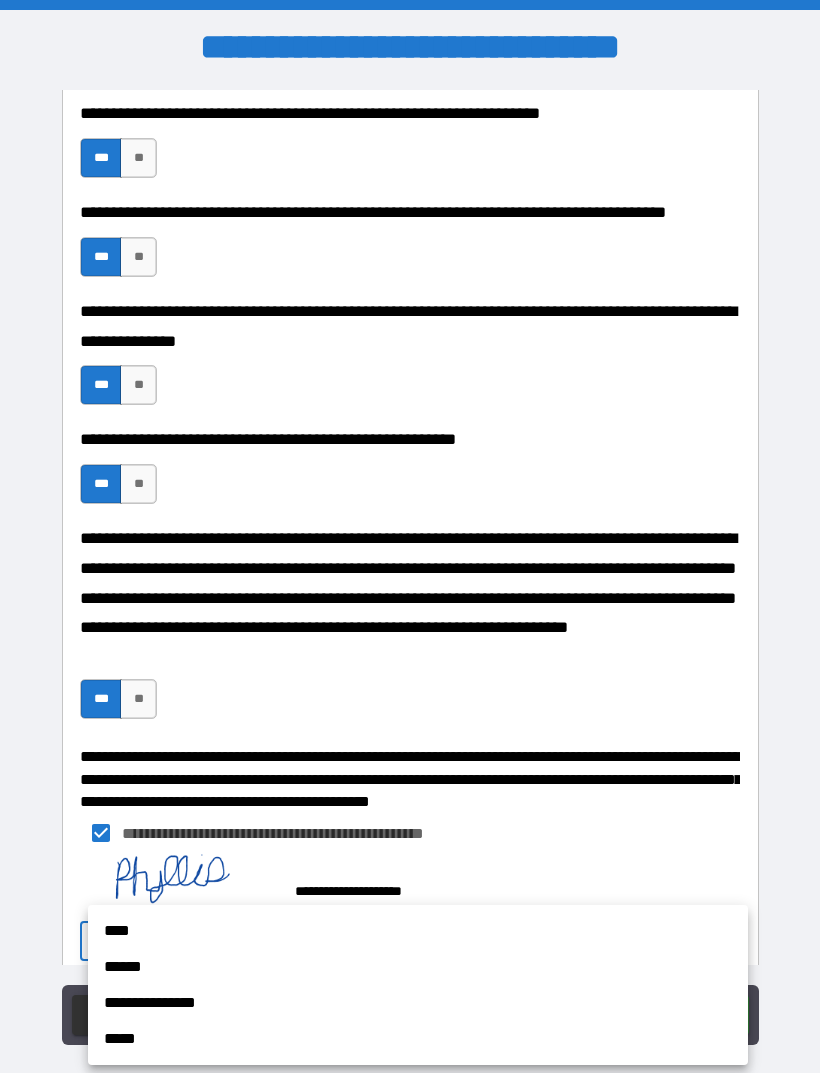 click on "****" at bounding box center (418, 931) 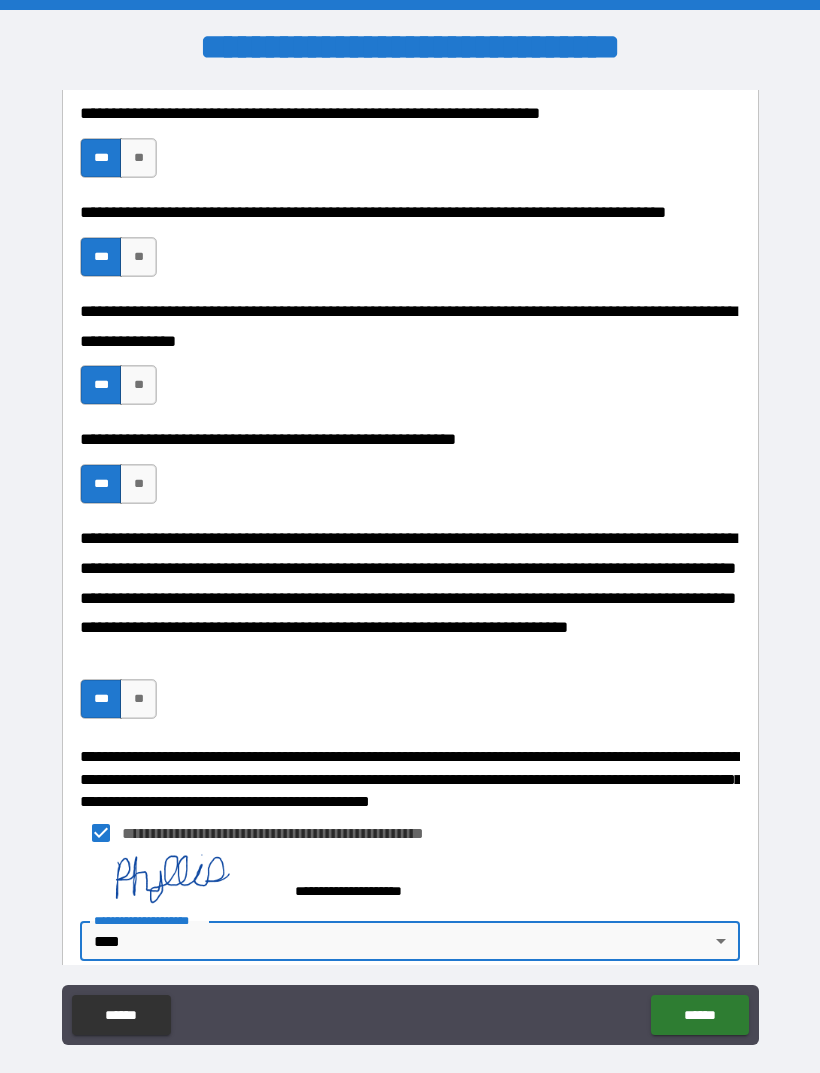 click on "******" at bounding box center [699, 1015] 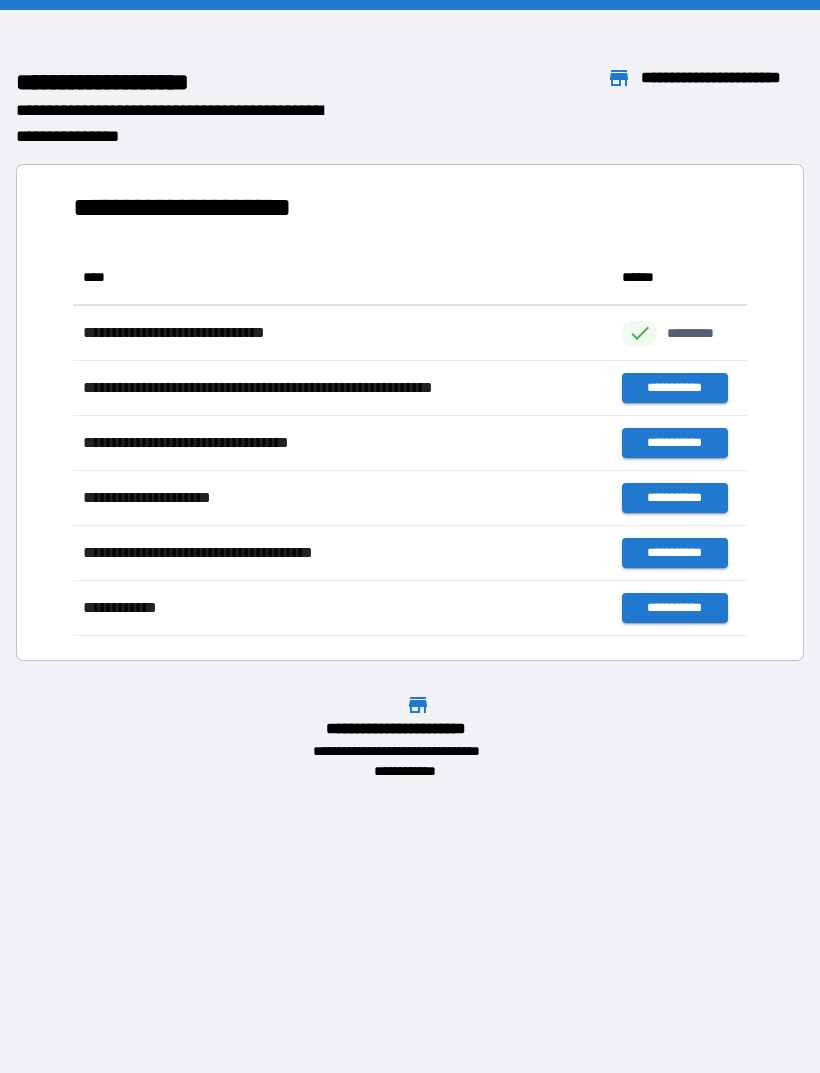 scroll, scrollTop: 1, scrollLeft: 1, axis: both 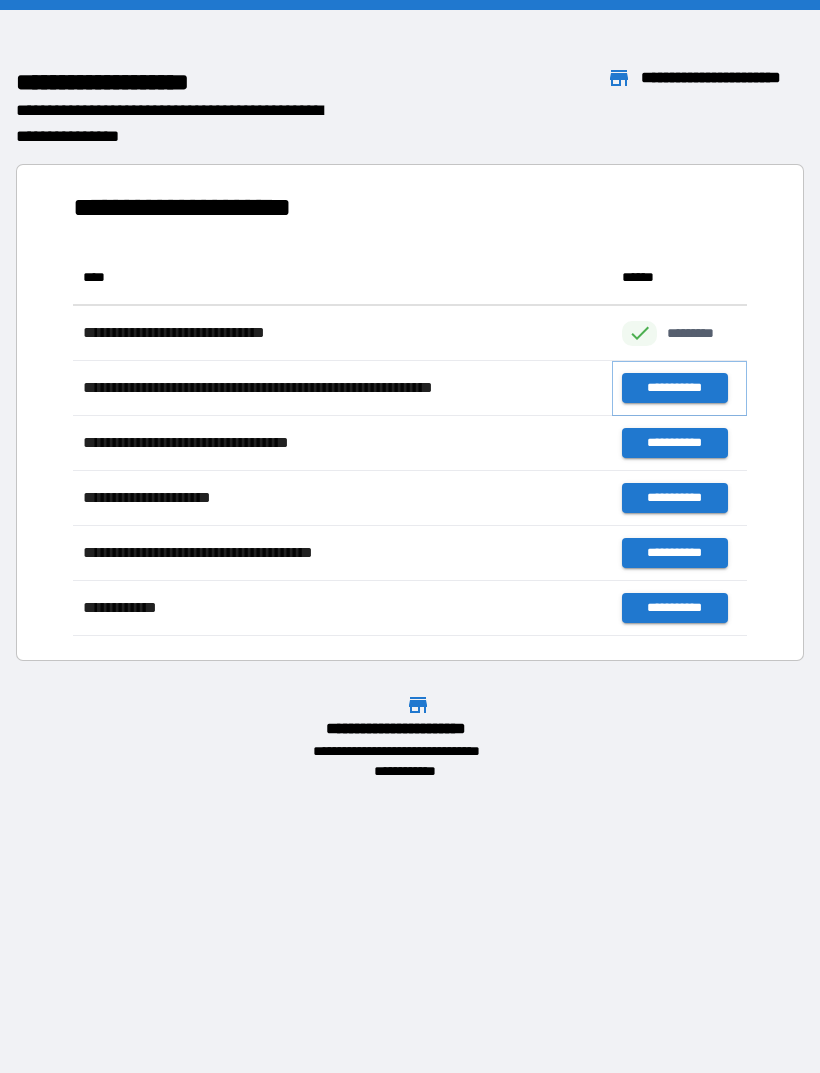 click on "**********" at bounding box center (674, 388) 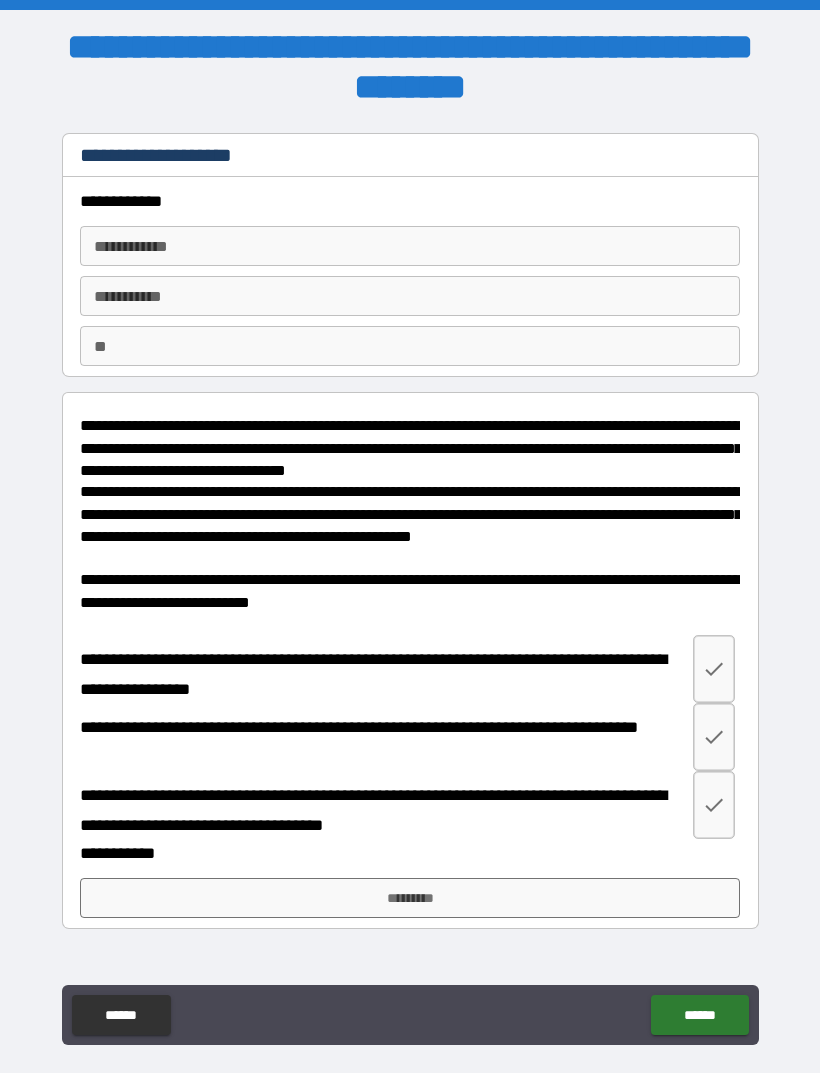 click on "**********" at bounding box center (410, 246) 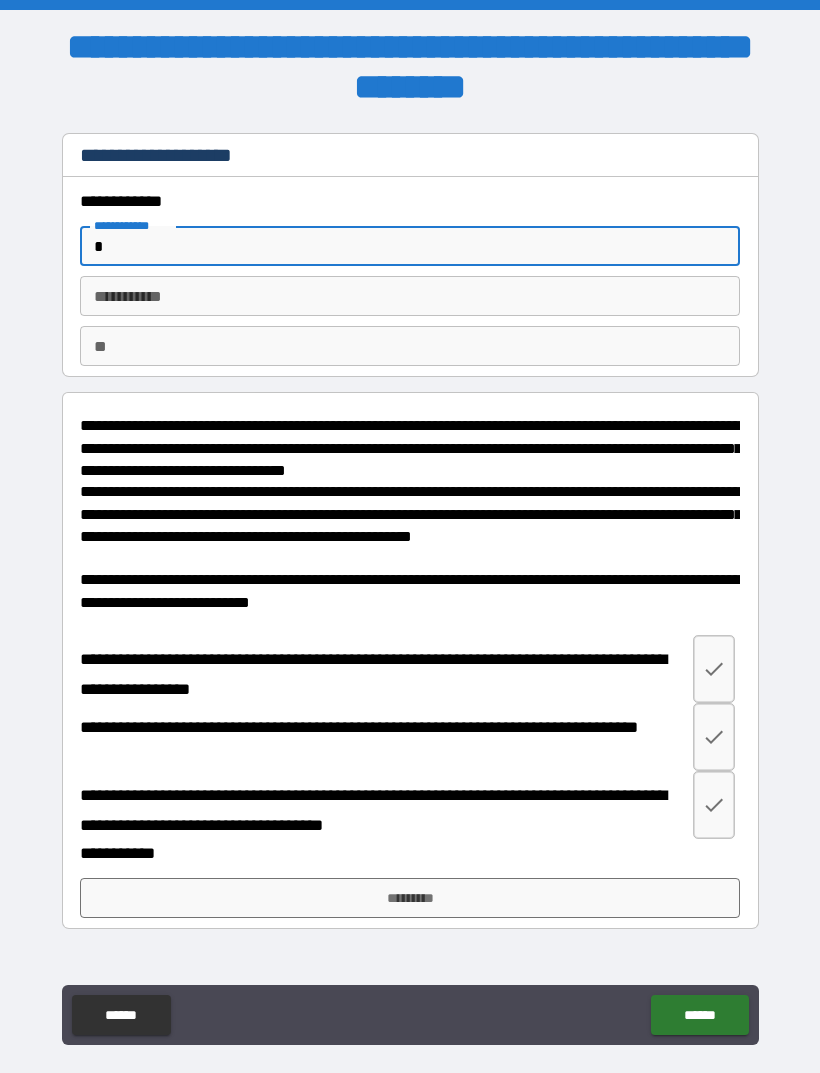 click on "*" at bounding box center [410, 246] 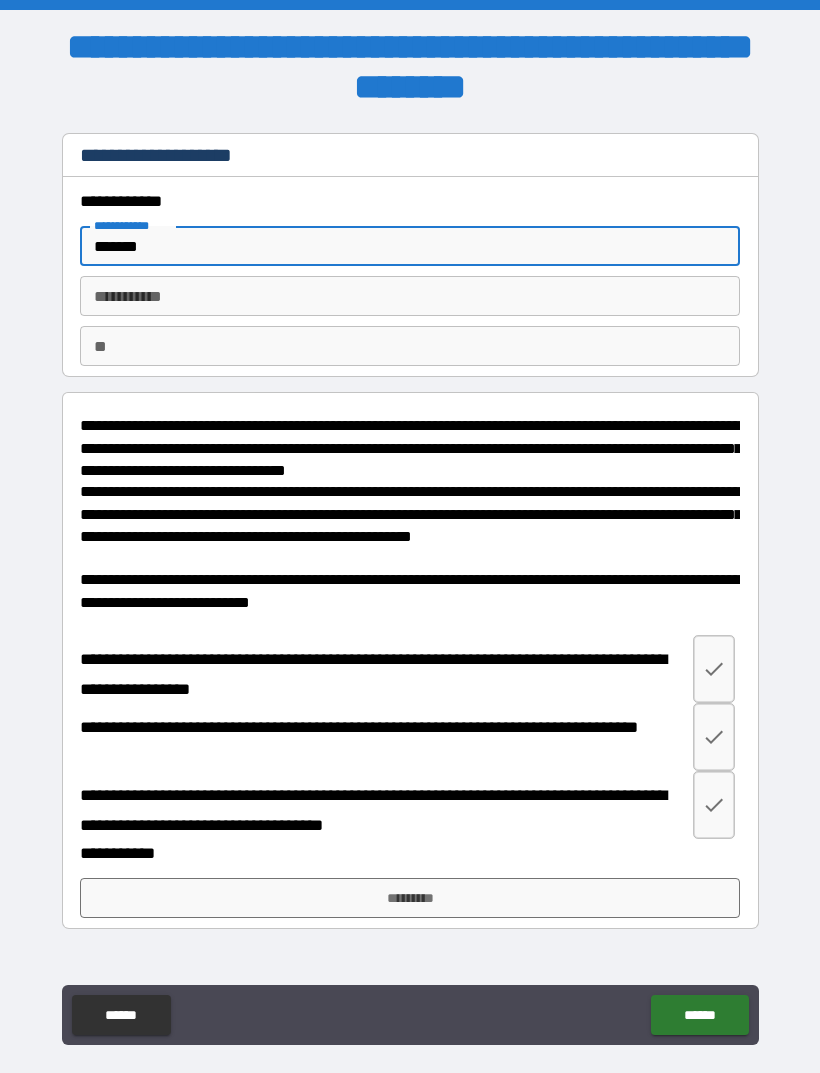 type on "*******" 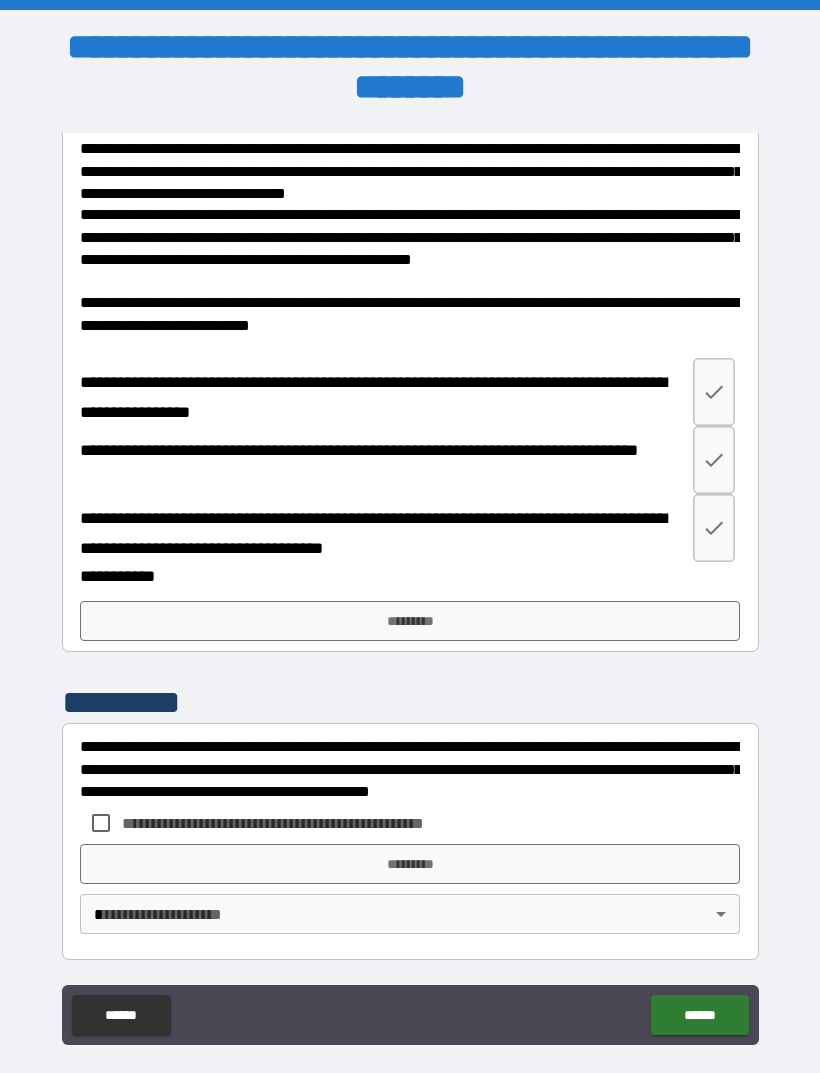 scroll, scrollTop: 277, scrollLeft: 0, axis: vertical 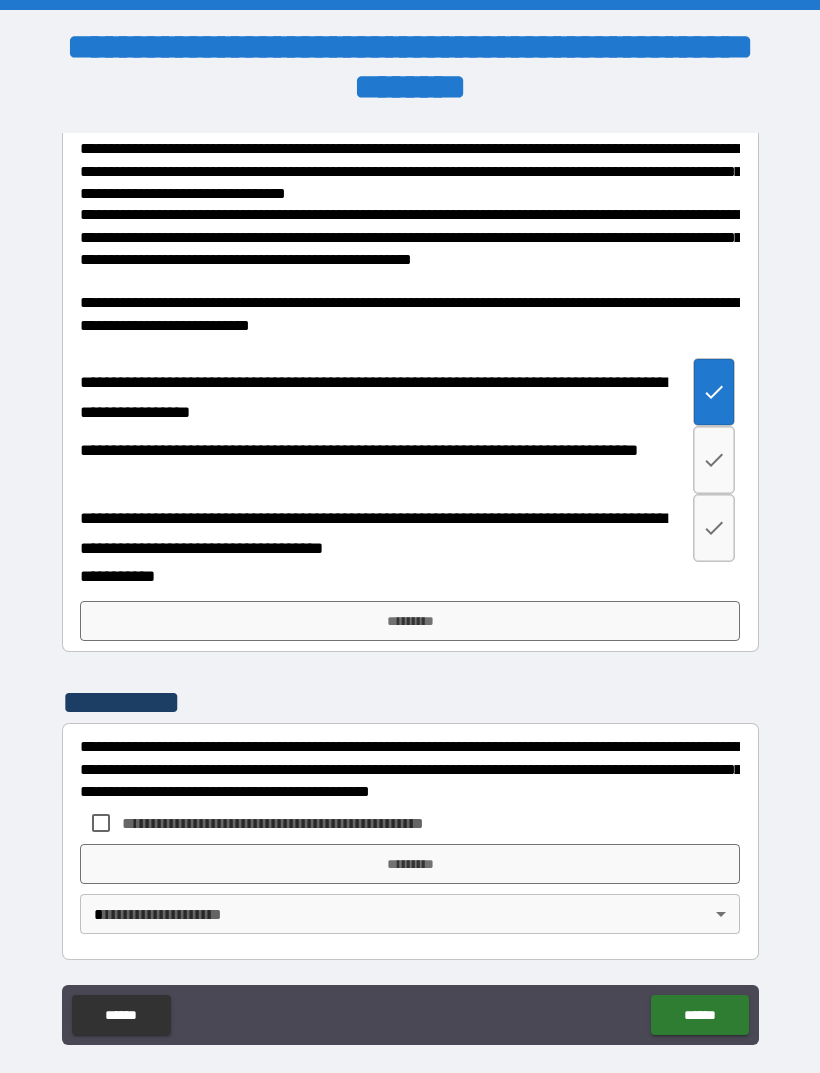 click 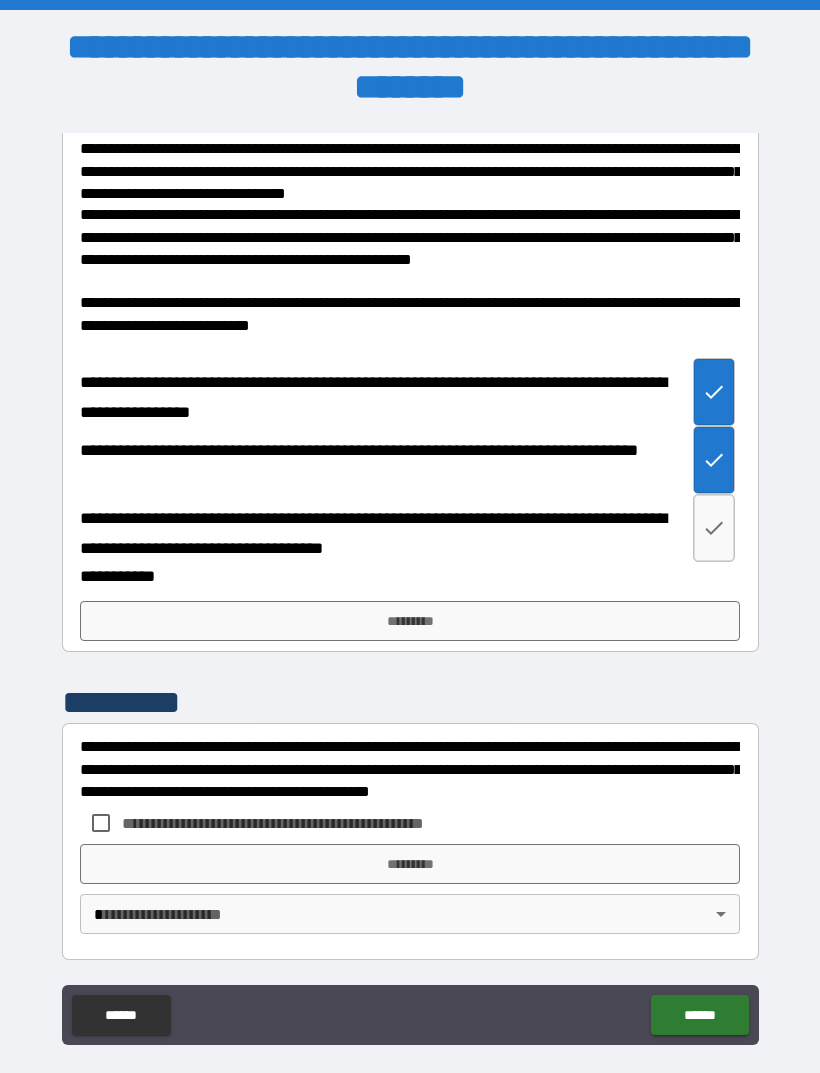click 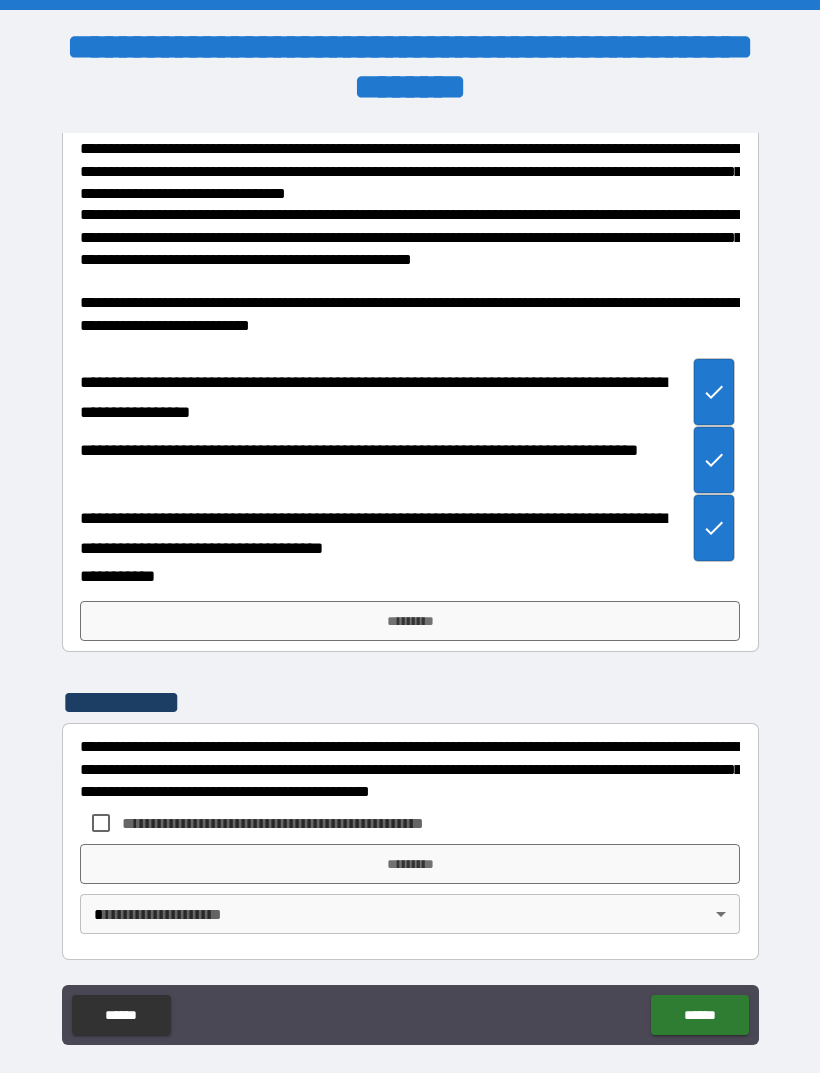click on "*********" at bounding box center [410, 621] 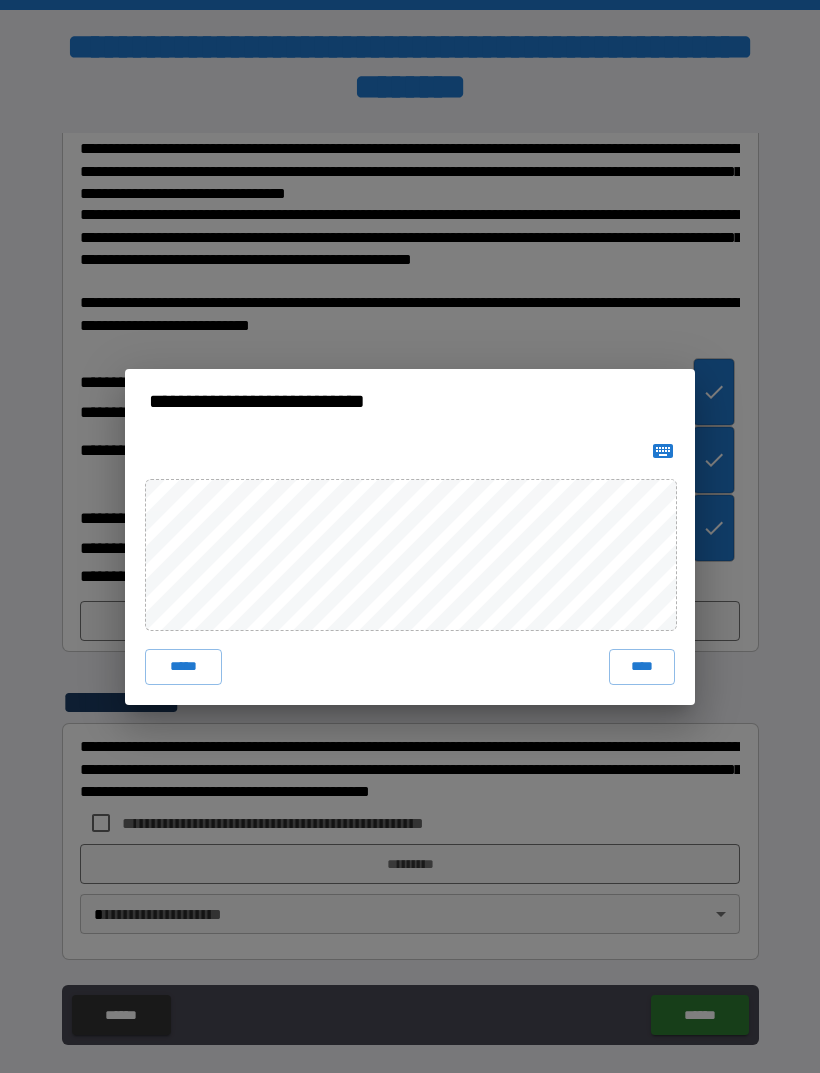 click on "****" at bounding box center (642, 667) 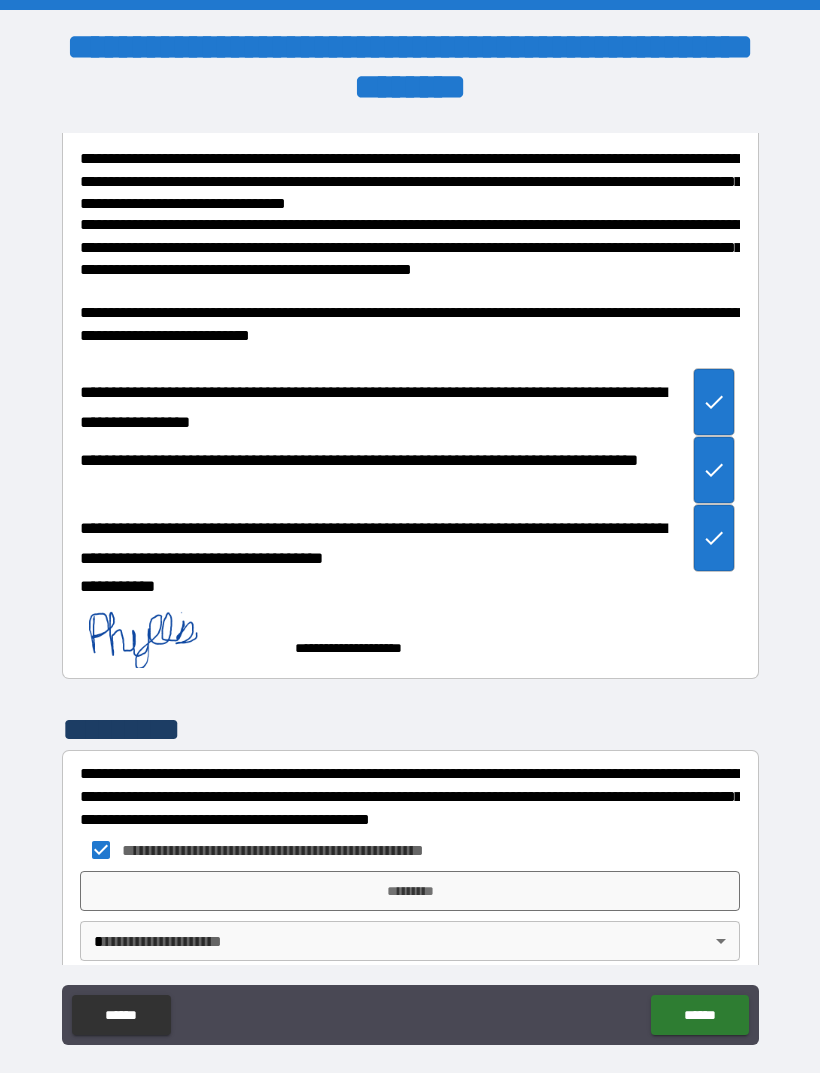click on "*********" at bounding box center (410, 891) 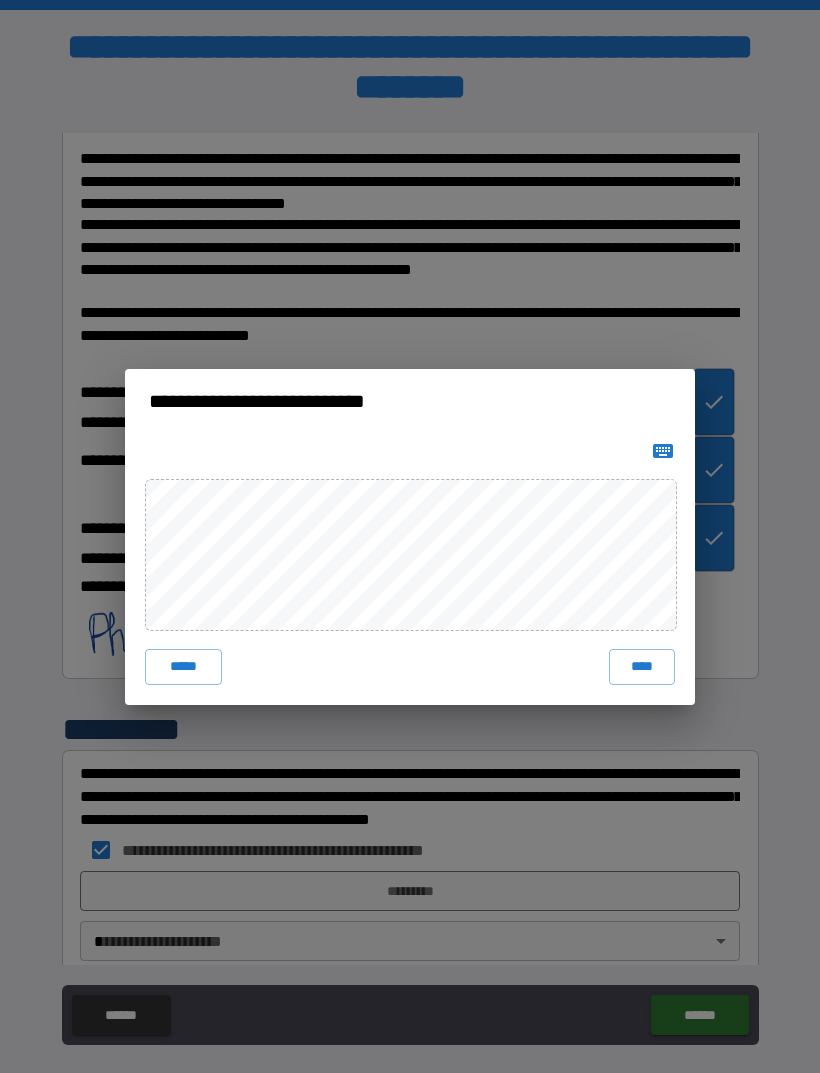 click on "****" at bounding box center (642, 667) 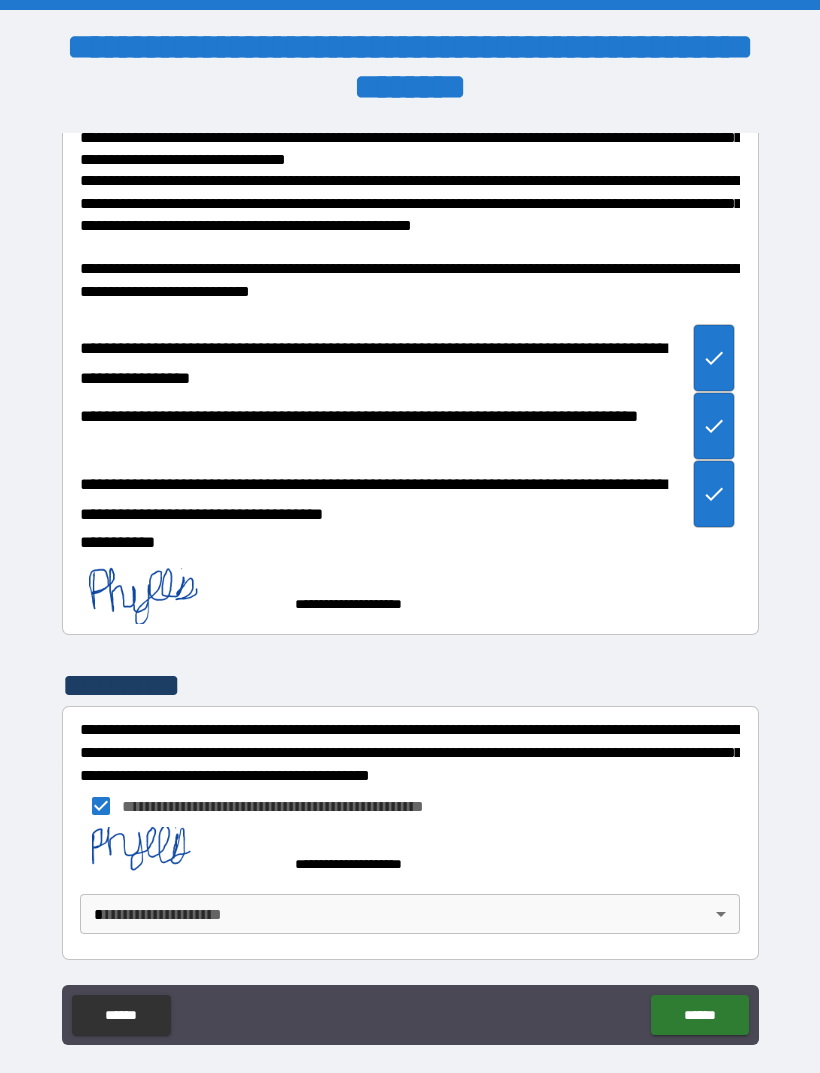 scroll, scrollTop: 311, scrollLeft: 0, axis: vertical 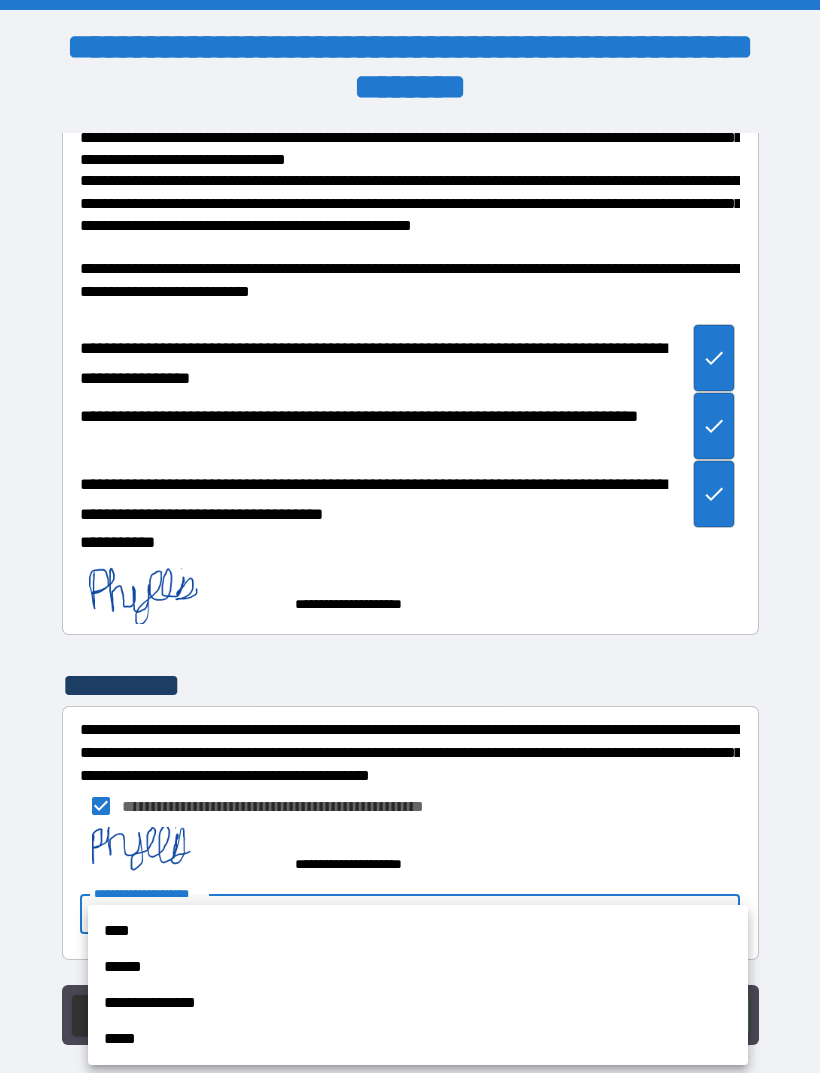click on "****" at bounding box center (418, 931) 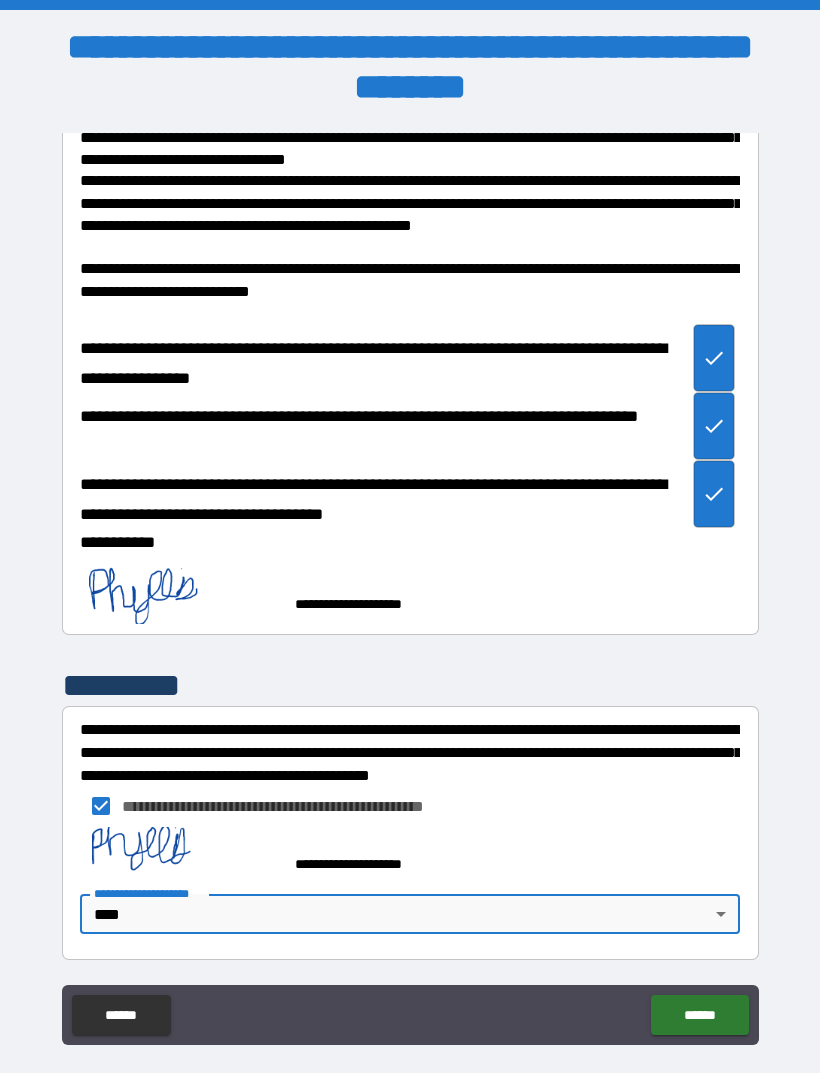 type on "****" 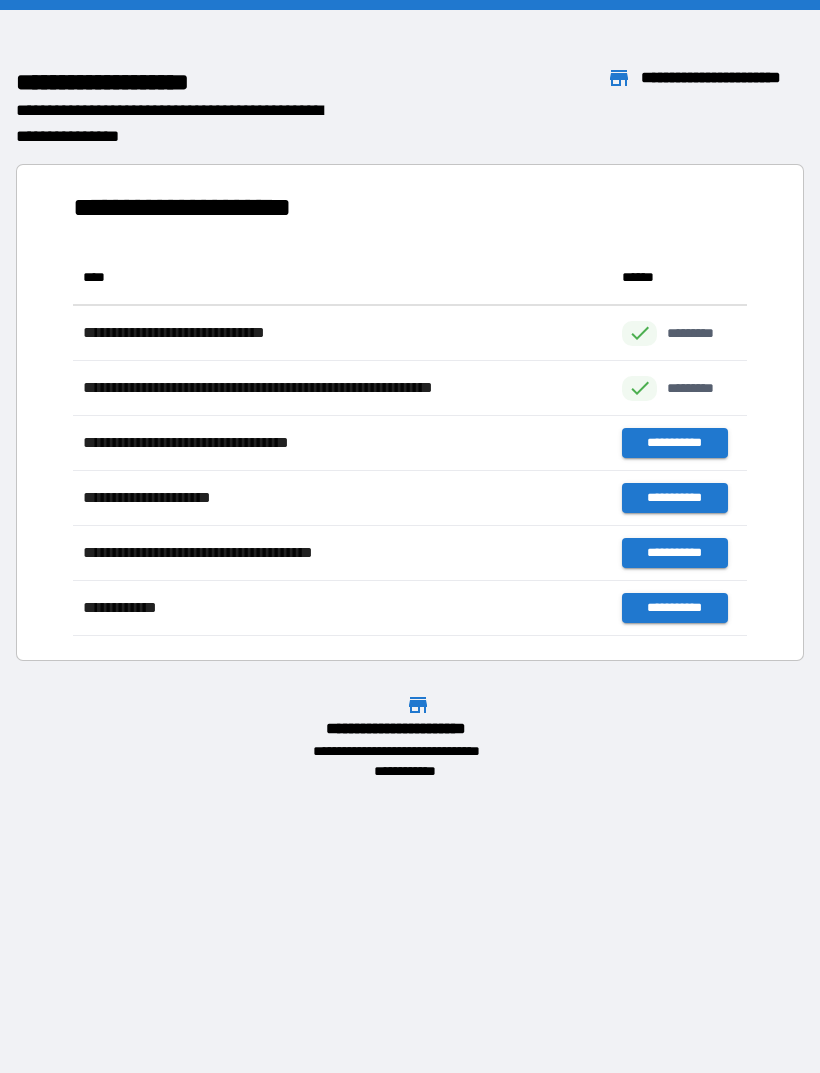 scroll, scrollTop: 386, scrollLeft: 674, axis: both 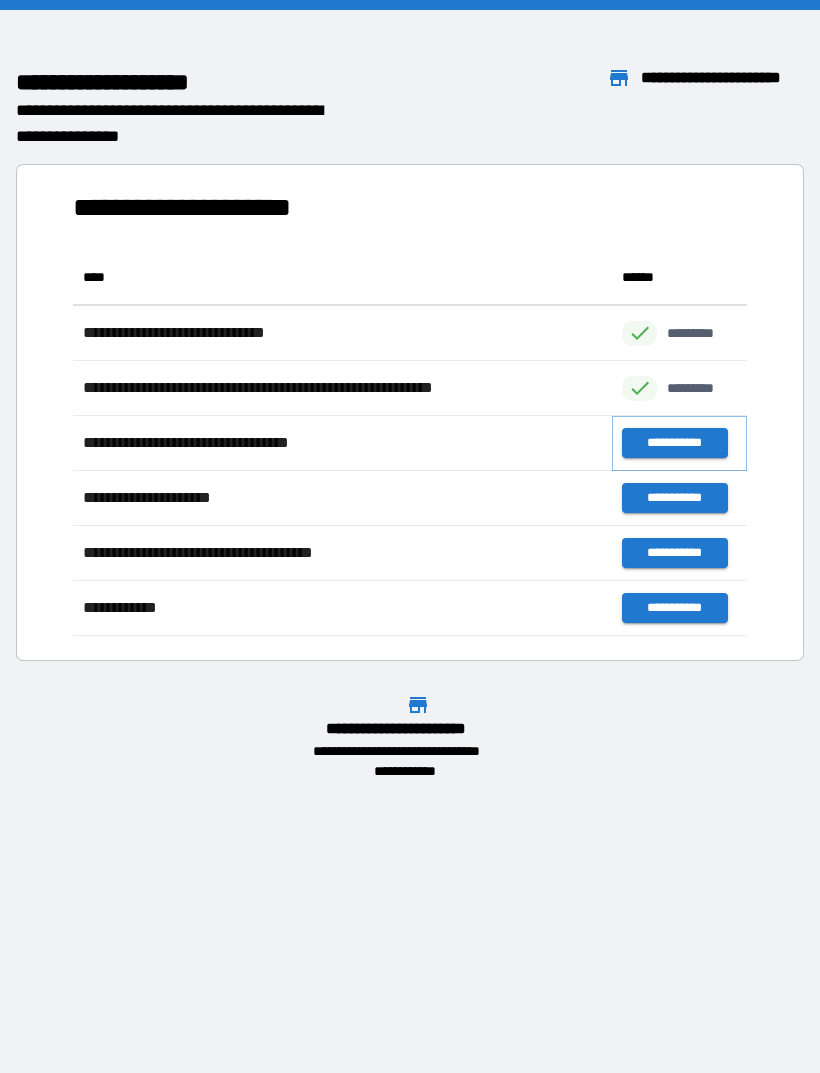 click on "**********" at bounding box center [674, 443] 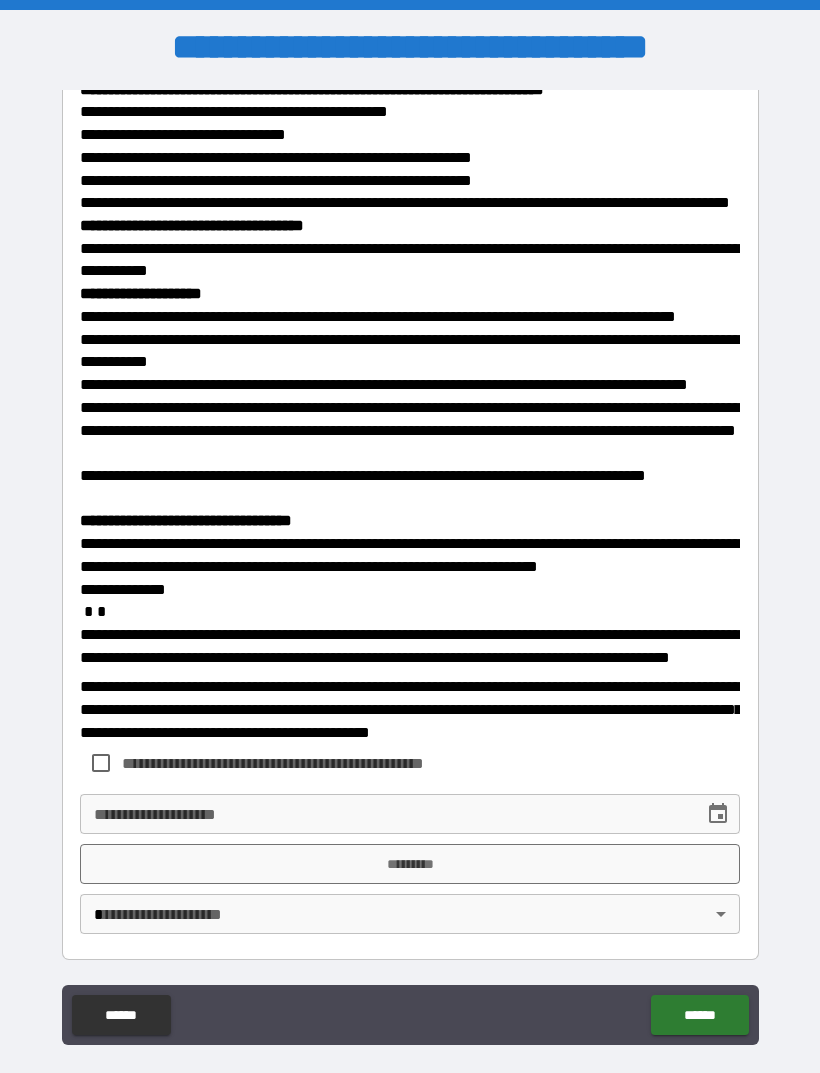 scroll, scrollTop: 2509, scrollLeft: 0, axis: vertical 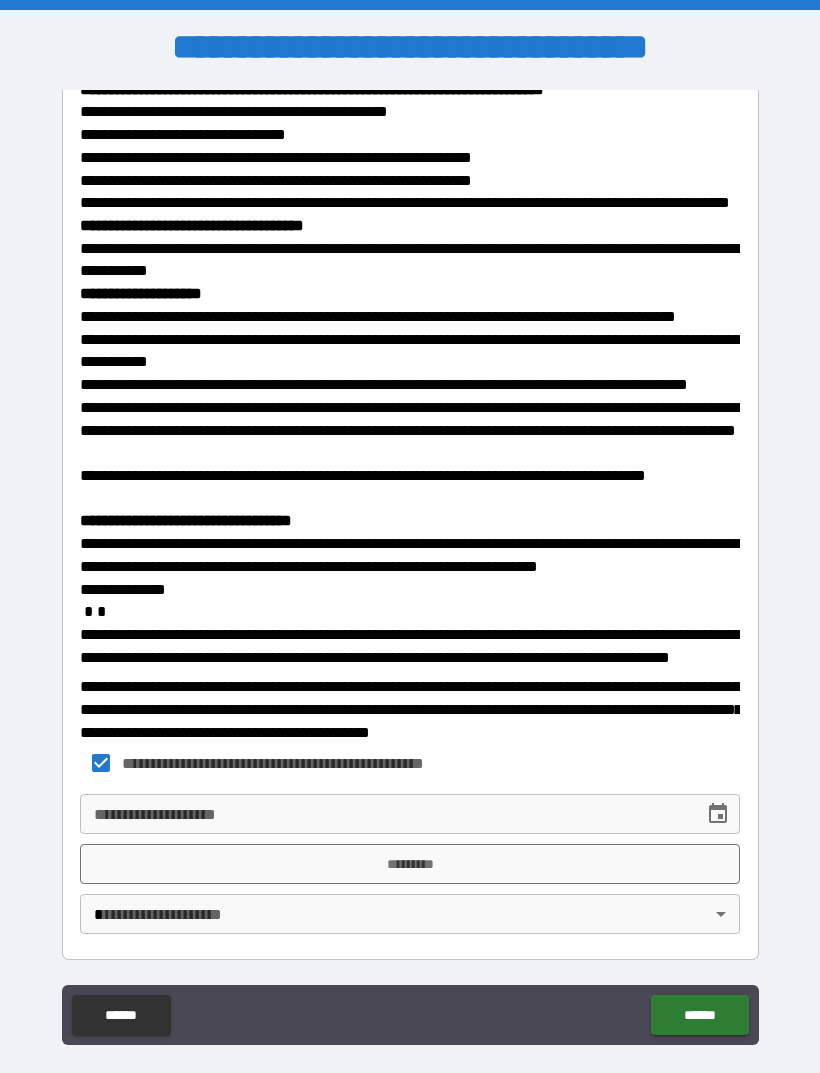 click on "**********" at bounding box center [385, 814] 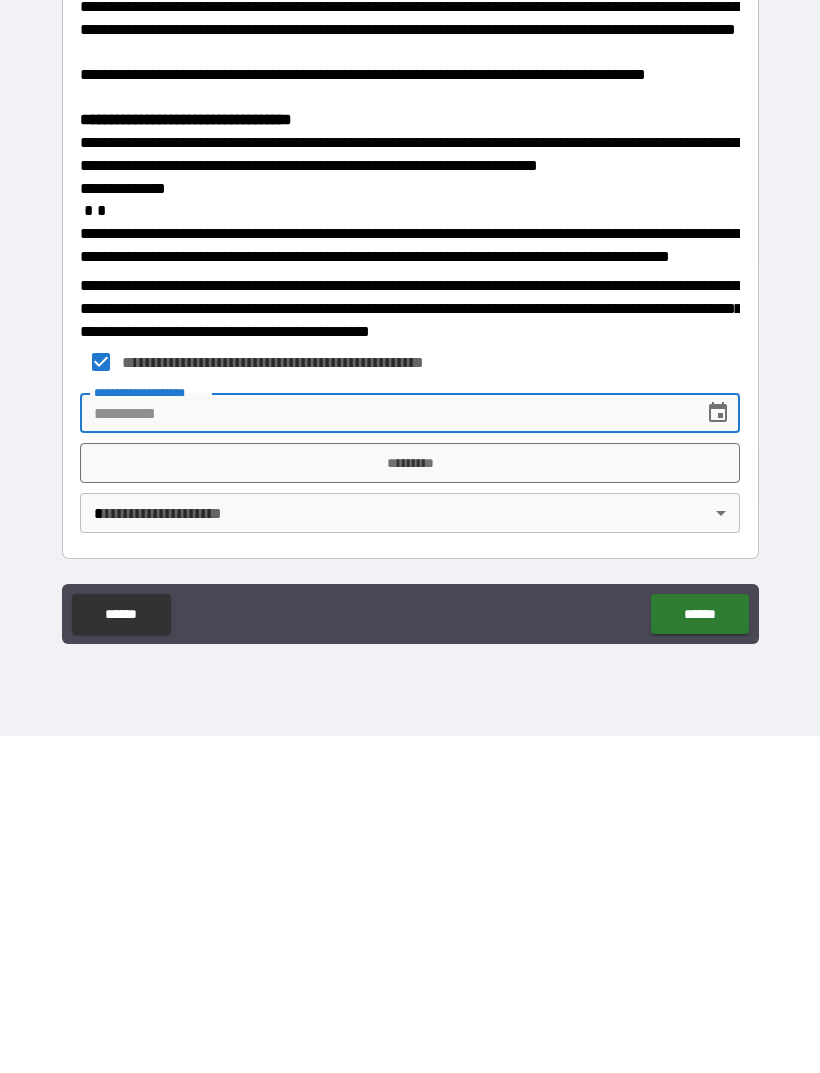 click 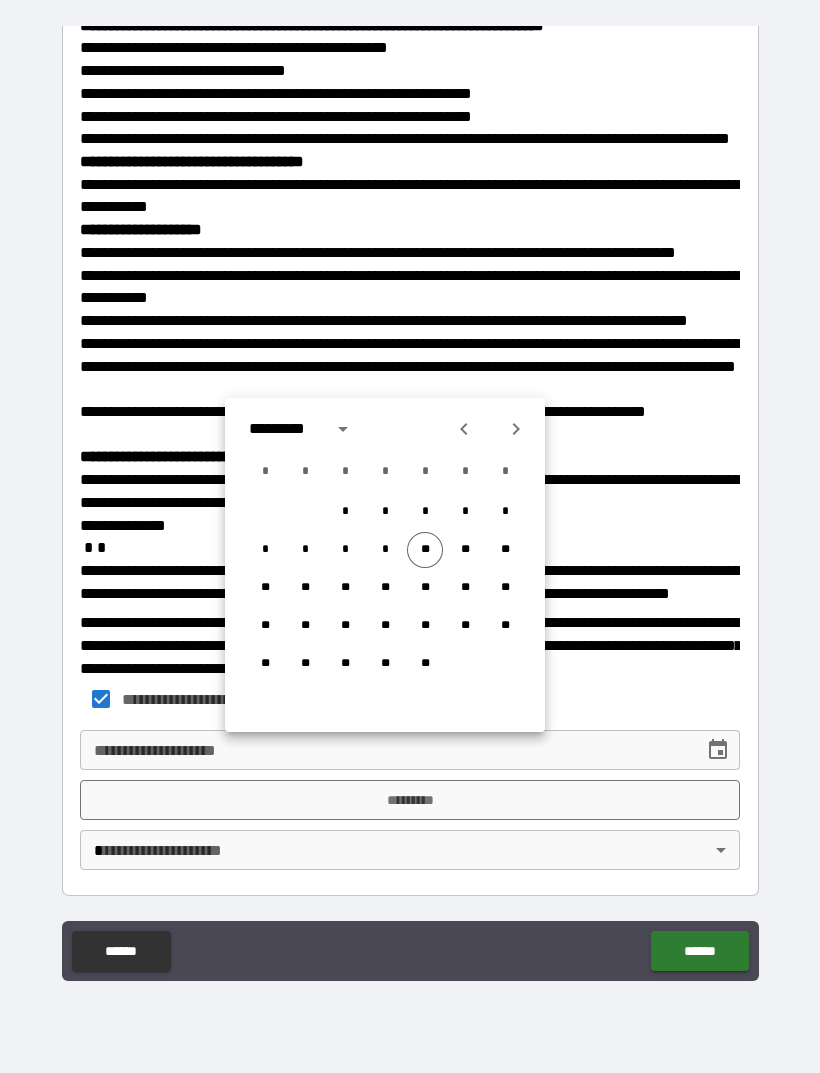 click on "**" at bounding box center [425, 550] 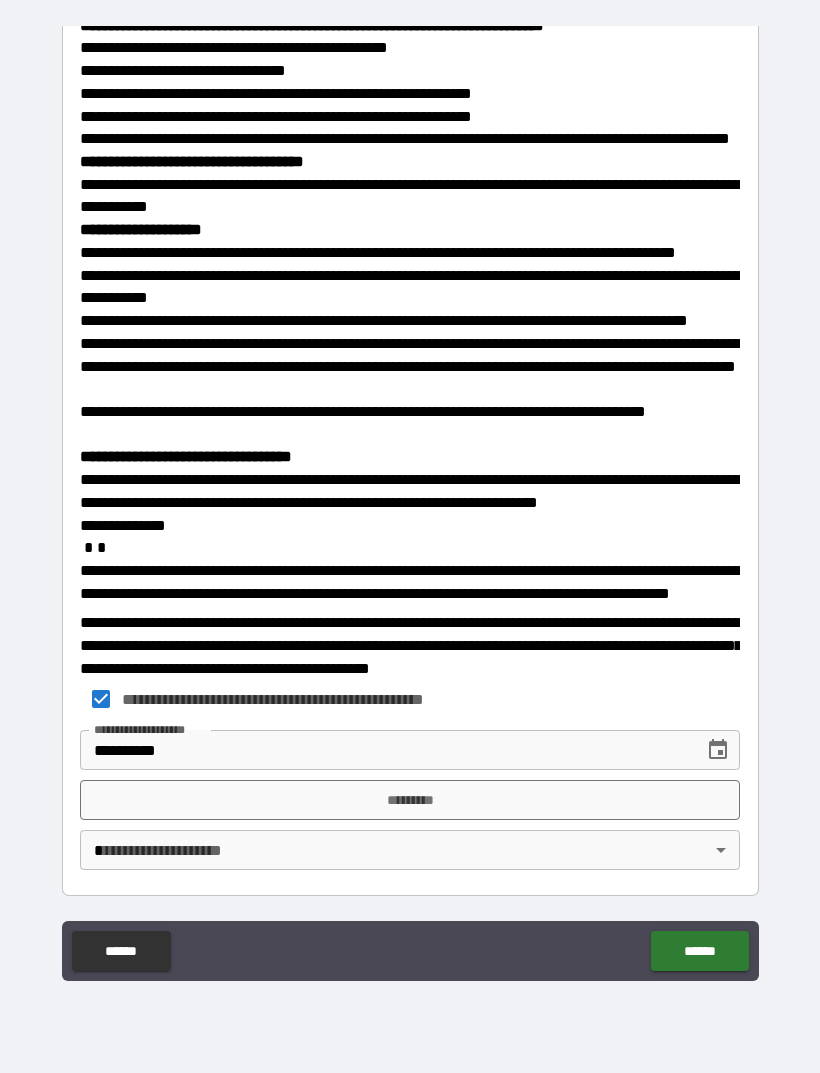click on "*********" at bounding box center [410, 800] 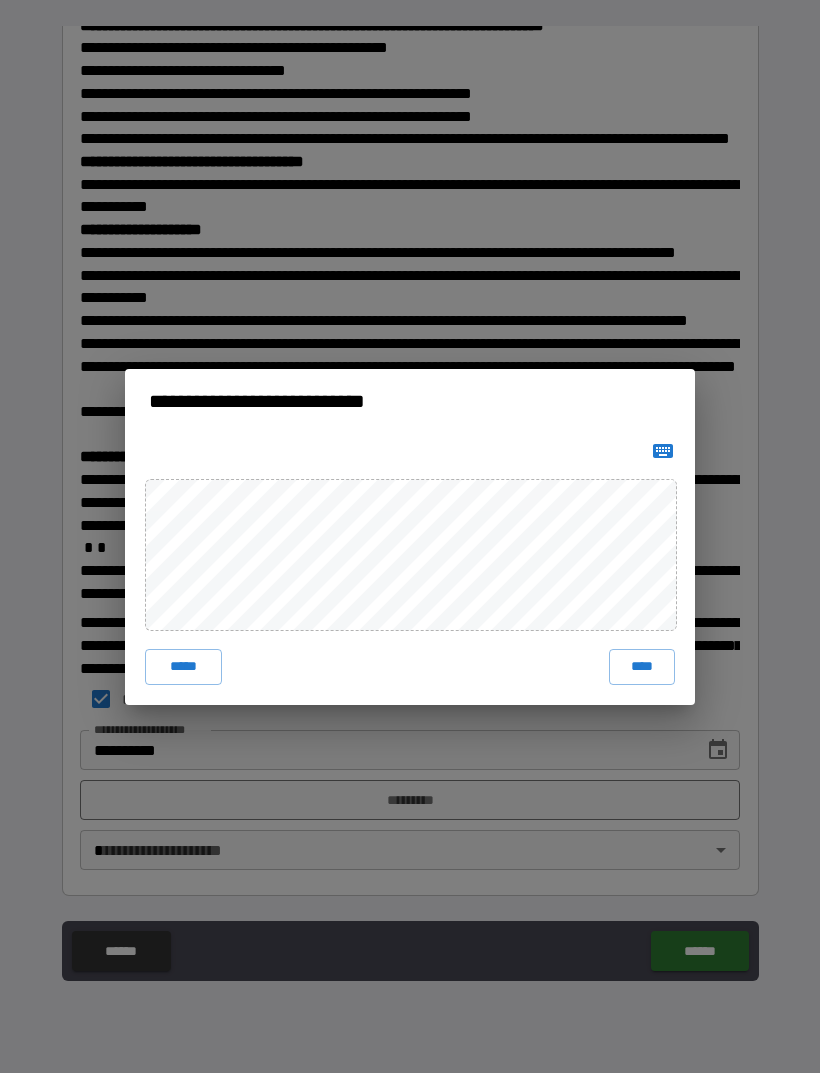 click on "***** ****" at bounding box center [410, 569] 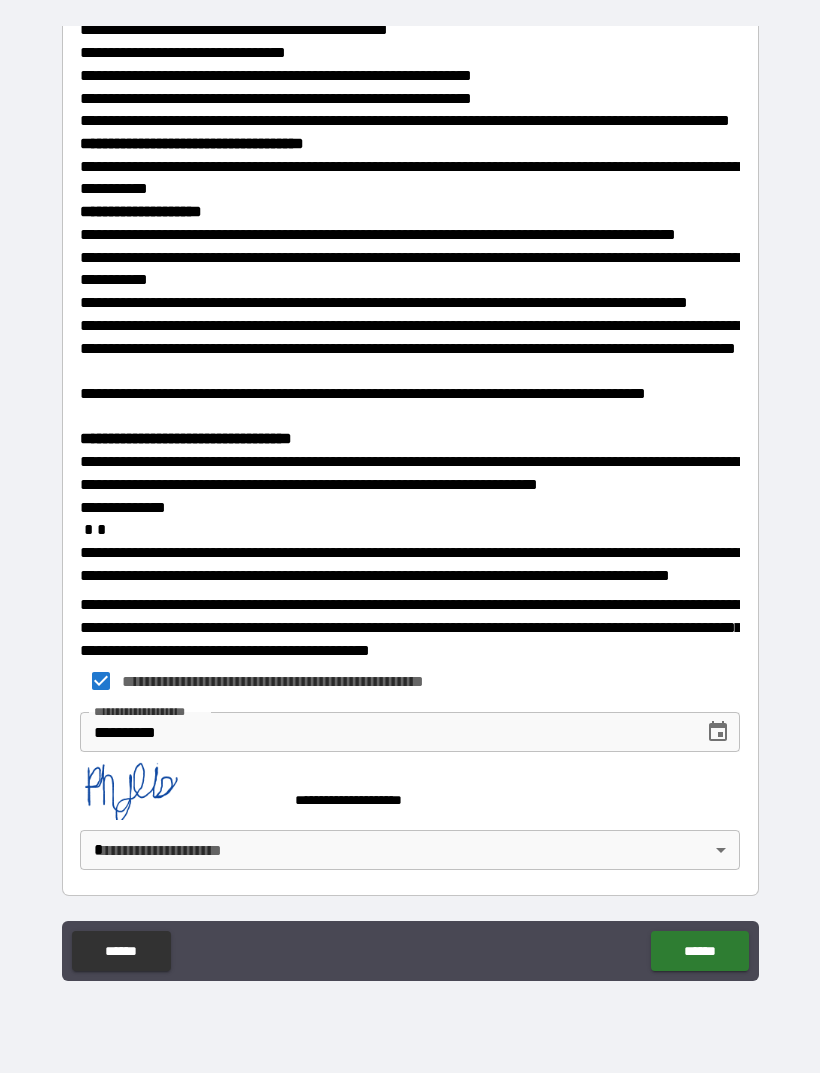 scroll, scrollTop: 2499, scrollLeft: 0, axis: vertical 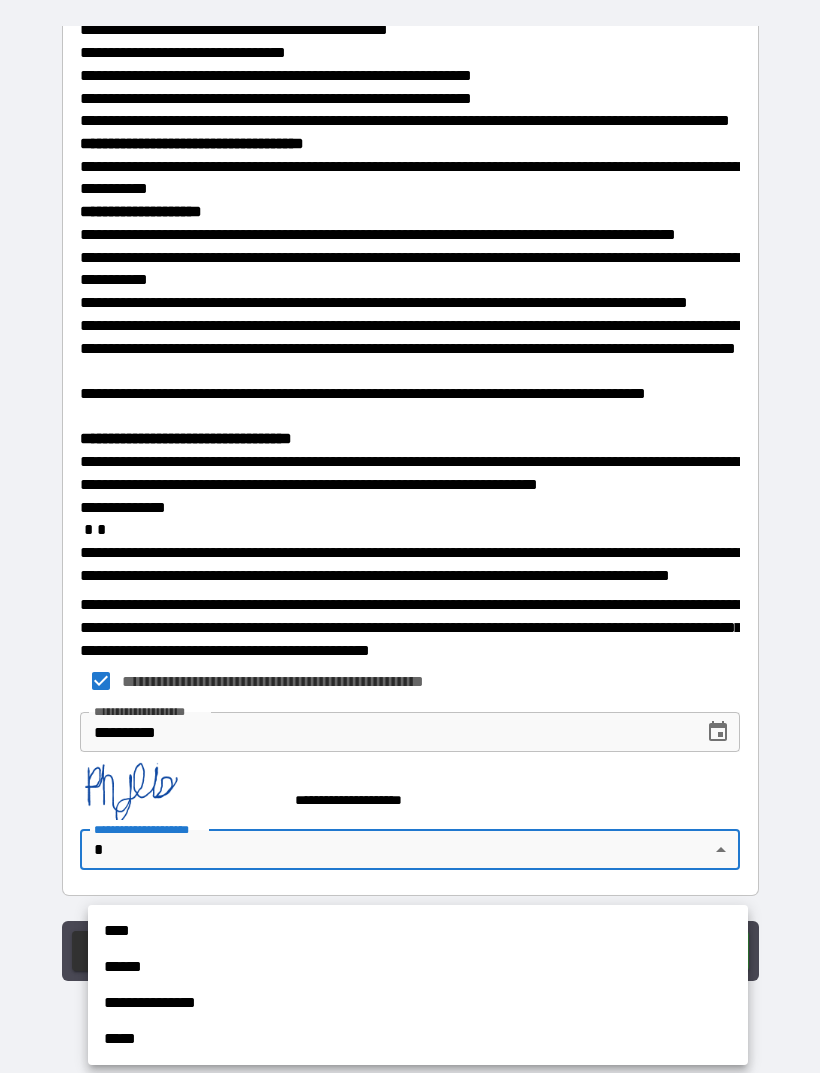 click on "****" at bounding box center [418, 931] 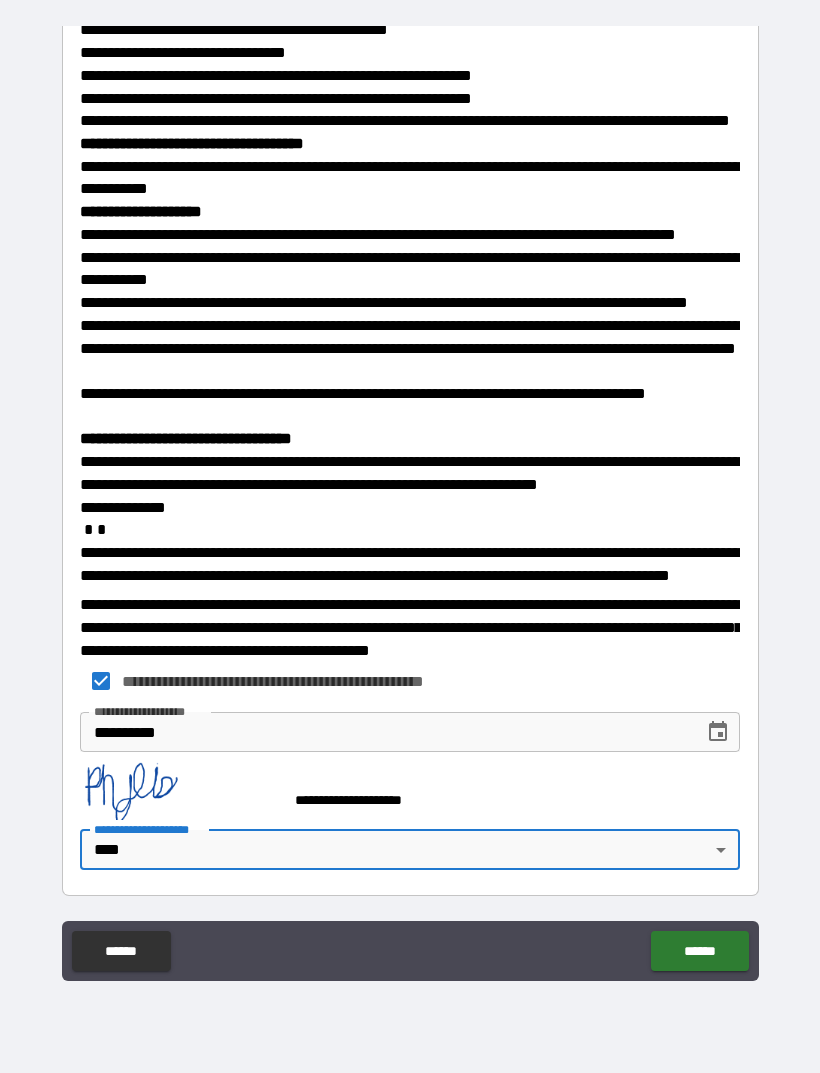 click on "******" at bounding box center [699, 951] 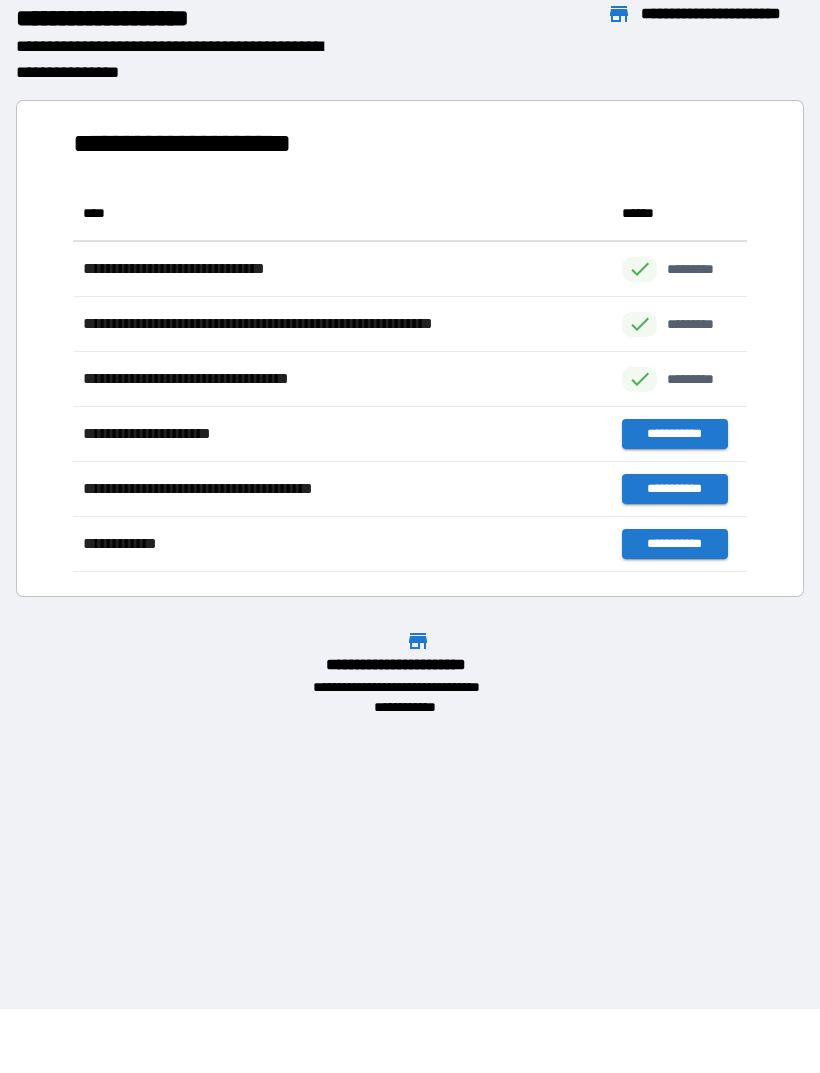 scroll, scrollTop: 386, scrollLeft: 674, axis: both 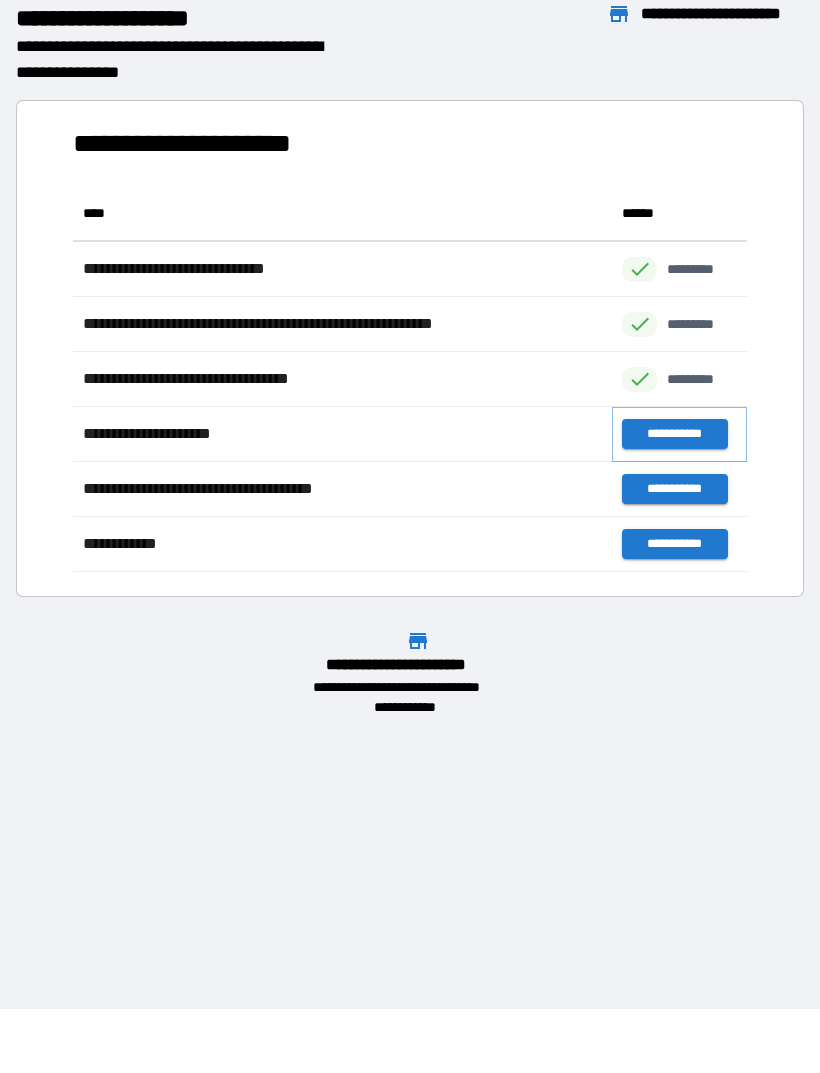 click on "**********" at bounding box center [674, 434] 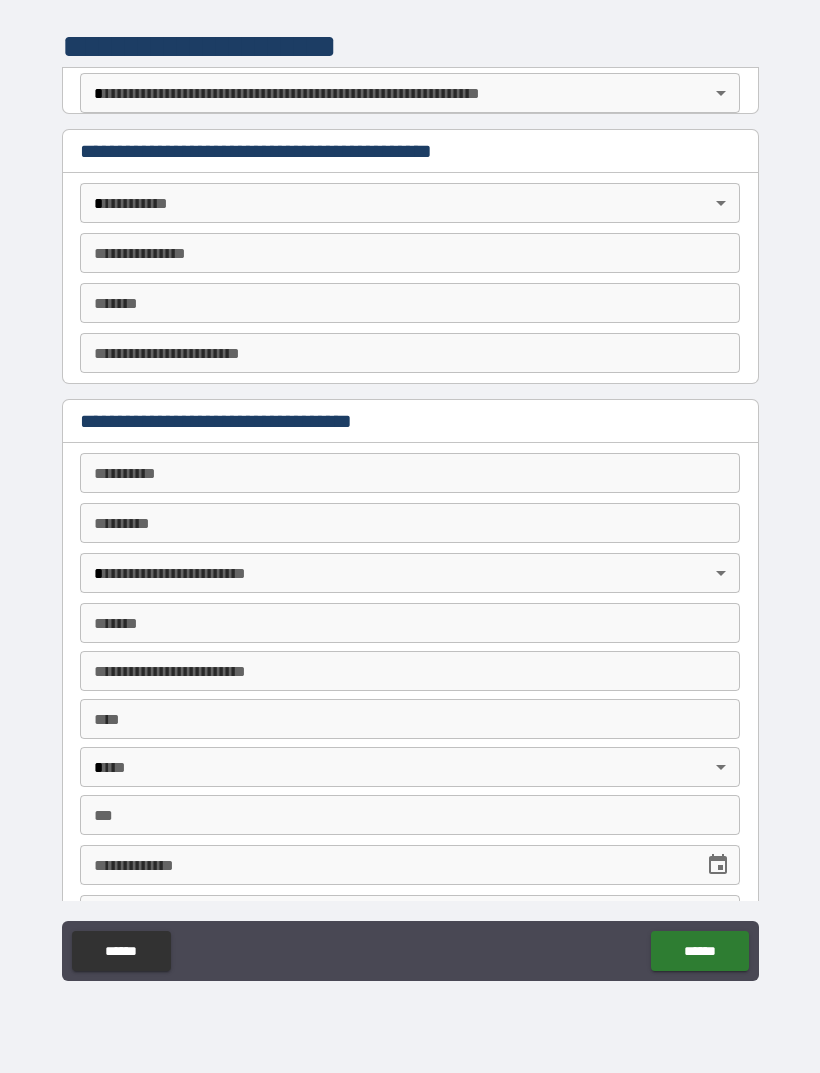 click on "**********" at bounding box center [410, 504] 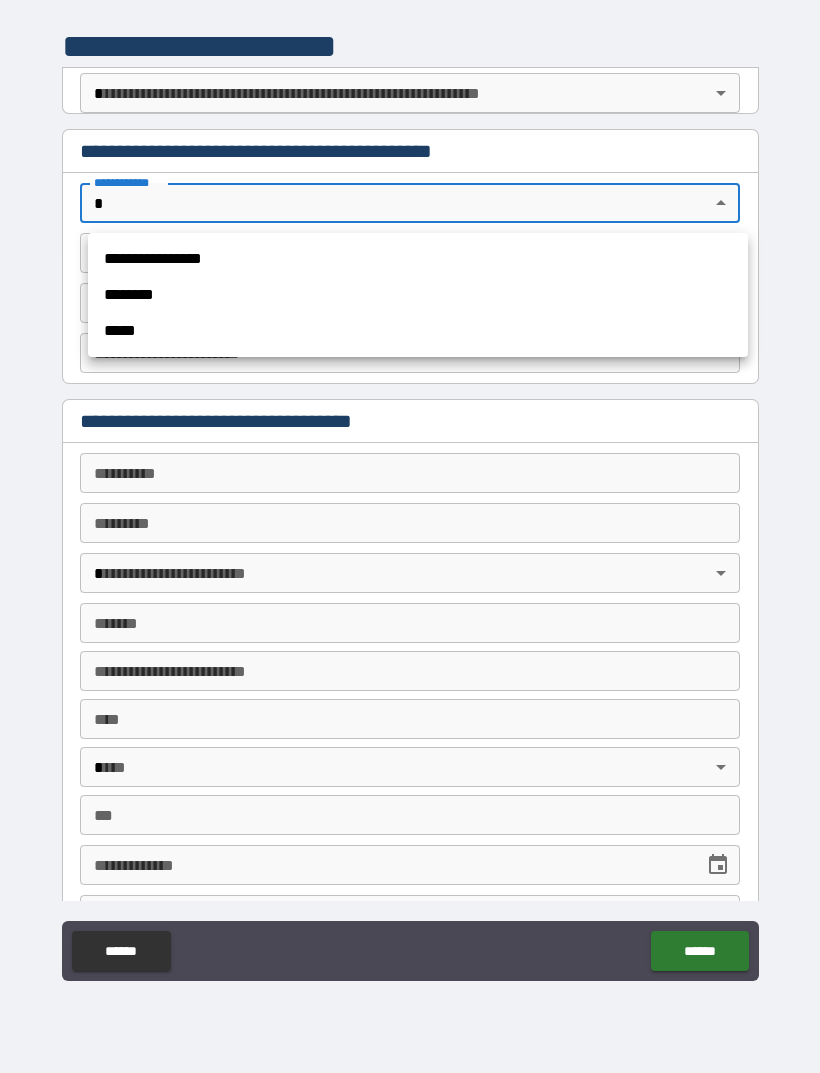 click on "********" at bounding box center [418, 295] 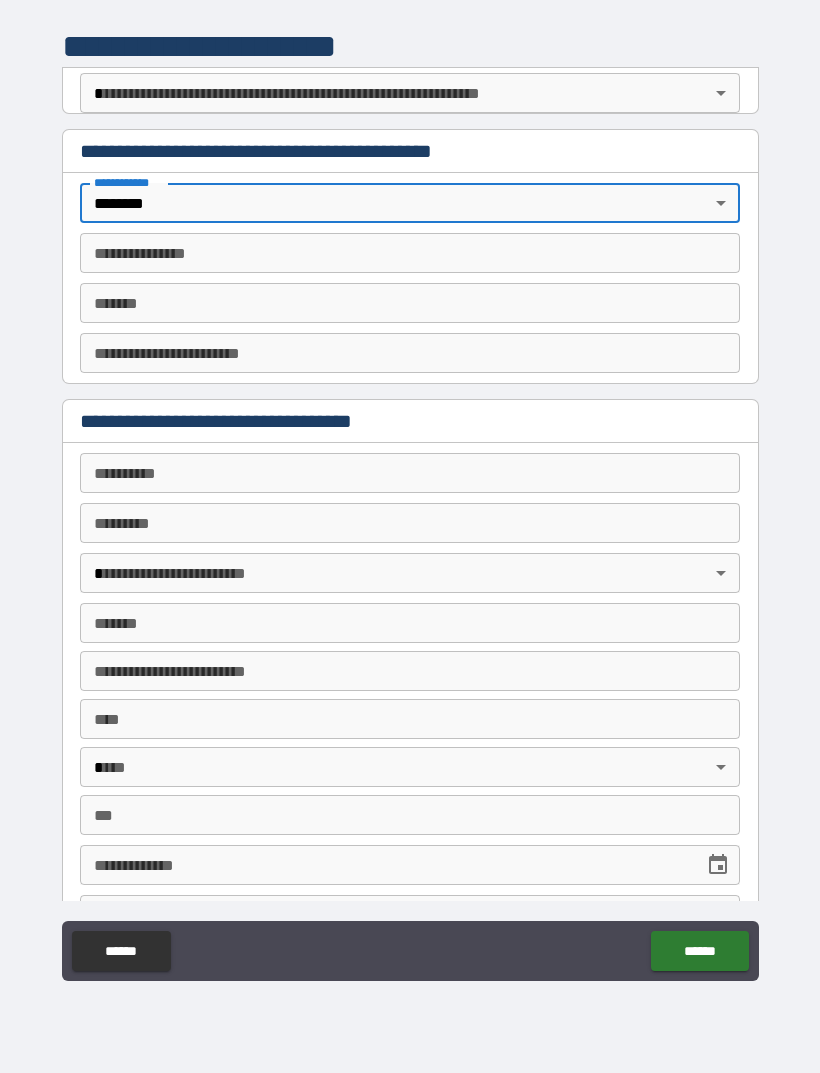 click on "**********" at bounding box center [410, 253] 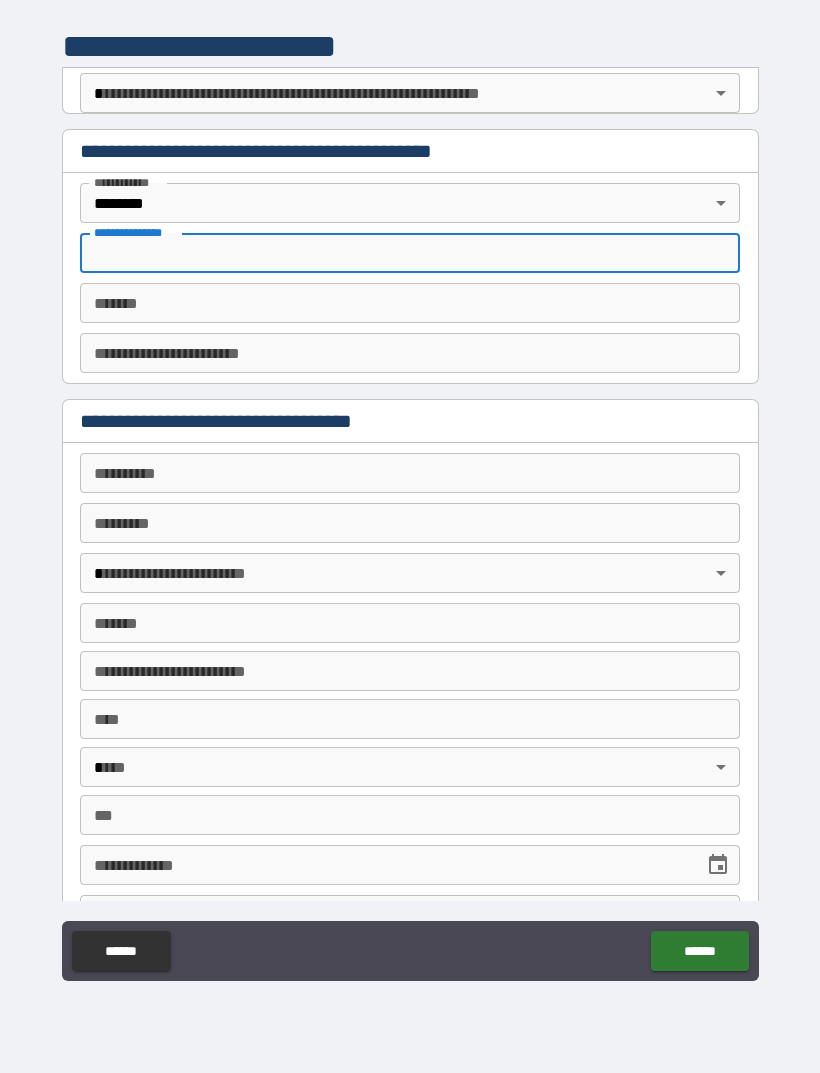 click on "**********" at bounding box center [410, 353] 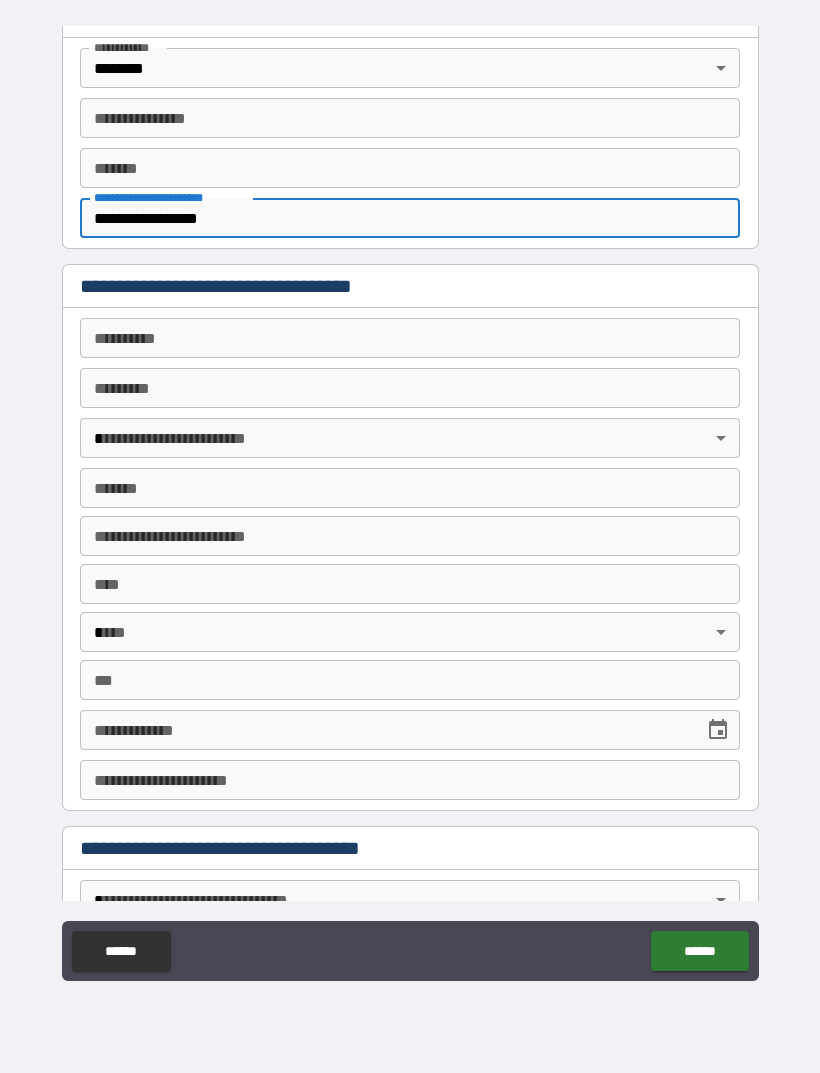 scroll, scrollTop: 136, scrollLeft: 0, axis: vertical 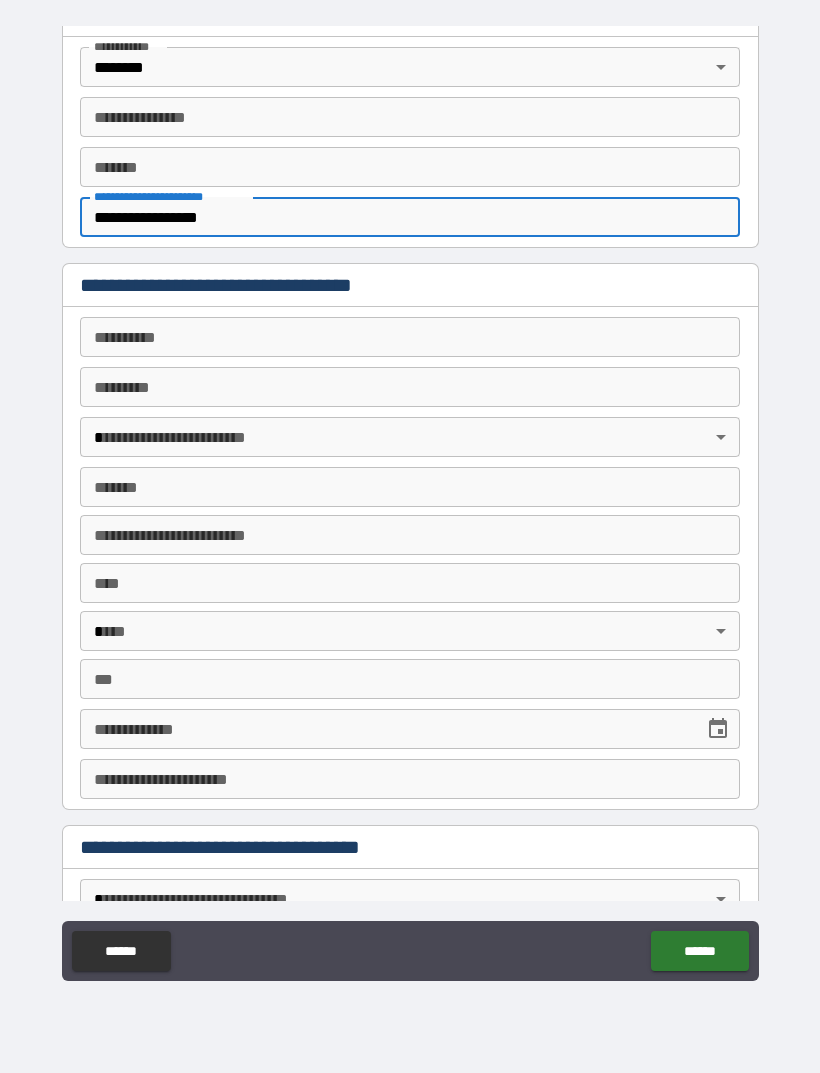 type on "**********" 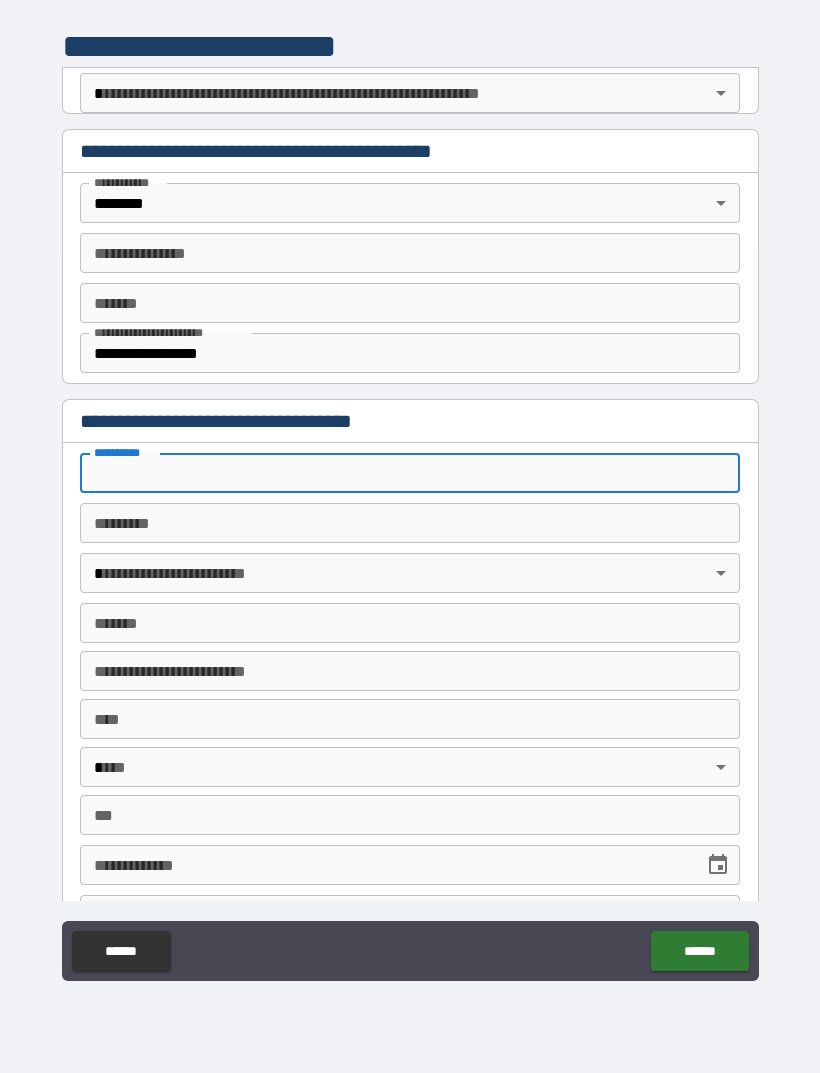 scroll, scrollTop: 0, scrollLeft: 0, axis: both 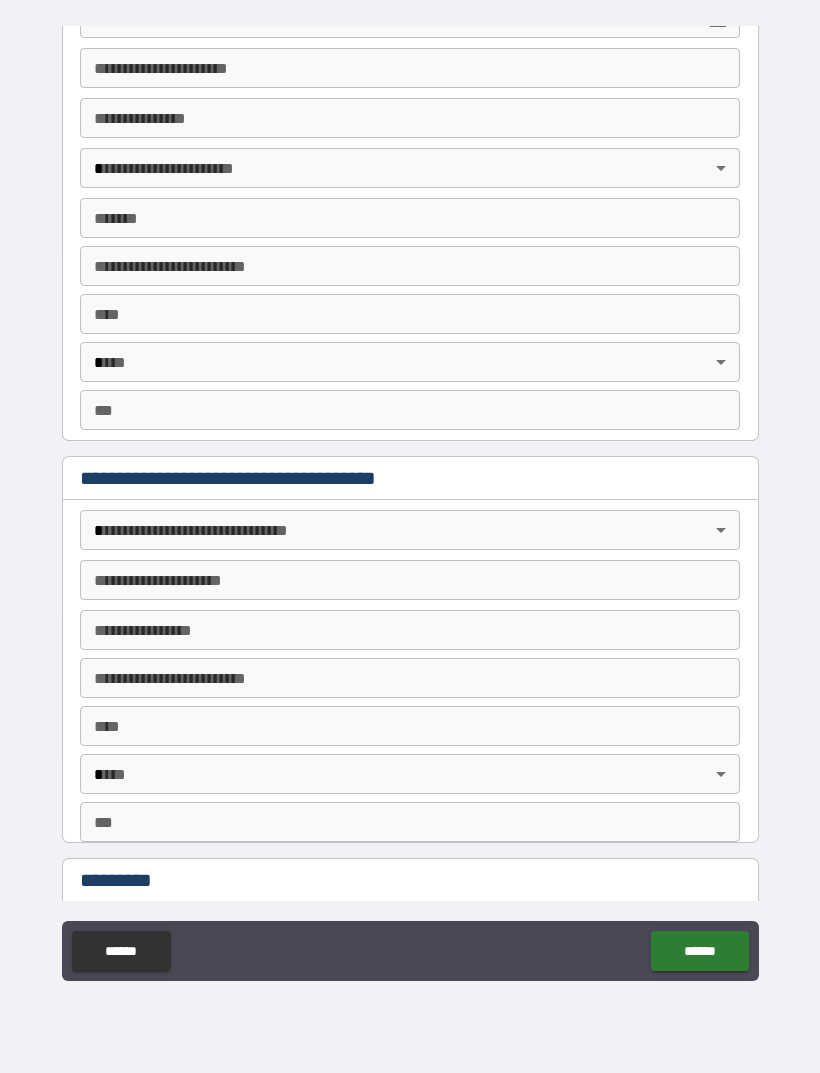 click on "******" at bounding box center [121, 951] 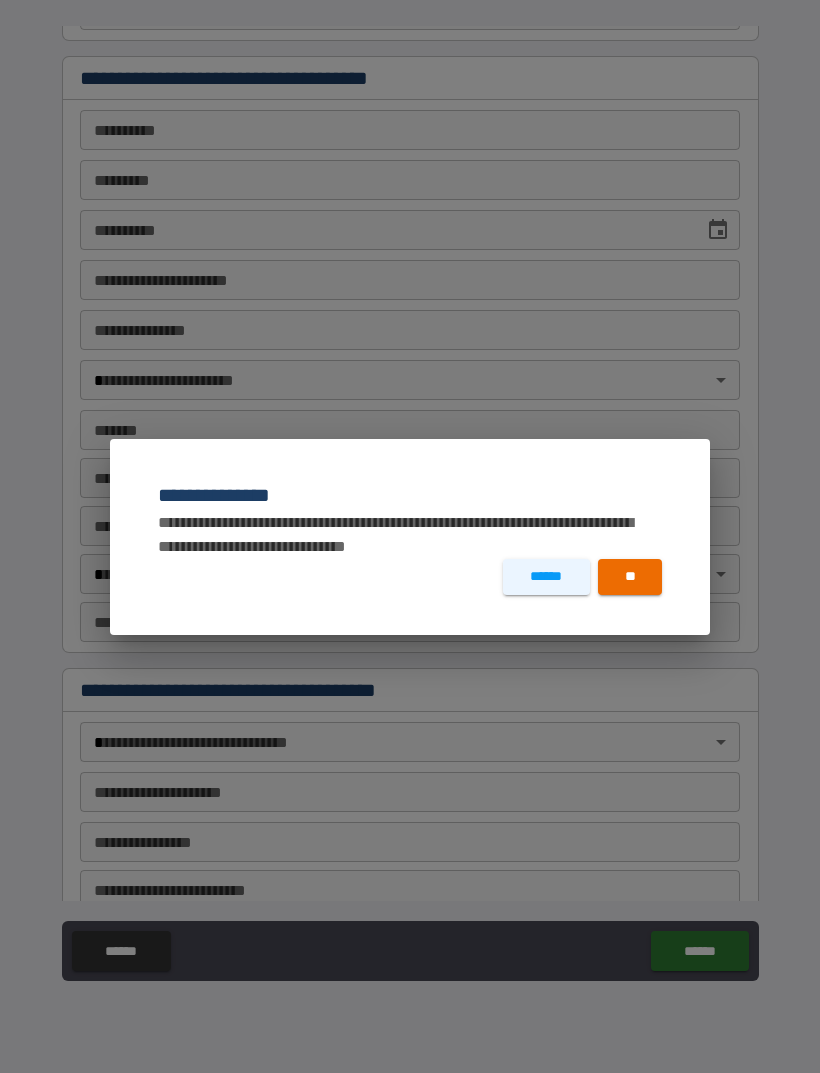 scroll, scrollTop: 1625, scrollLeft: 0, axis: vertical 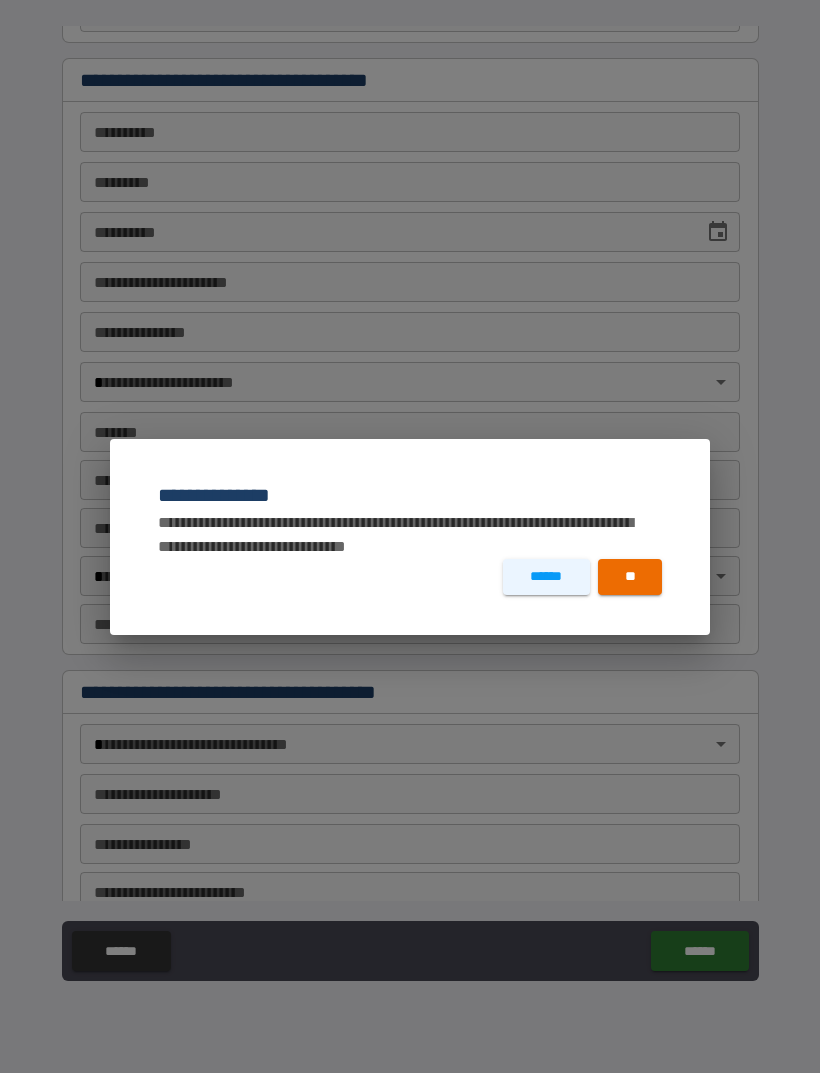 click on "**" at bounding box center [630, 577] 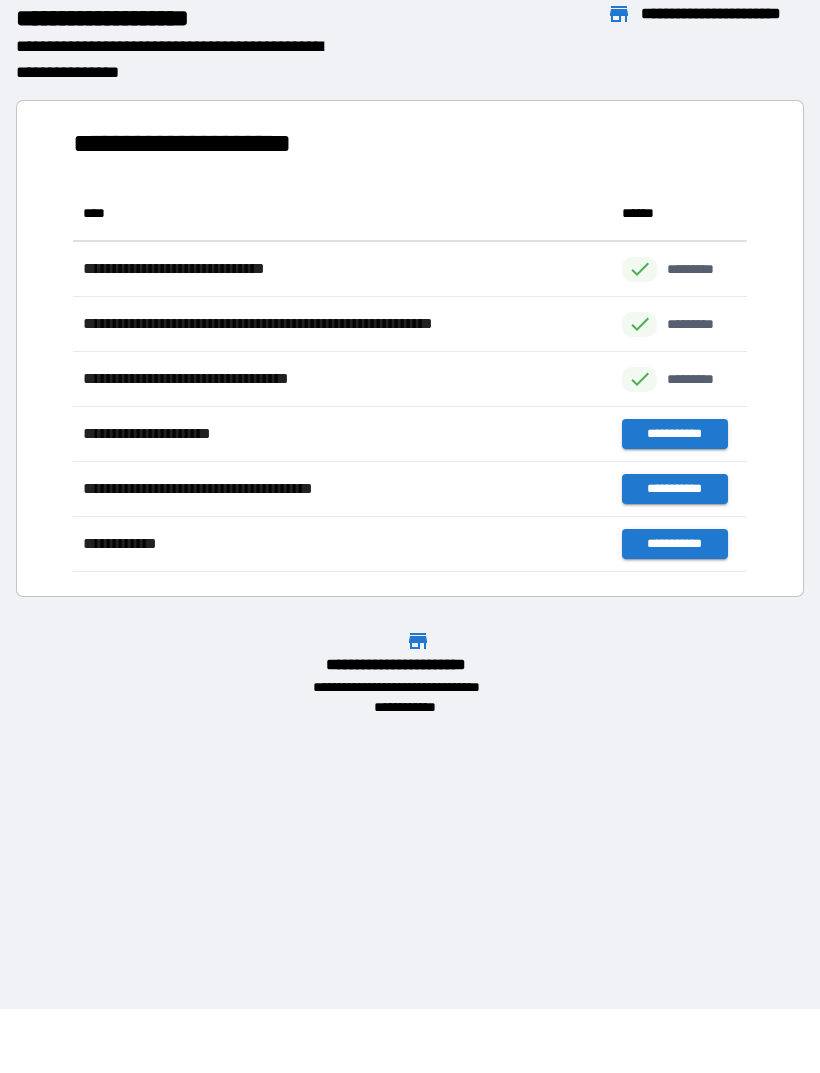 scroll, scrollTop: 1, scrollLeft: 1, axis: both 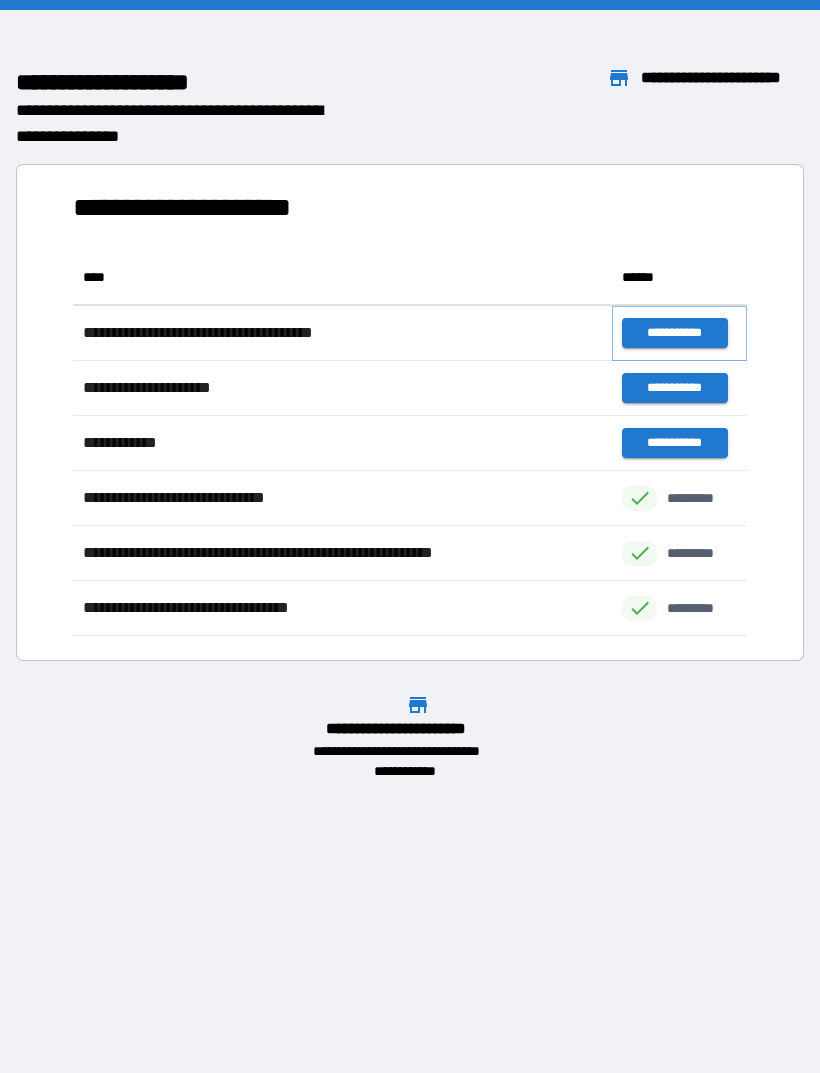 click on "**********" at bounding box center (674, 333) 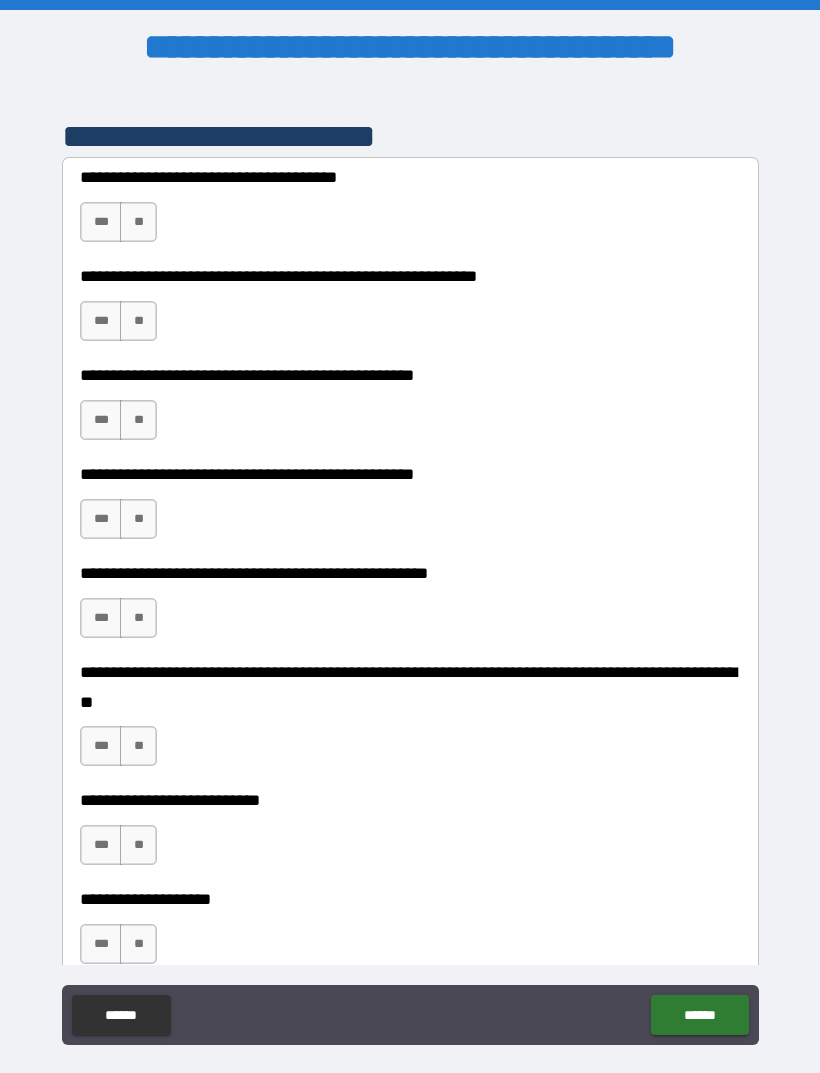 scroll, scrollTop: 428, scrollLeft: 0, axis: vertical 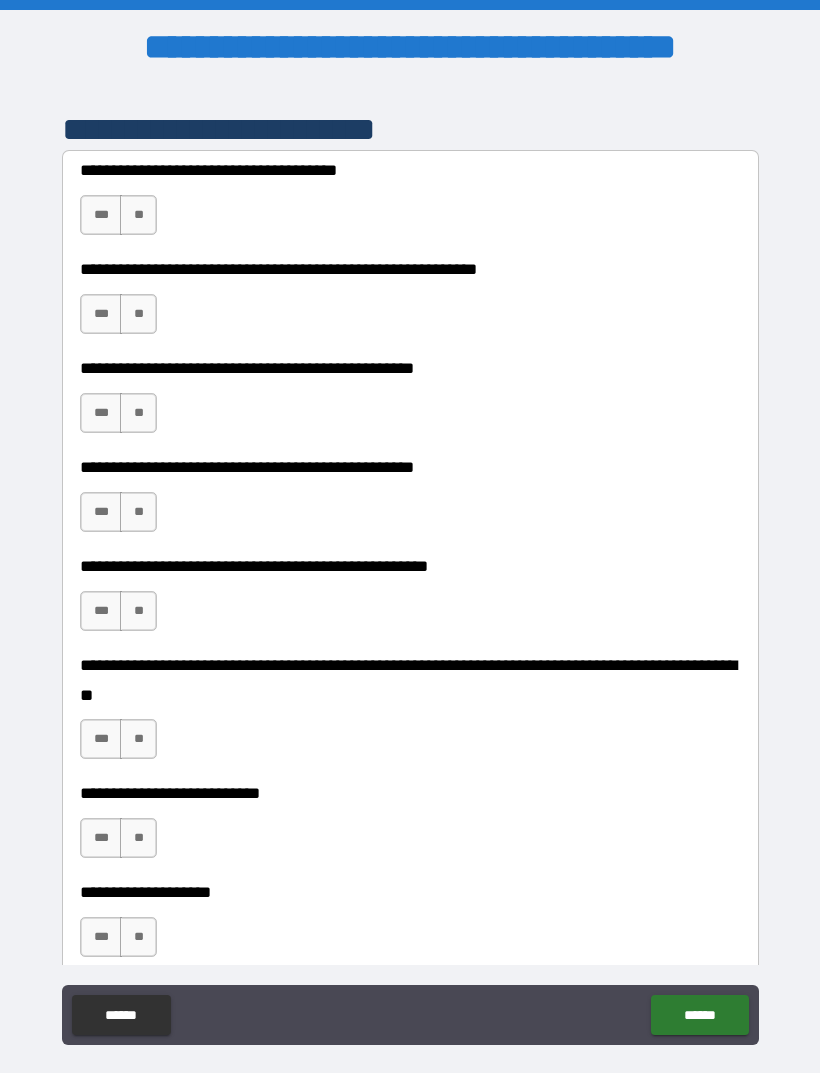 click on "***" at bounding box center (101, 215) 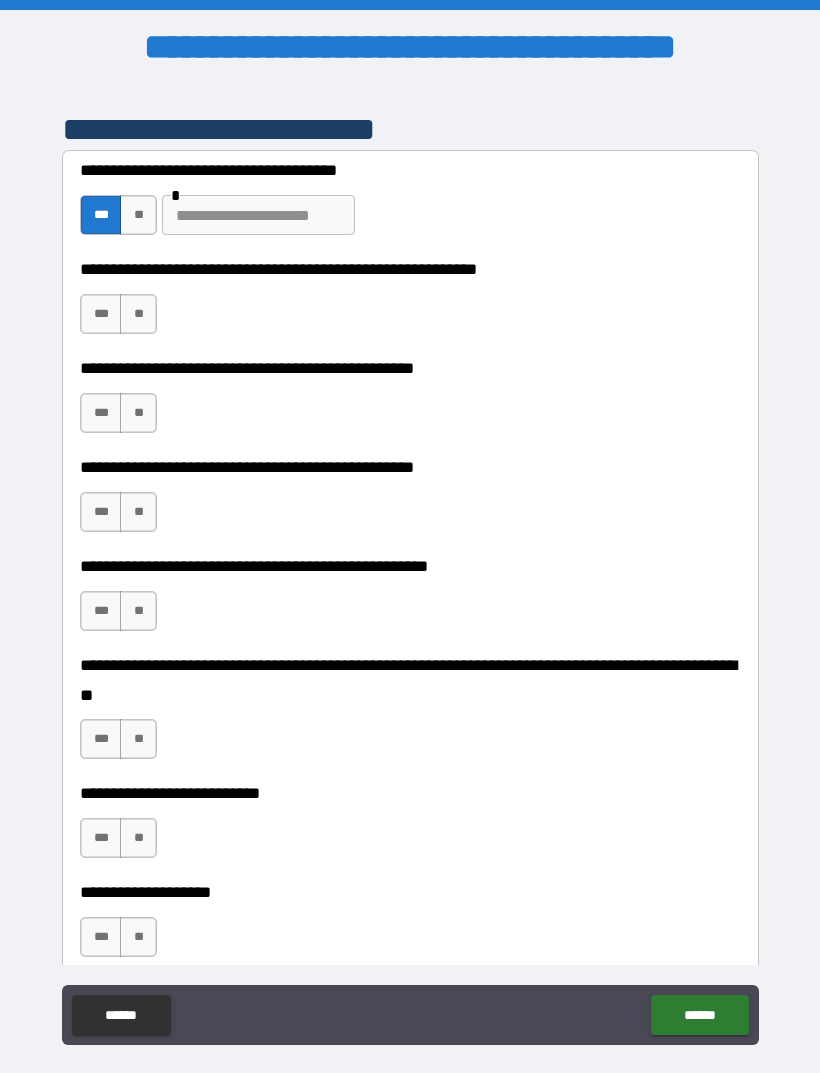 click at bounding box center (258, 215) 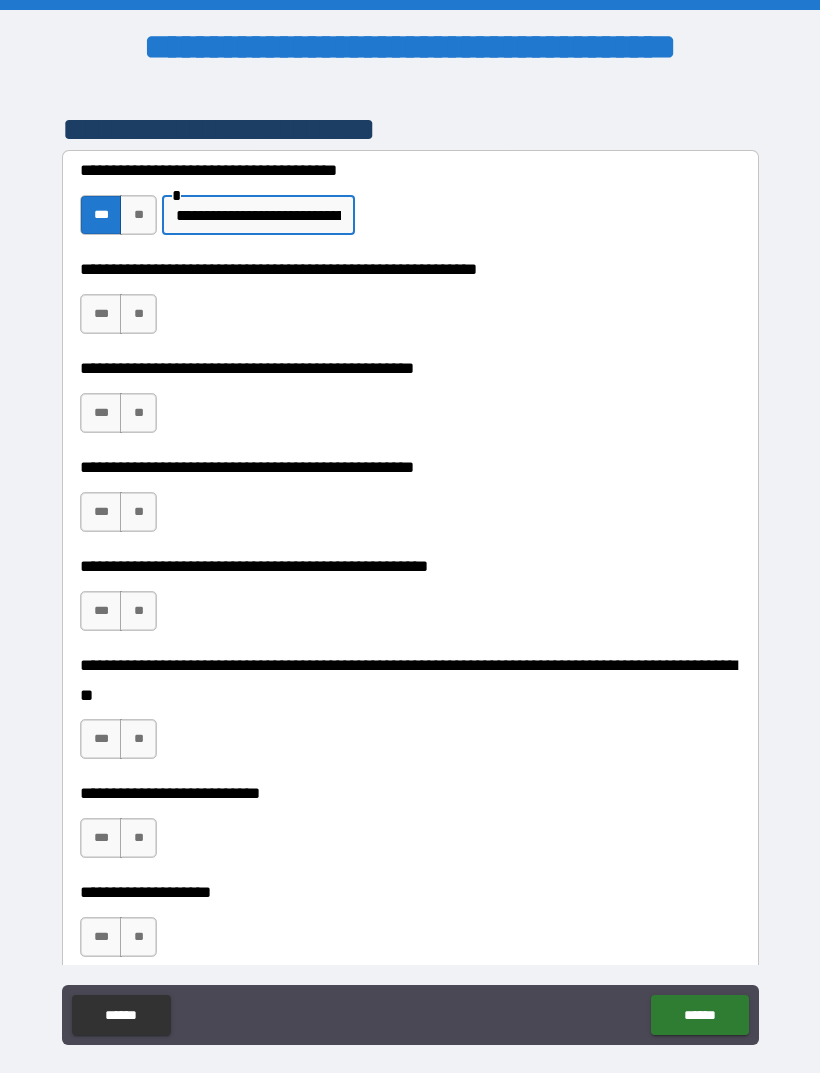 type on "**********" 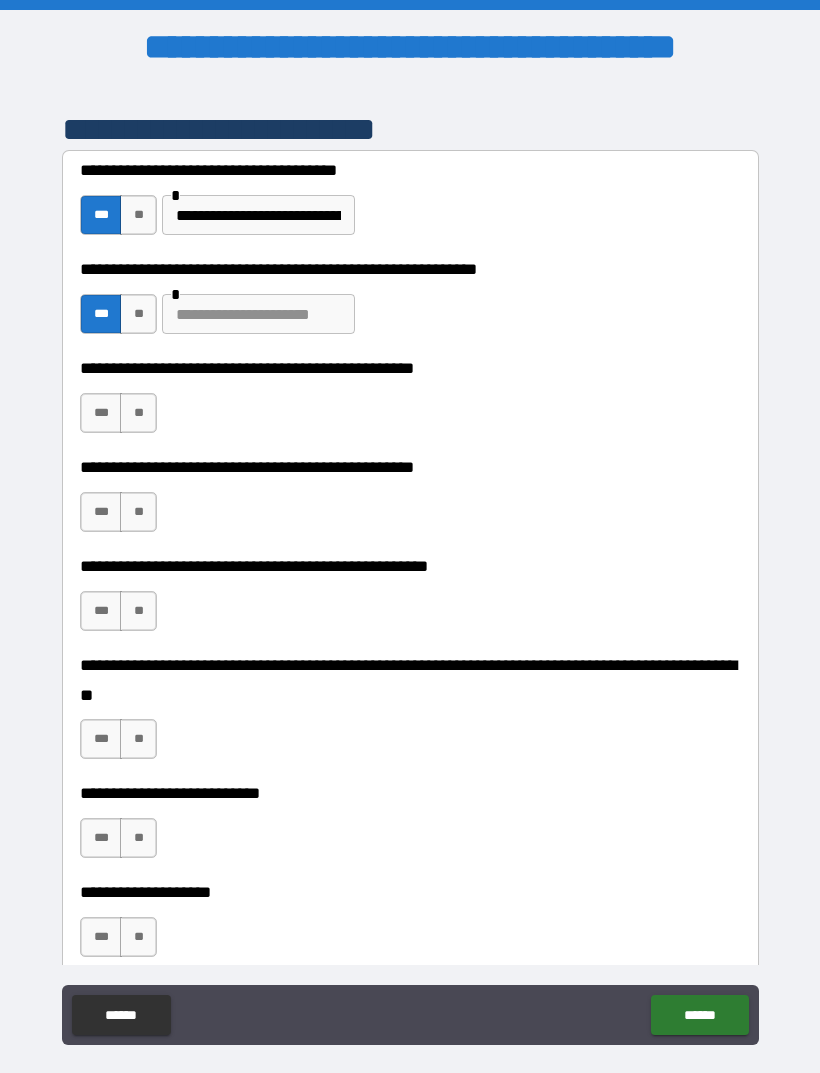 click at bounding box center [258, 314] 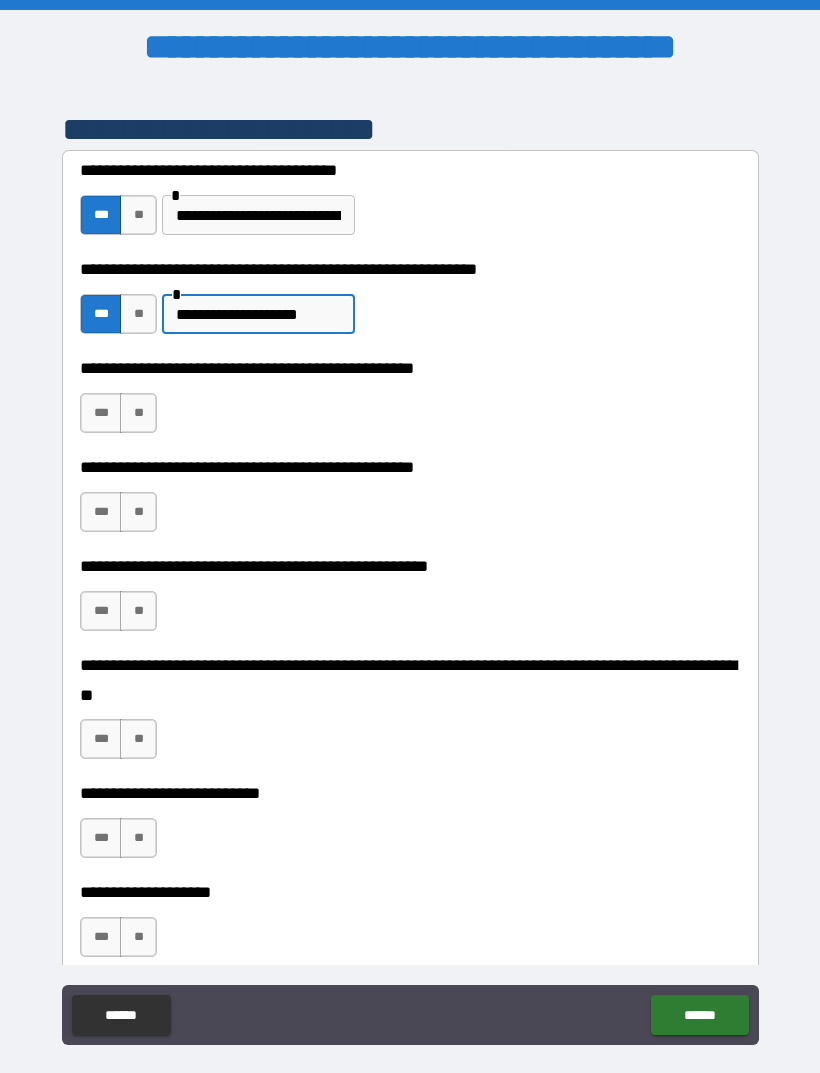 type on "**********" 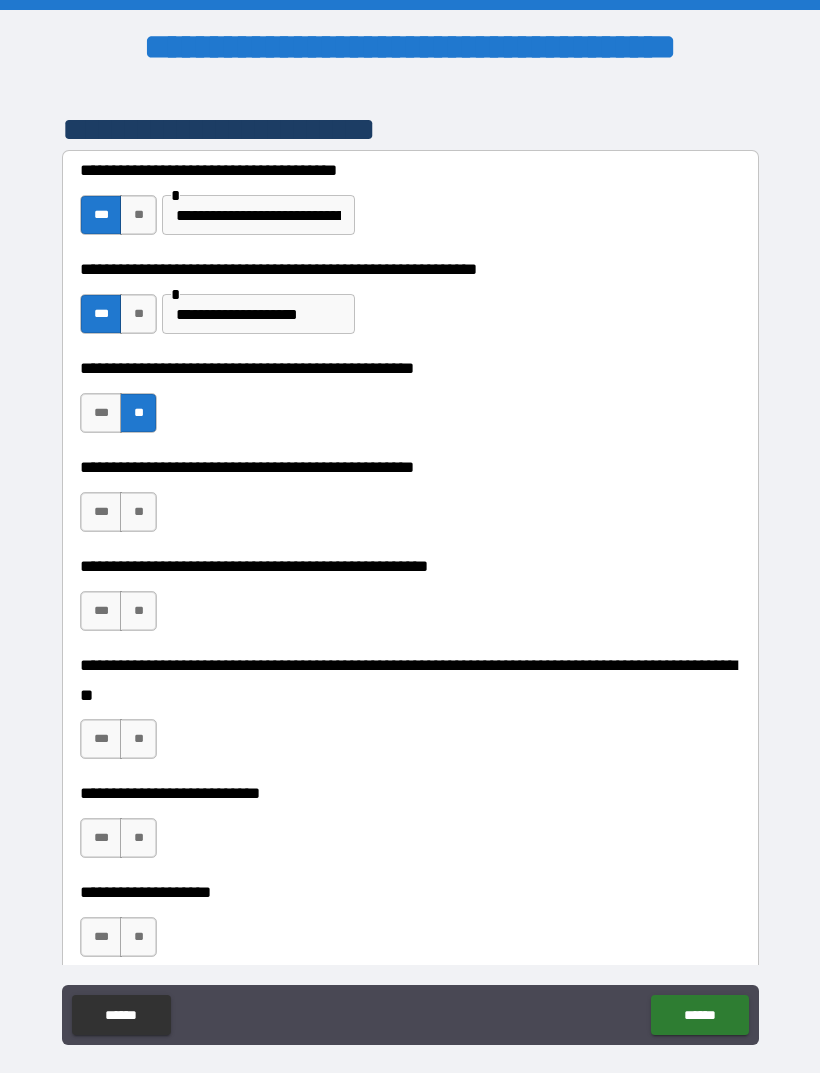 click on "***" at bounding box center (101, 512) 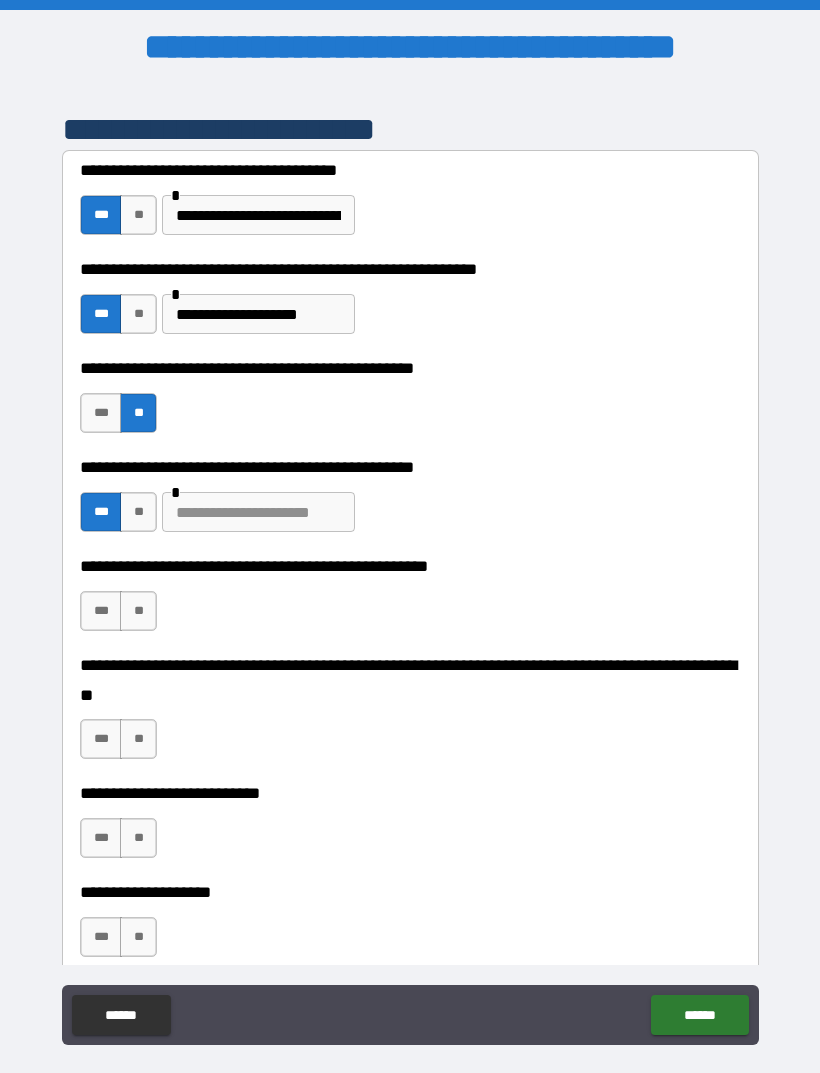 click at bounding box center (258, 512) 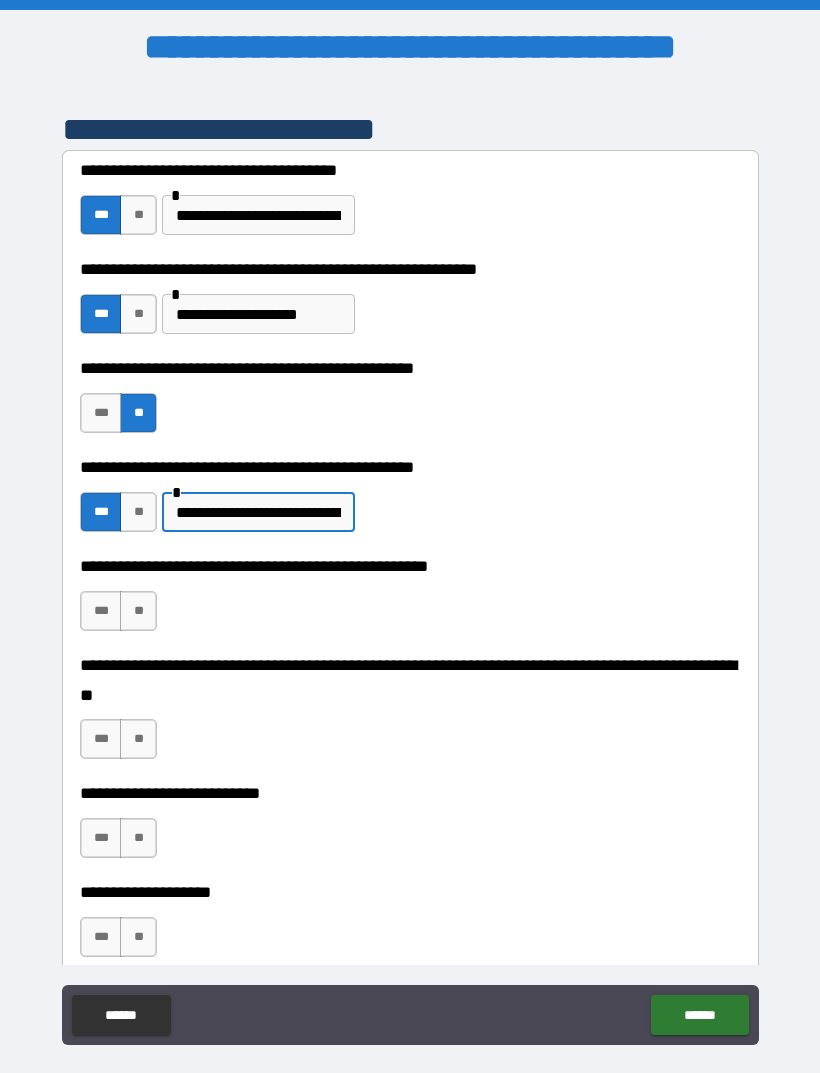 type on "**********" 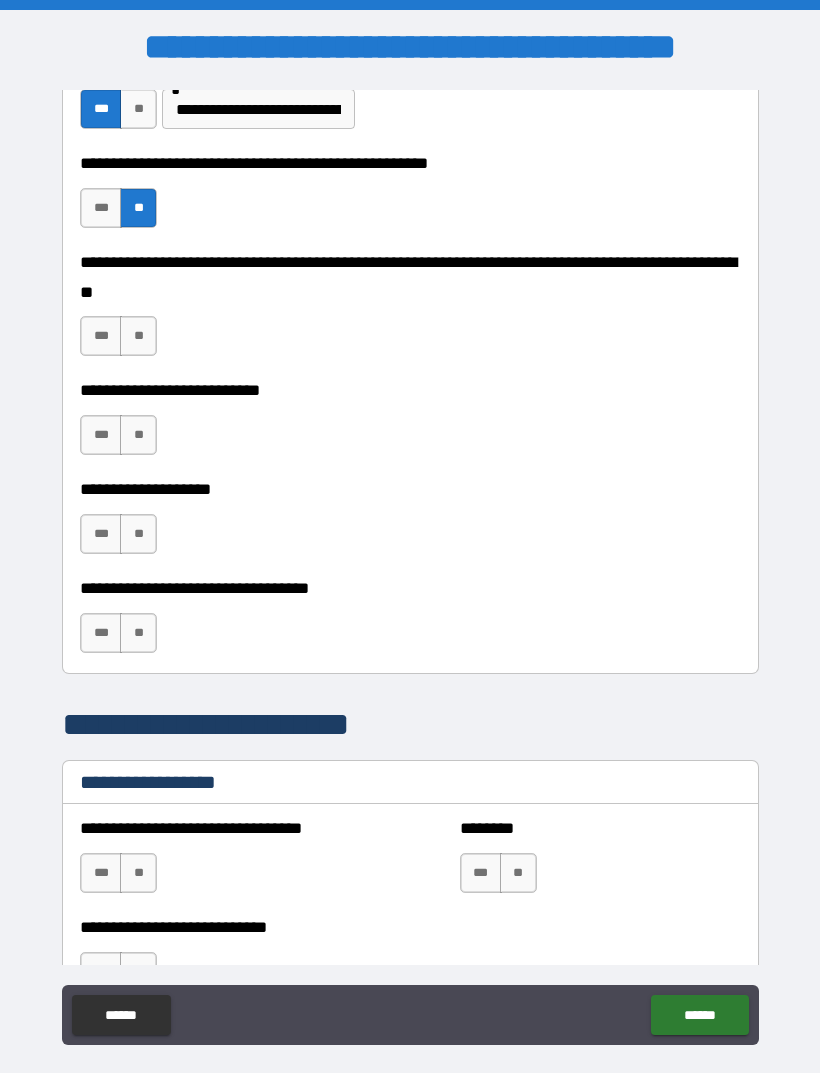 scroll, scrollTop: 848, scrollLeft: 0, axis: vertical 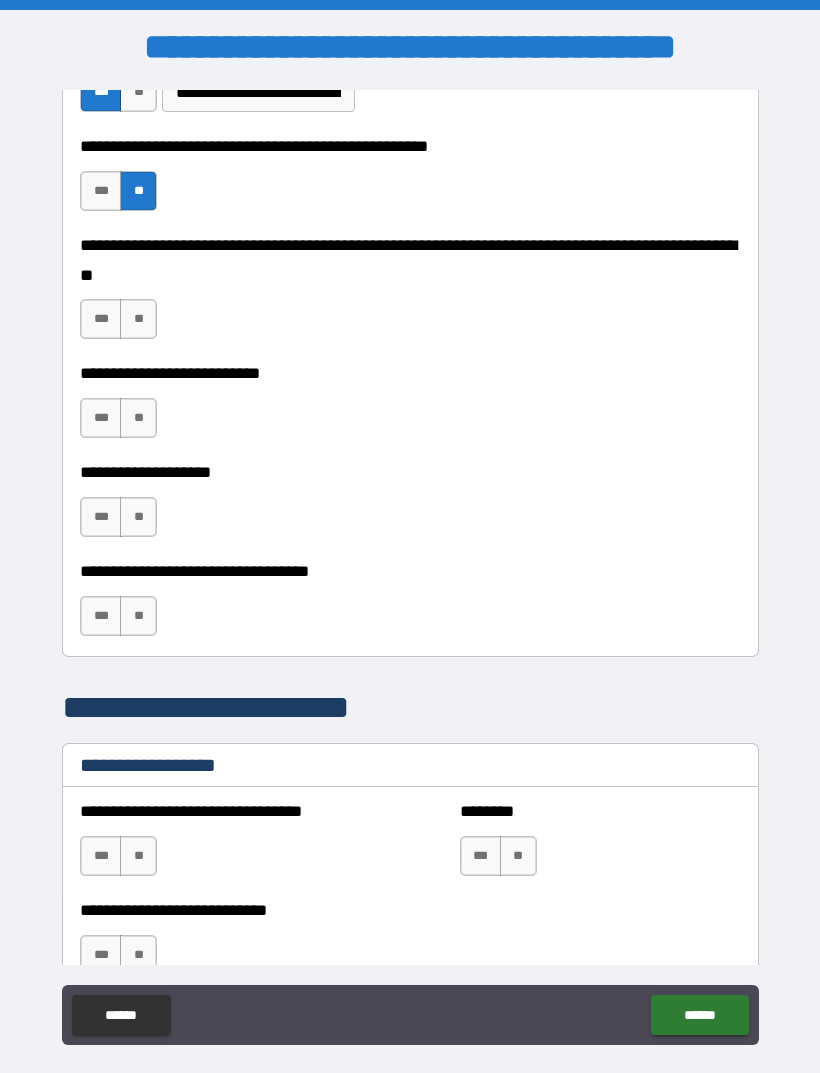 click on "**" at bounding box center [138, 319] 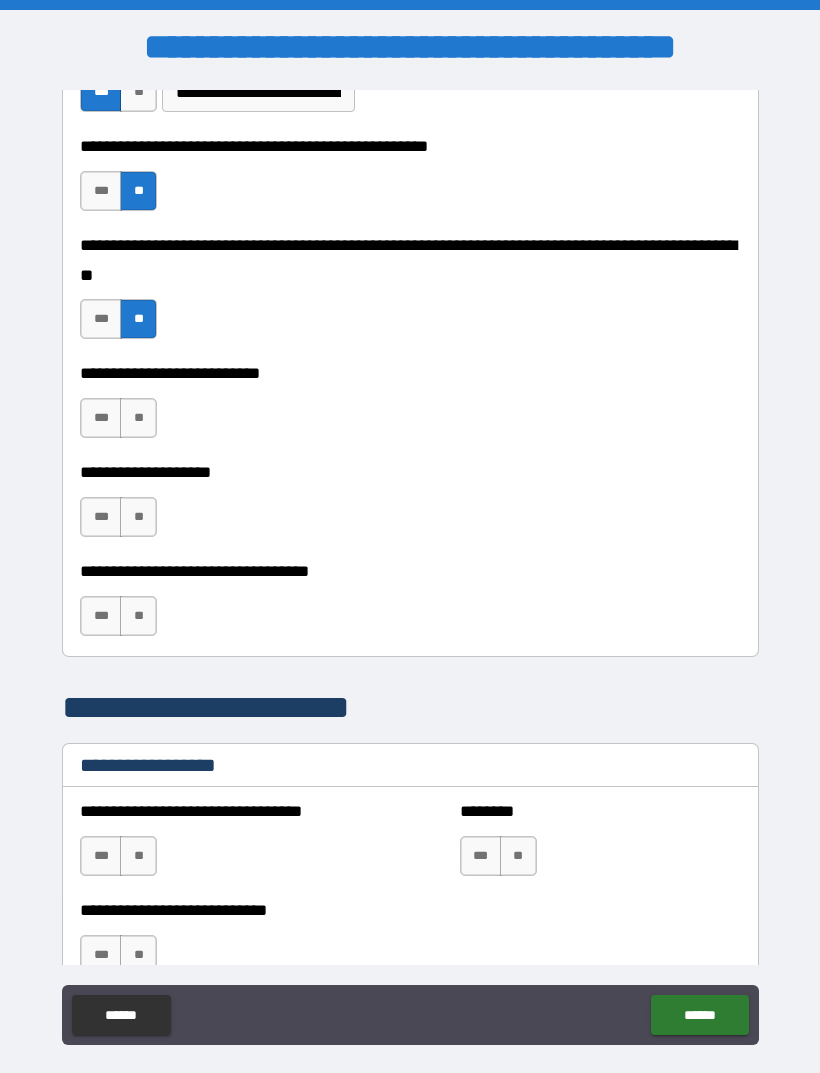 click on "**" at bounding box center (138, 418) 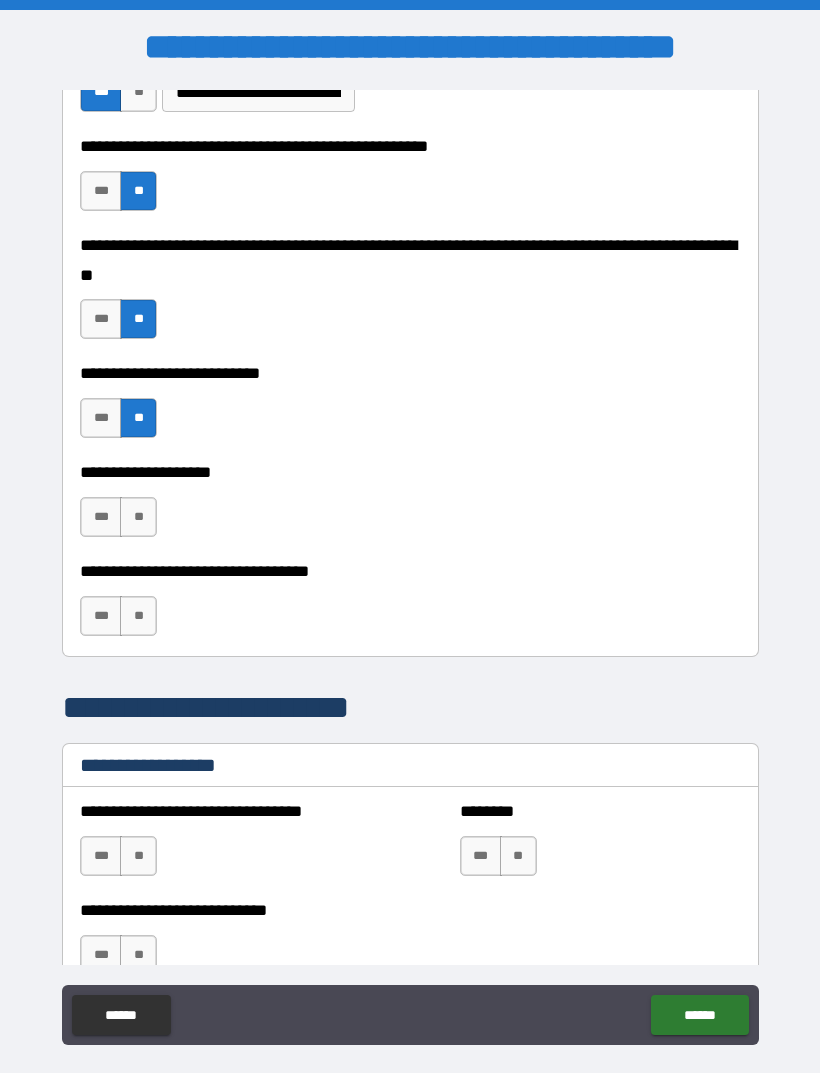 click on "**" at bounding box center [138, 517] 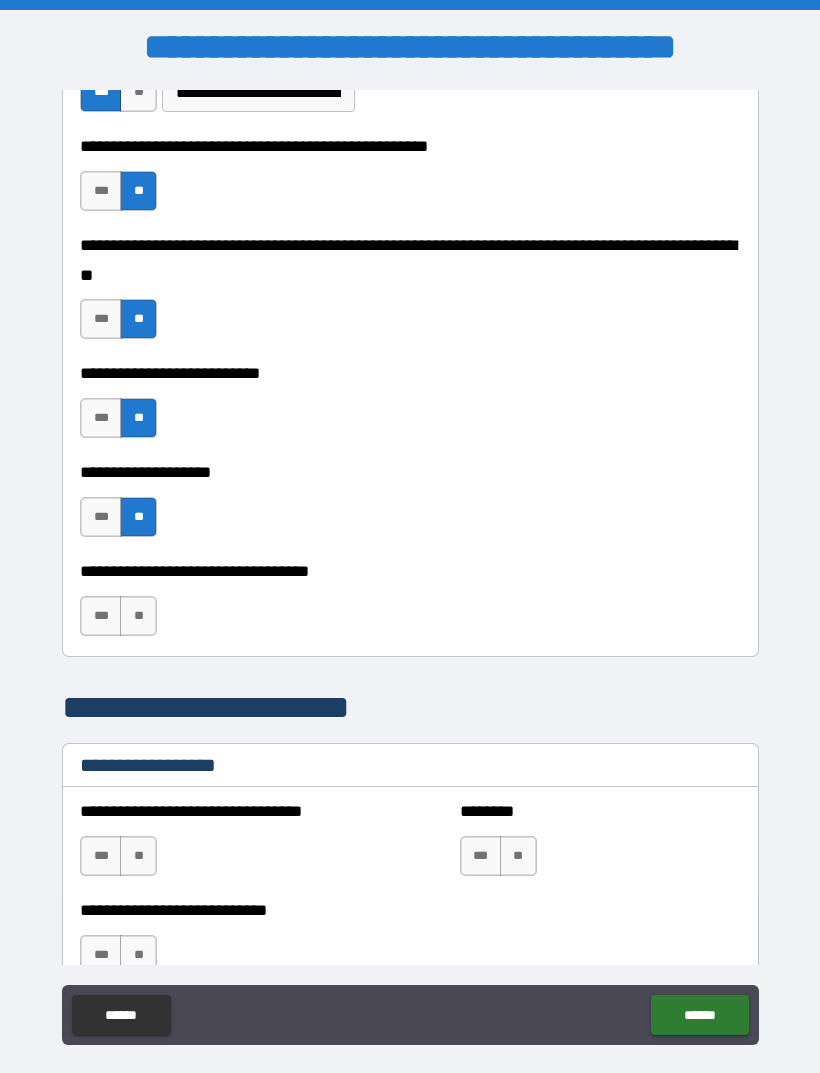 click on "**" at bounding box center (138, 616) 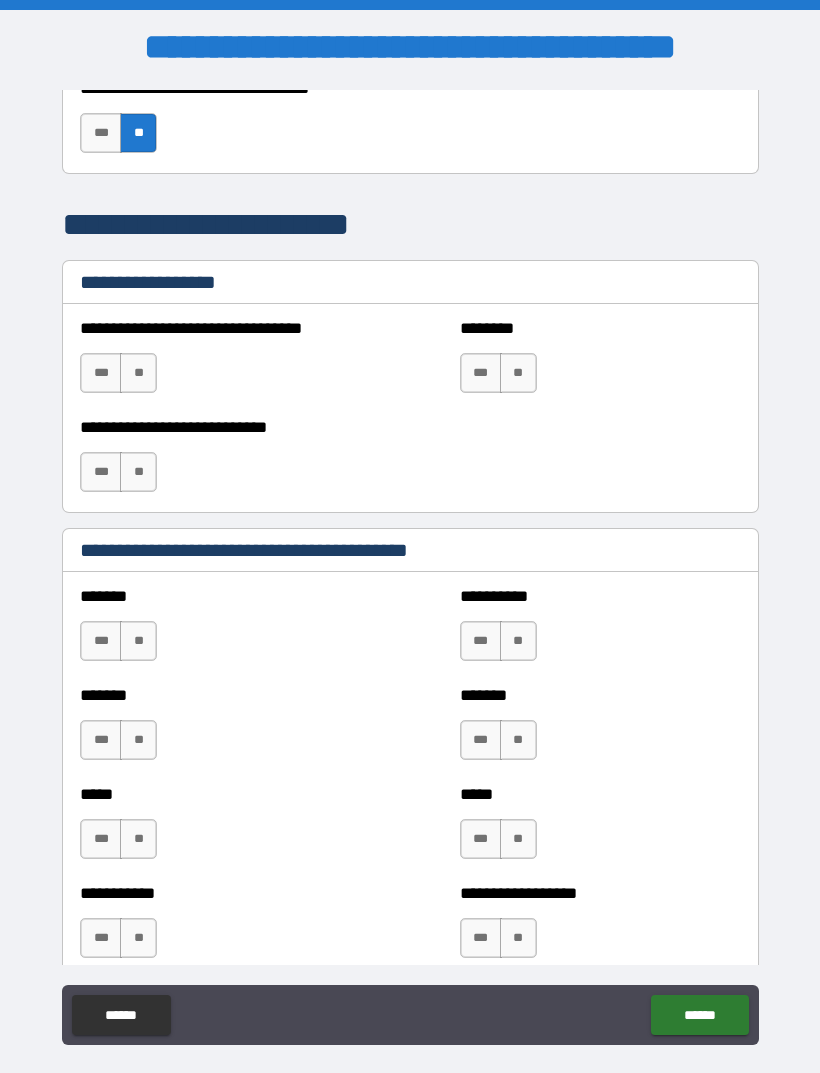 scroll, scrollTop: 1331, scrollLeft: 0, axis: vertical 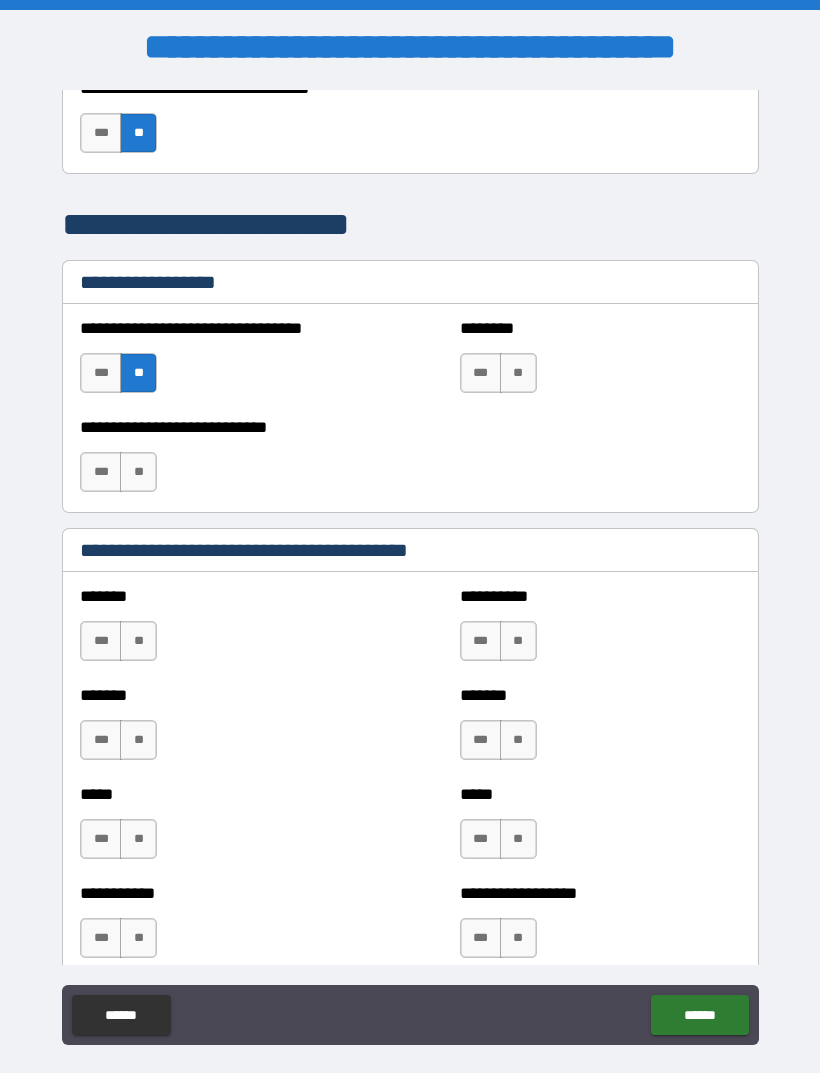 click on "**" at bounding box center (138, 472) 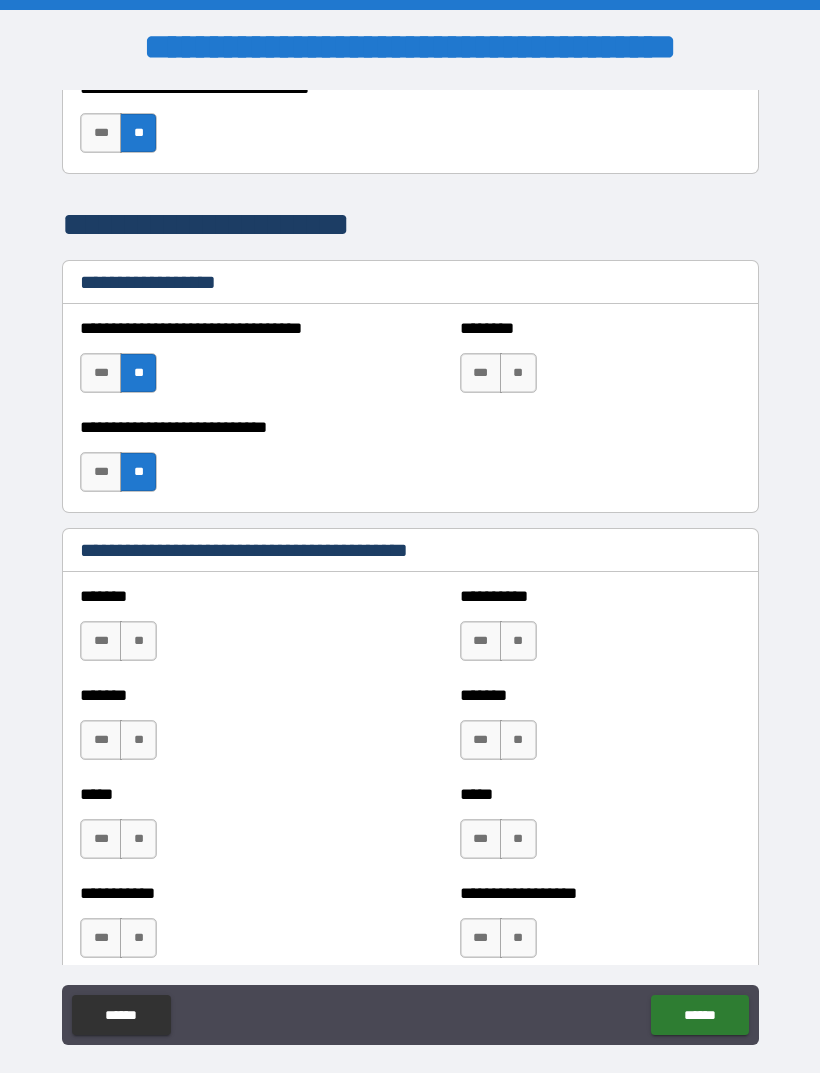 click on "**" at bounding box center [518, 373] 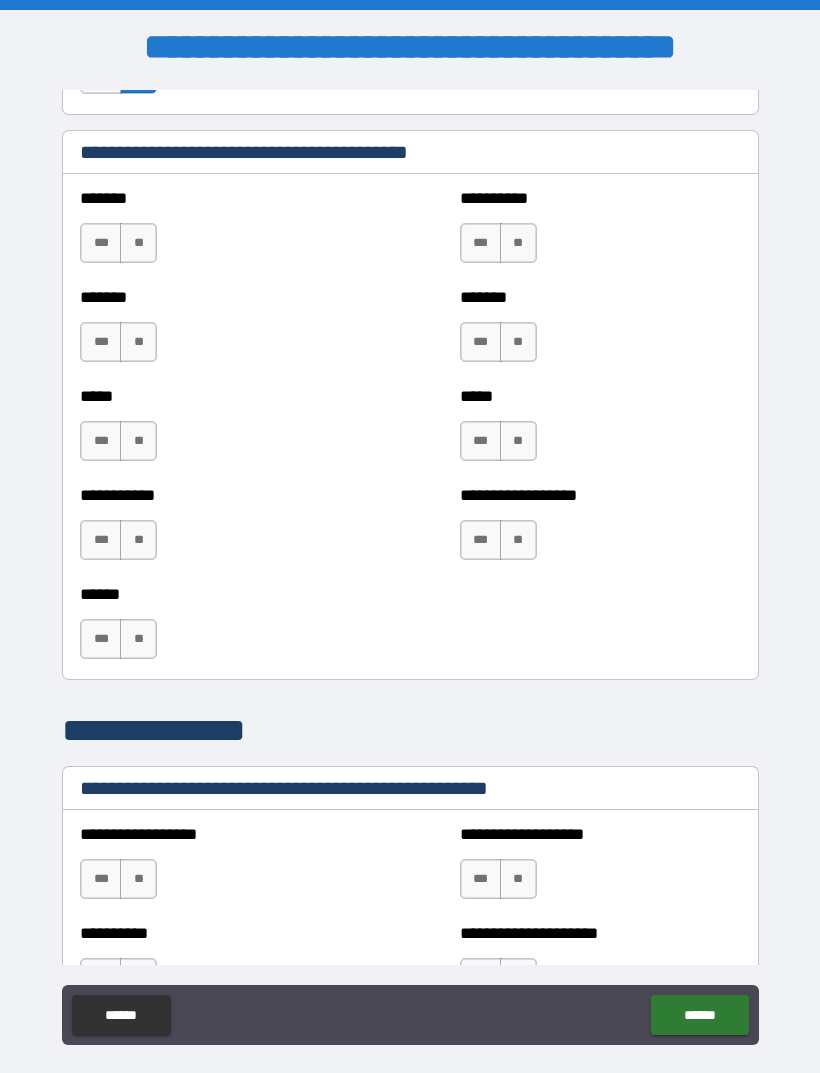 scroll, scrollTop: 1734, scrollLeft: 0, axis: vertical 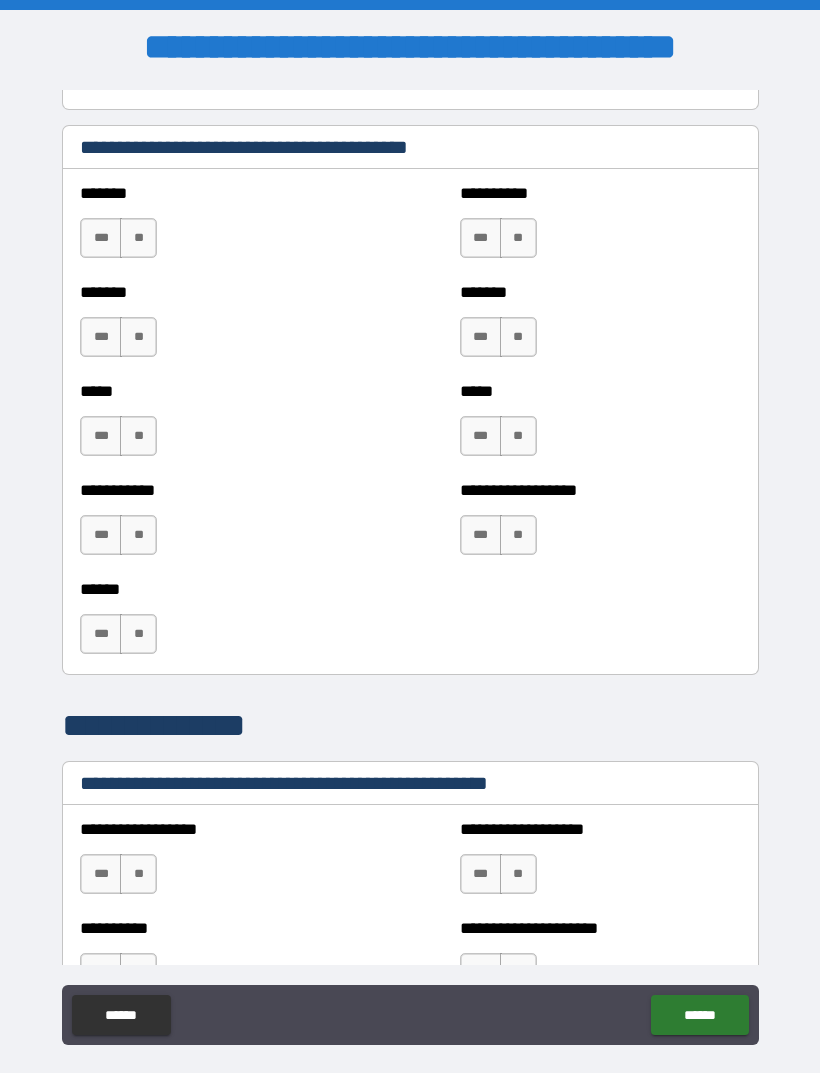click on "**" at bounding box center [138, 238] 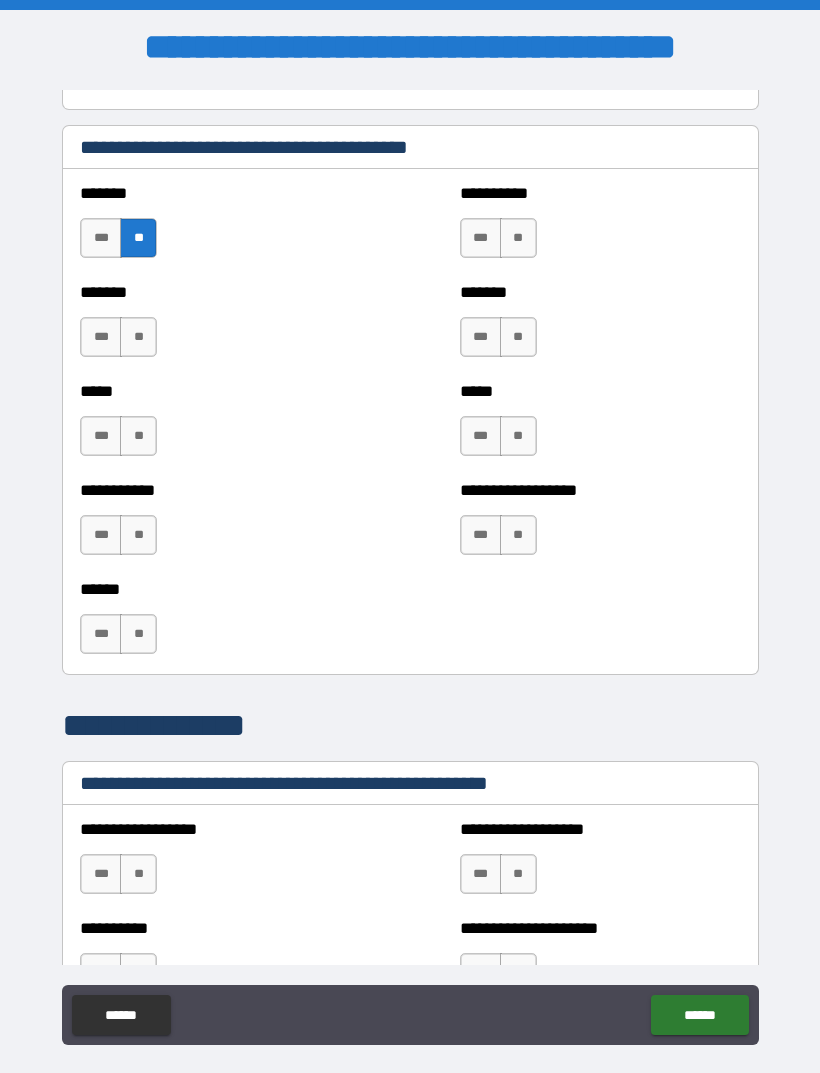 click on "**" at bounding box center [138, 337] 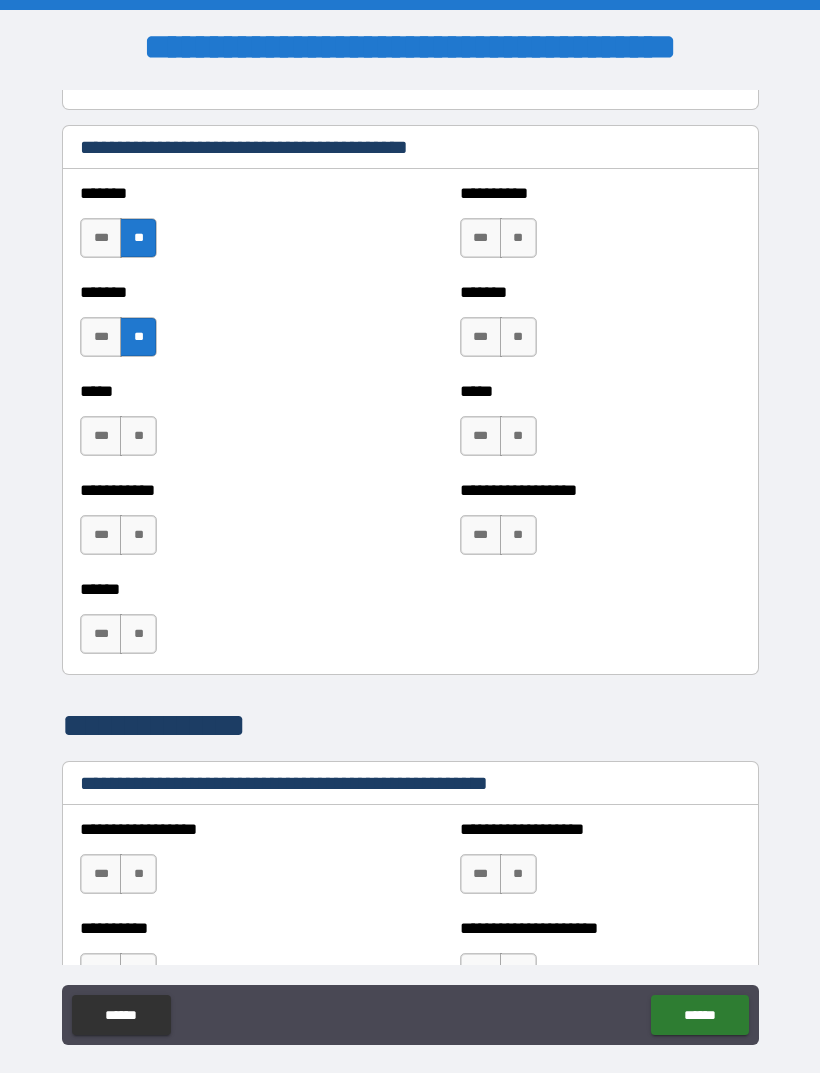 click on "**" at bounding box center (138, 436) 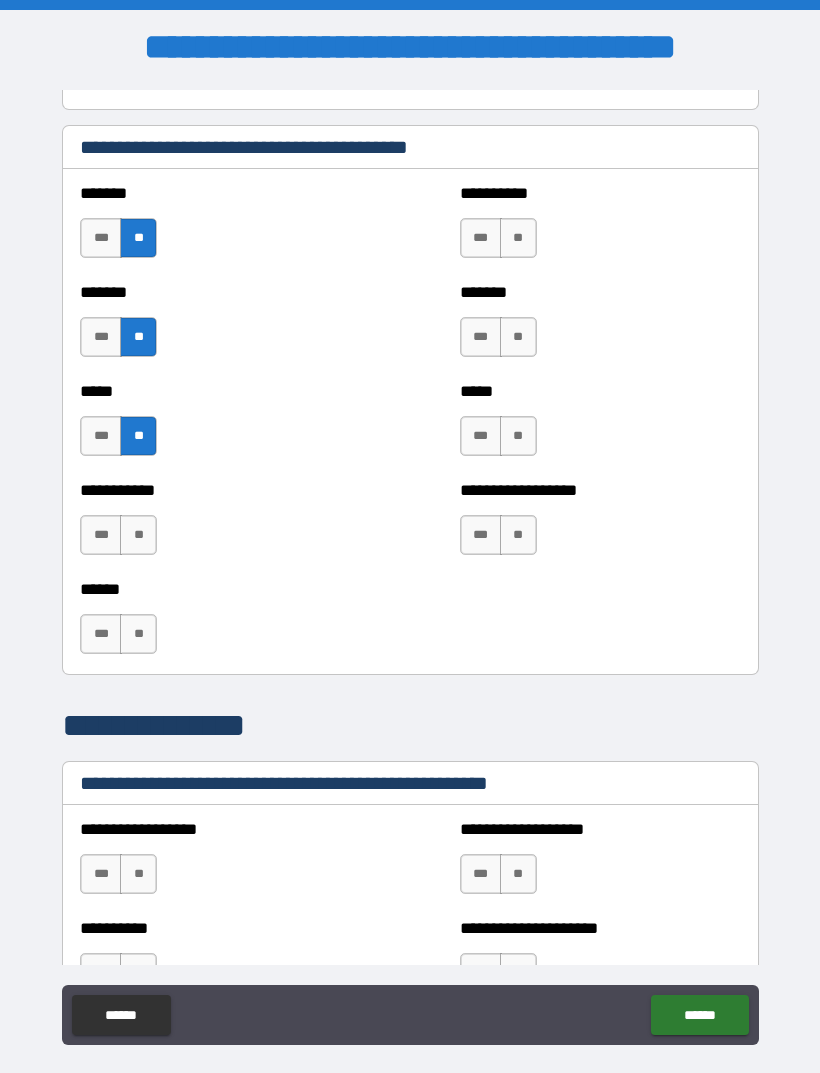 click on "**" at bounding box center [138, 535] 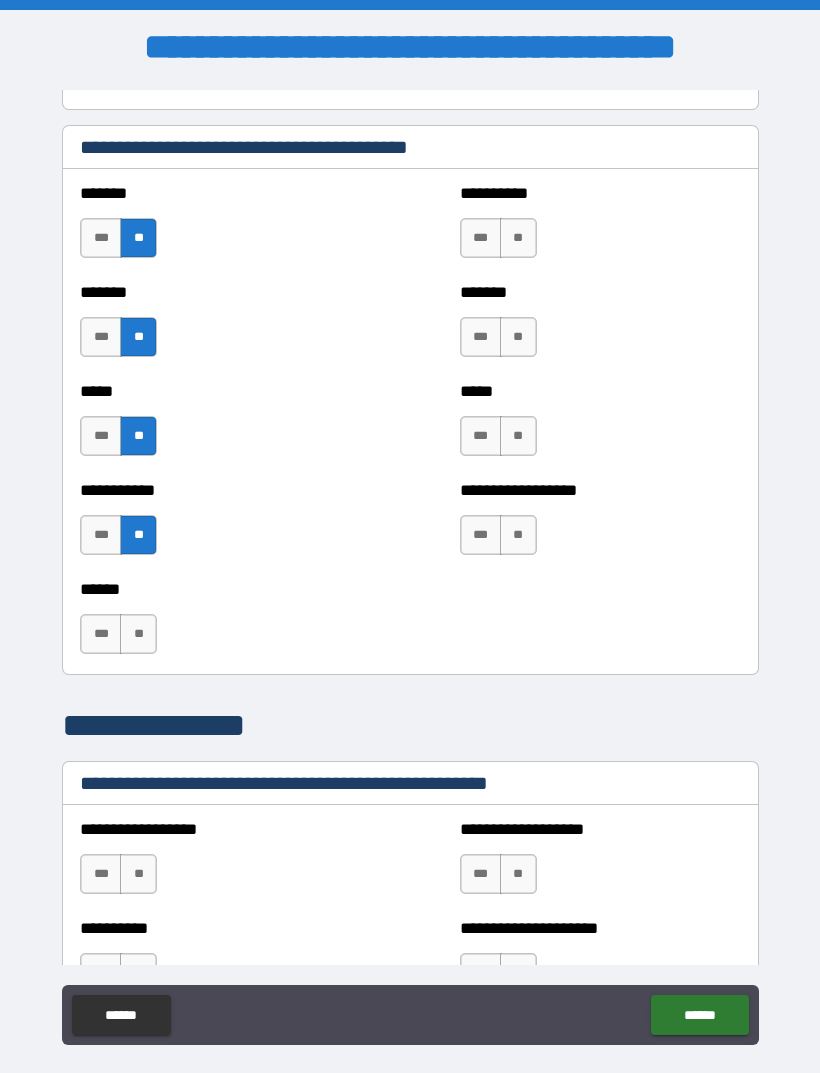 click on "**" at bounding box center (518, 238) 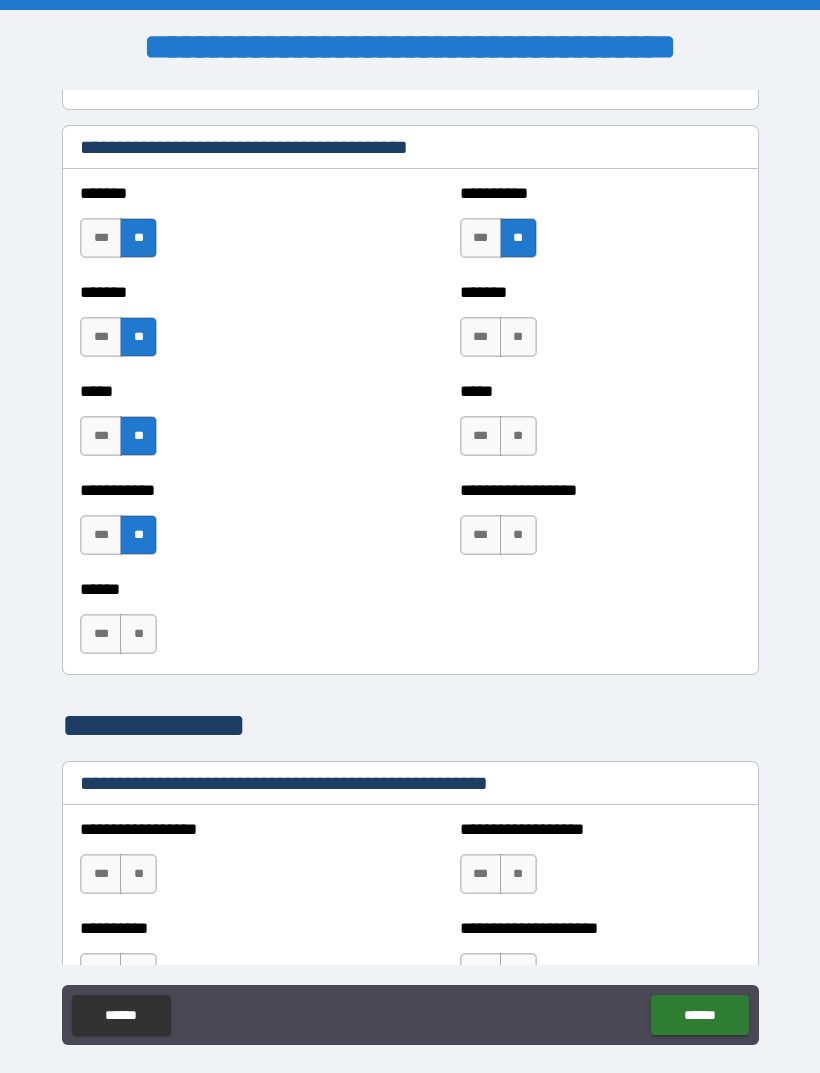 click on "**" at bounding box center [518, 337] 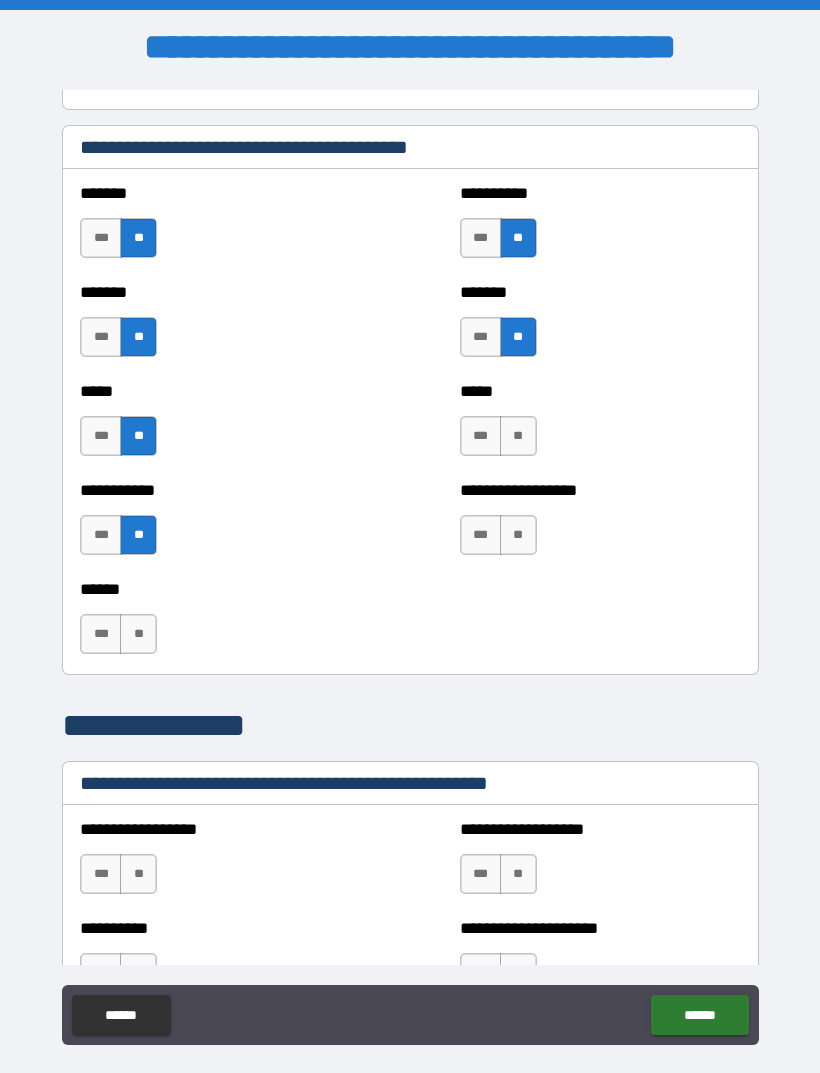 click on "**" at bounding box center [518, 436] 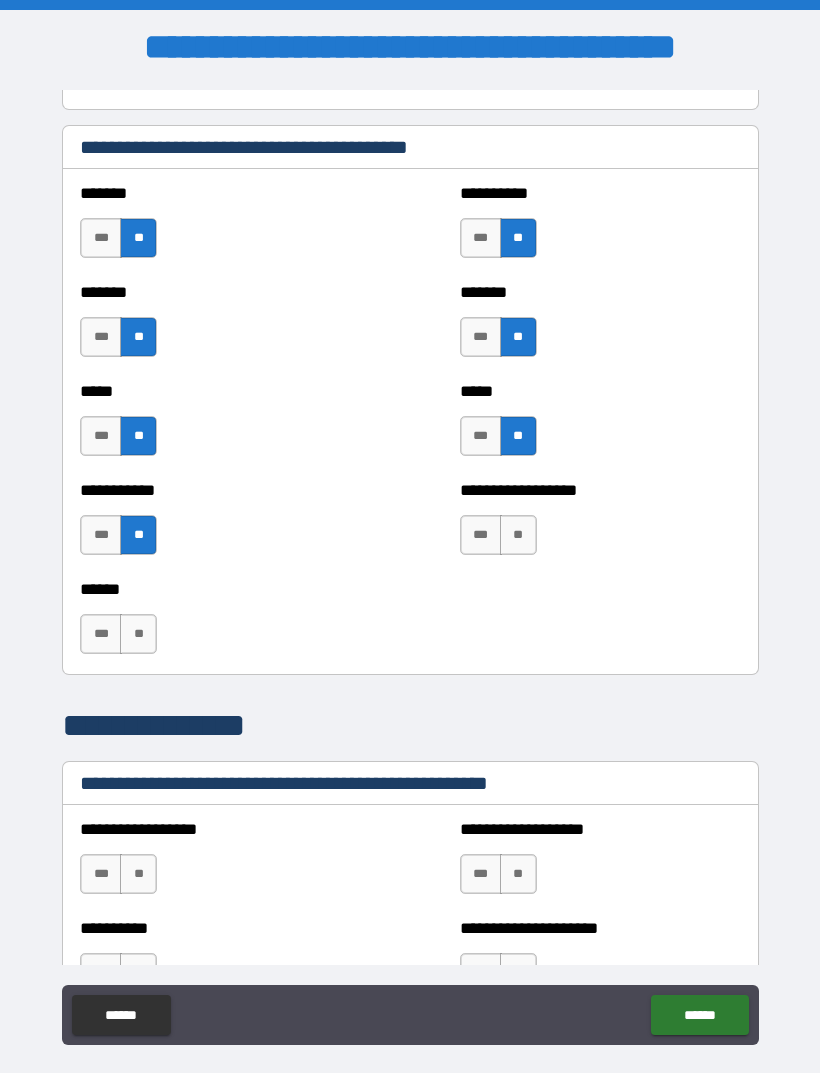 click on "**" at bounding box center [518, 535] 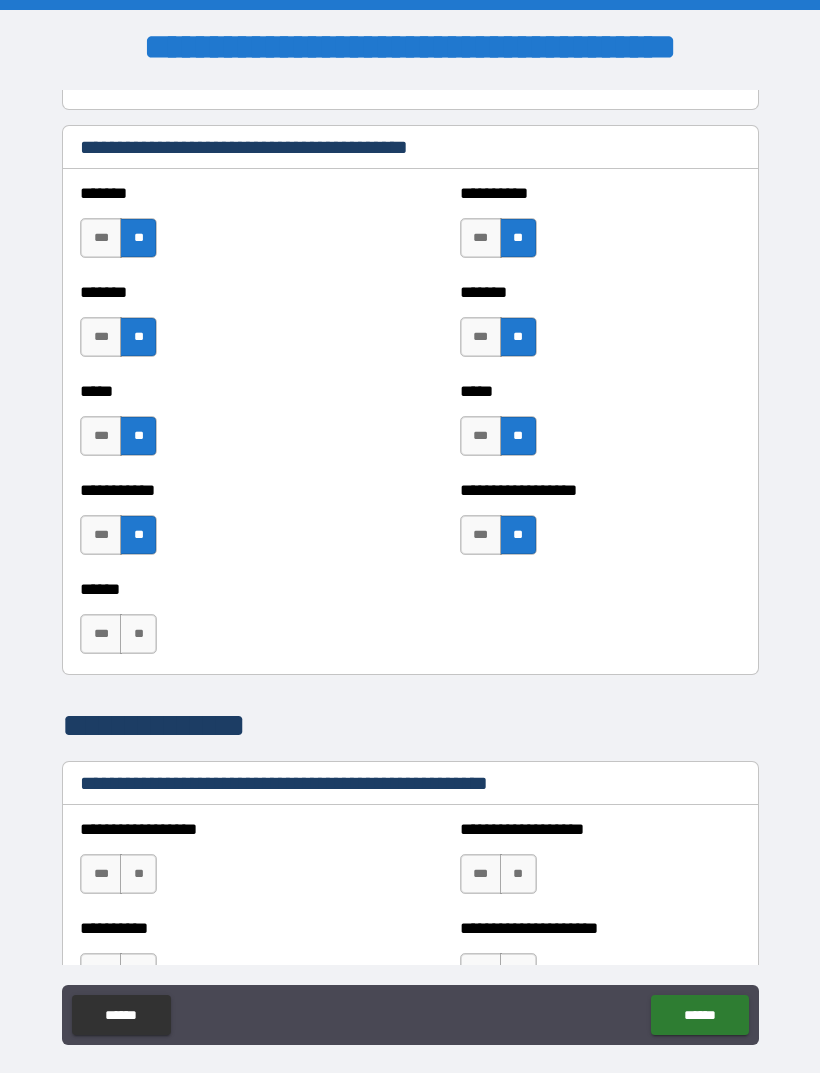 click on "***" at bounding box center [101, 634] 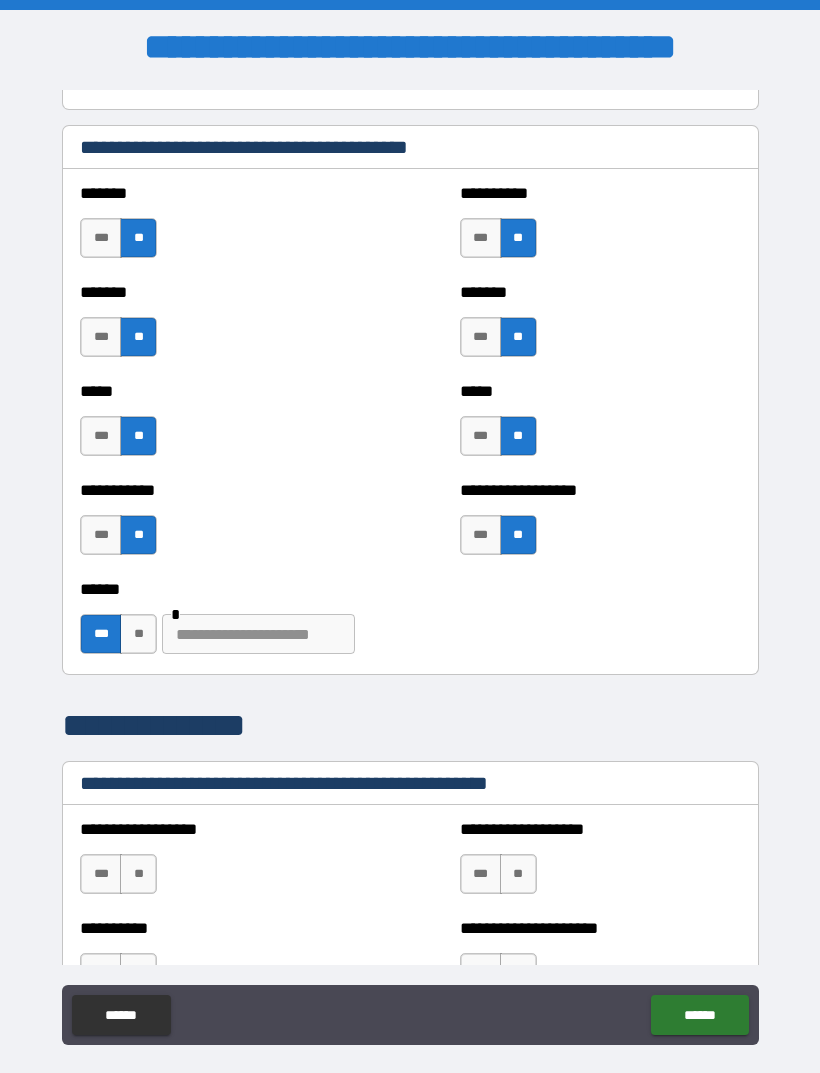 click at bounding box center (258, 634) 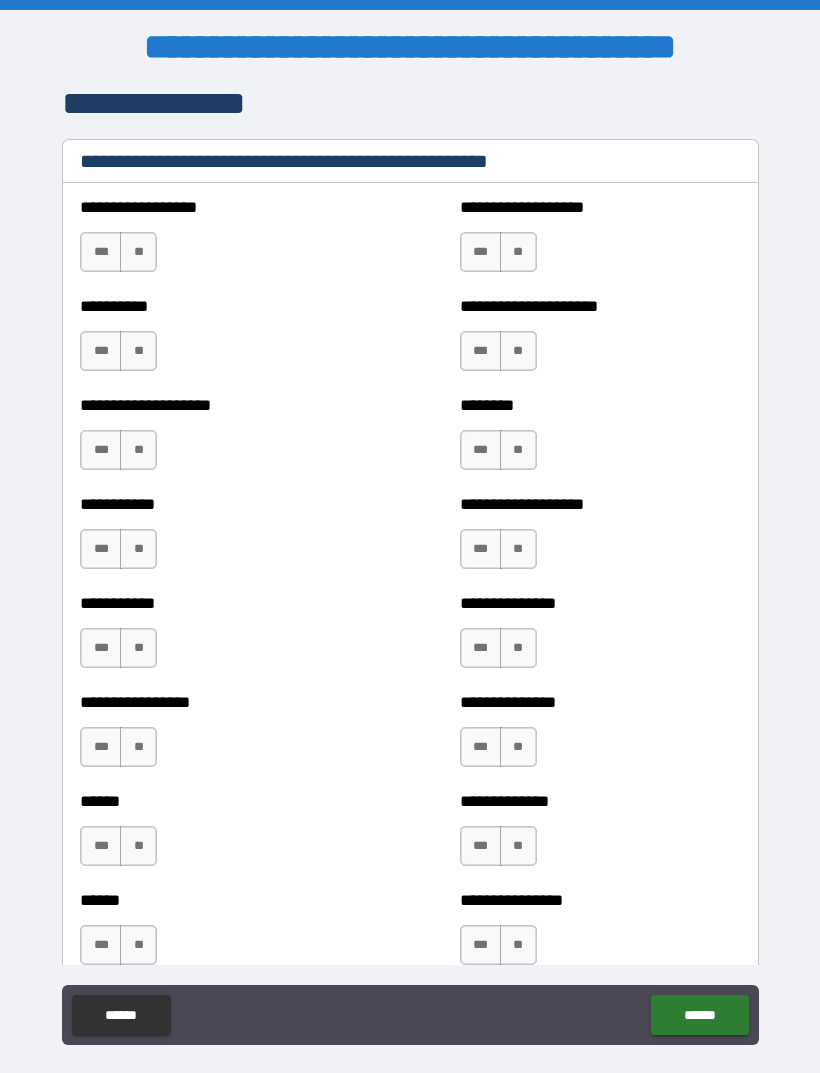 scroll, scrollTop: 2355, scrollLeft: 0, axis: vertical 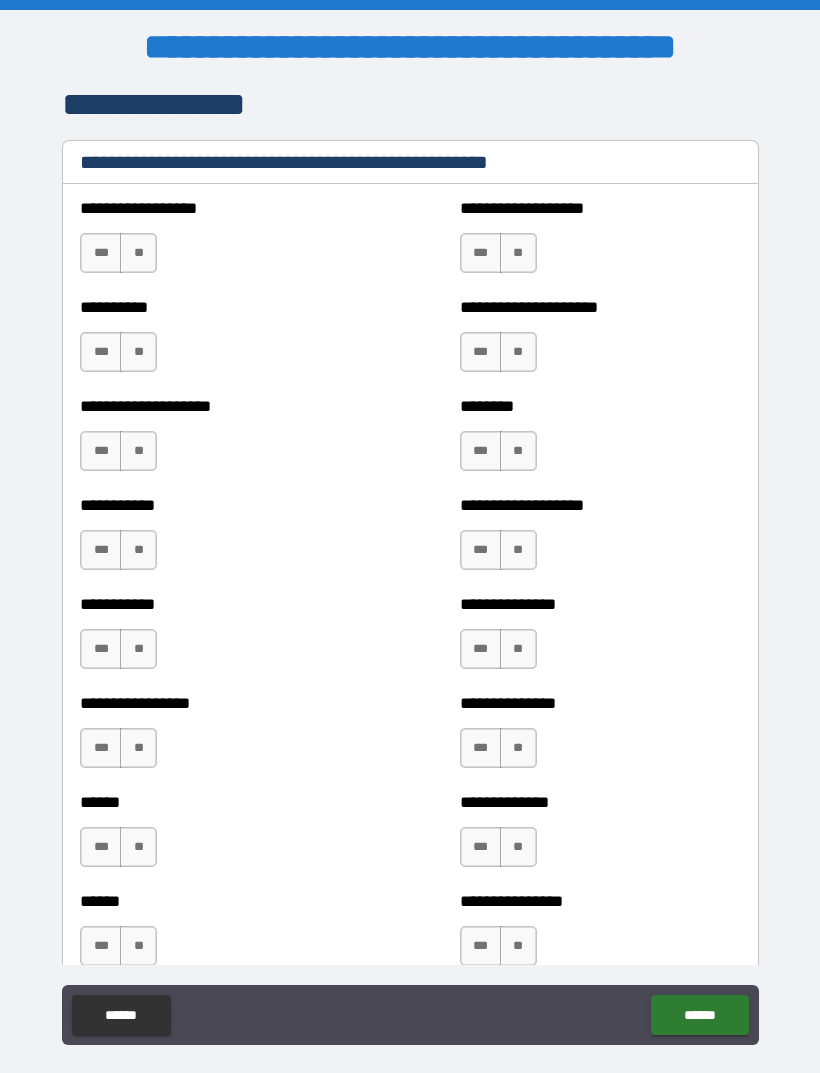 type on "**********" 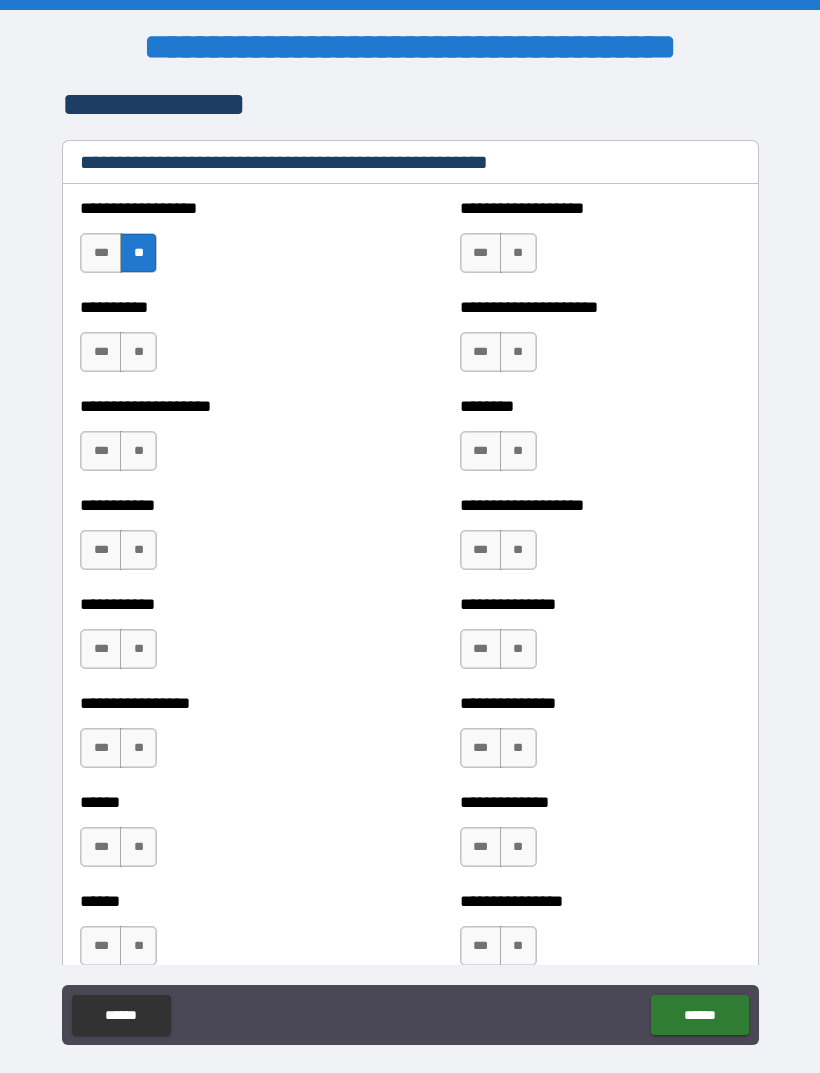 click on "**" at bounding box center [138, 352] 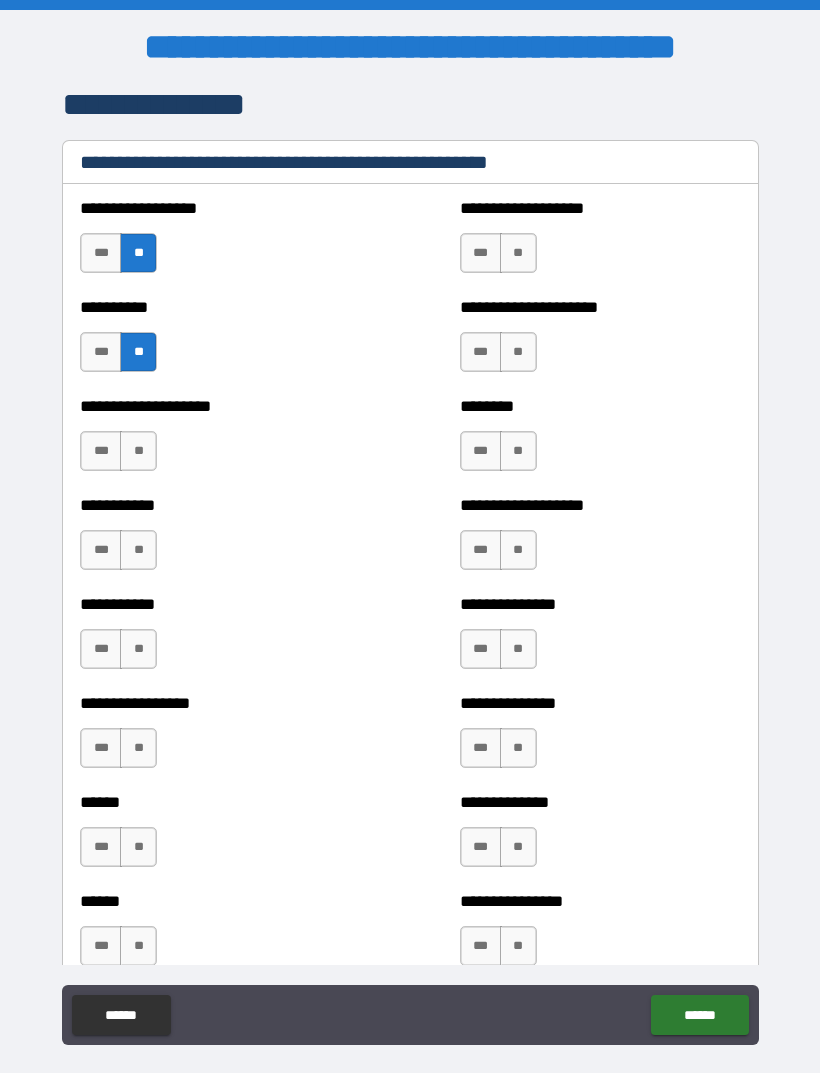 click on "**" at bounding box center (138, 451) 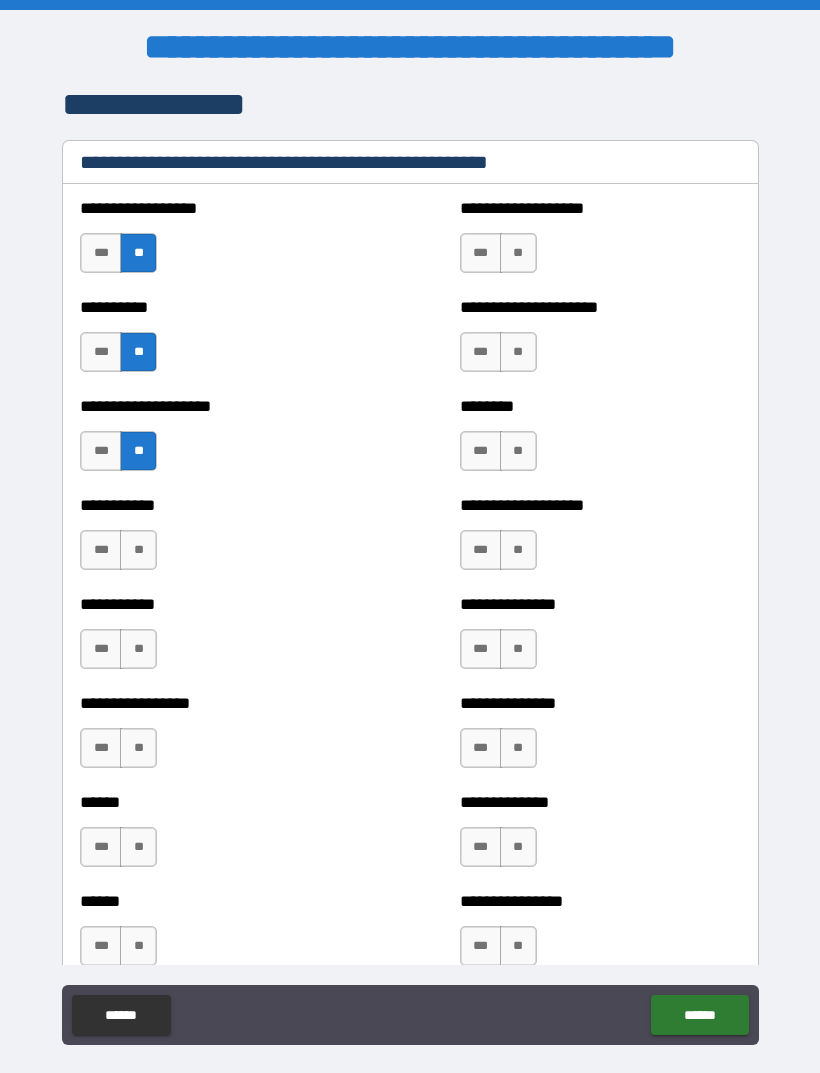 click on "**" at bounding box center (138, 550) 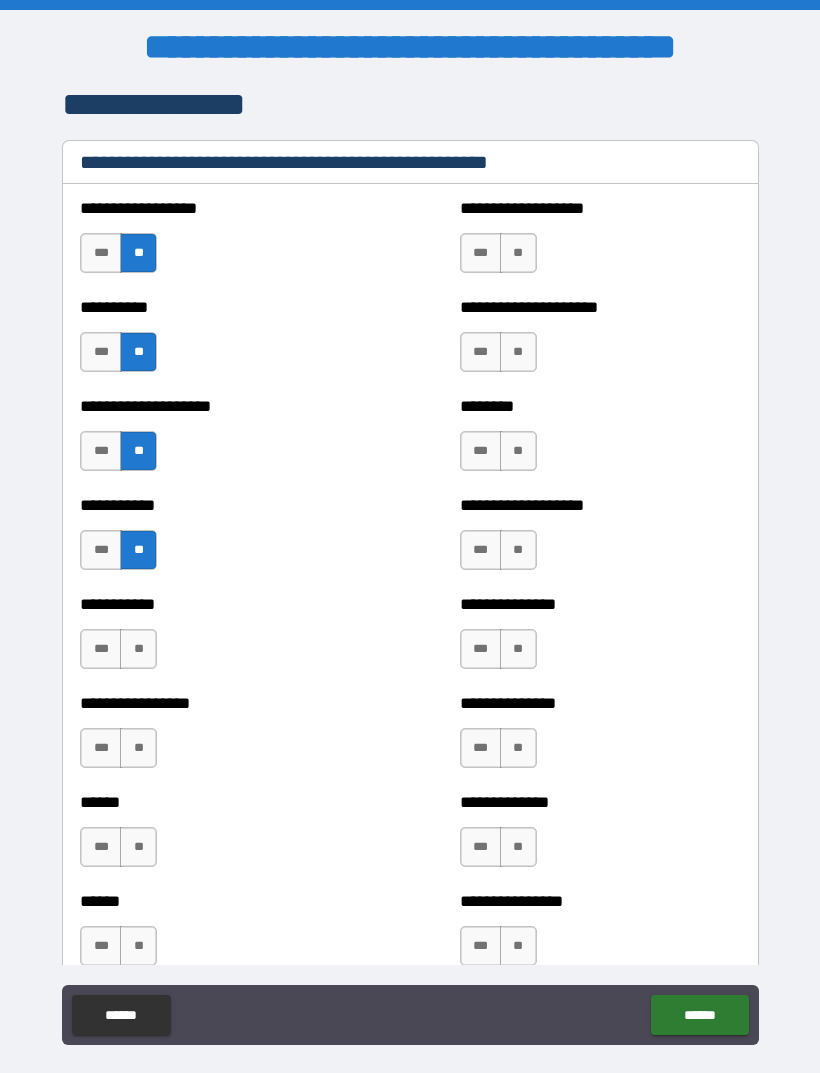 click on "**" at bounding box center [138, 649] 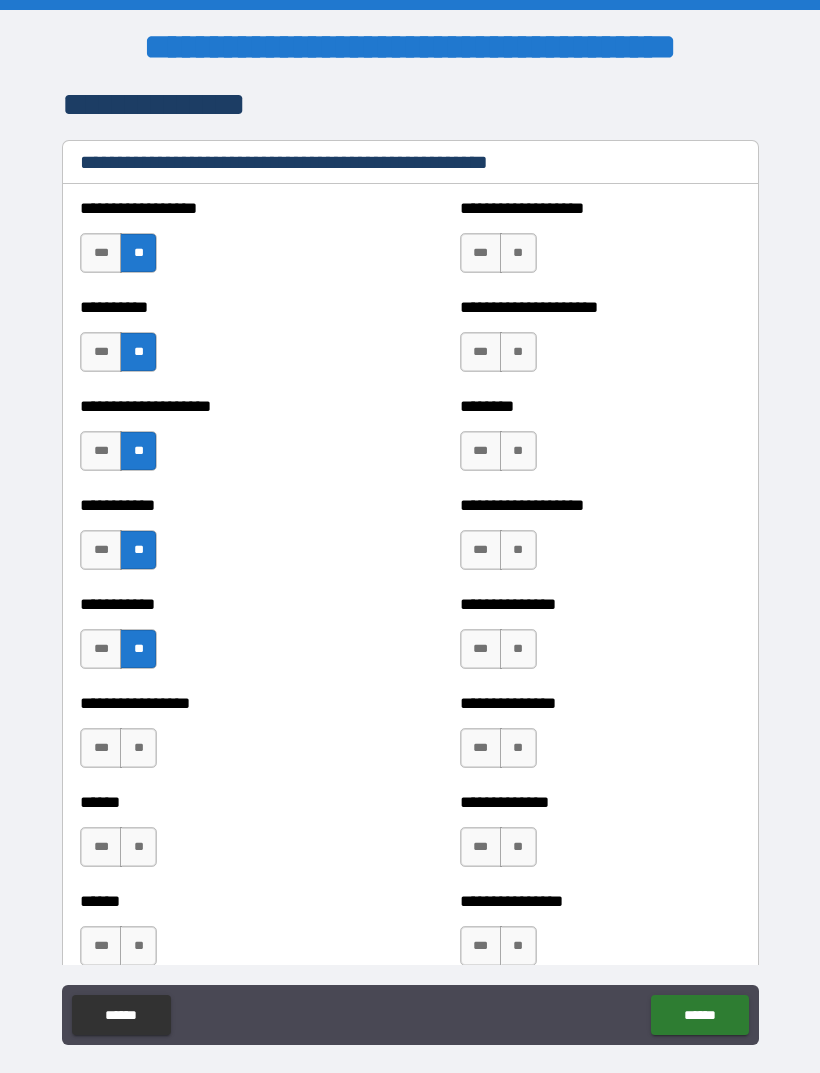 click on "**" at bounding box center (138, 748) 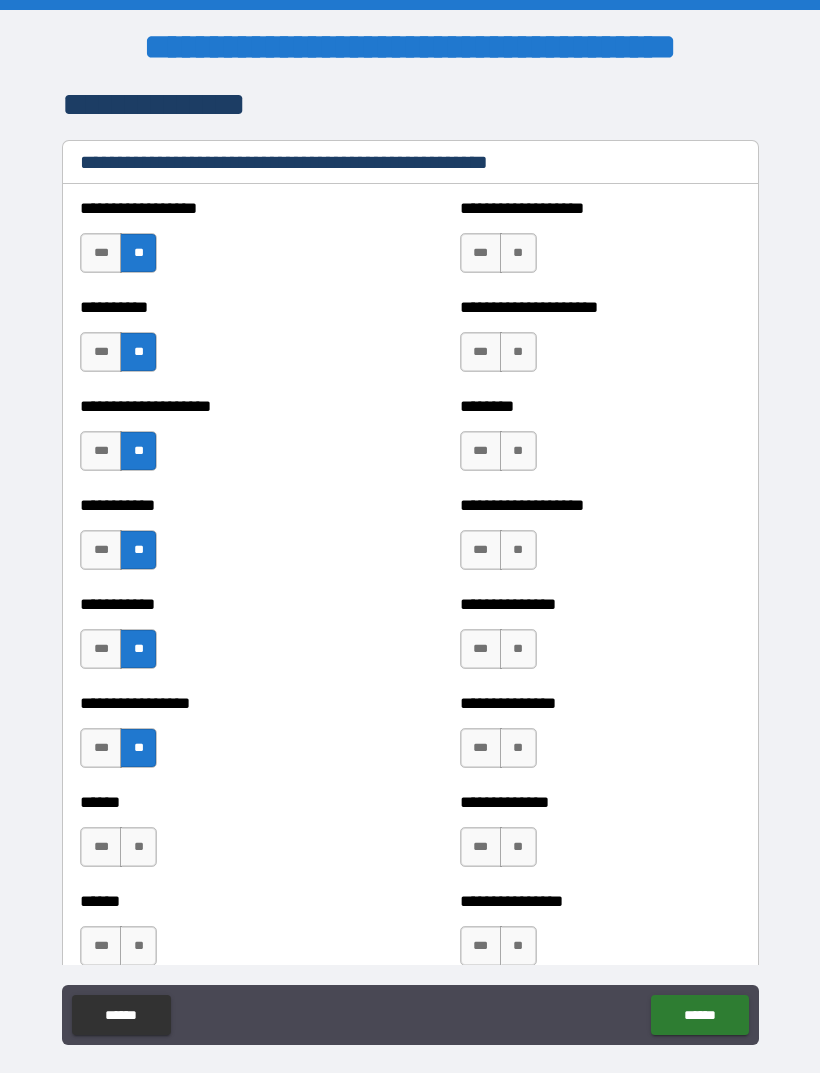 click on "**" at bounding box center [138, 847] 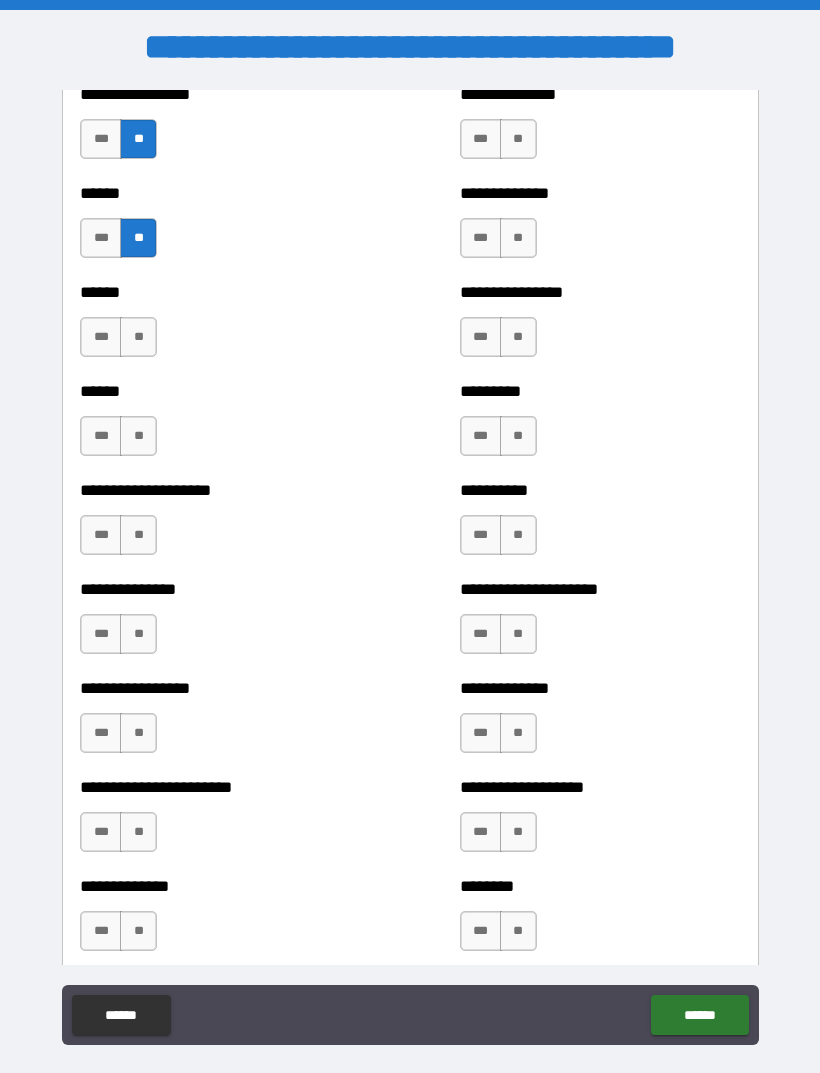 scroll, scrollTop: 2971, scrollLeft: 0, axis: vertical 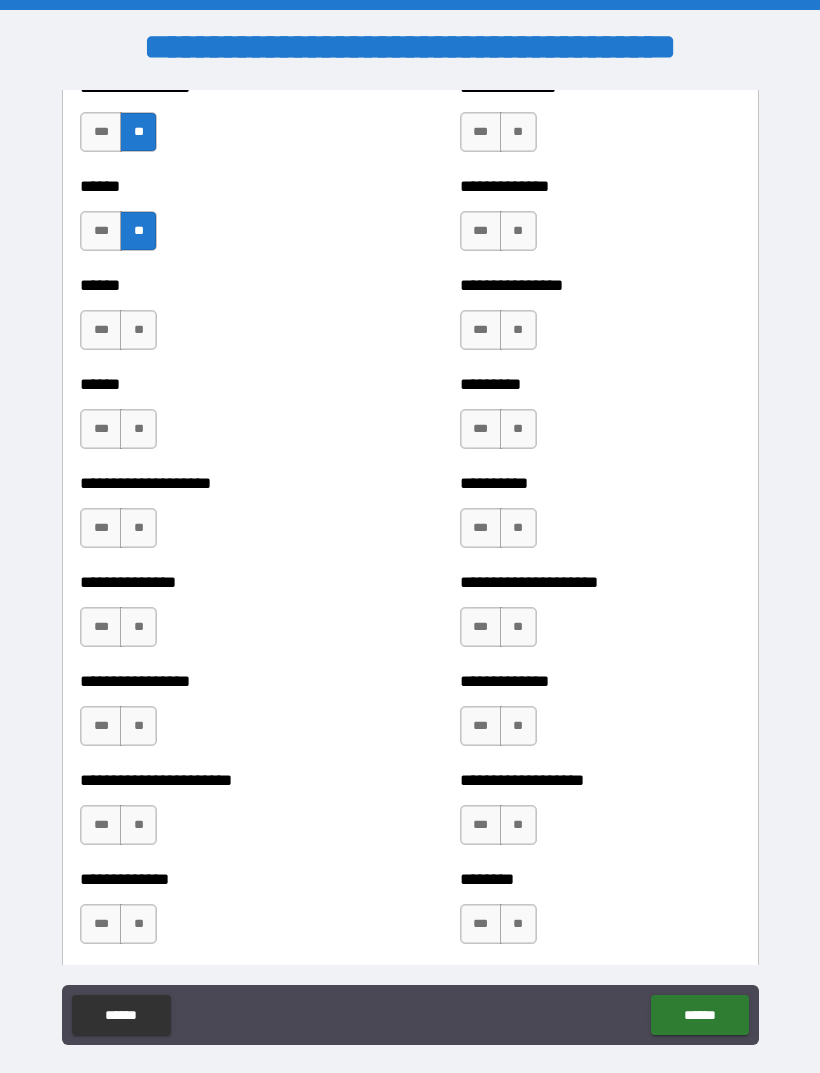 click on "**" at bounding box center [138, 330] 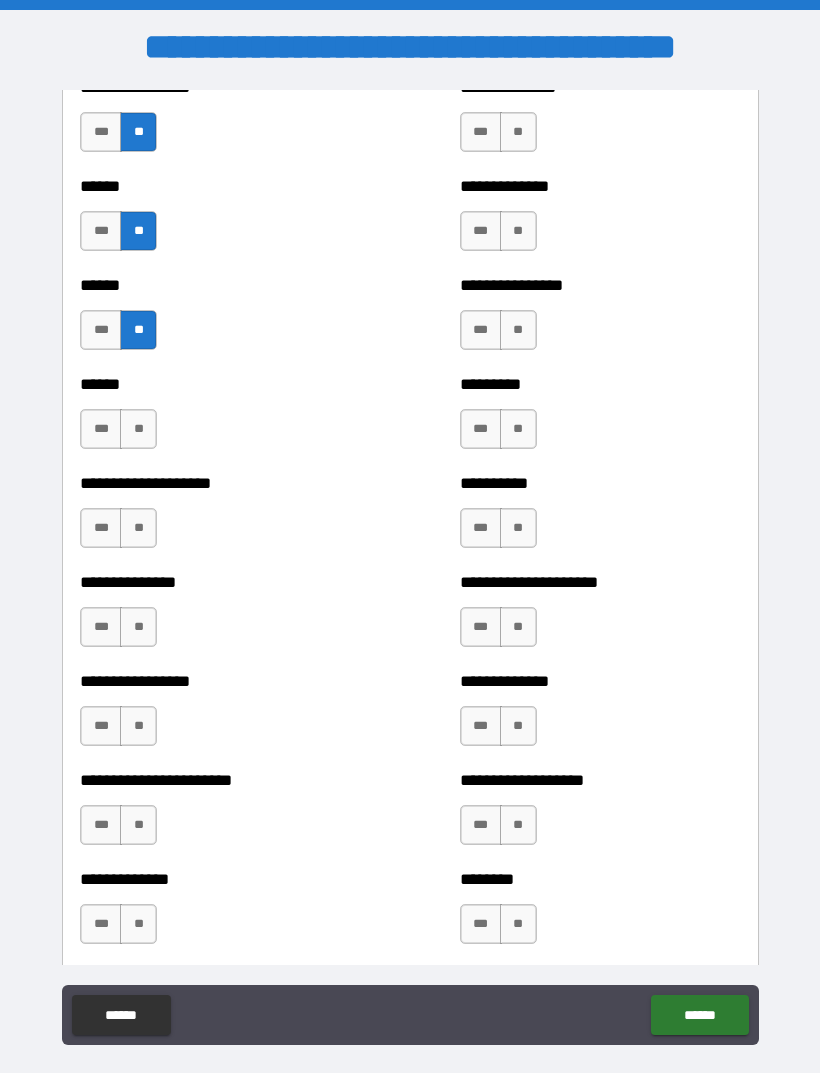 click on "**" at bounding box center (138, 429) 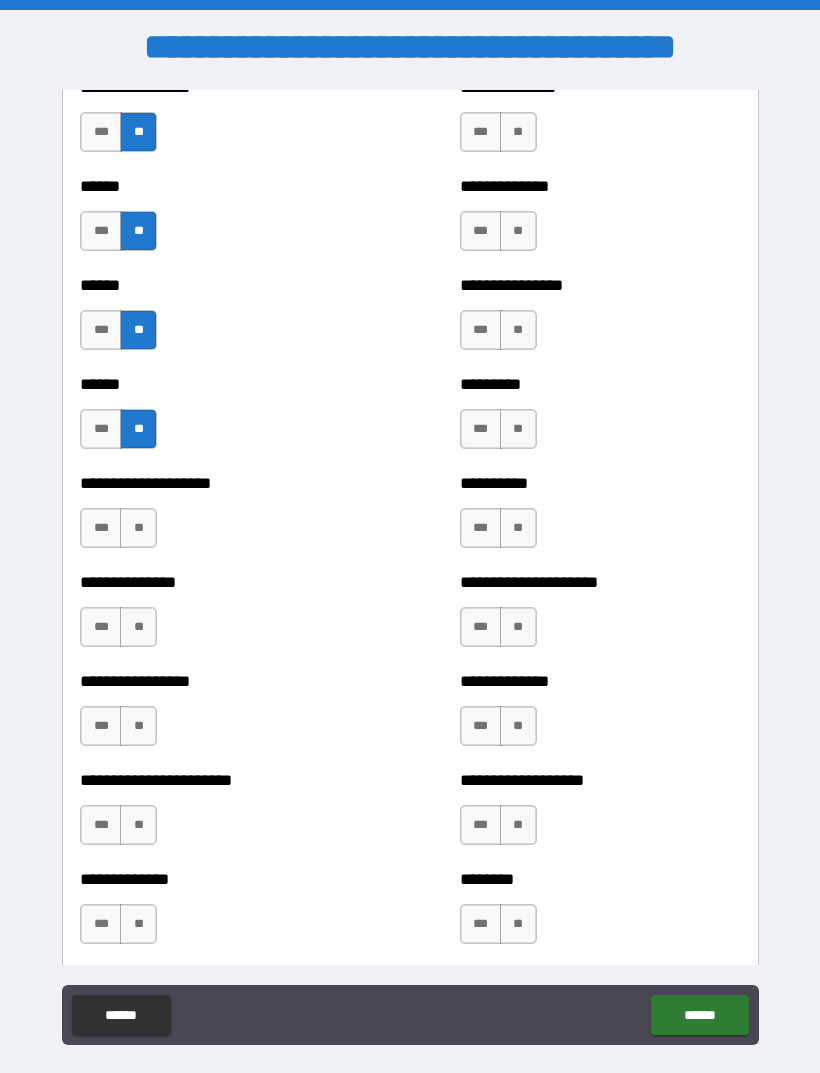 click on "**" at bounding box center [138, 528] 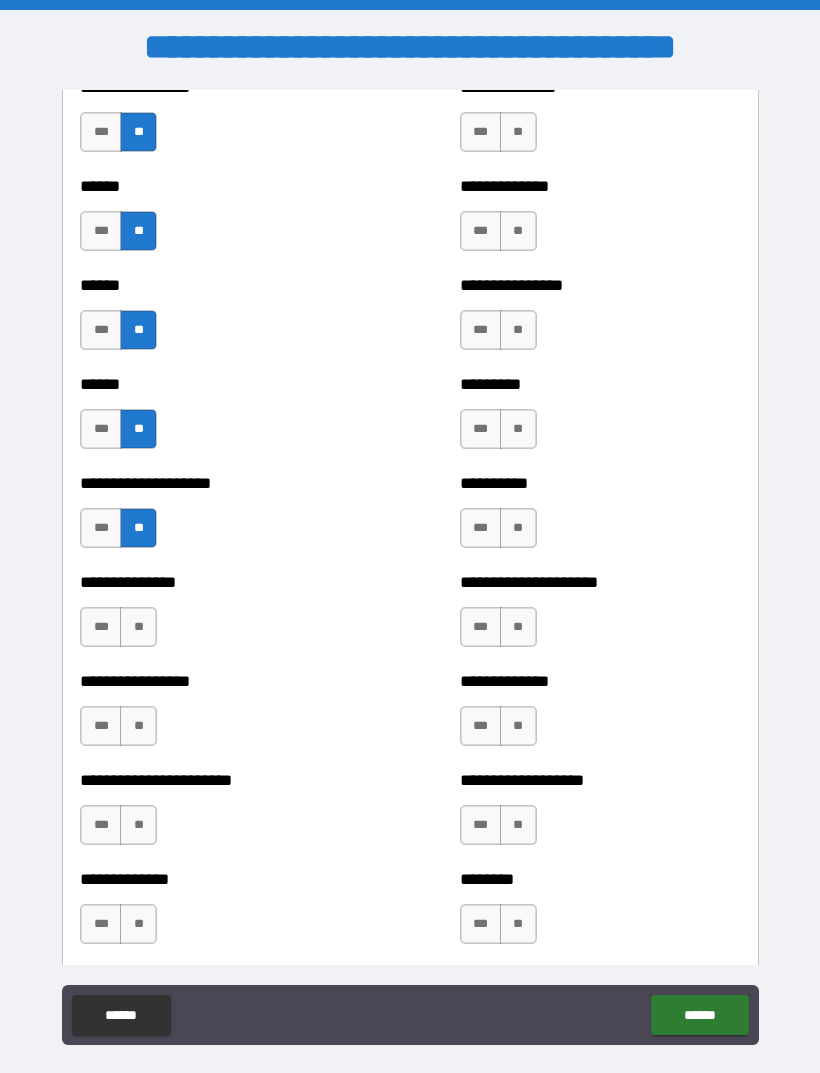 click on "**" at bounding box center (138, 627) 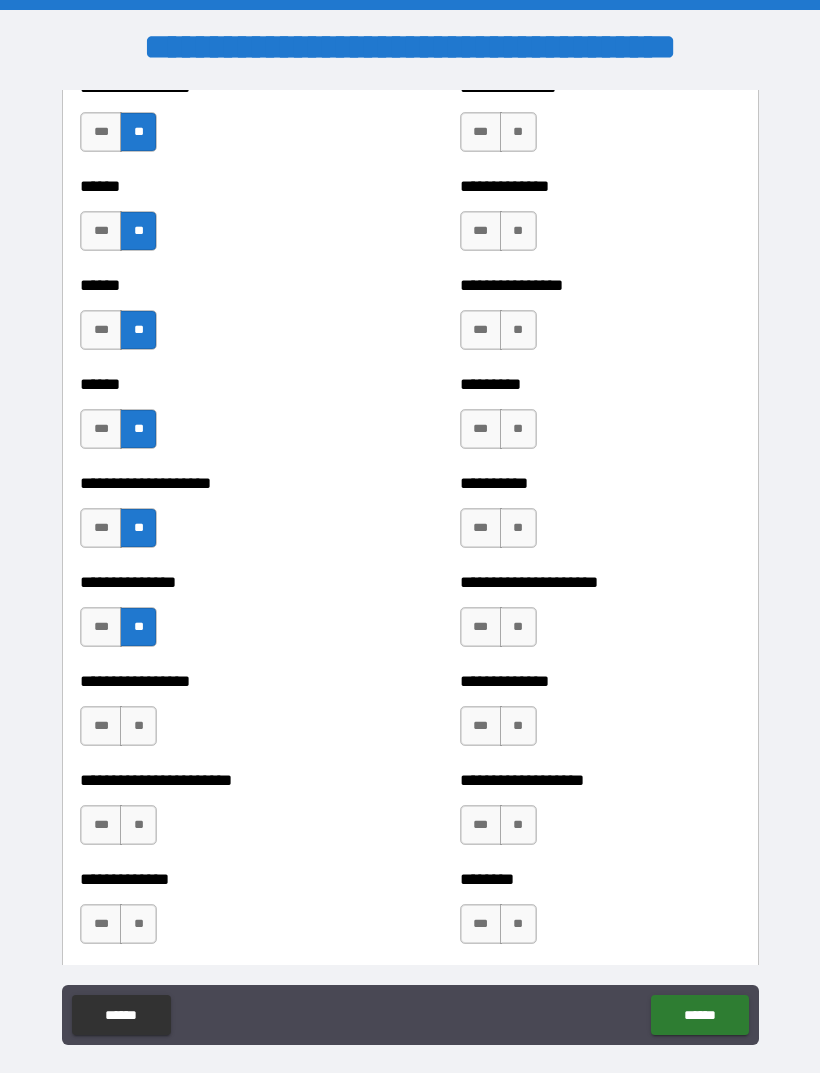 click on "**" at bounding box center [138, 726] 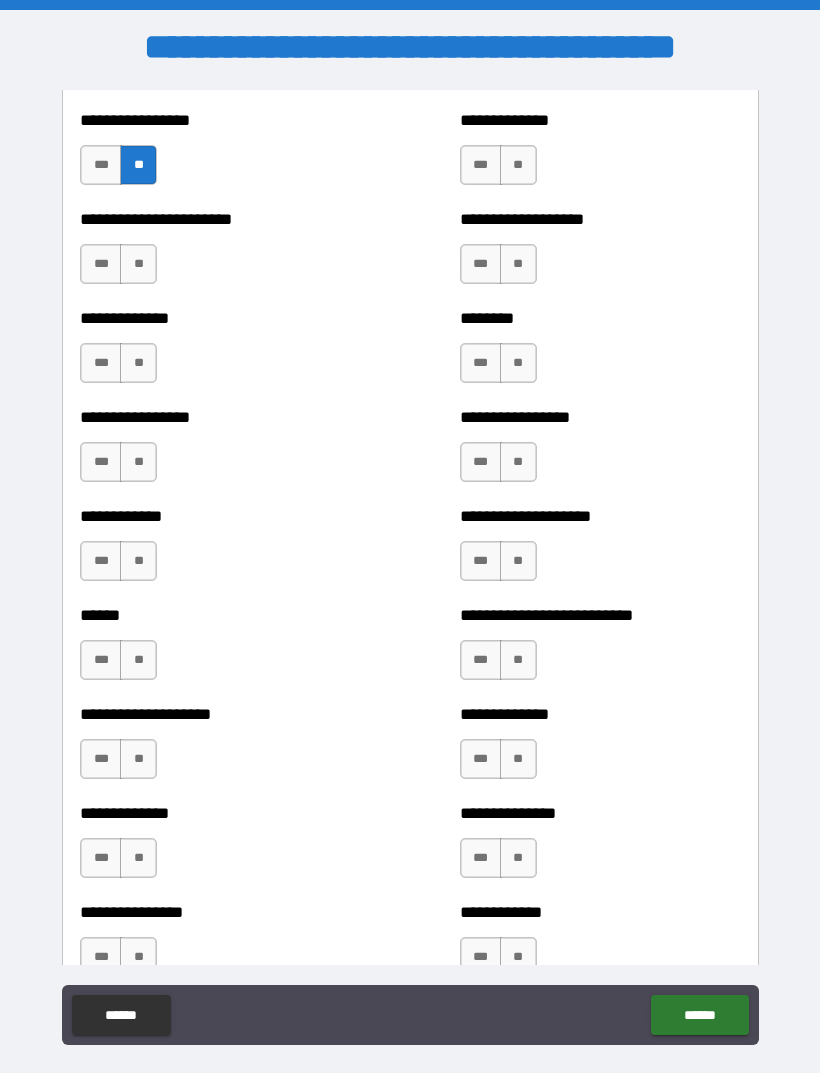 scroll, scrollTop: 3566, scrollLeft: 0, axis: vertical 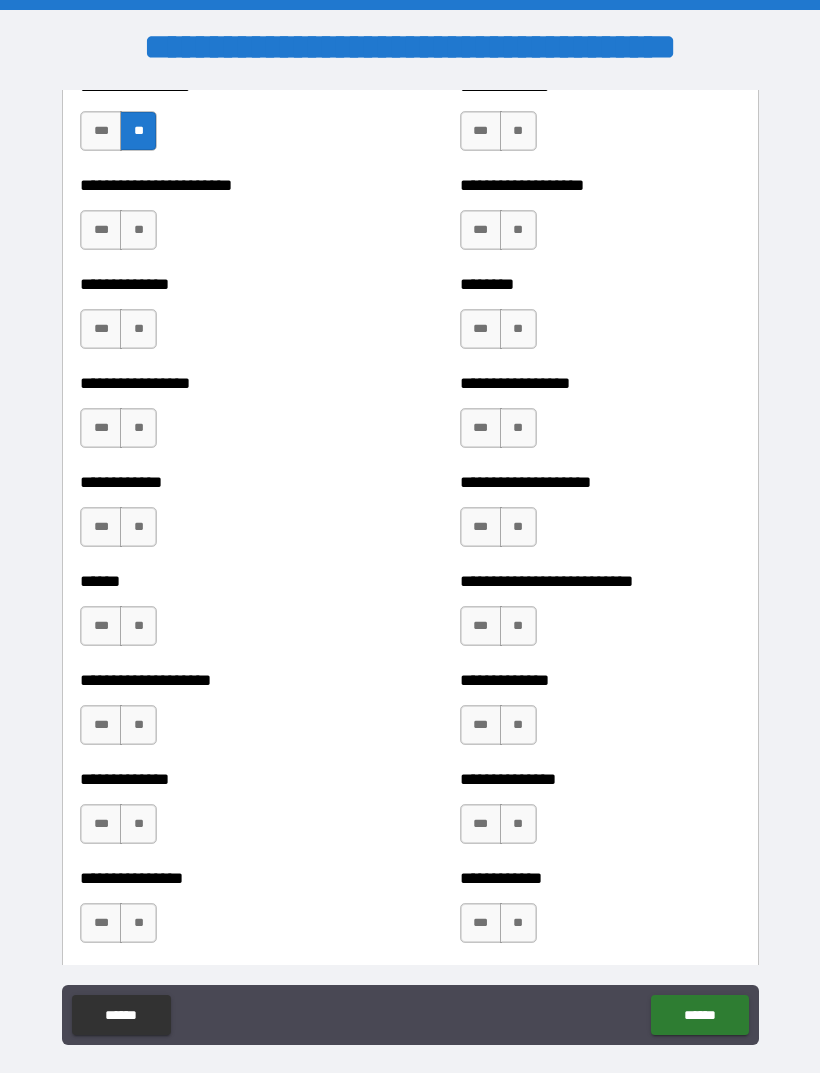 click on "**" at bounding box center (138, 230) 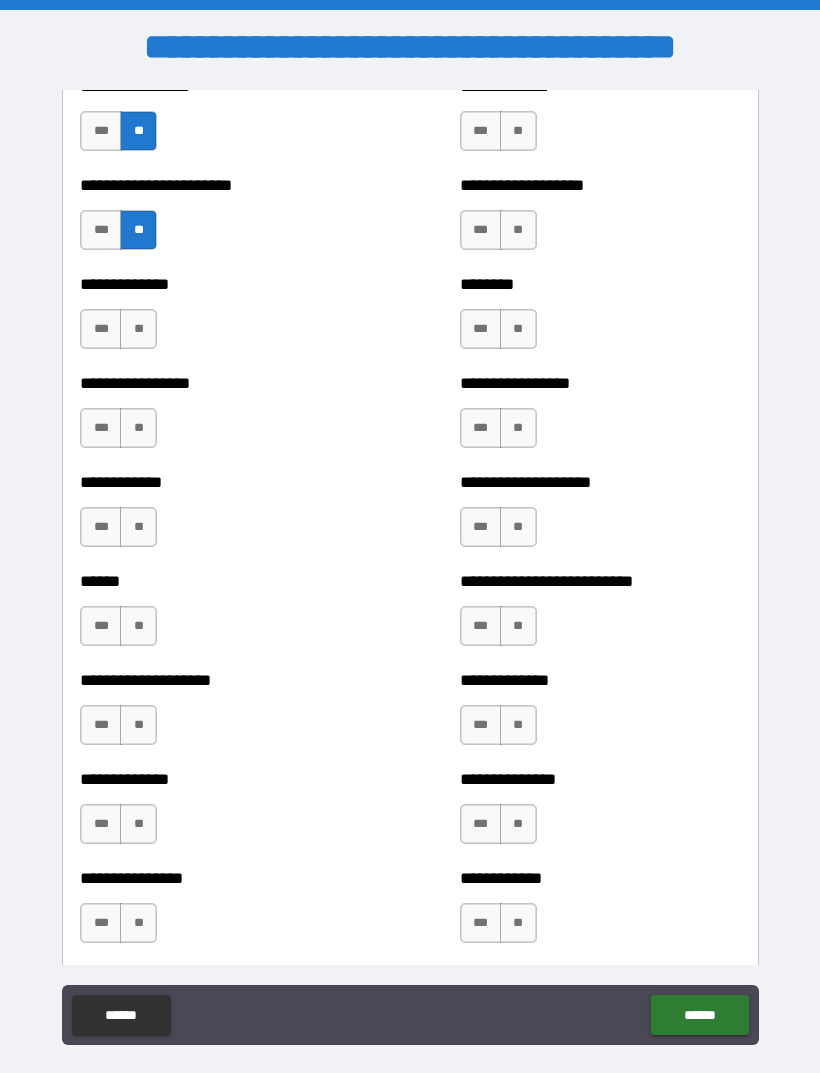 click on "**" at bounding box center (138, 329) 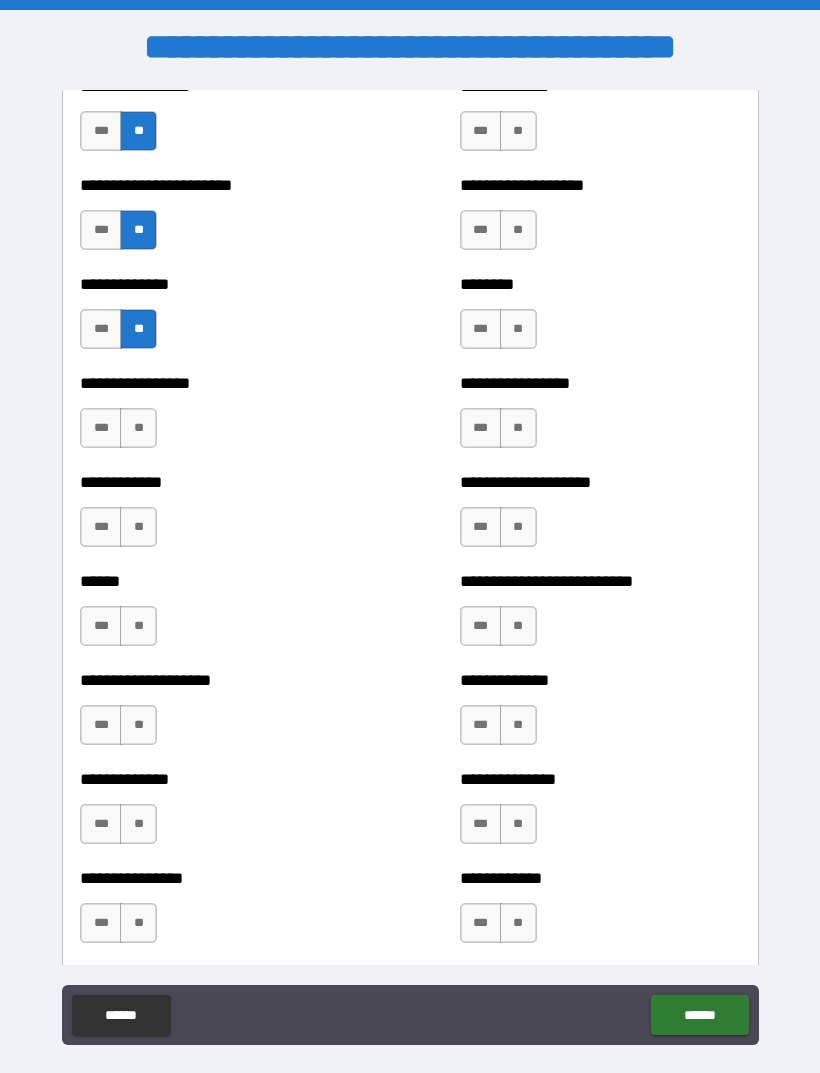 click on "**" at bounding box center [138, 428] 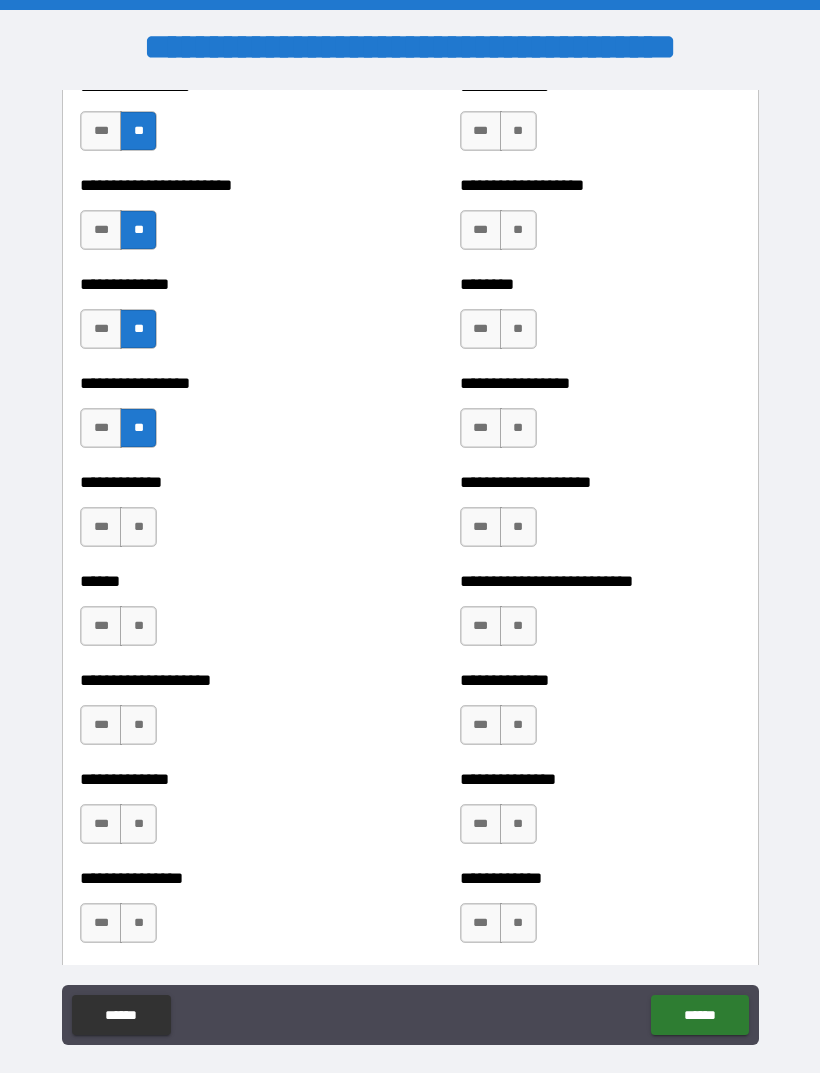 click on "**" at bounding box center (138, 527) 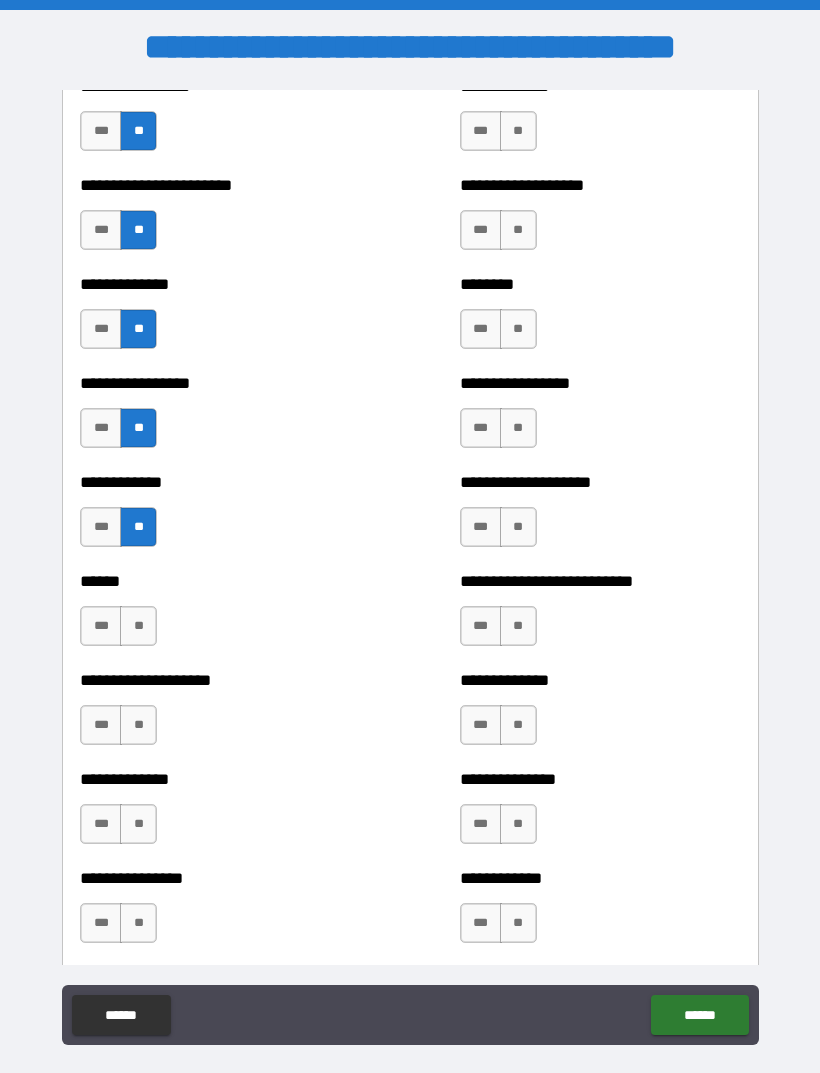 click on "**" at bounding box center (138, 626) 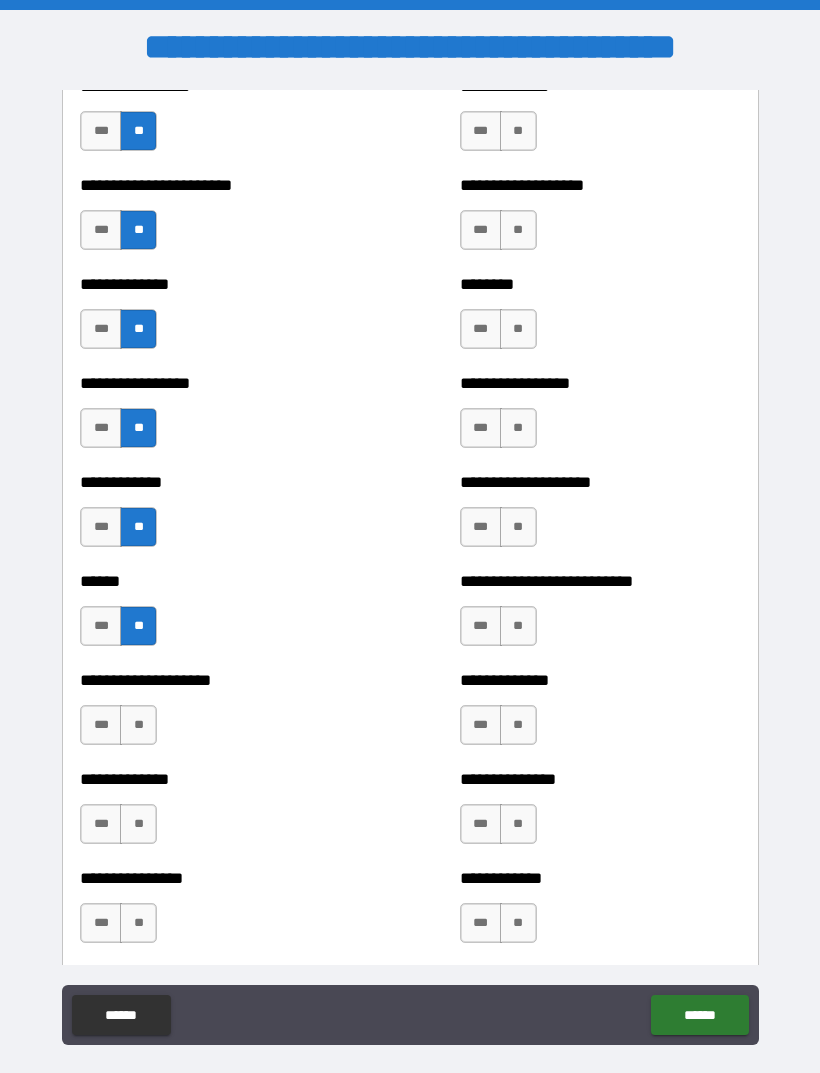 click on "***" at bounding box center (101, 626) 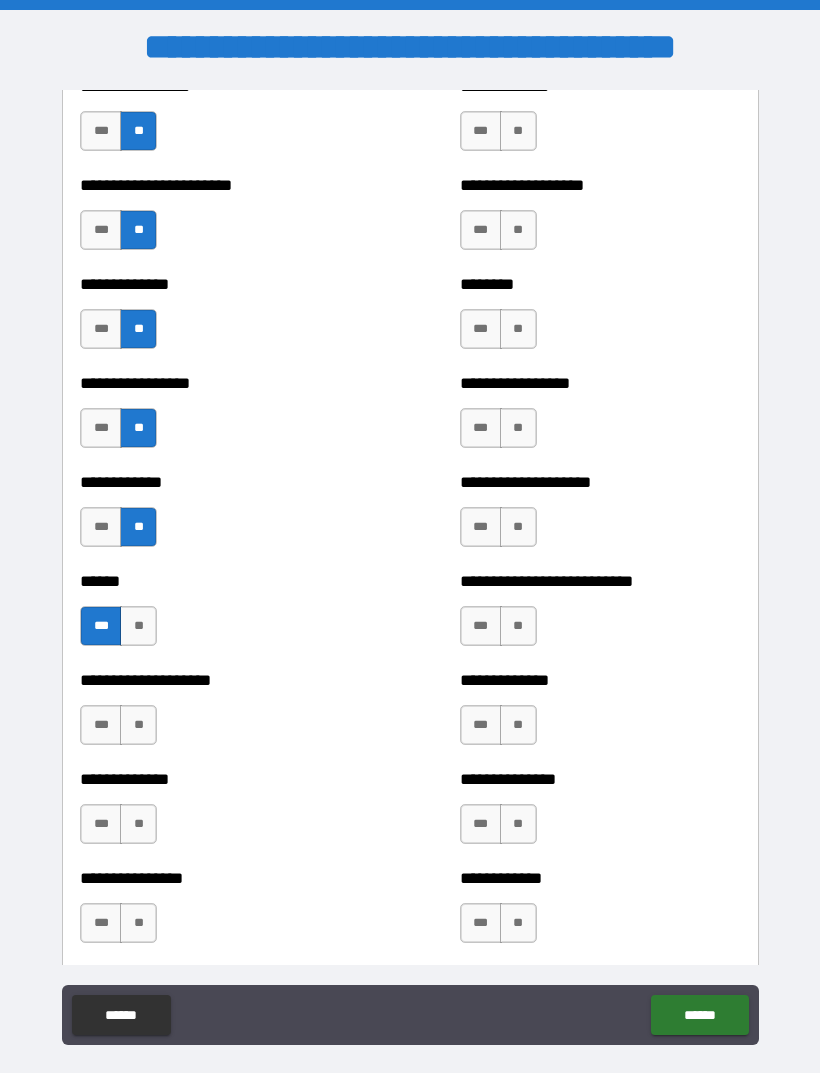 click on "**" at bounding box center [138, 725] 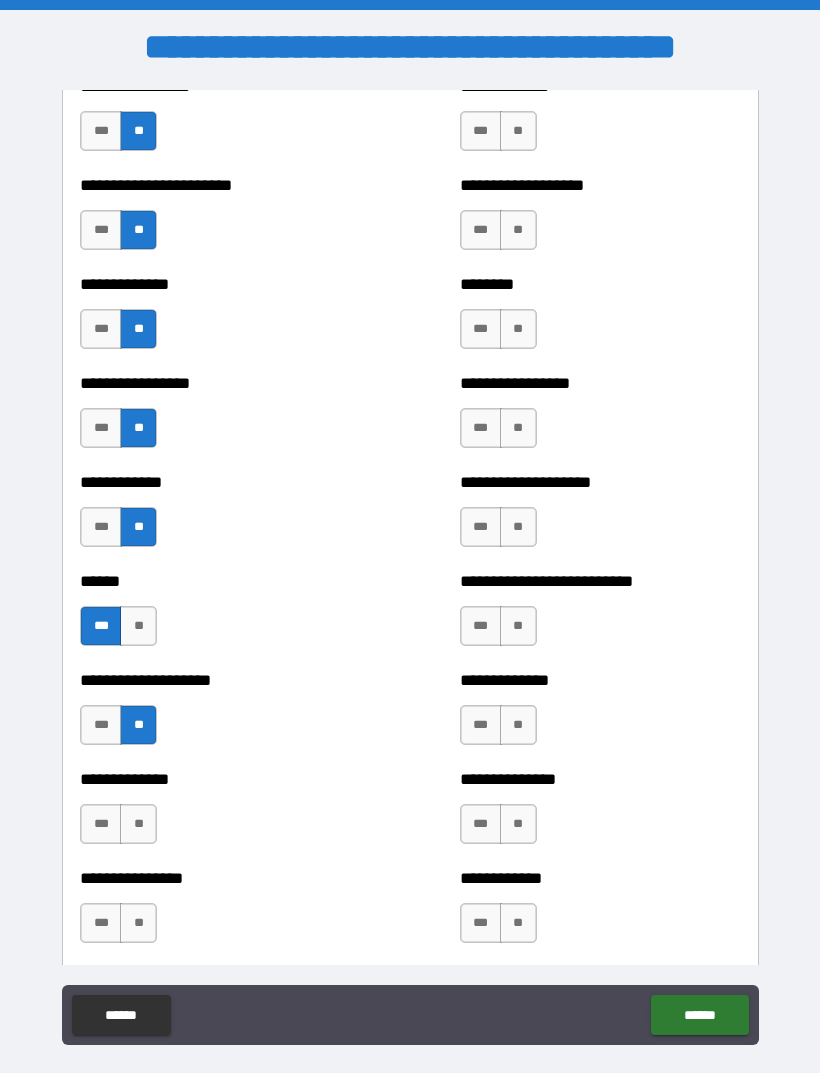click on "**" at bounding box center (138, 824) 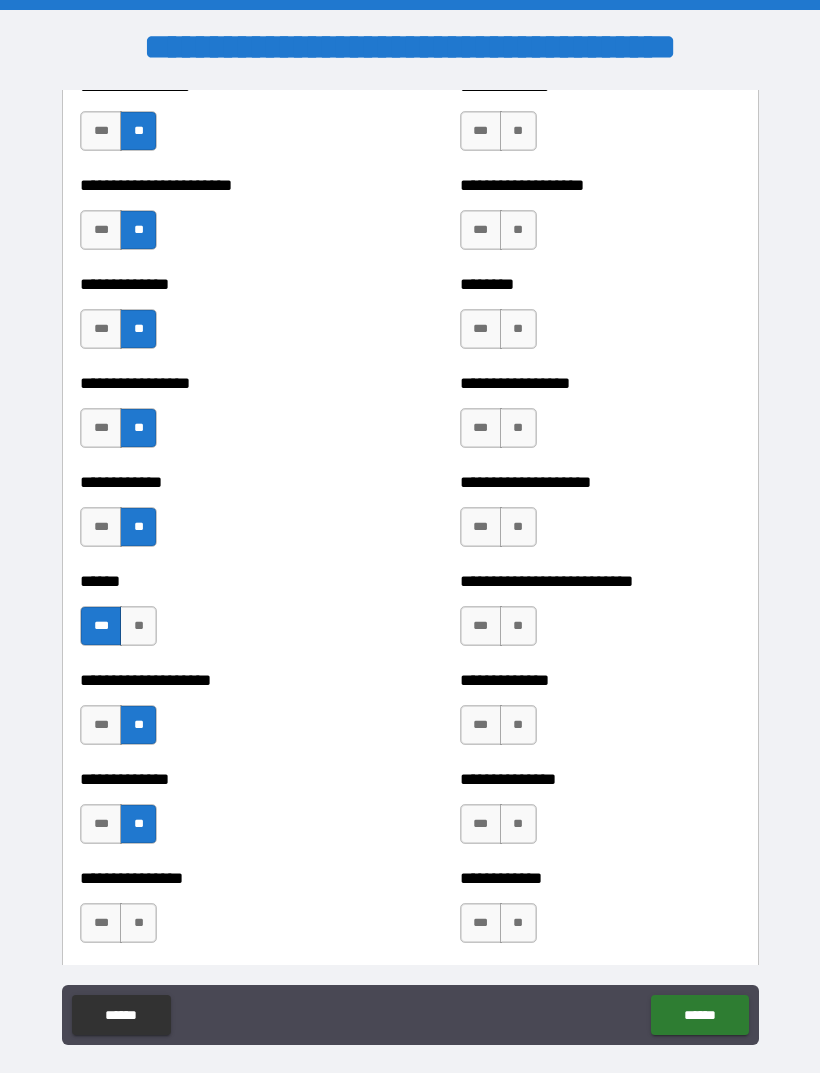 click on "**" at bounding box center (138, 923) 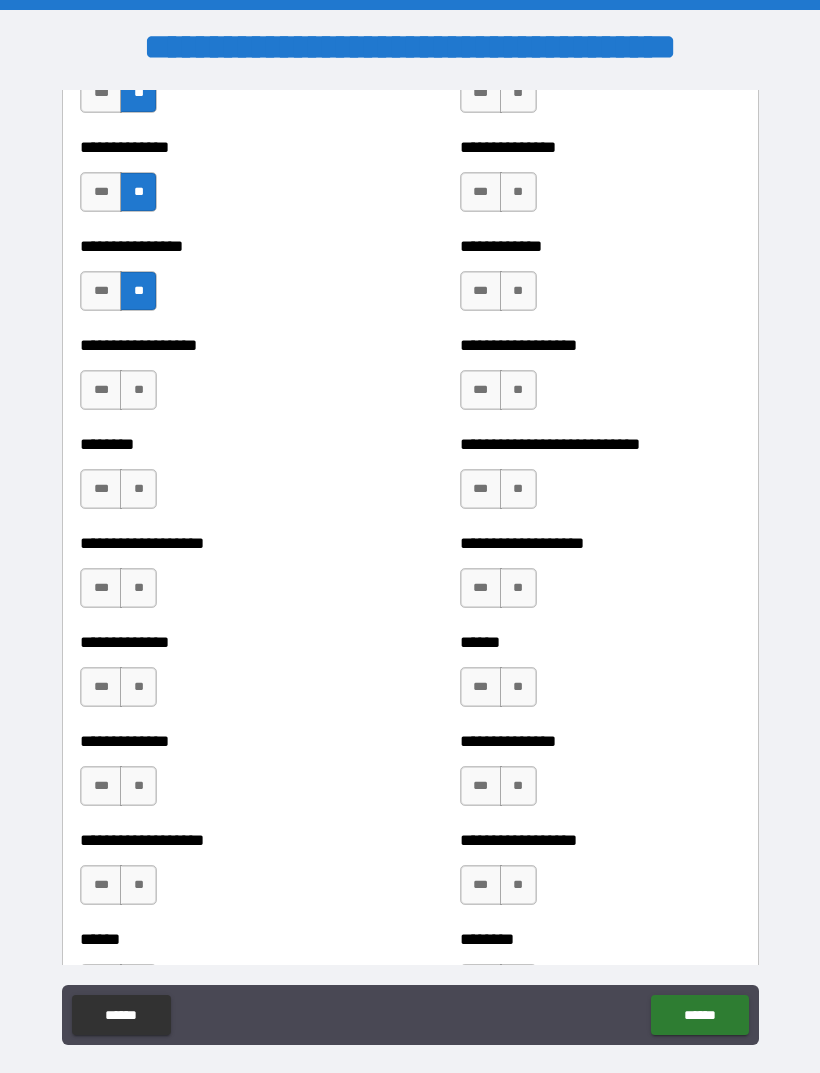 scroll, scrollTop: 4242, scrollLeft: 0, axis: vertical 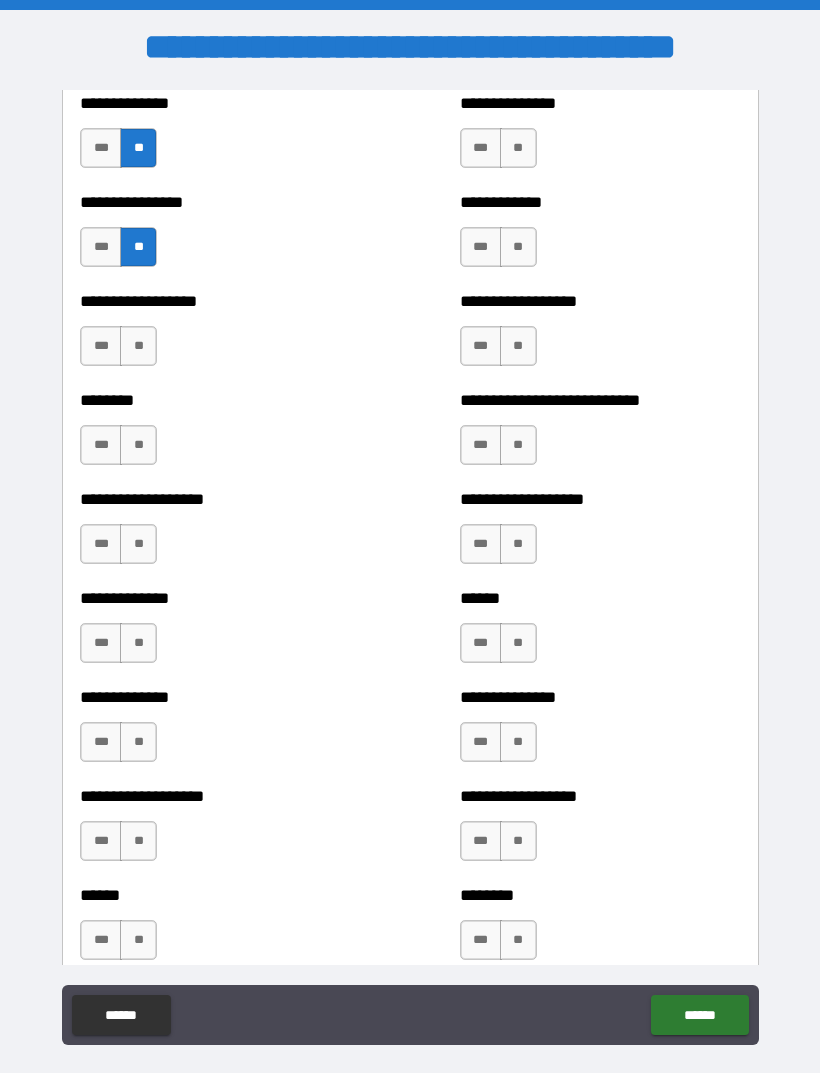 click on "**" at bounding box center (138, 346) 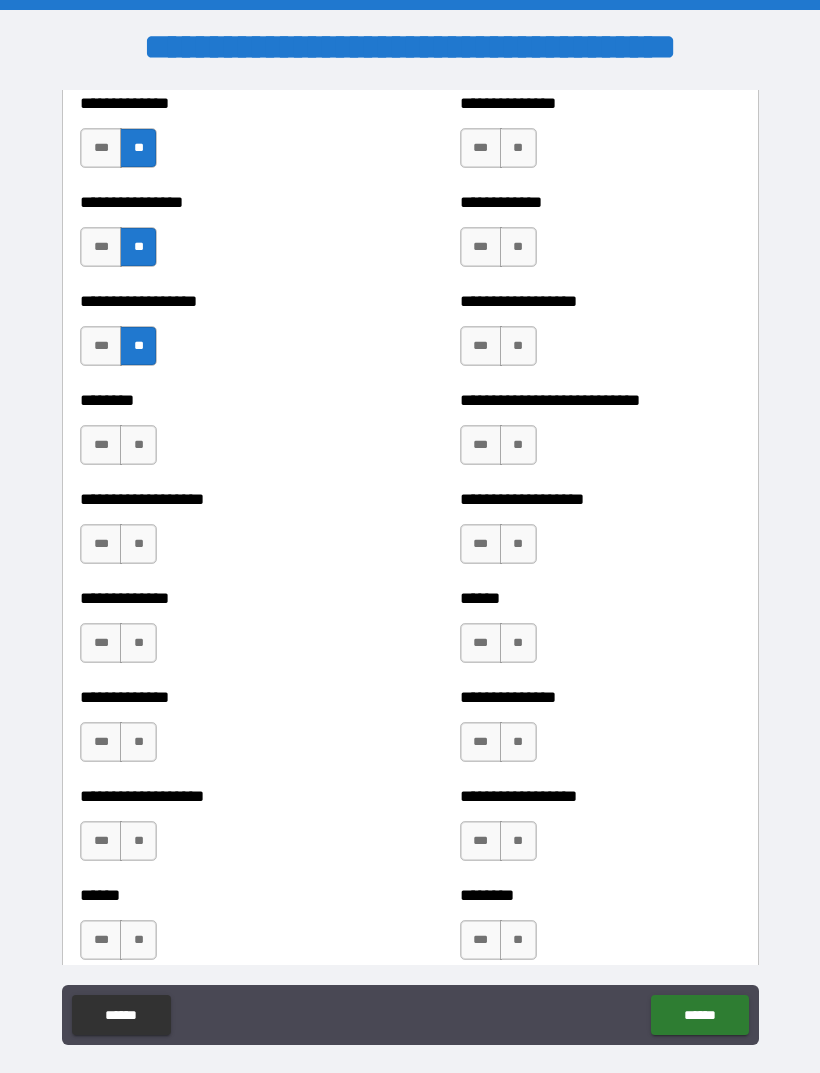 click on "**" at bounding box center [138, 445] 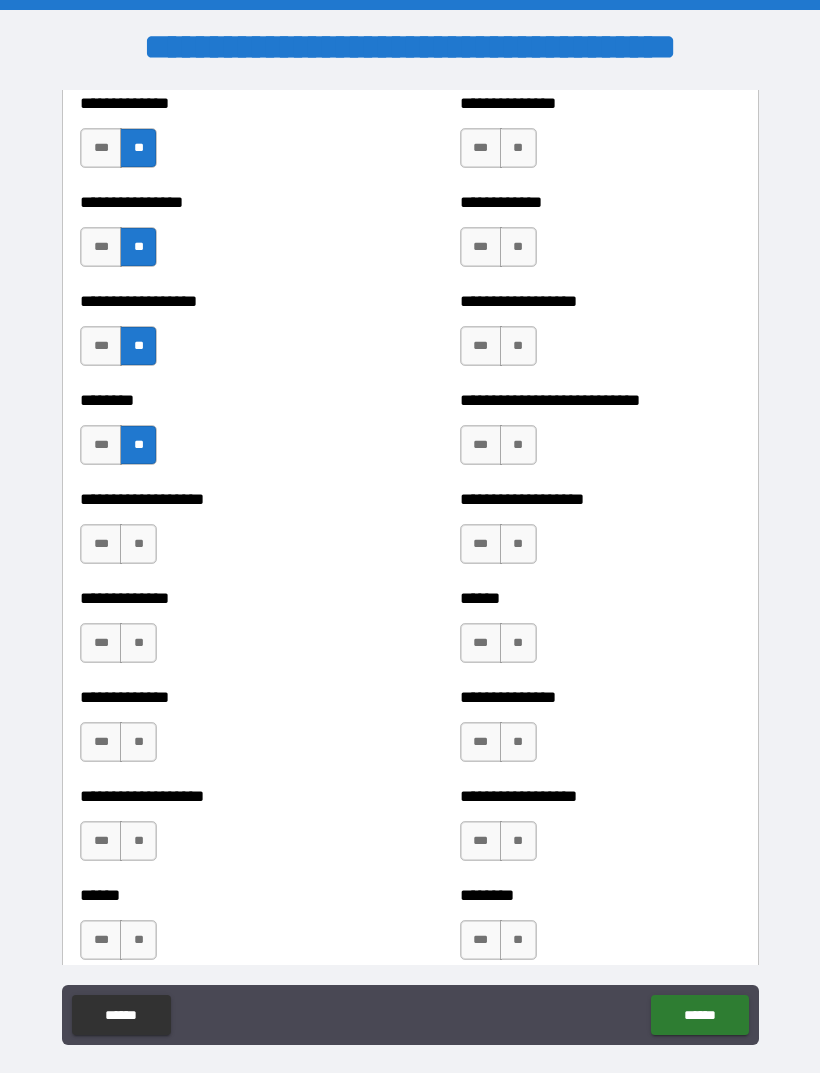 click on "**" at bounding box center [138, 544] 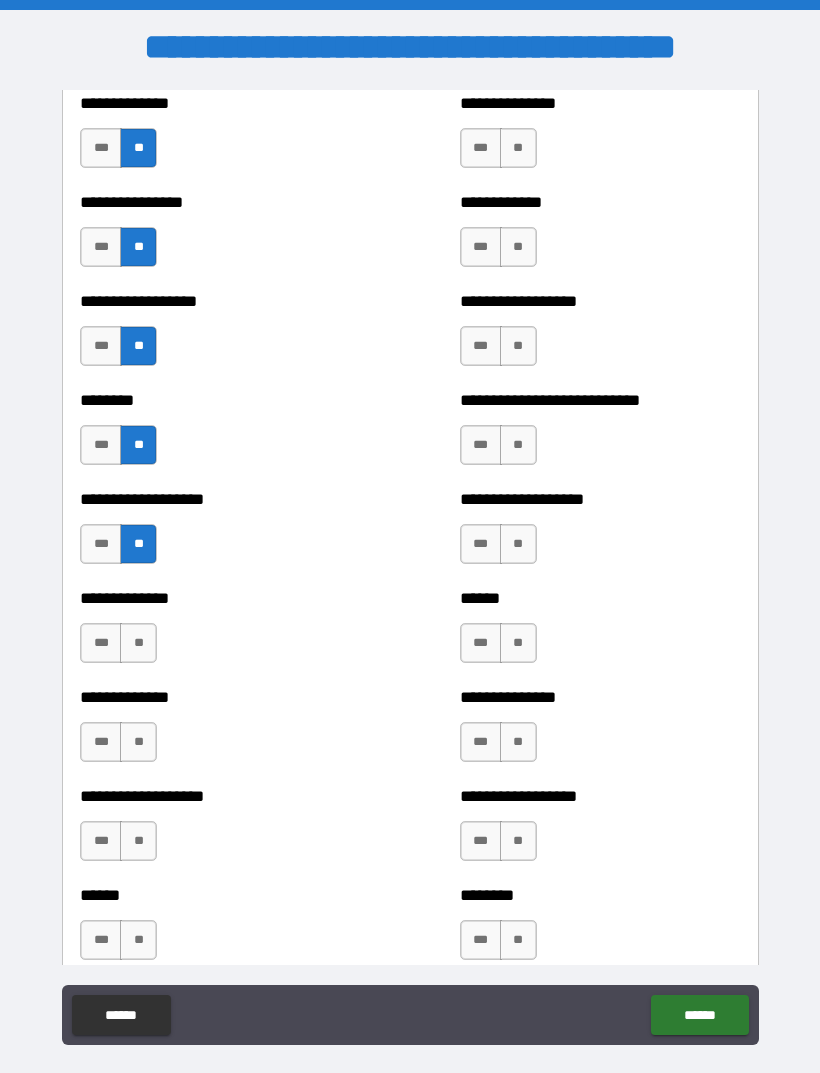 click on "***" at bounding box center (101, 544) 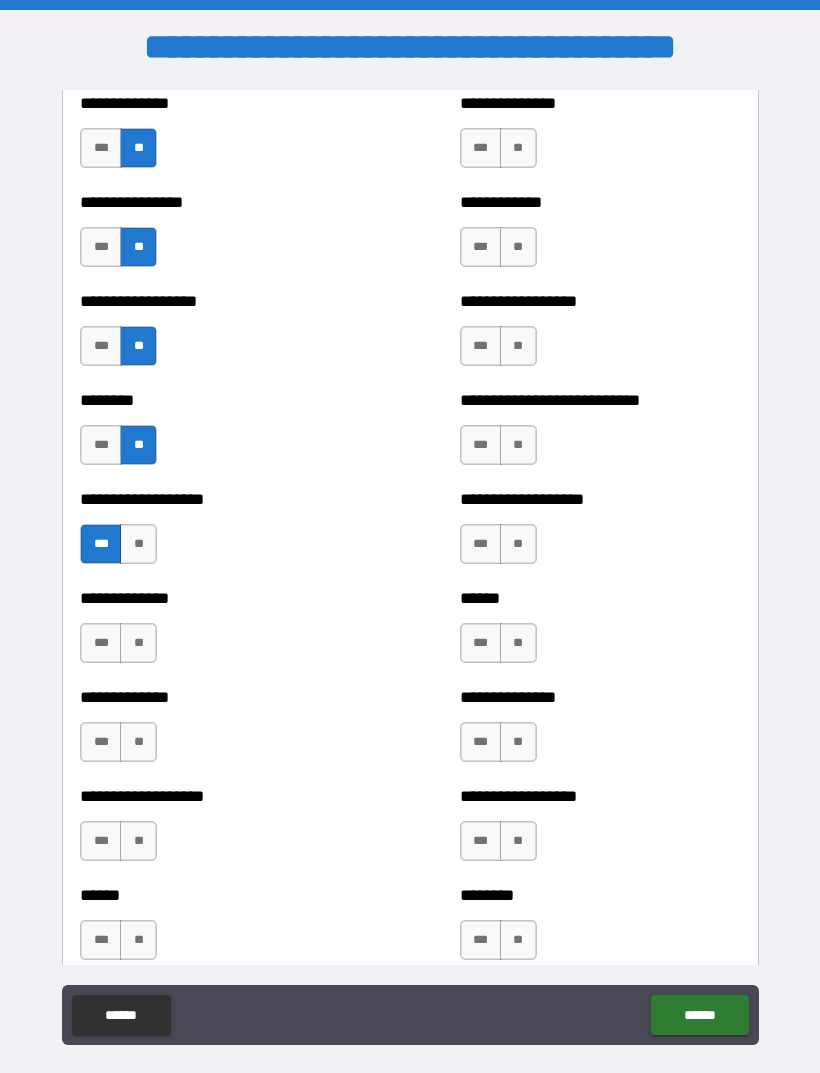 click on "**" at bounding box center (138, 643) 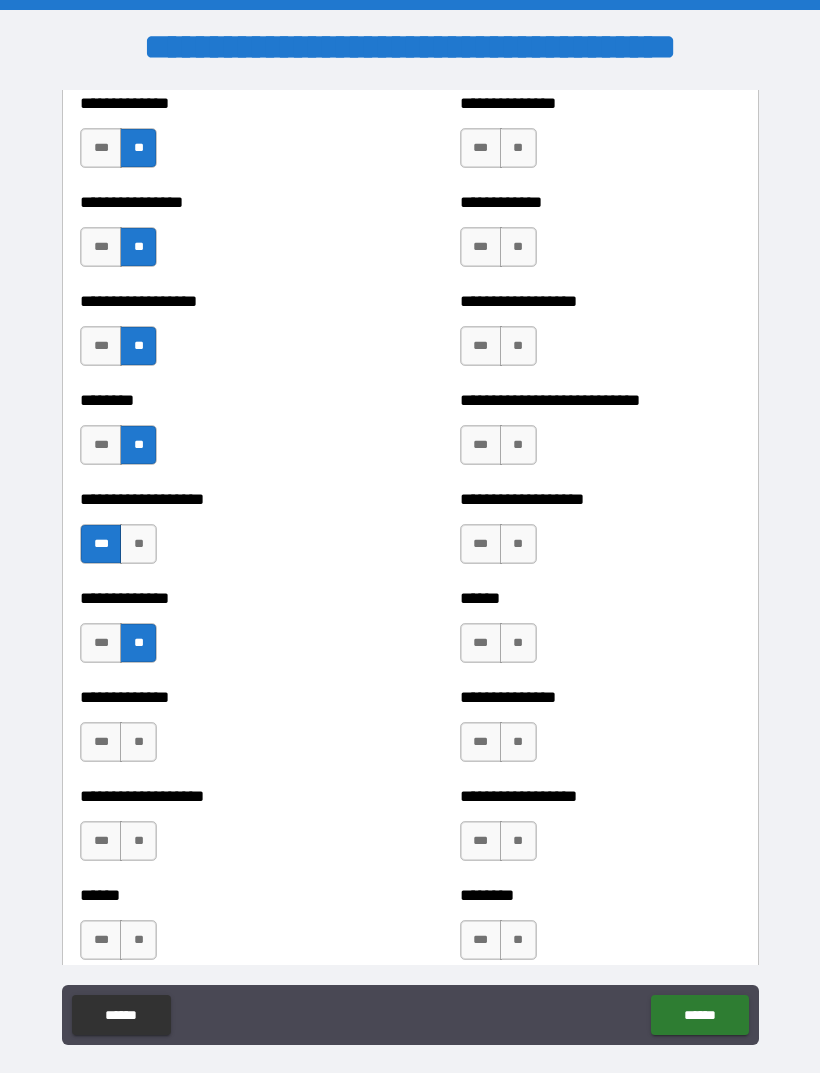 click on "**" at bounding box center (138, 742) 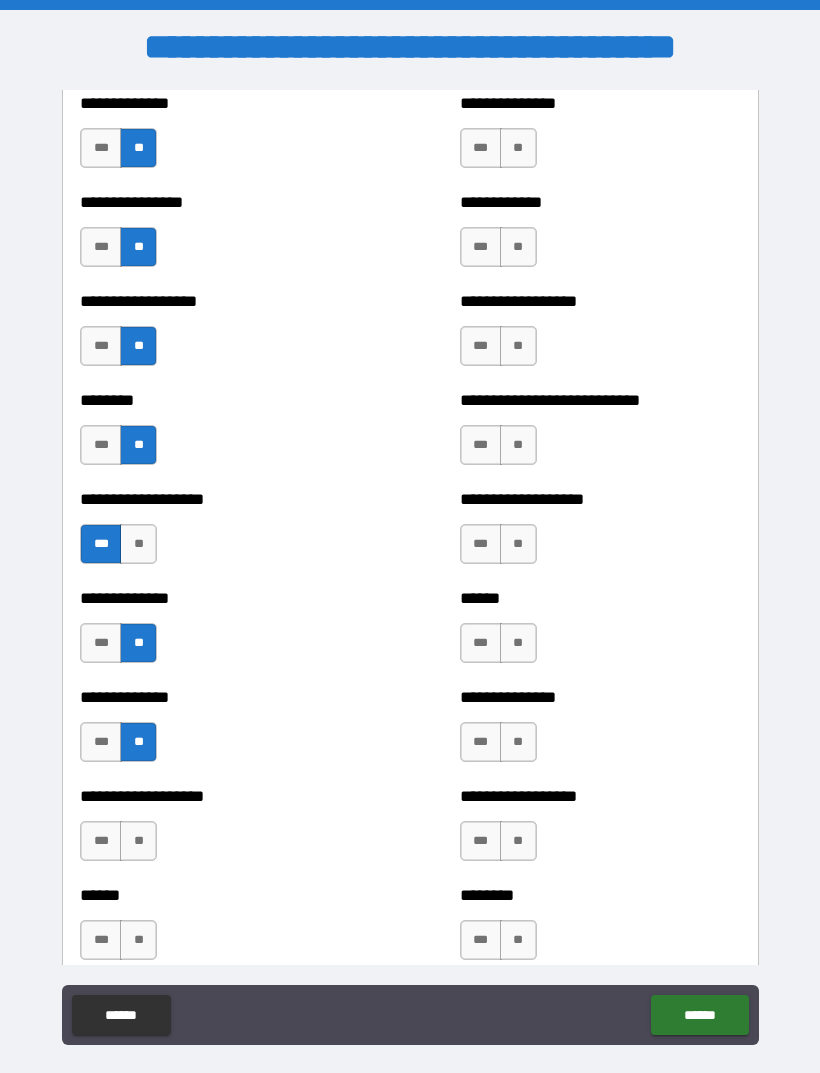 click on "**" at bounding box center [138, 841] 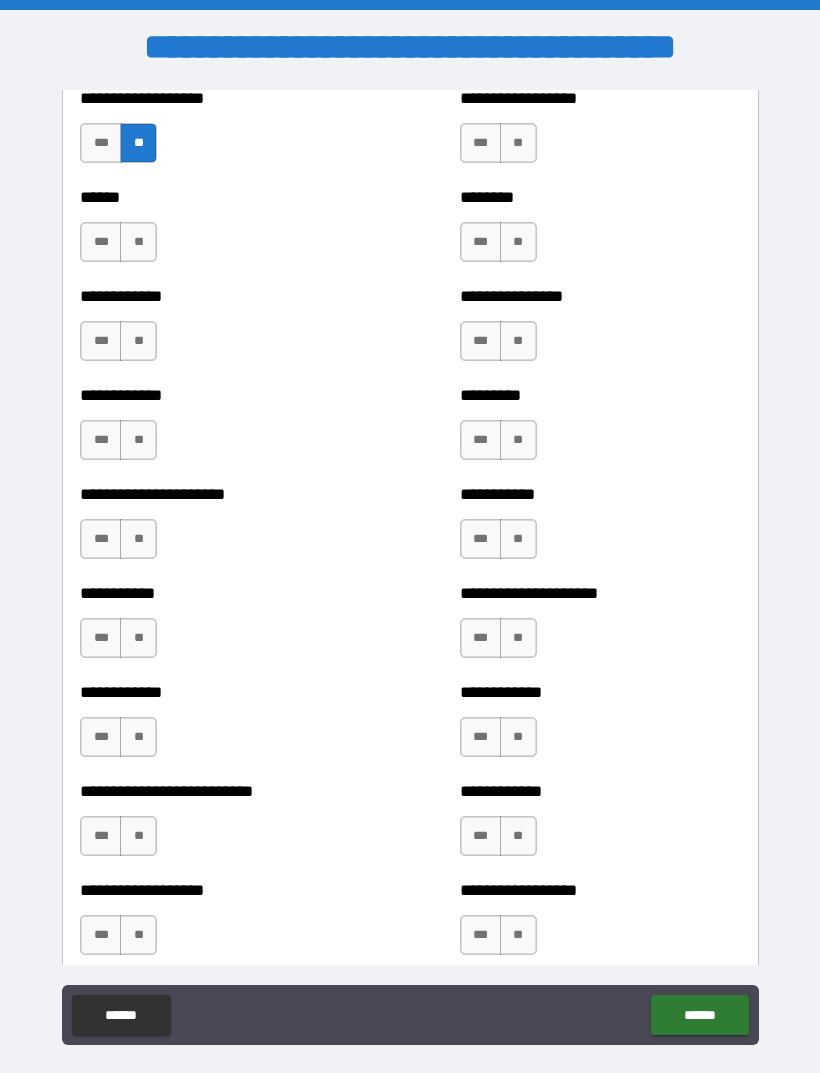 scroll, scrollTop: 4944, scrollLeft: 0, axis: vertical 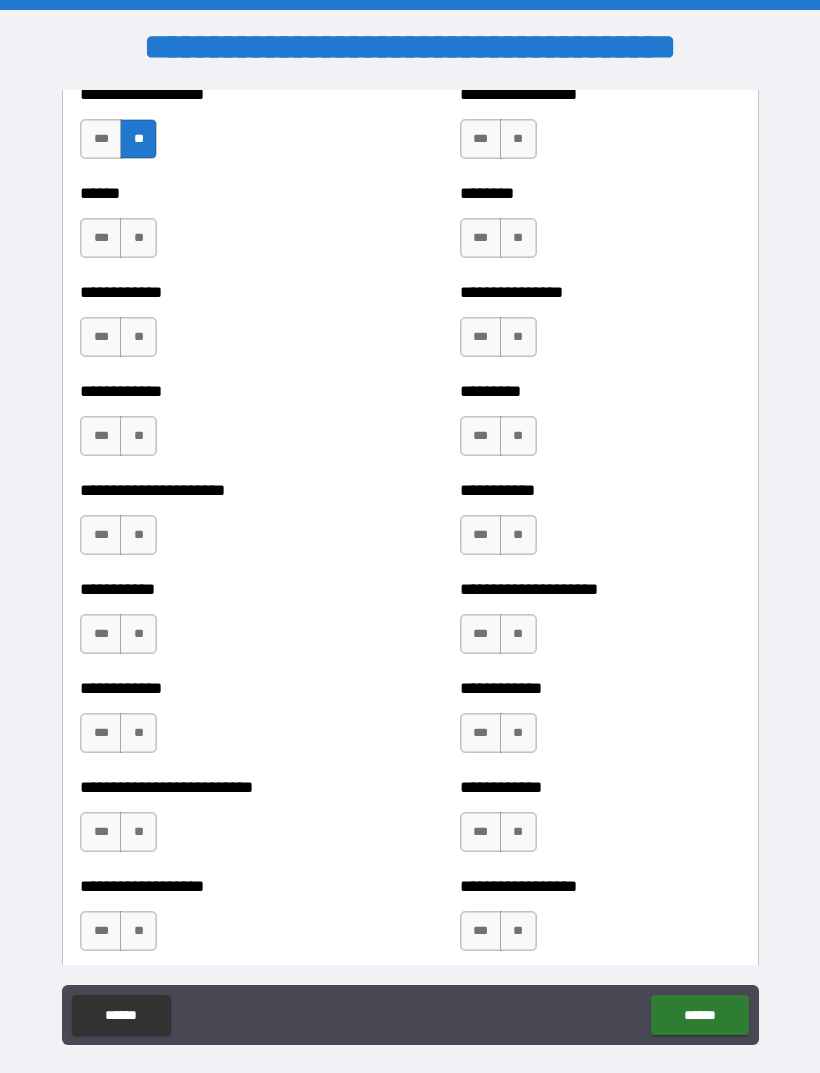 click on "**" at bounding box center (138, 238) 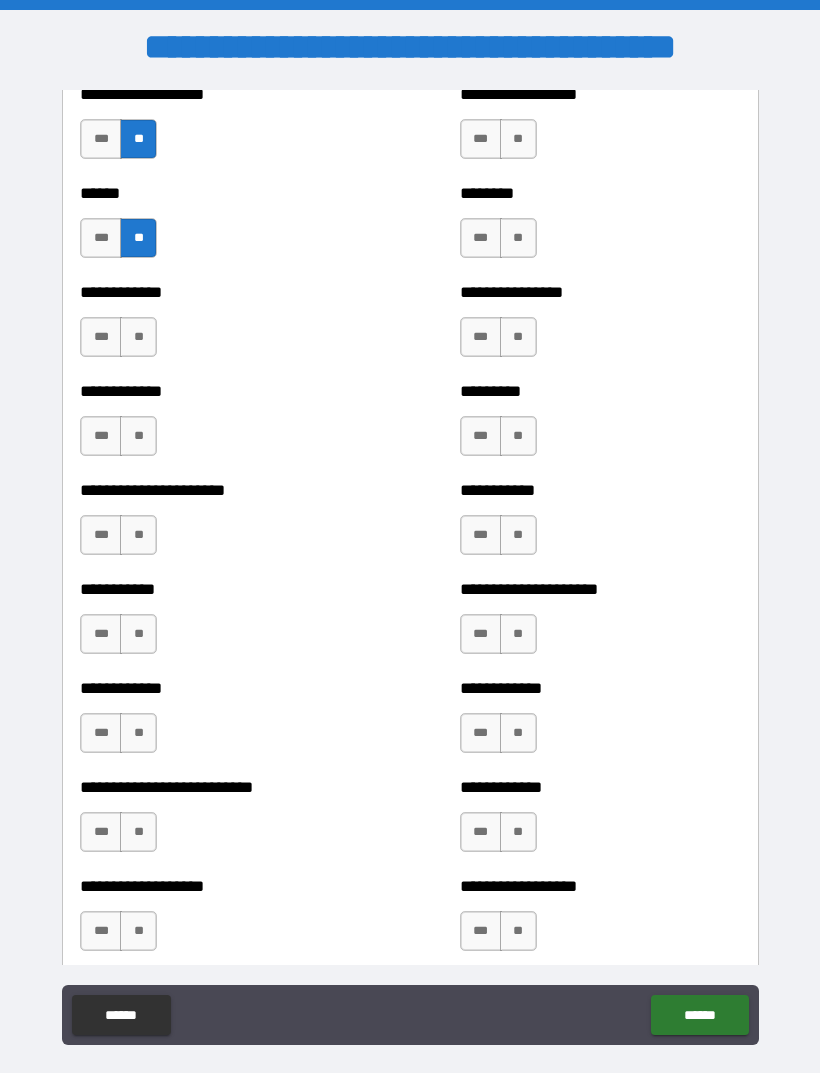click on "**" at bounding box center (138, 337) 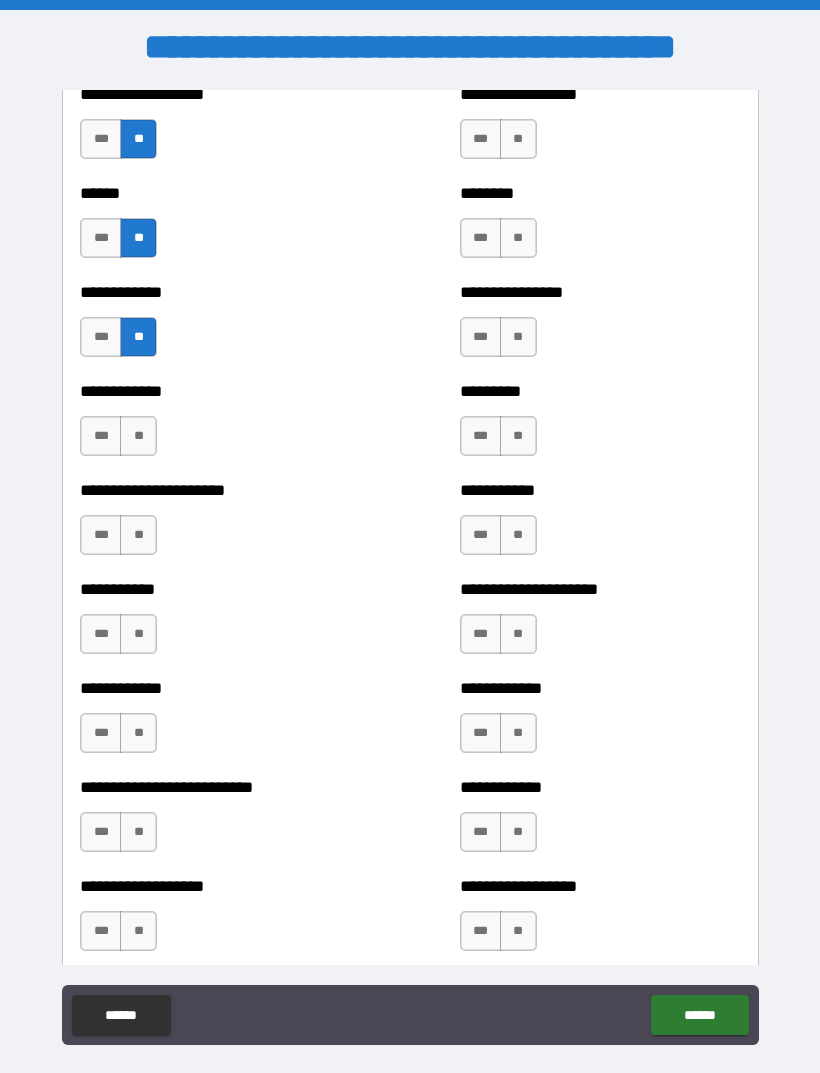 click on "**" at bounding box center [138, 436] 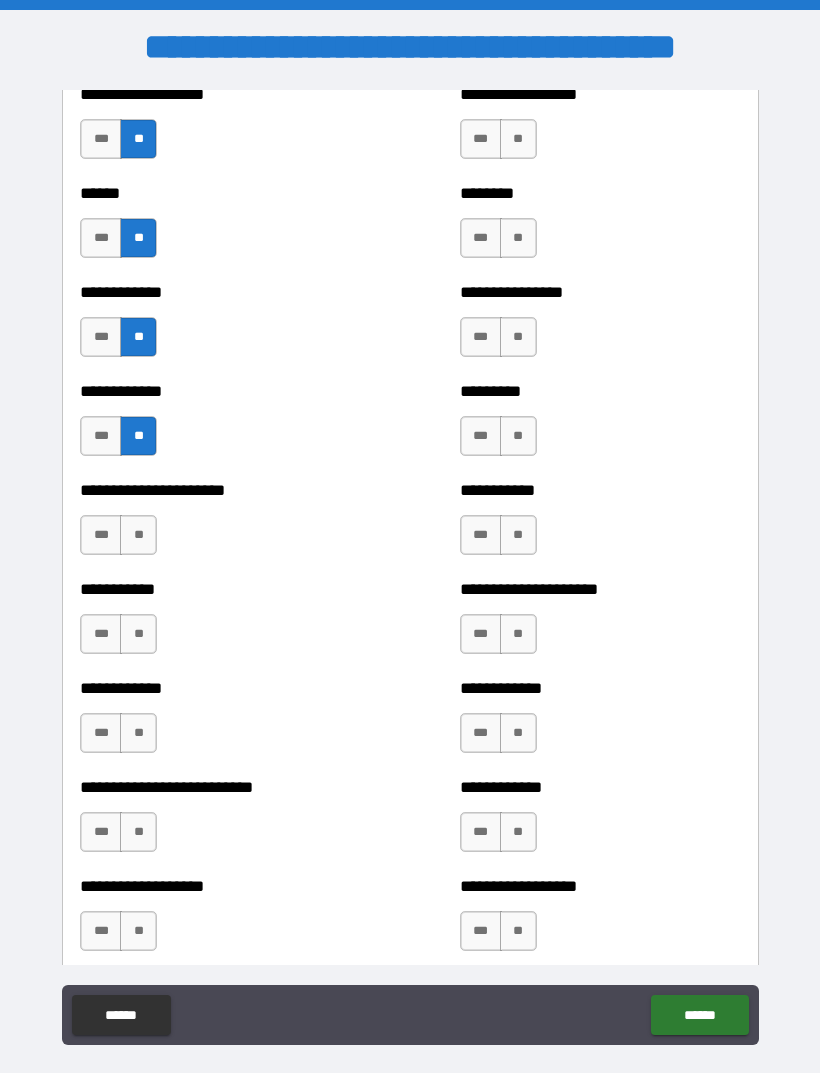 click on "**" at bounding box center (138, 535) 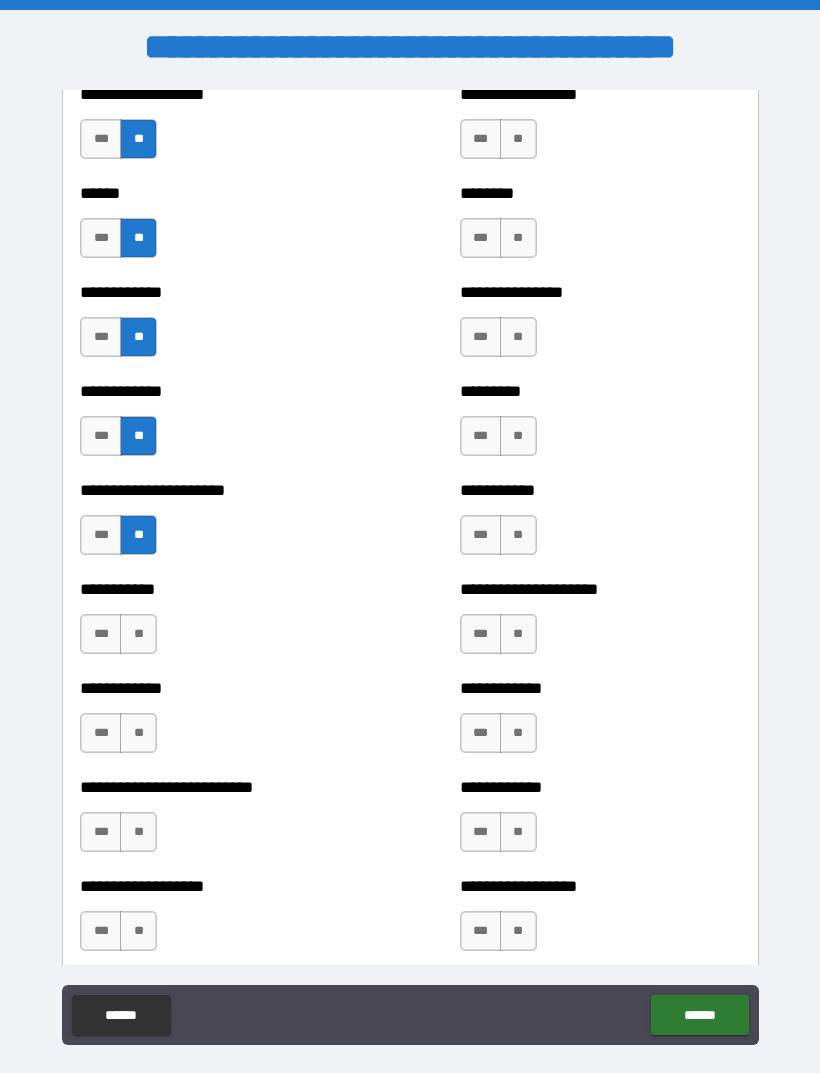 click on "**" at bounding box center [138, 634] 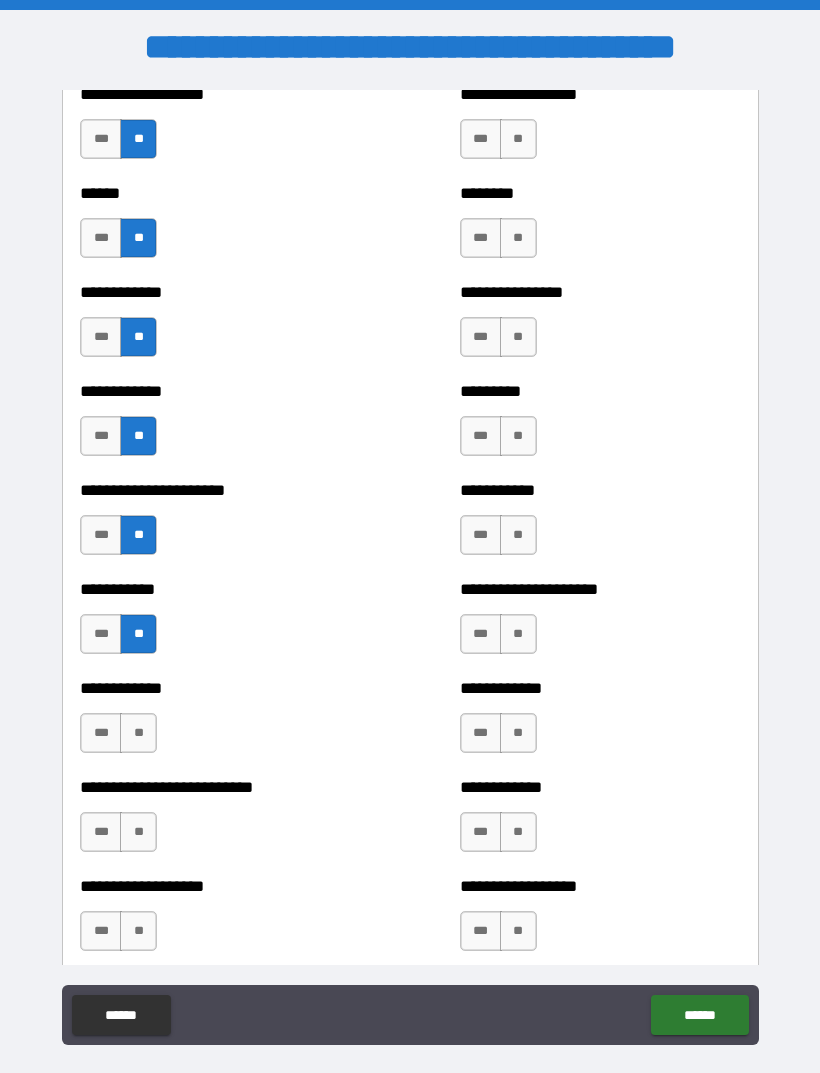 click on "**" at bounding box center (138, 733) 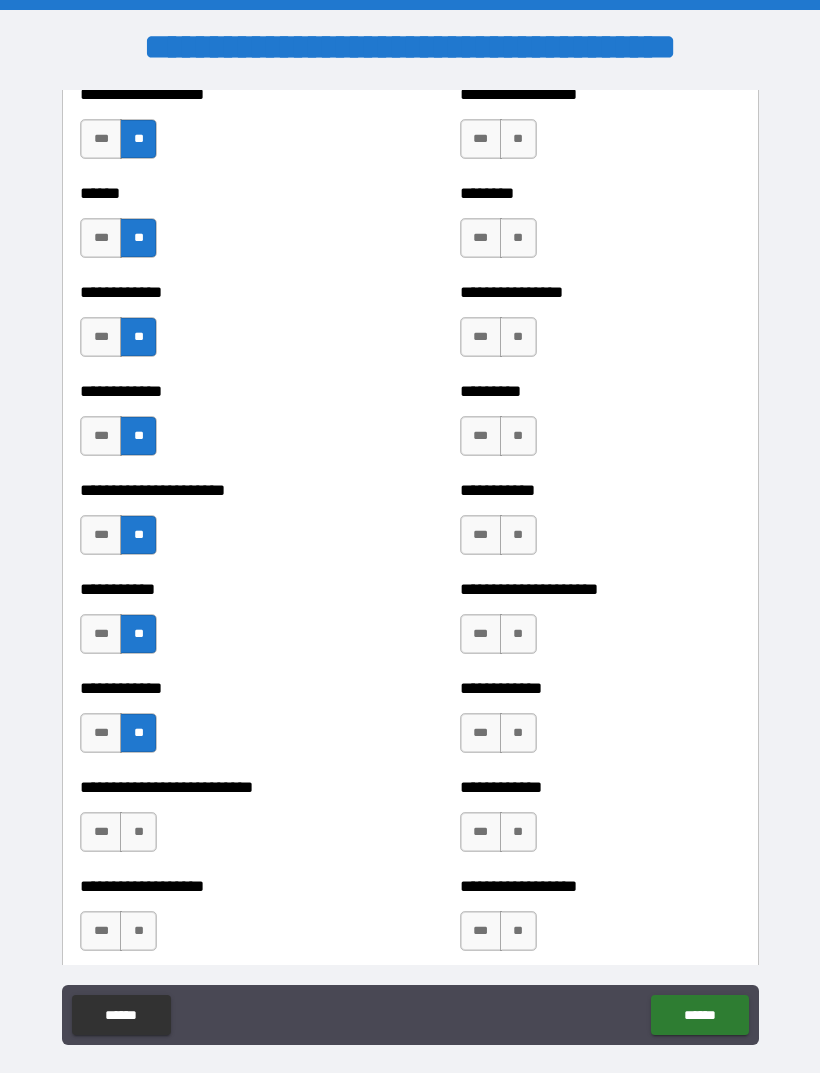 click on "**" at bounding box center (138, 832) 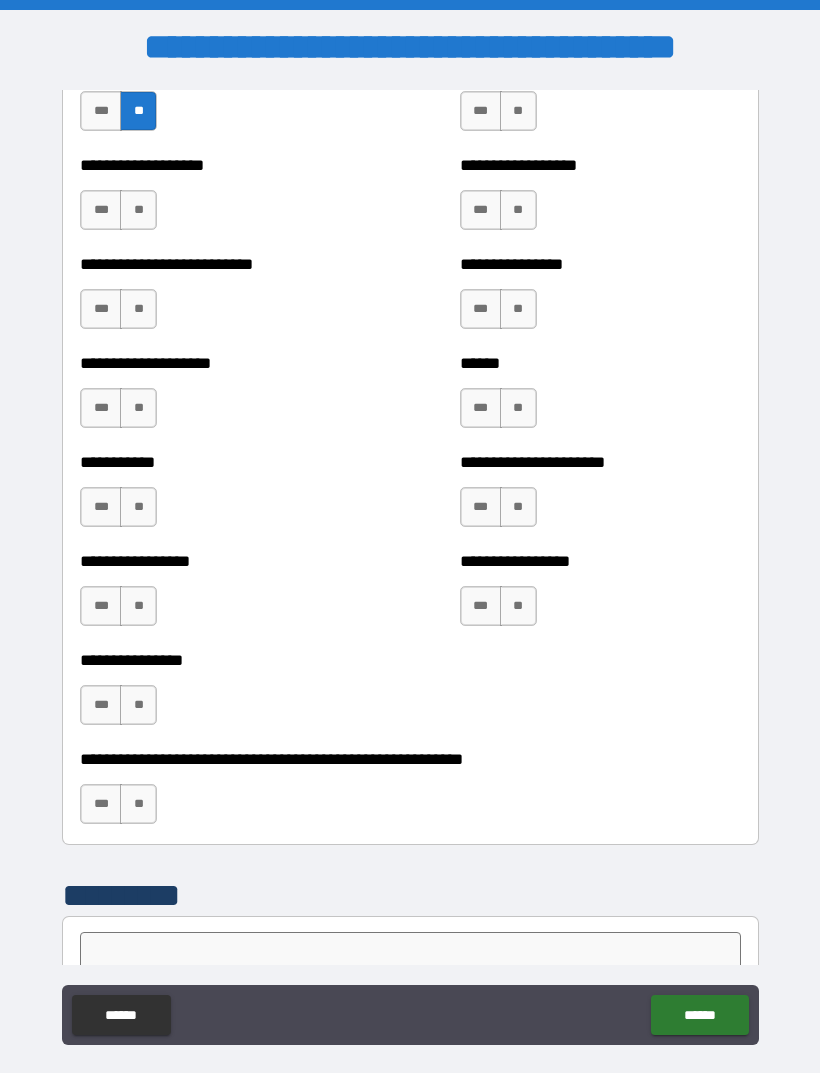 scroll, scrollTop: 5664, scrollLeft: 0, axis: vertical 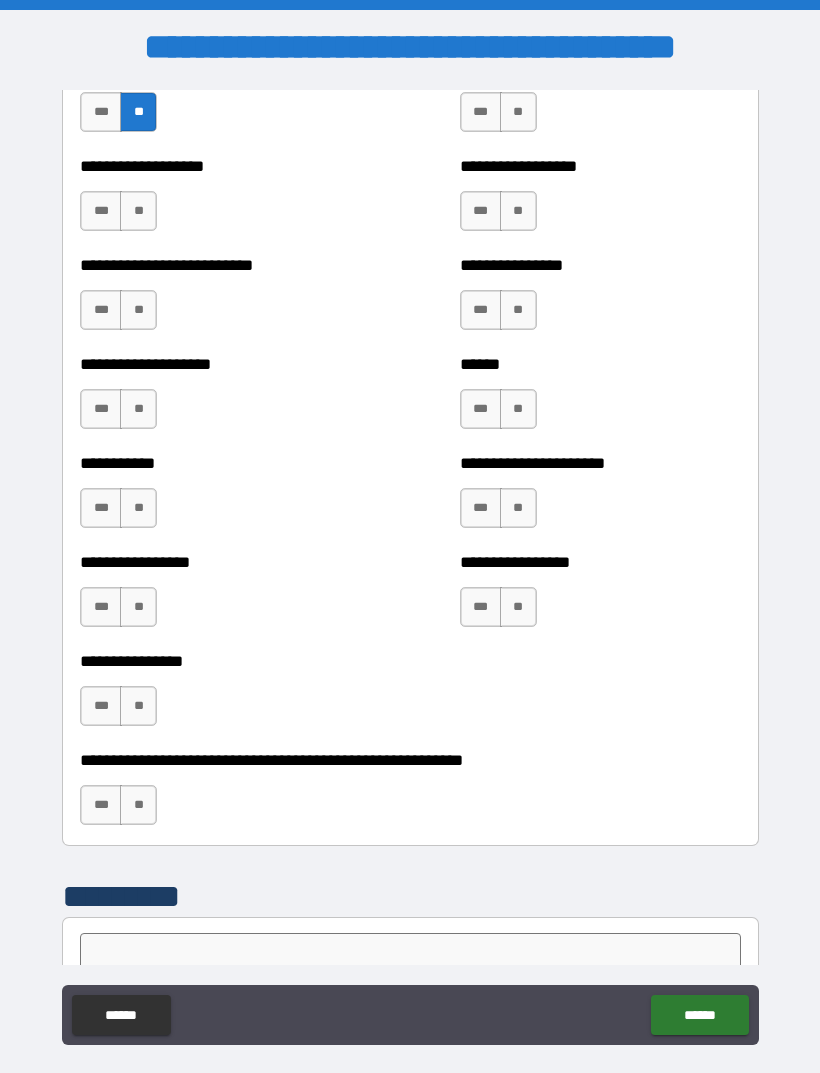 click on "**" at bounding box center [138, 211] 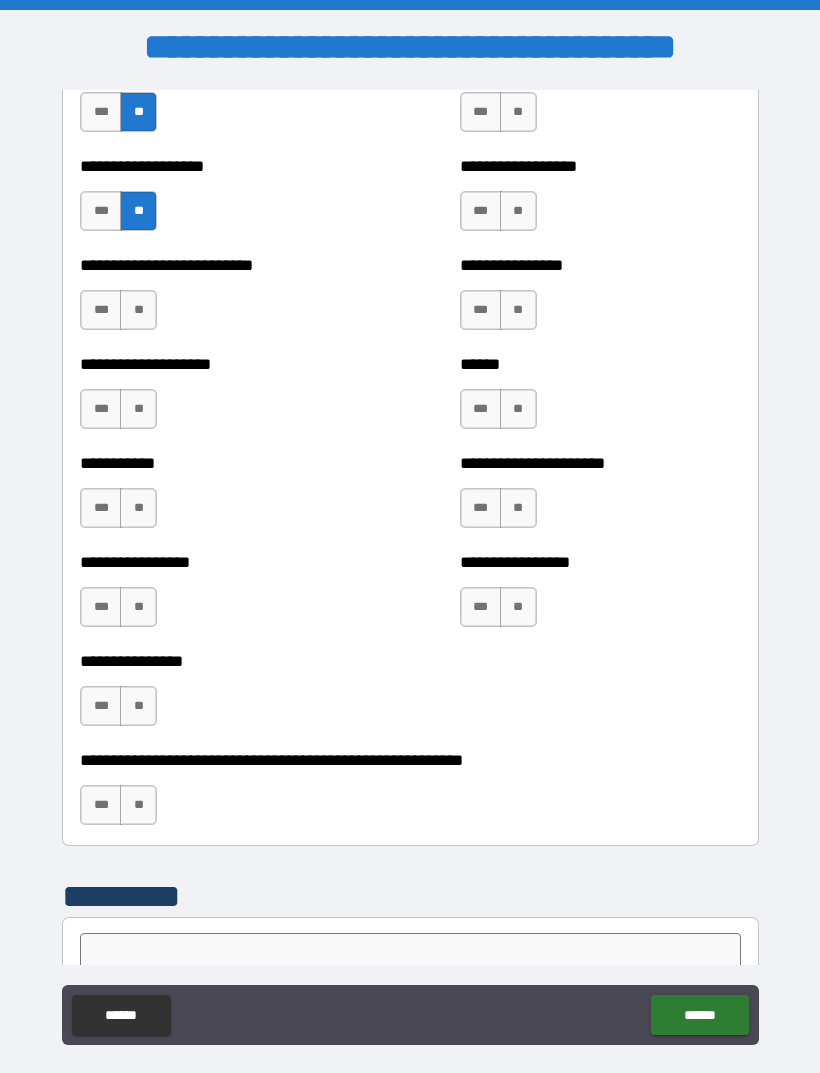 click on "**" at bounding box center (138, 310) 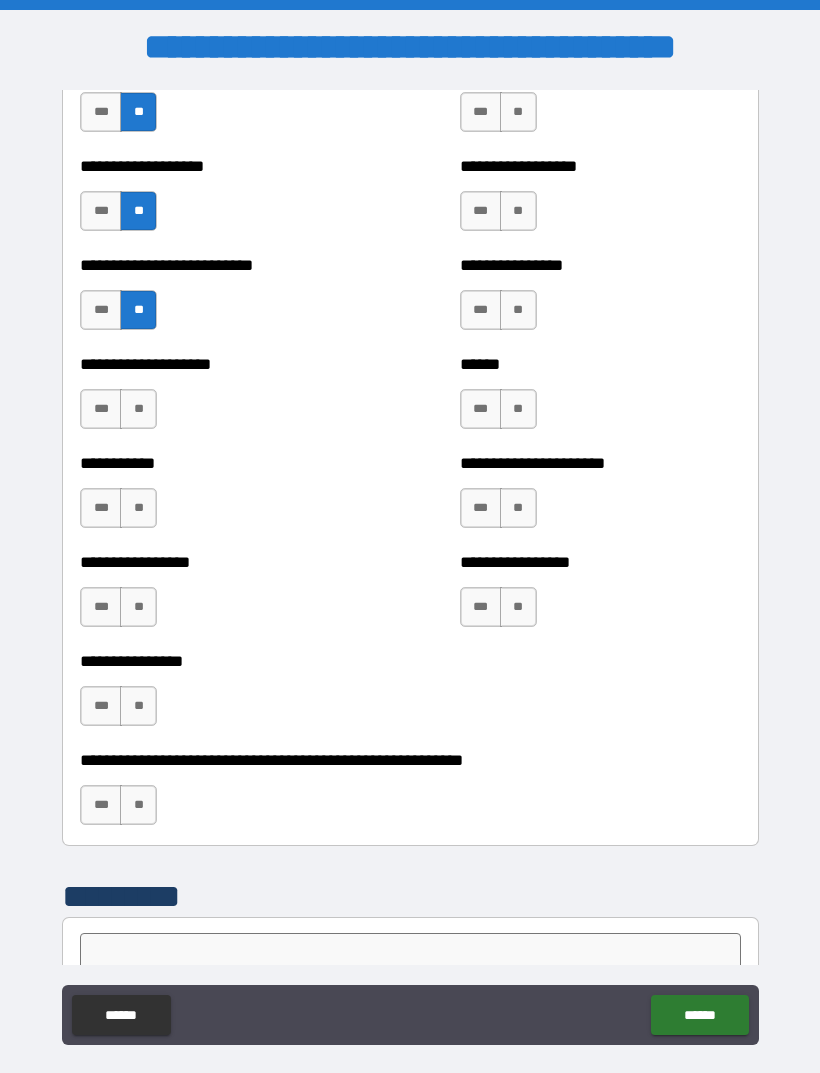 click on "**" at bounding box center (138, 409) 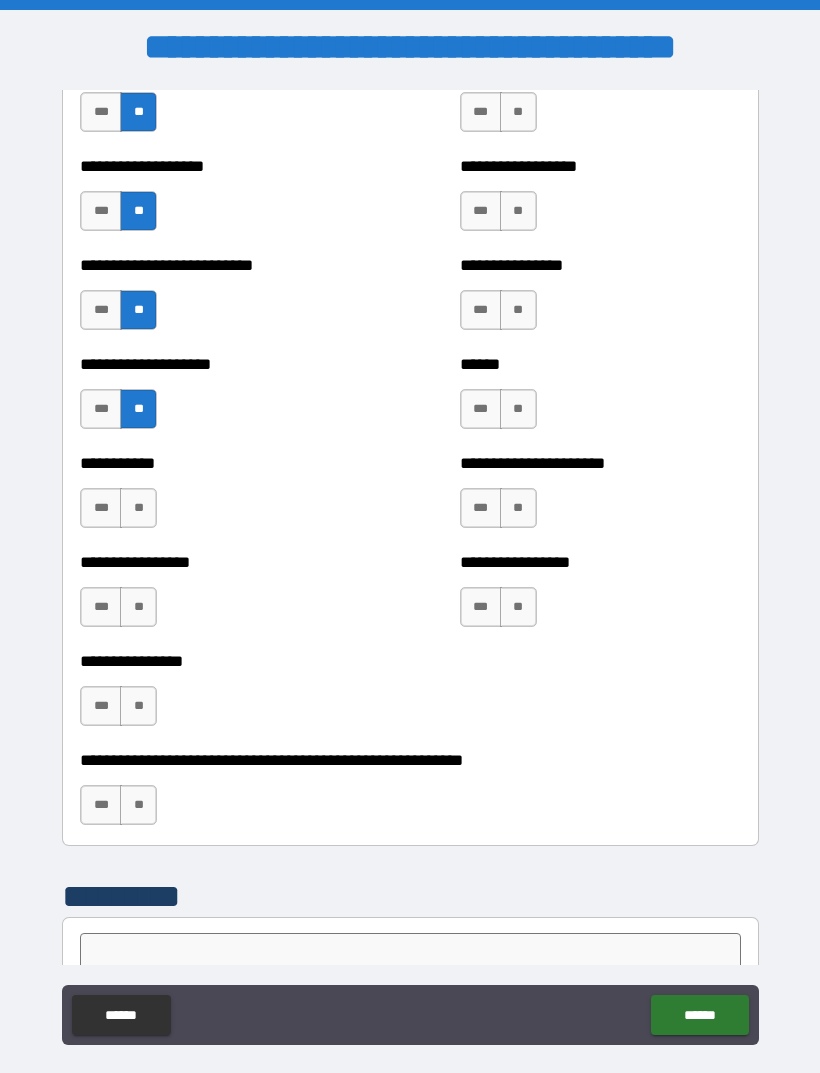 click on "**" at bounding box center [138, 508] 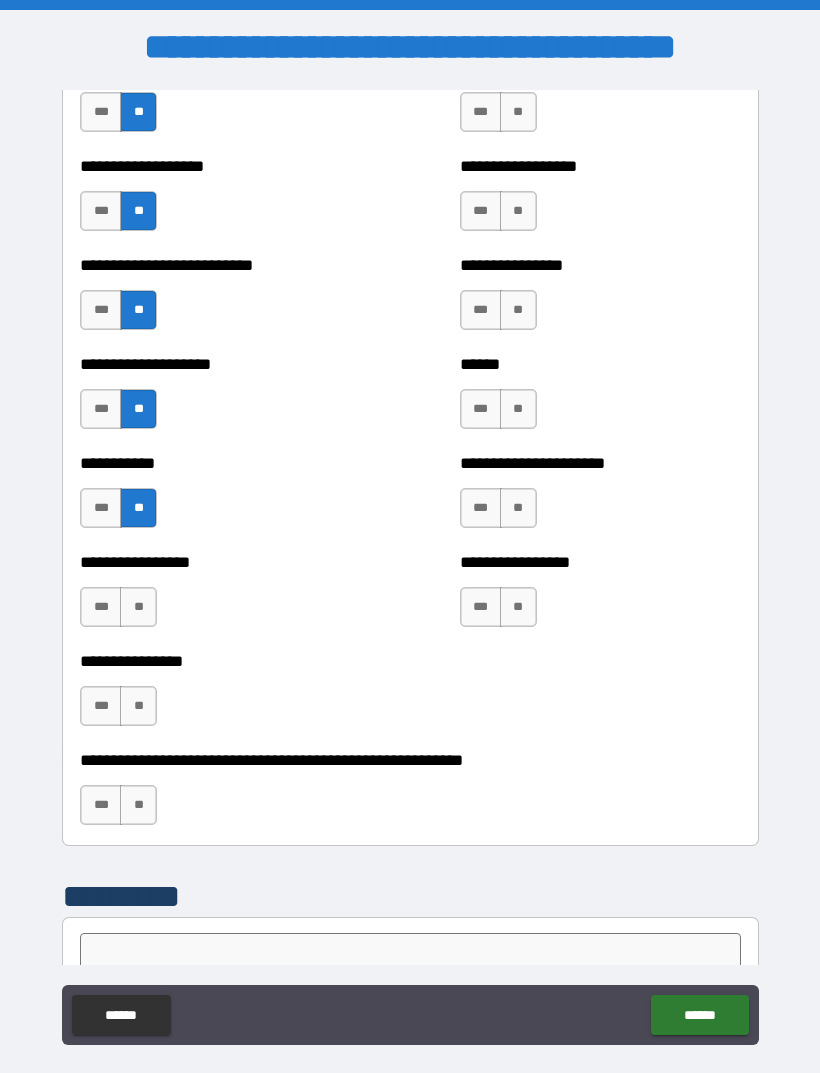 click on "**" at bounding box center (138, 607) 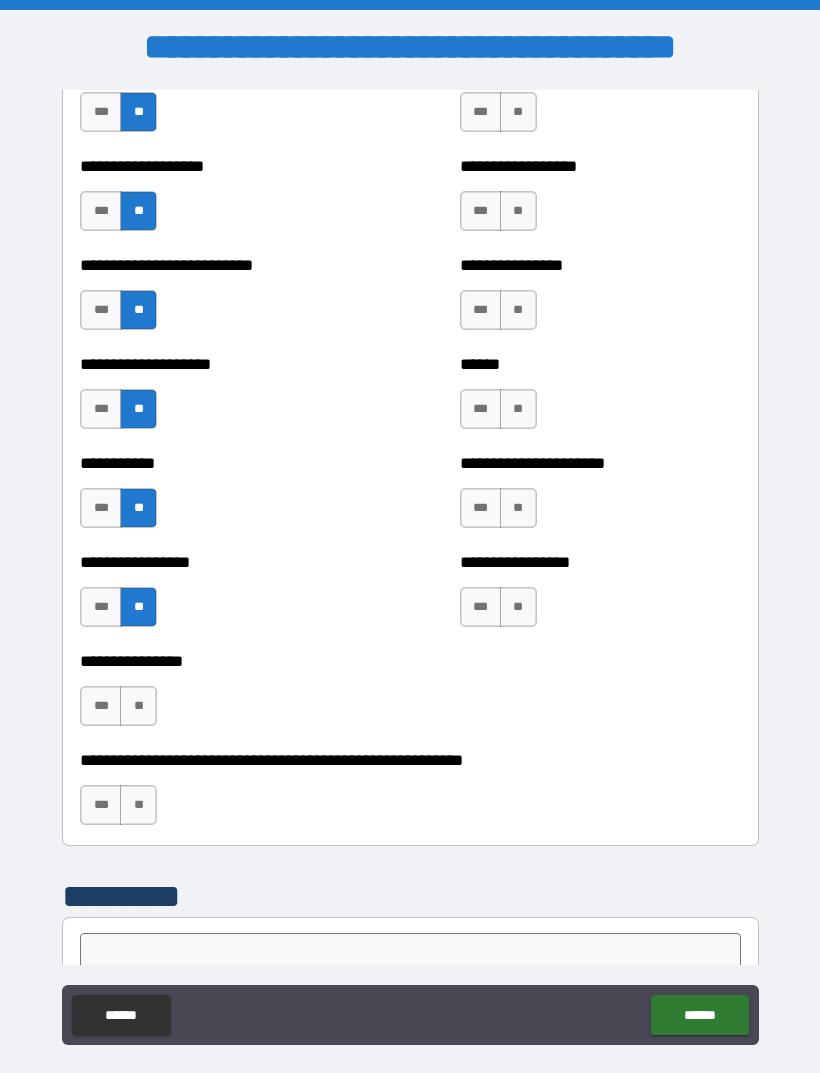 click on "***" at bounding box center (101, 607) 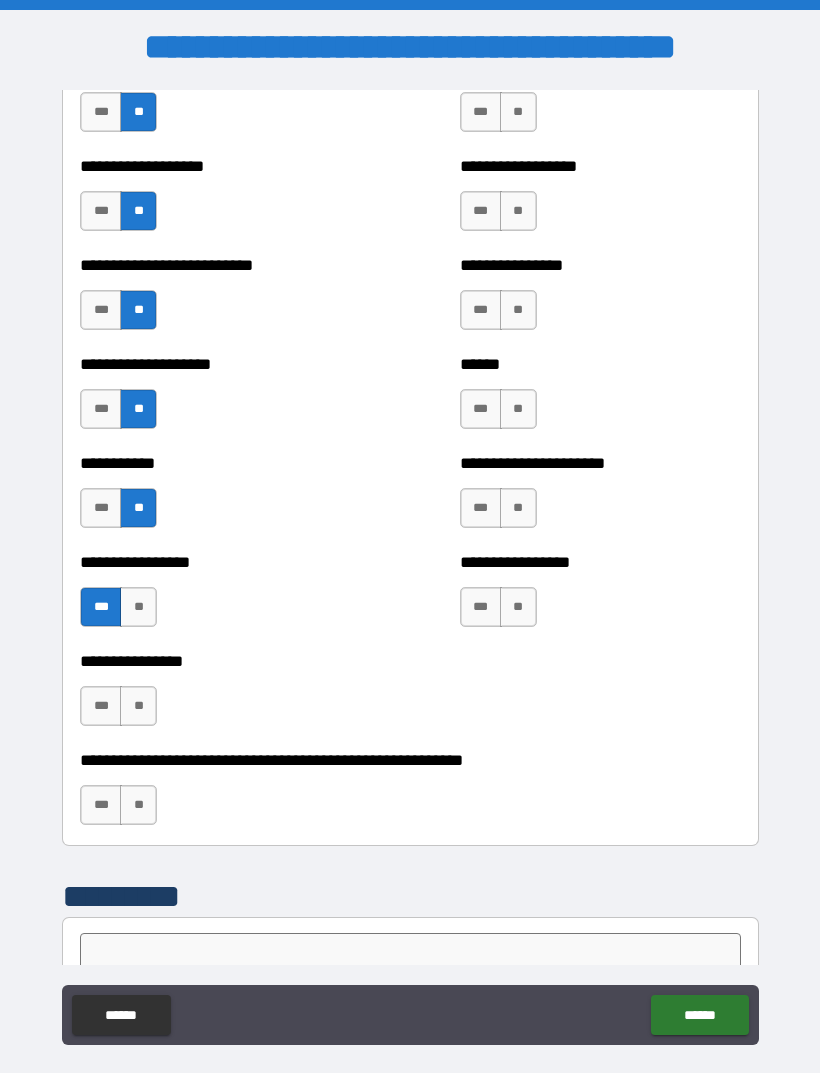 click on "**" at bounding box center [138, 706] 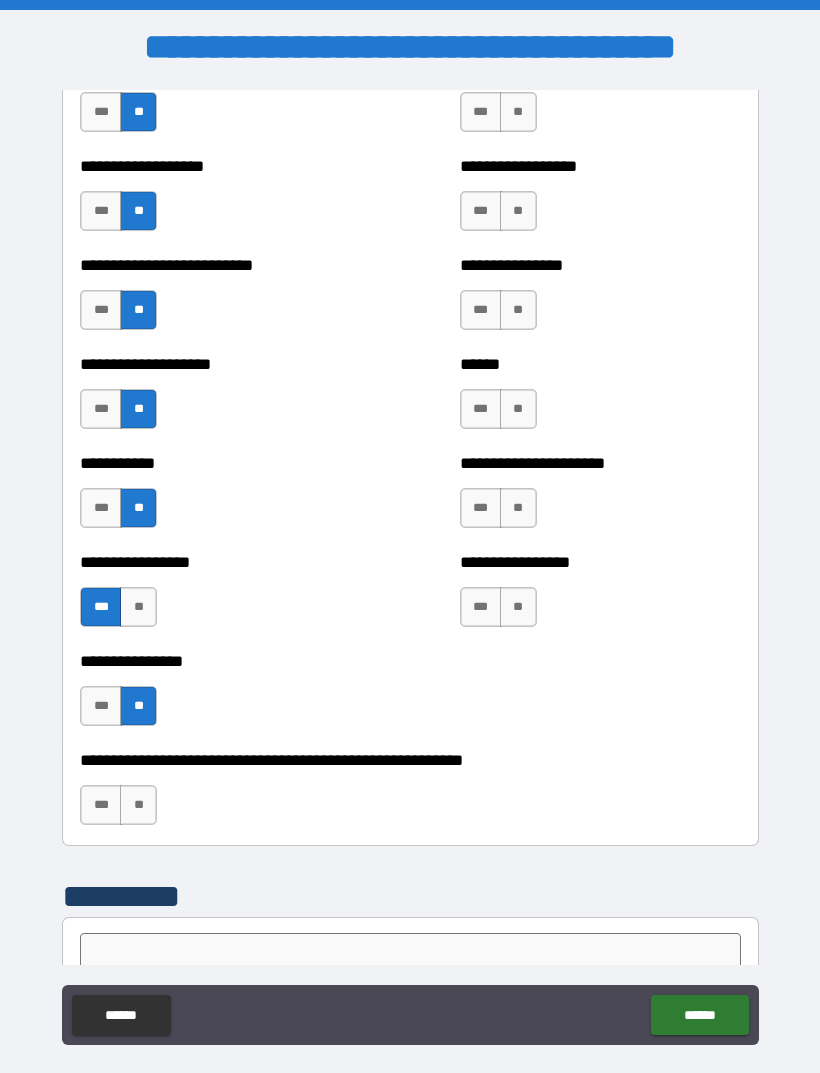 click on "**" at bounding box center (138, 805) 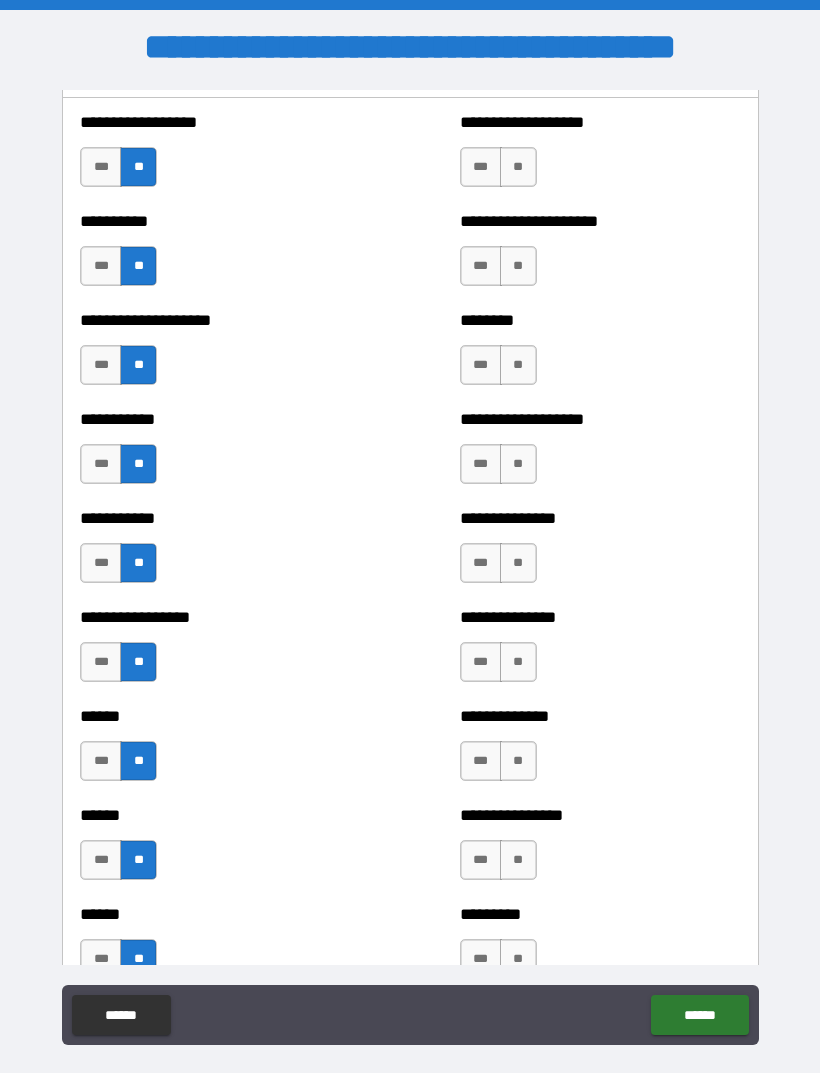 scroll, scrollTop: 2439, scrollLeft: 0, axis: vertical 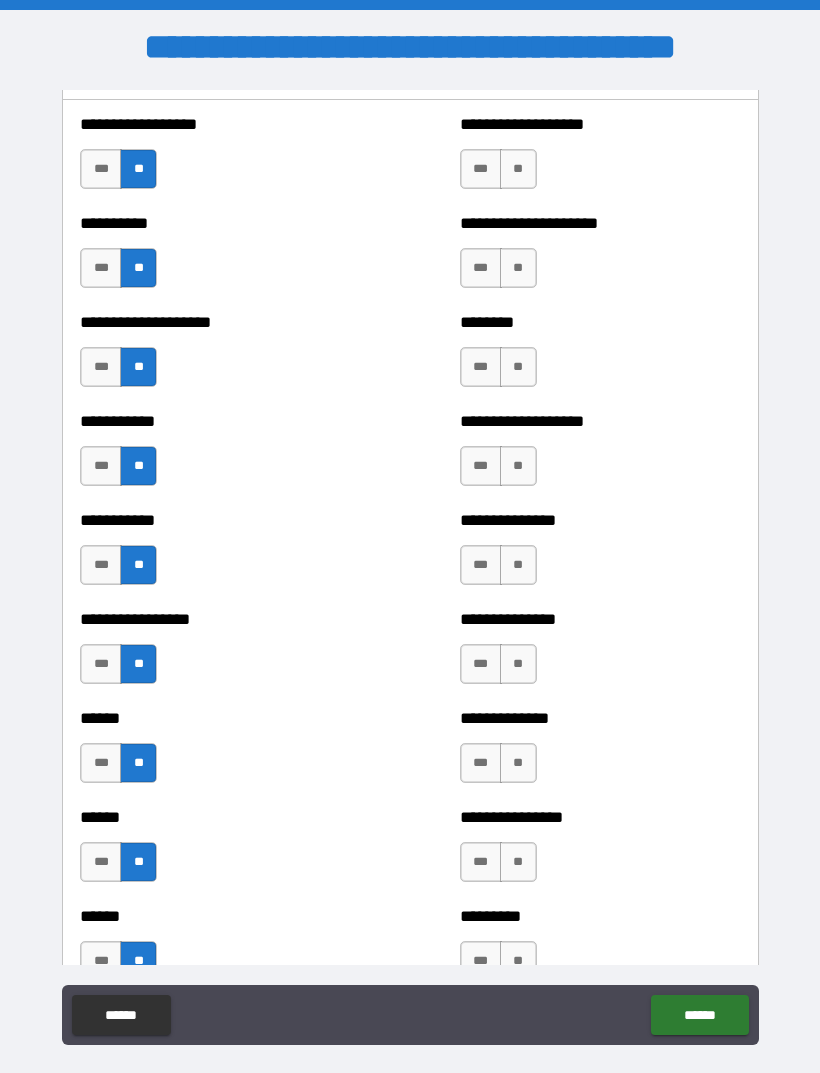 click on "**" at bounding box center (518, 169) 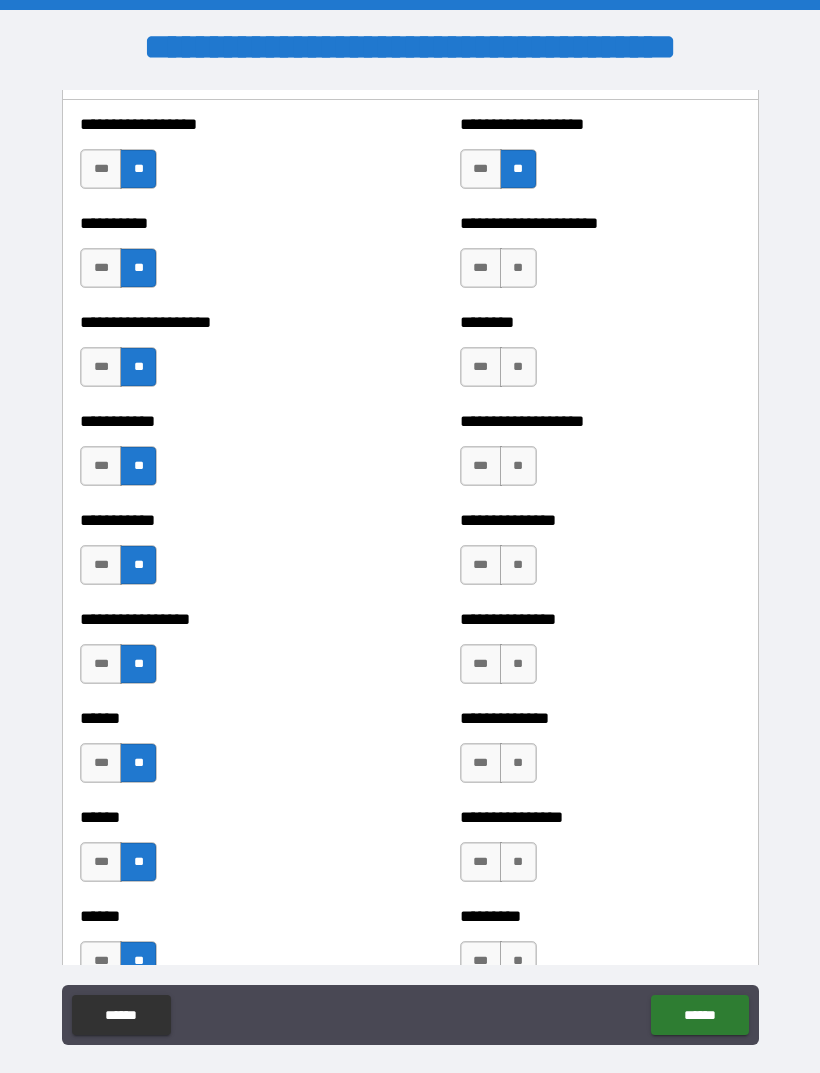 click on "**" at bounding box center (518, 268) 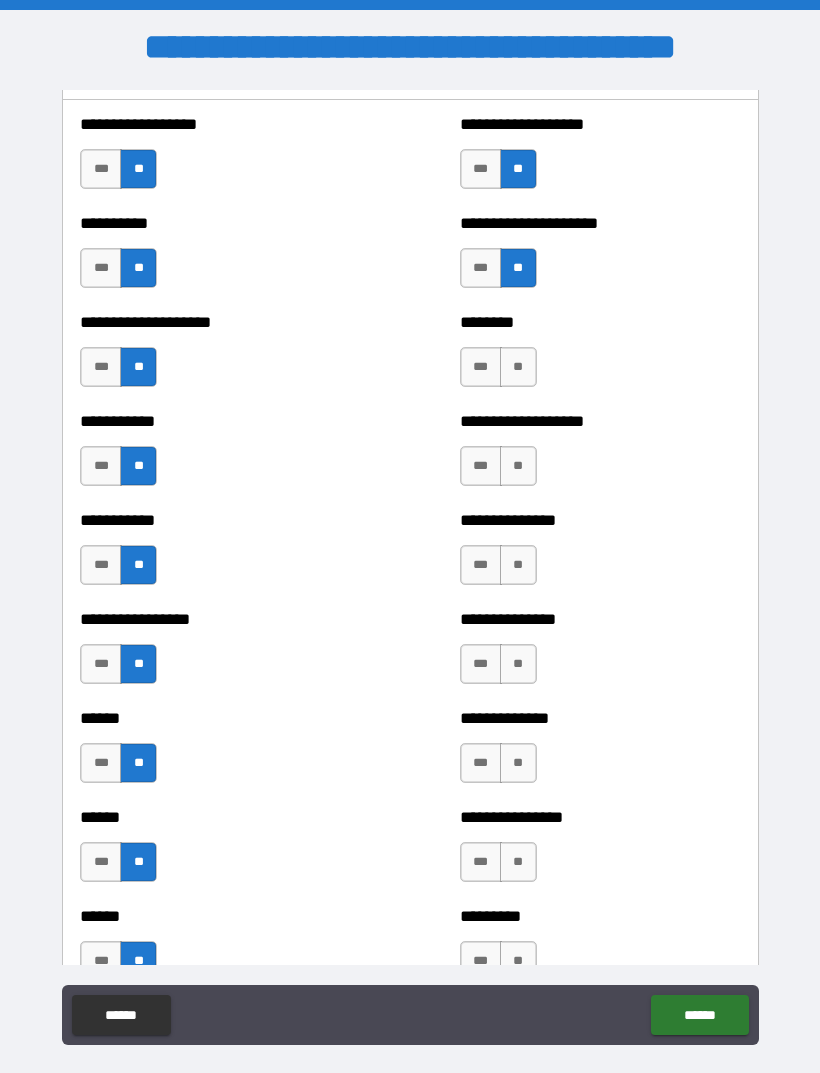 click on "**" at bounding box center [518, 367] 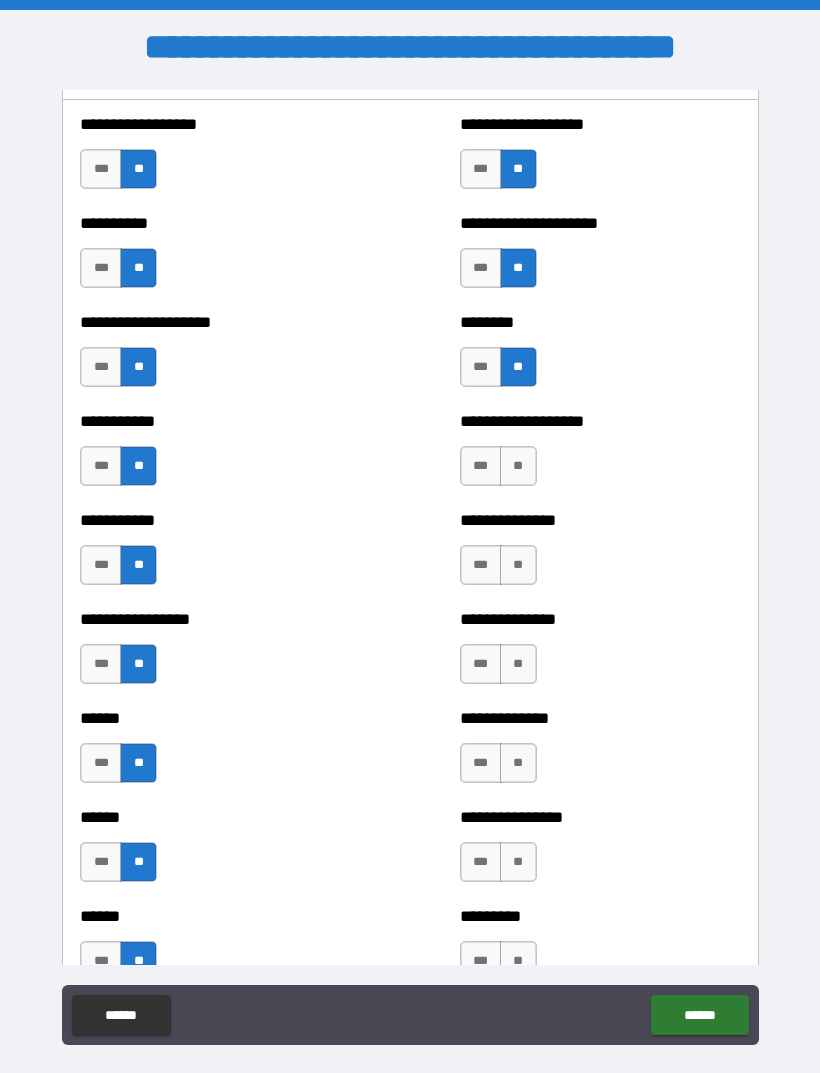 click on "**" at bounding box center (518, 466) 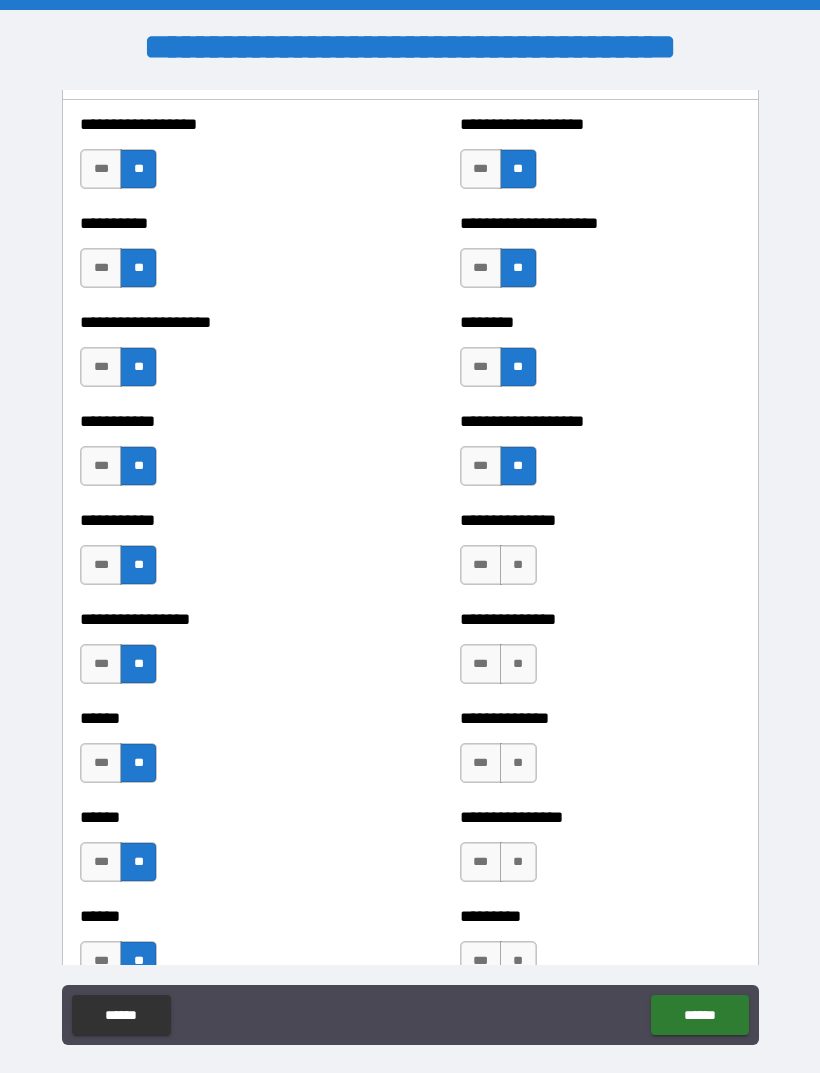 click on "**" at bounding box center (518, 565) 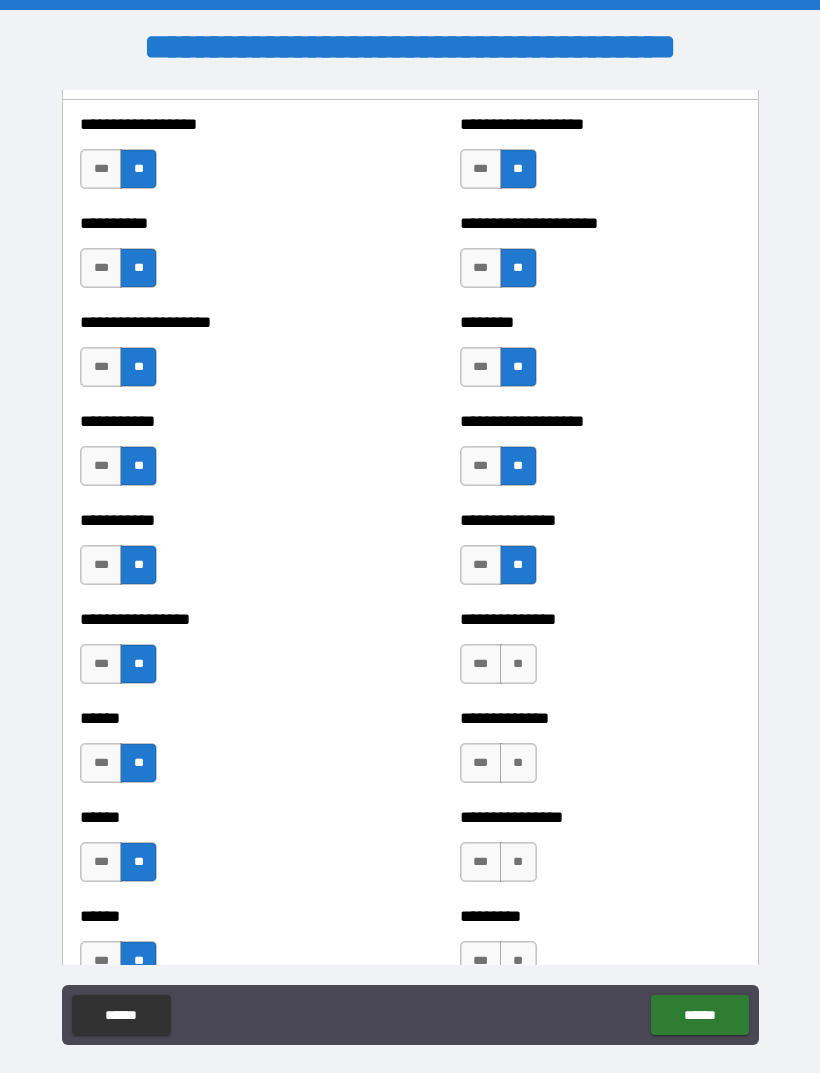 click on "**" at bounding box center [518, 664] 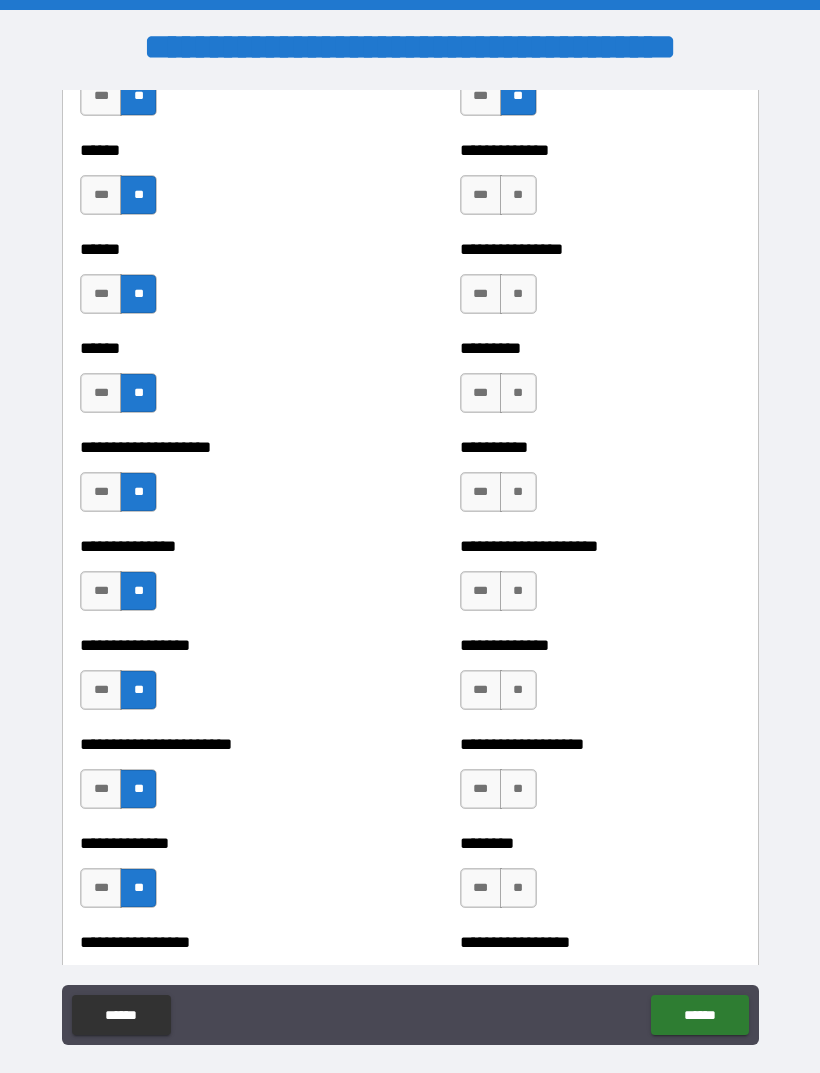 scroll, scrollTop: 3021, scrollLeft: 0, axis: vertical 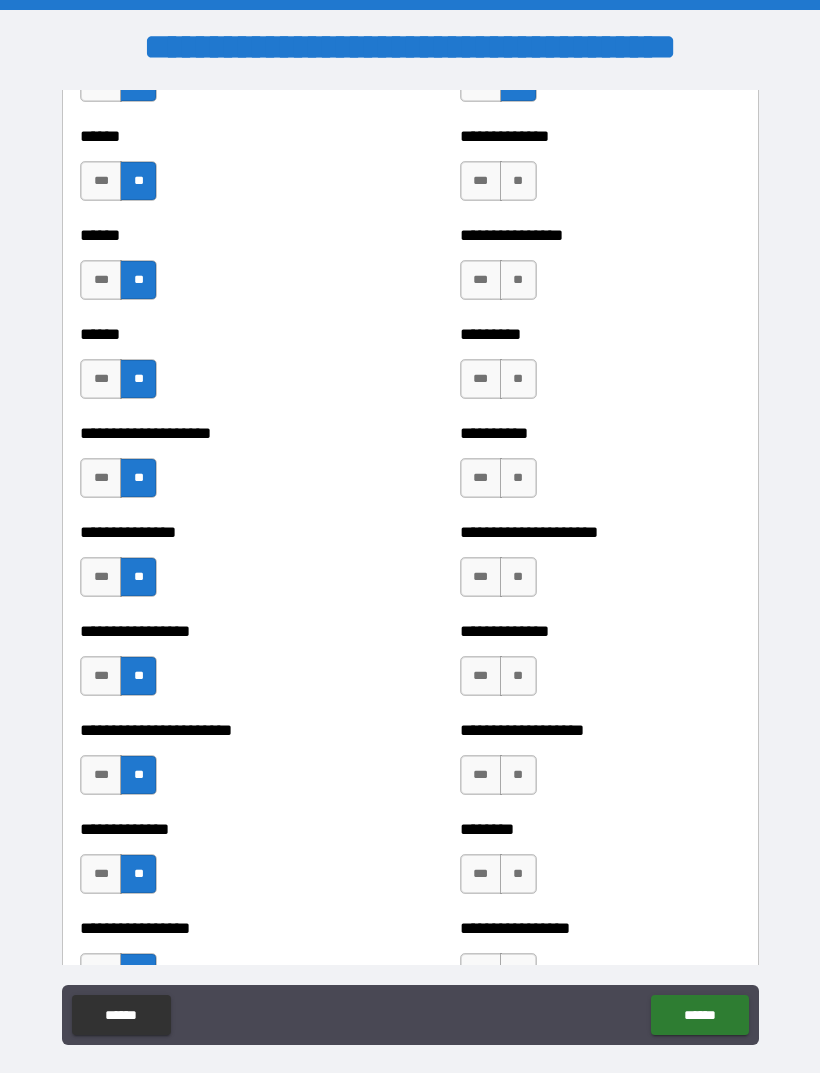 click on "***" at bounding box center (481, 181) 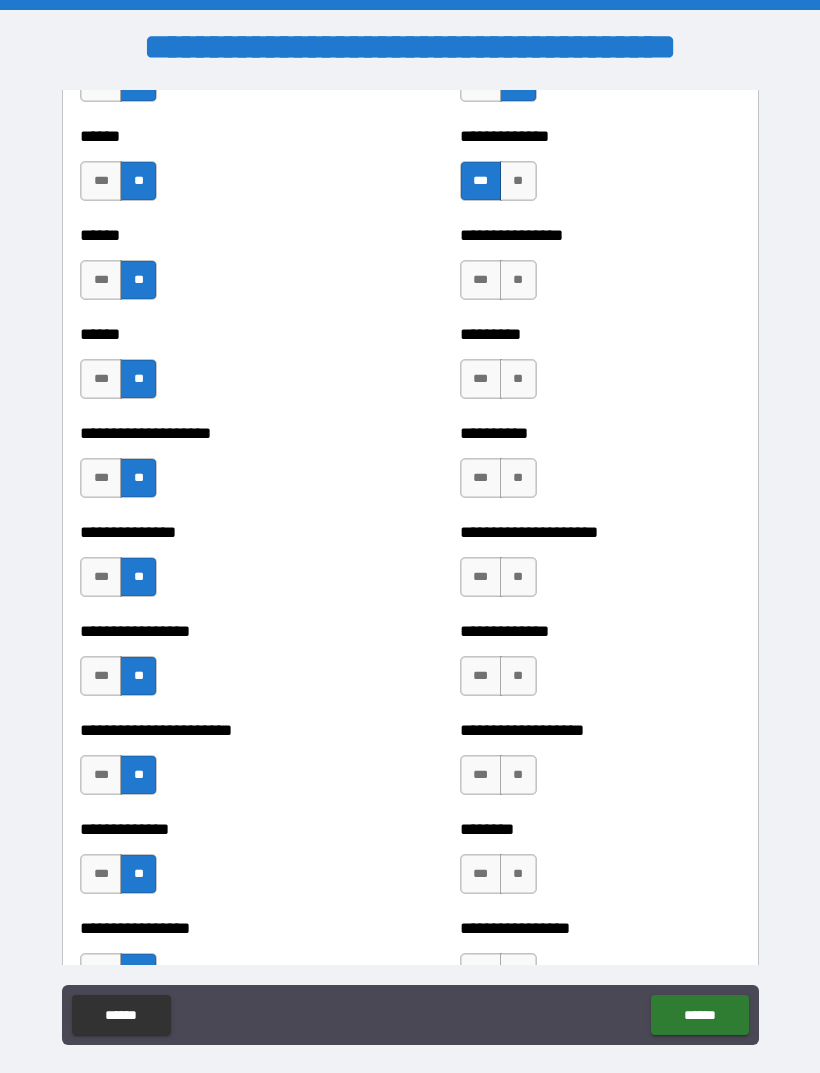 click on "**" at bounding box center (518, 280) 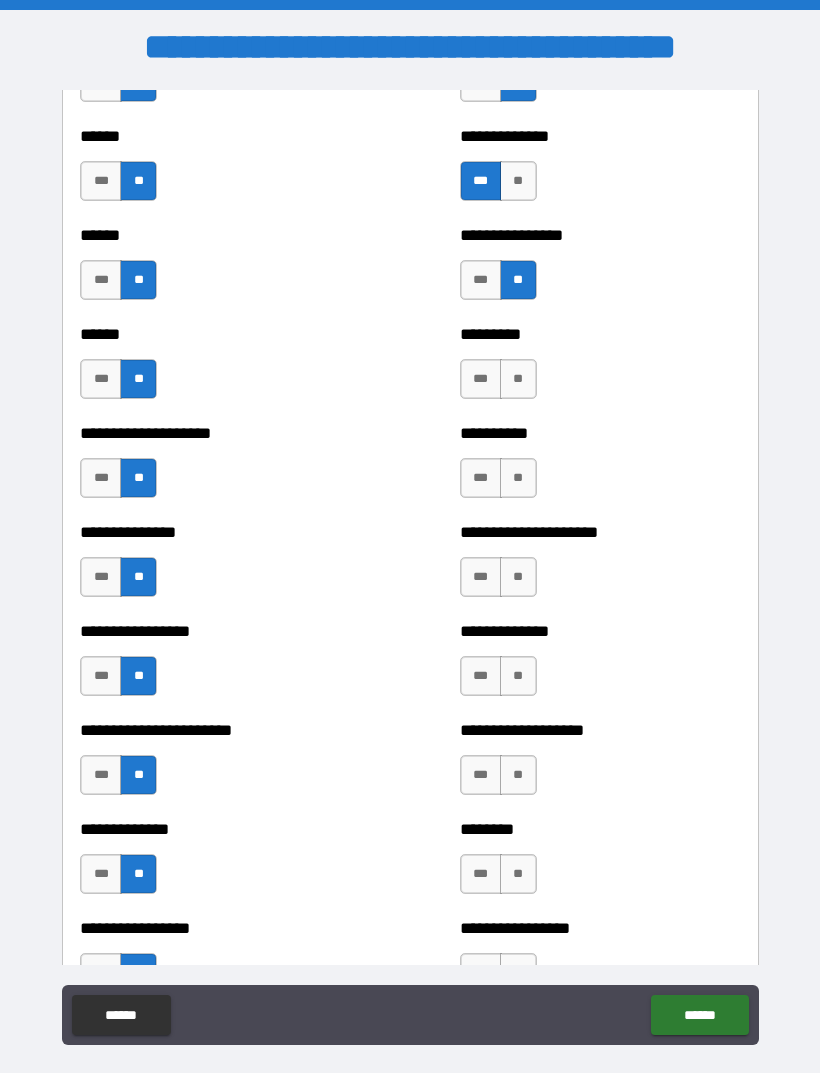click on "**" at bounding box center [518, 379] 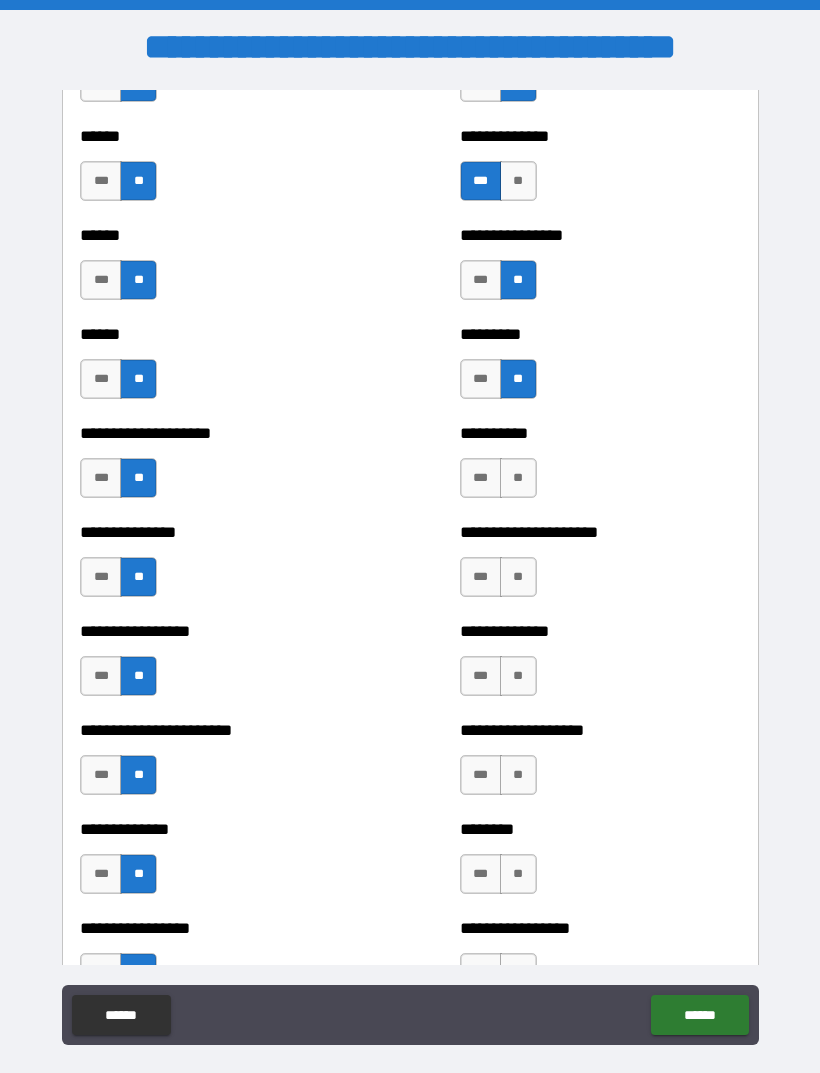 click on "**" at bounding box center [518, 478] 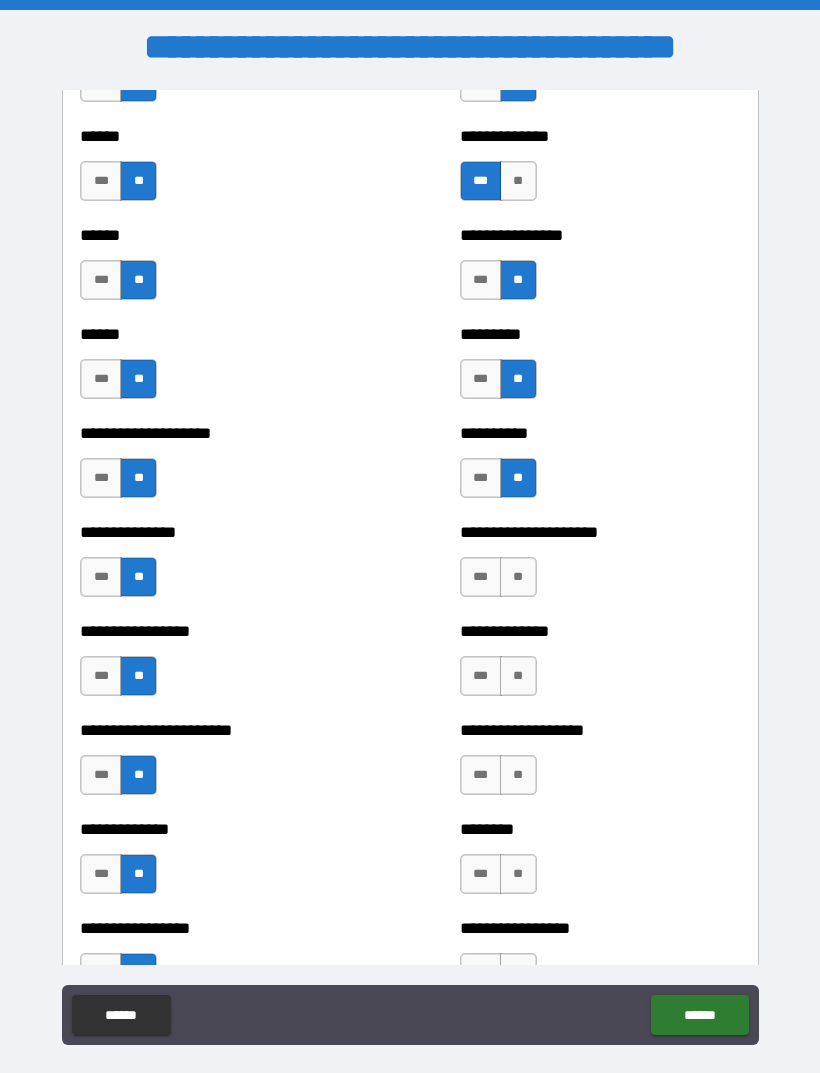 click on "**" at bounding box center [518, 577] 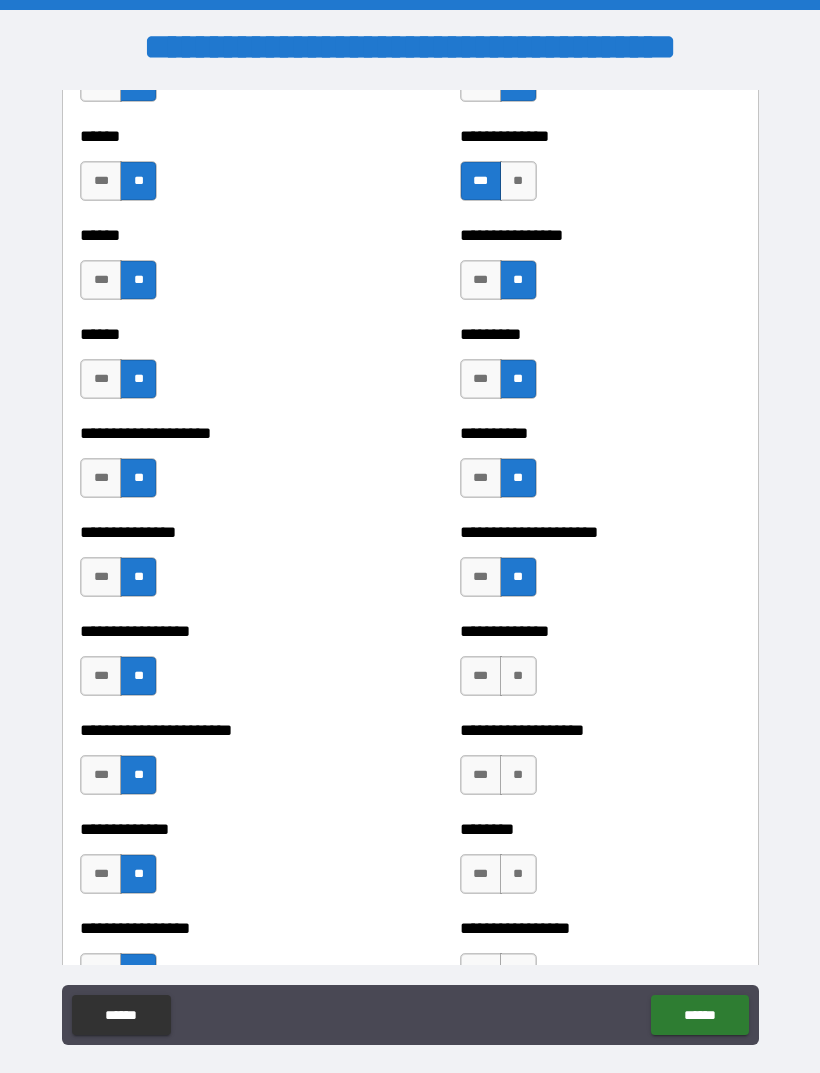 click on "**" at bounding box center (518, 676) 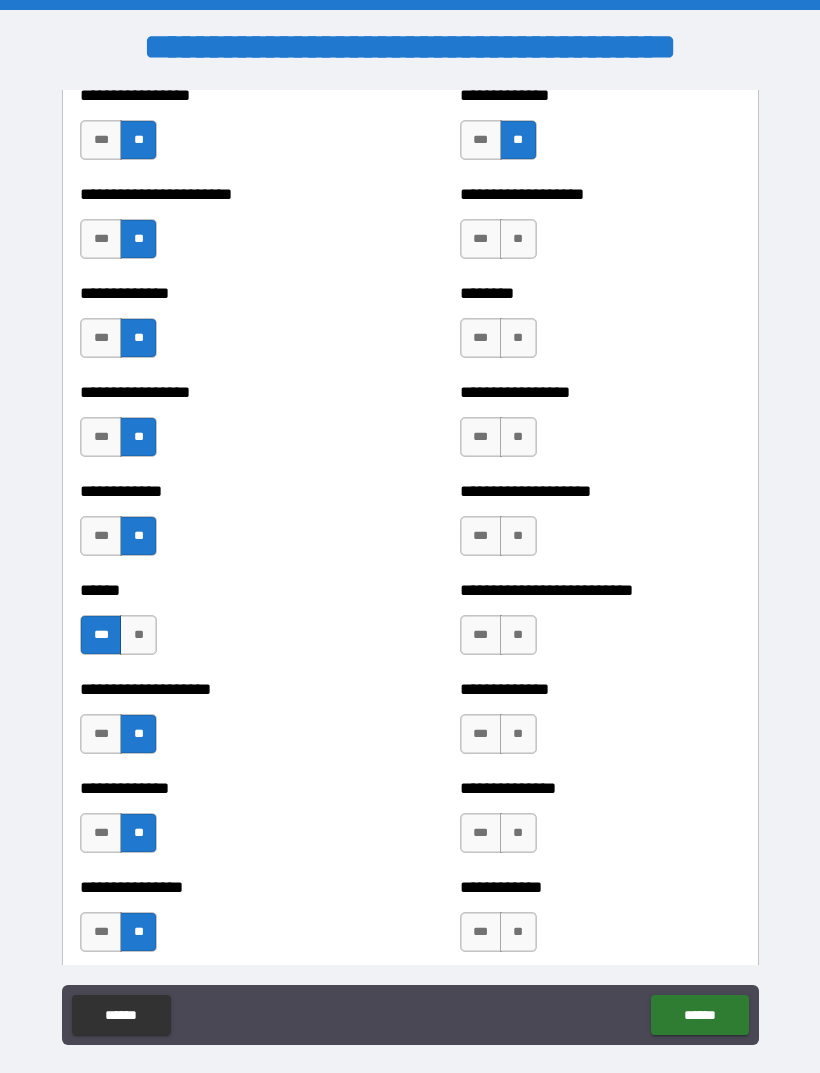 scroll, scrollTop: 3556, scrollLeft: 0, axis: vertical 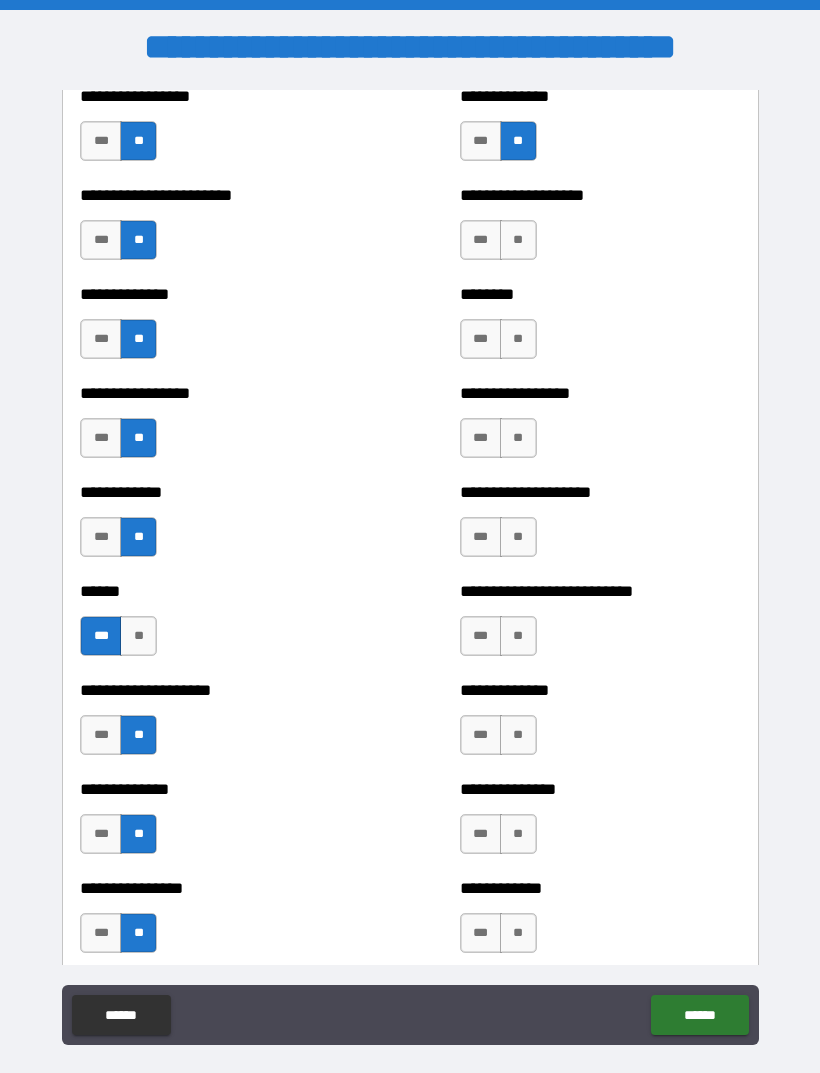 click on "**" at bounding box center (518, 240) 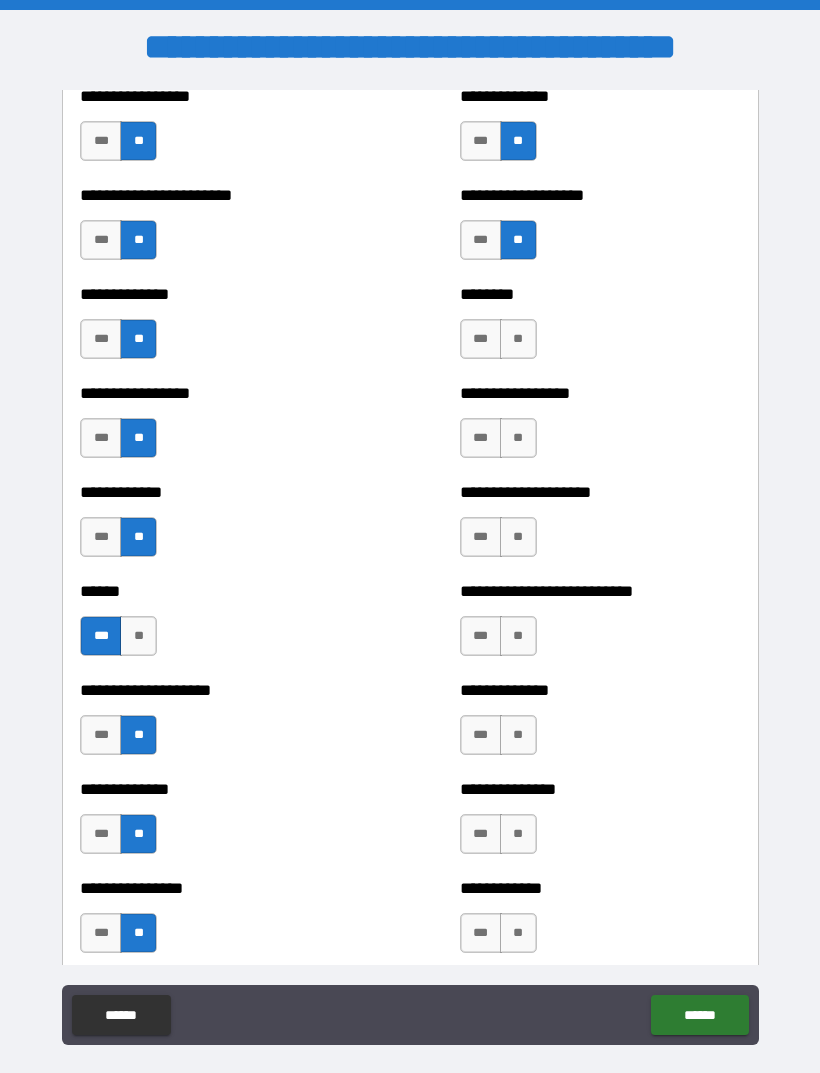 click on "**" at bounding box center [518, 339] 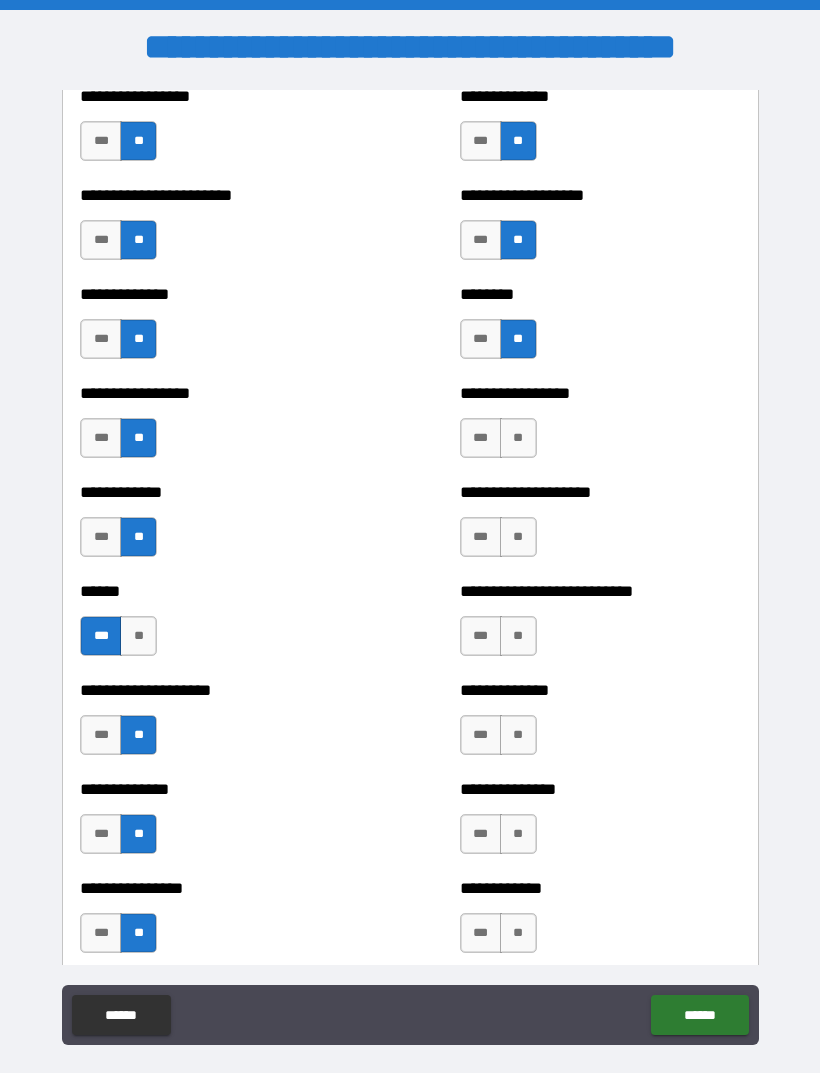 click on "**" at bounding box center [518, 438] 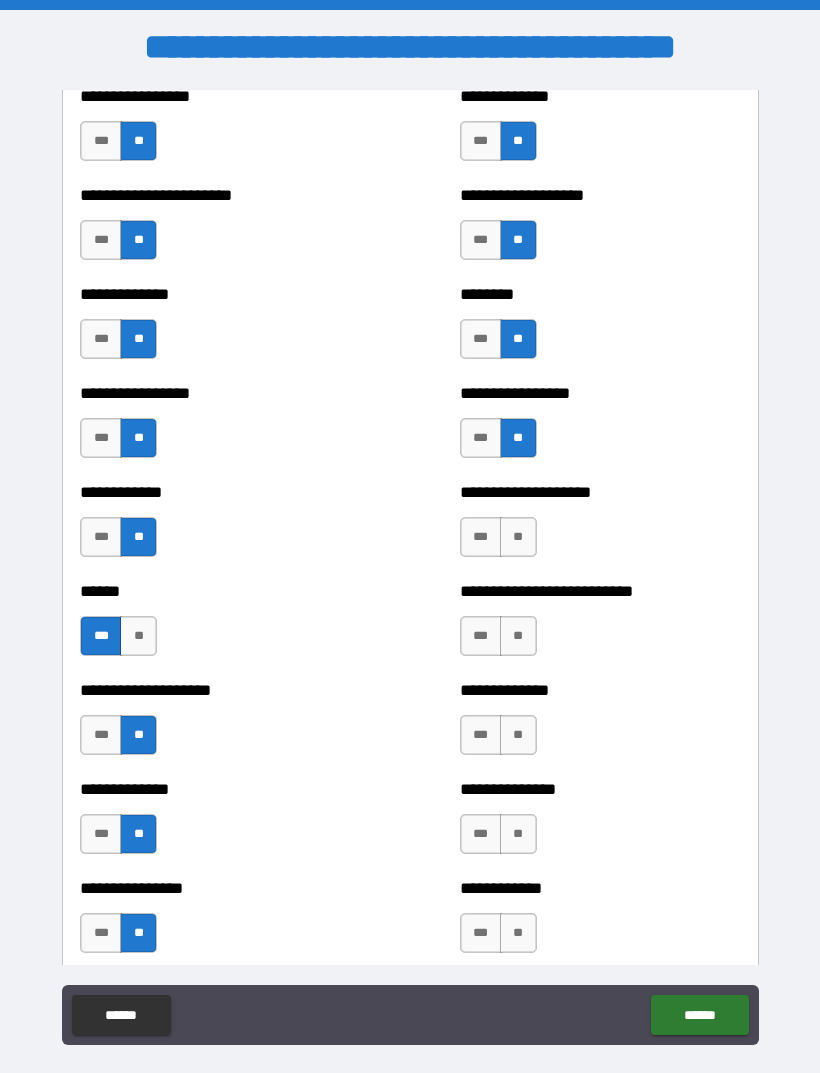click on "**" at bounding box center [518, 537] 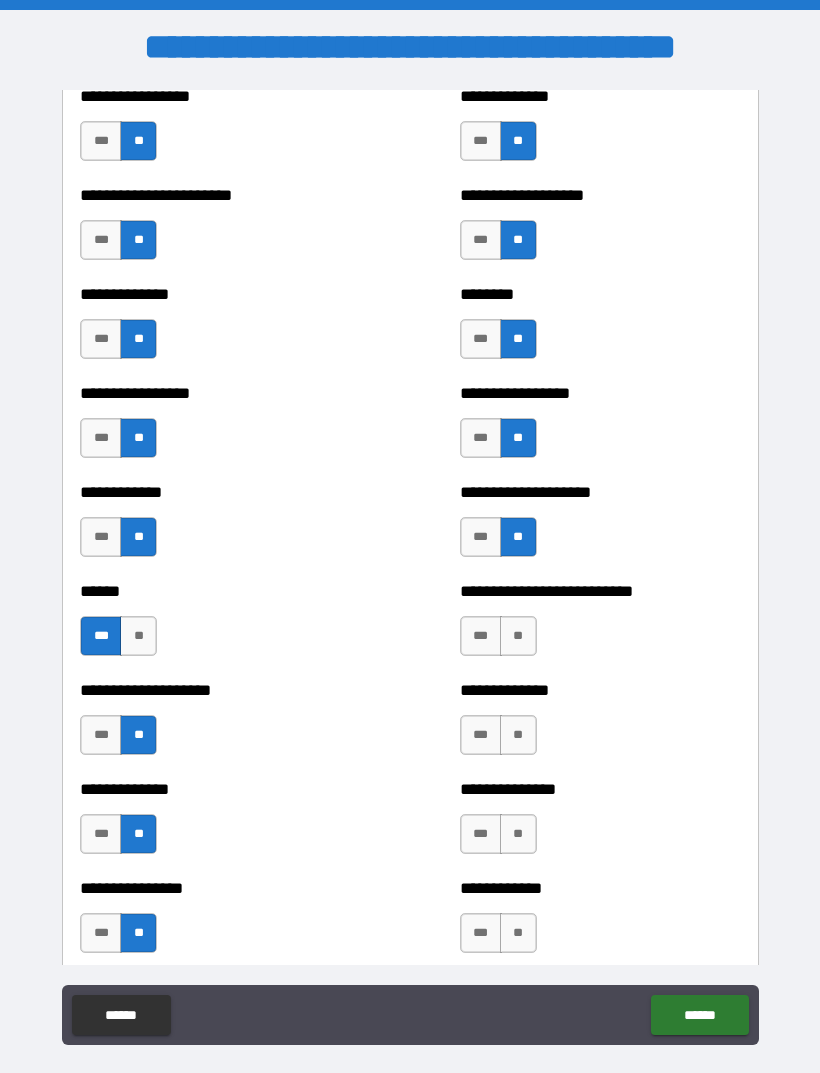 click on "**" at bounding box center [518, 636] 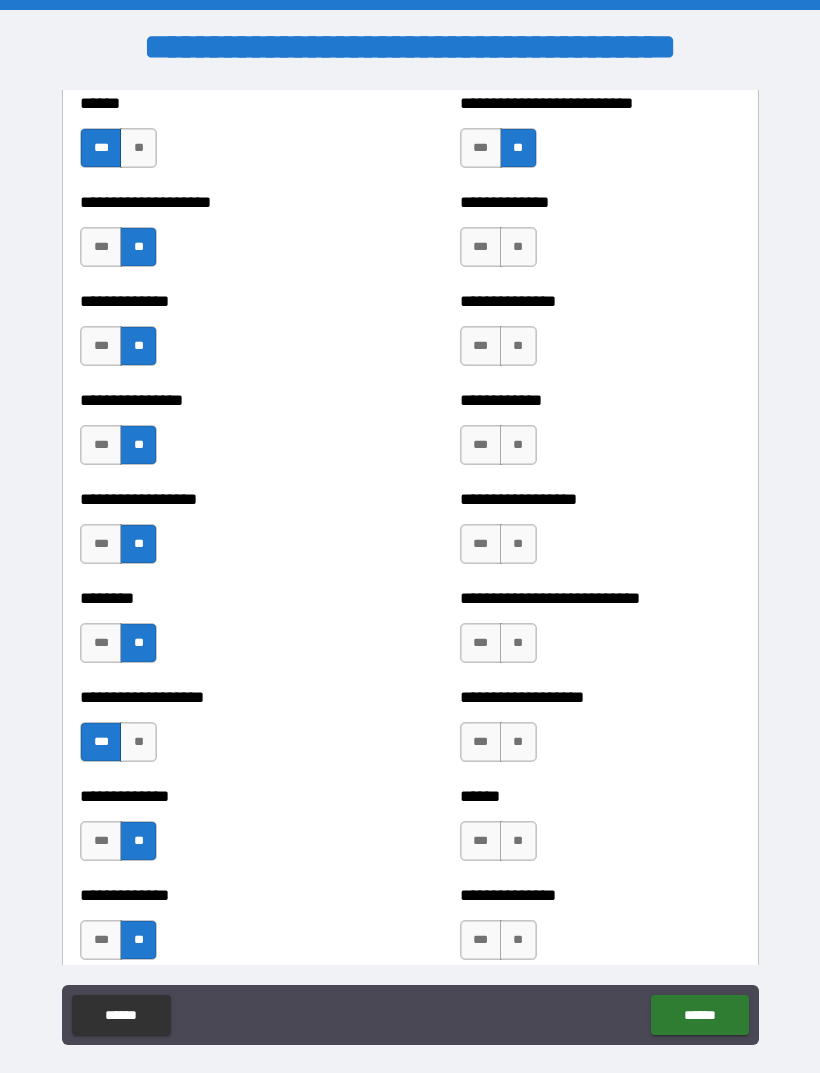 scroll, scrollTop: 4045, scrollLeft: 0, axis: vertical 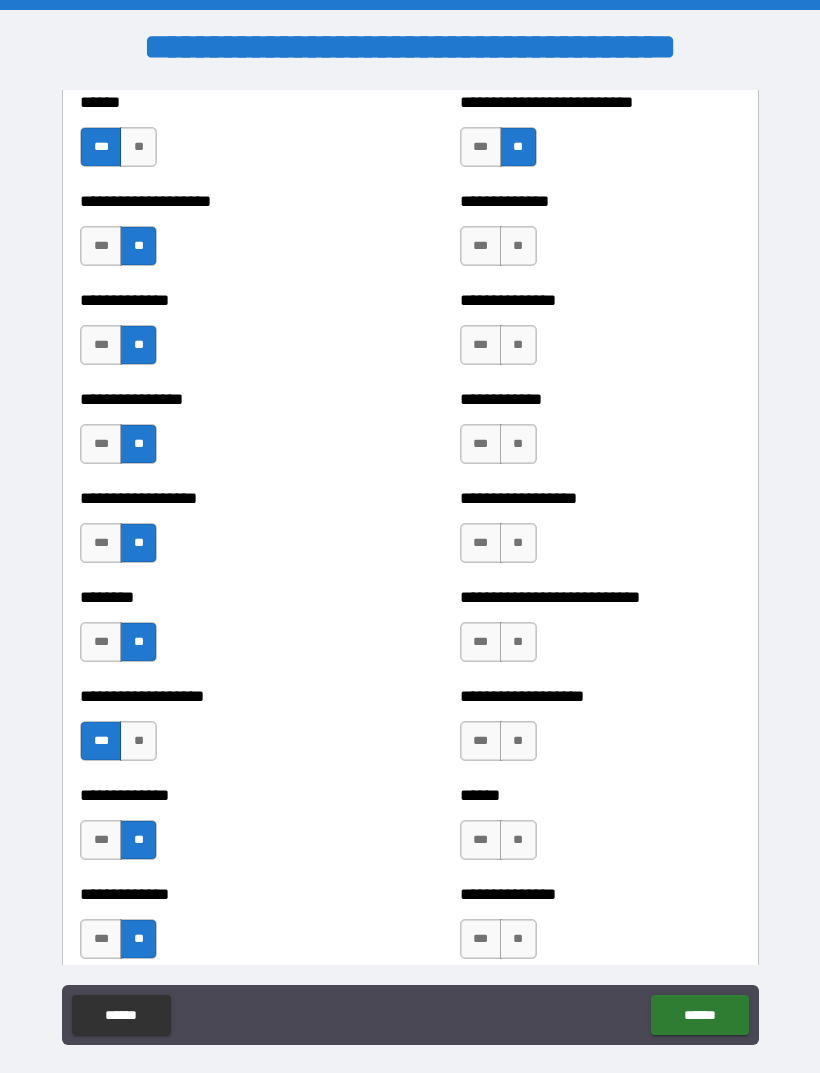 click on "**" at bounding box center (518, 246) 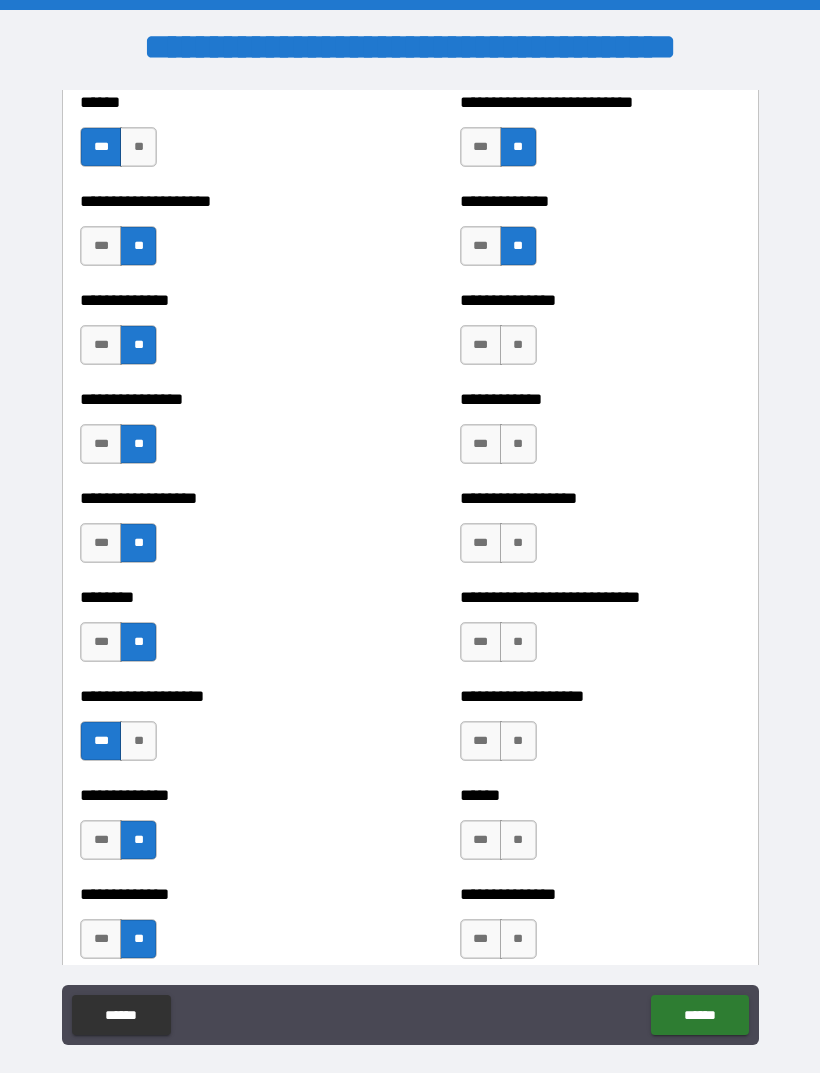 click on "**" at bounding box center (518, 345) 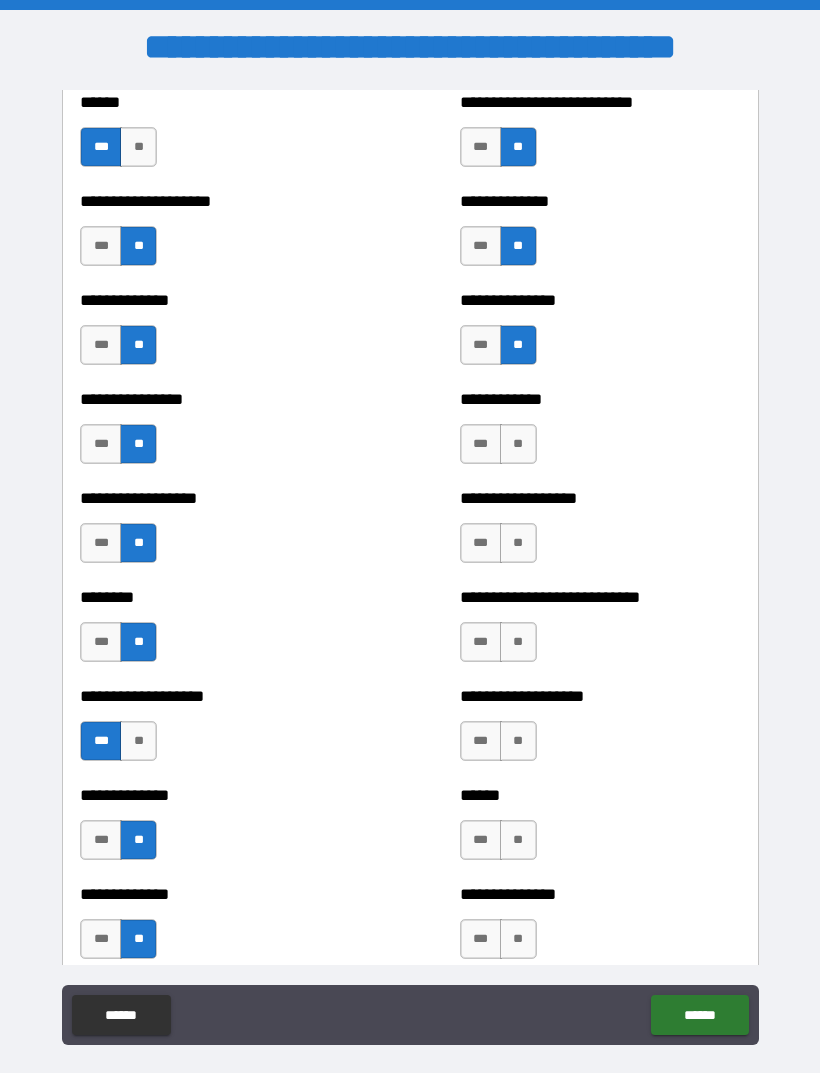 click on "**" at bounding box center [518, 444] 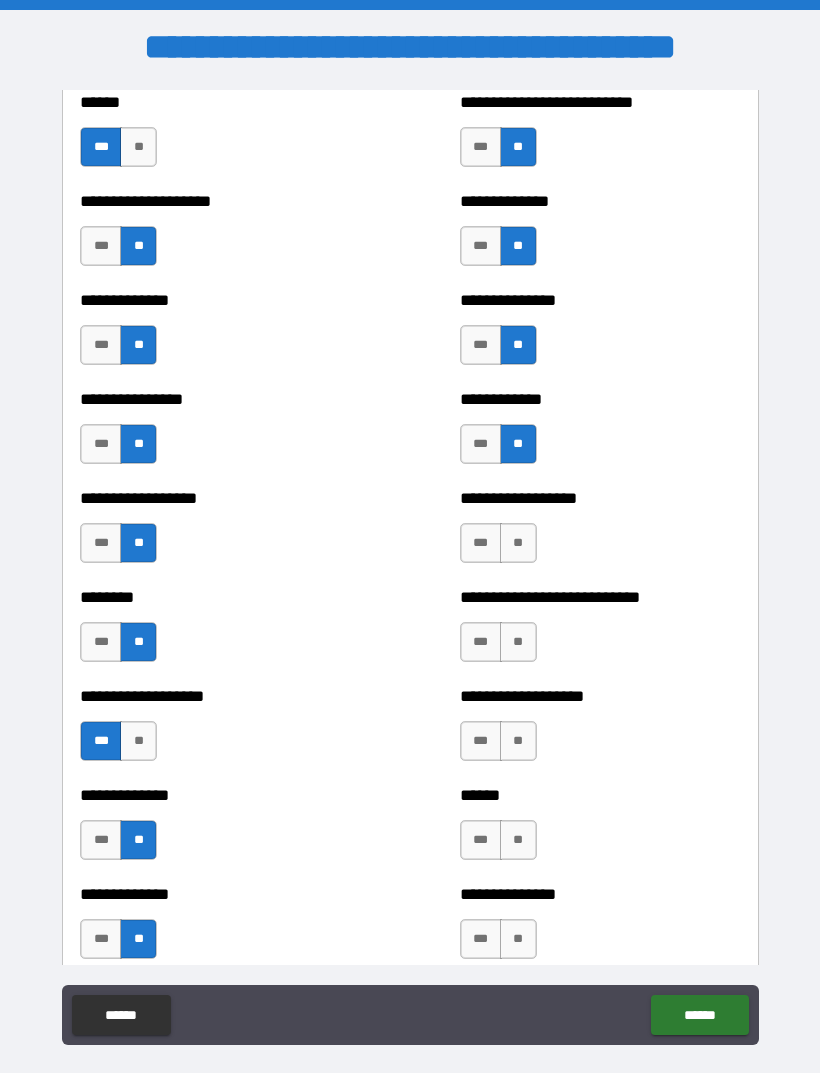 click on "**" at bounding box center [518, 543] 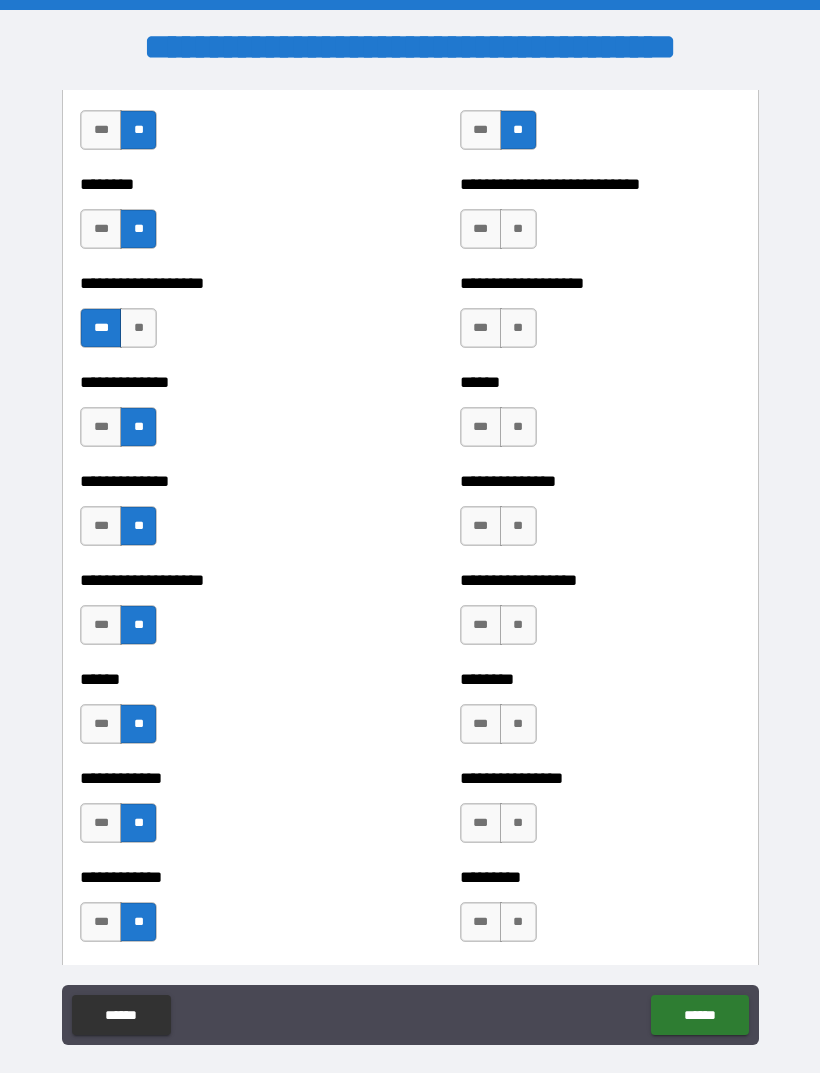 scroll, scrollTop: 4470, scrollLeft: 0, axis: vertical 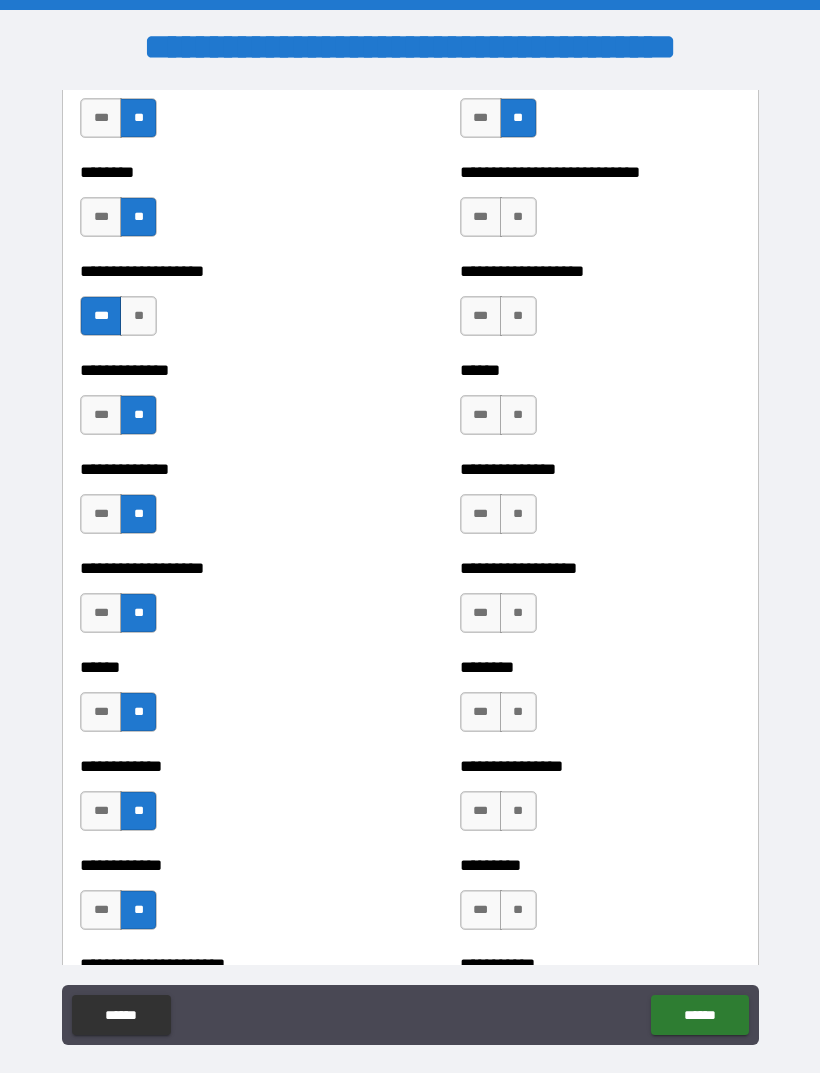 click on "***" at bounding box center (481, 217) 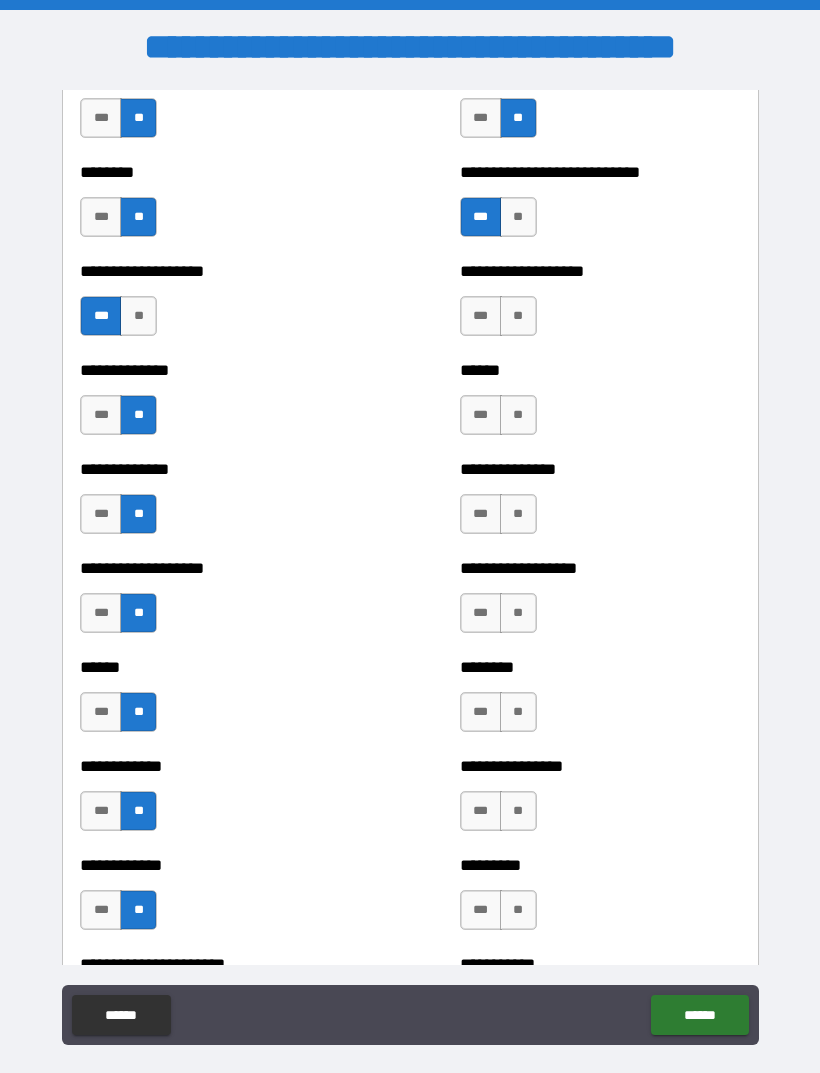 click on "**" at bounding box center [518, 316] 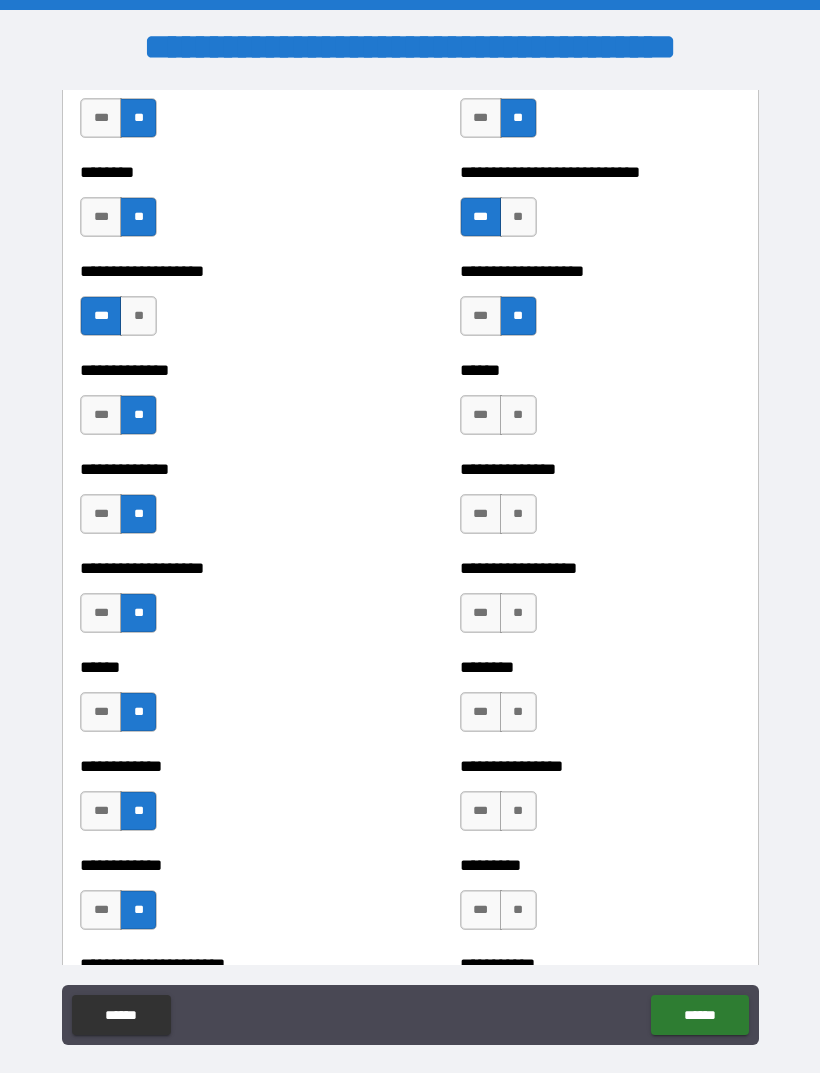 click on "**" at bounding box center [518, 415] 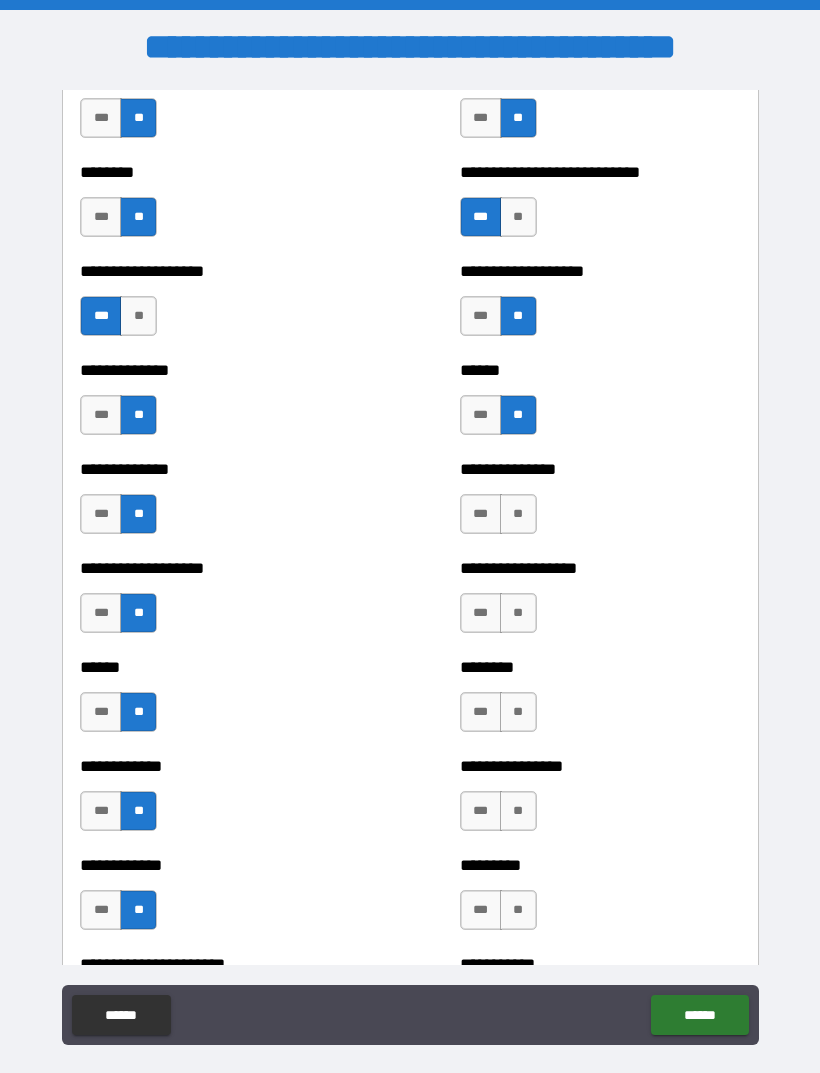 click on "**" at bounding box center [518, 514] 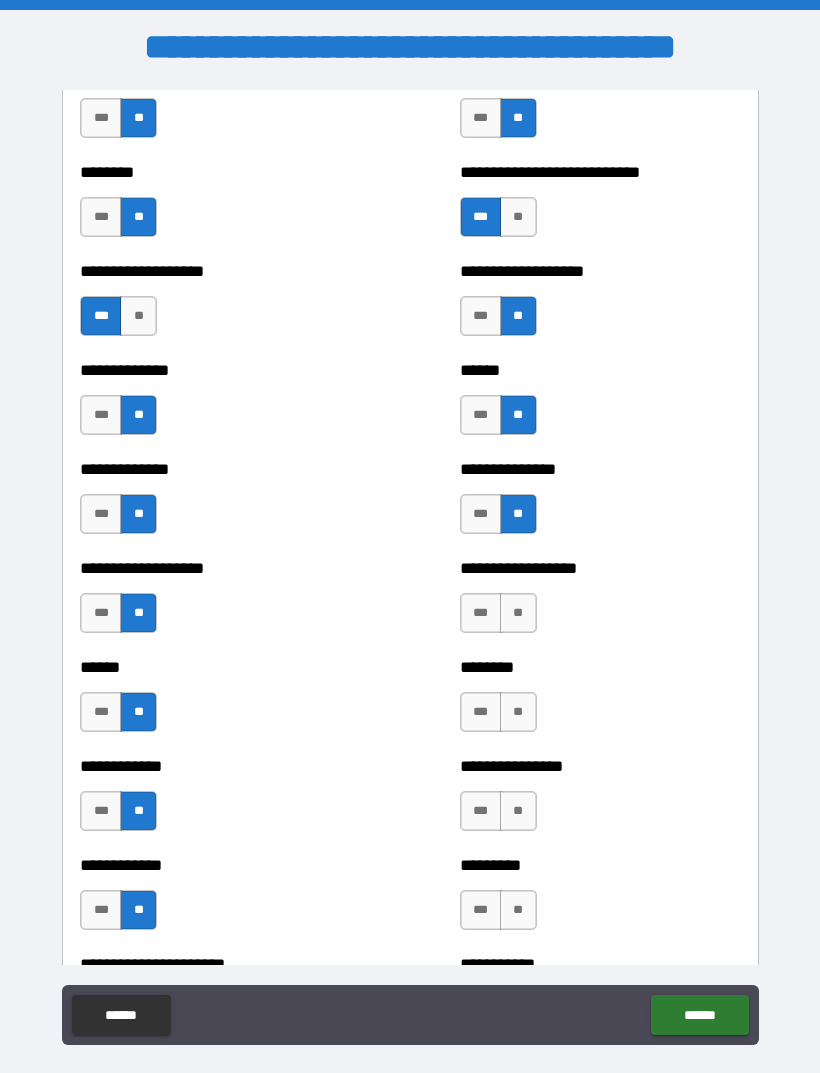 click on "**" at bounding box center (518, 613) 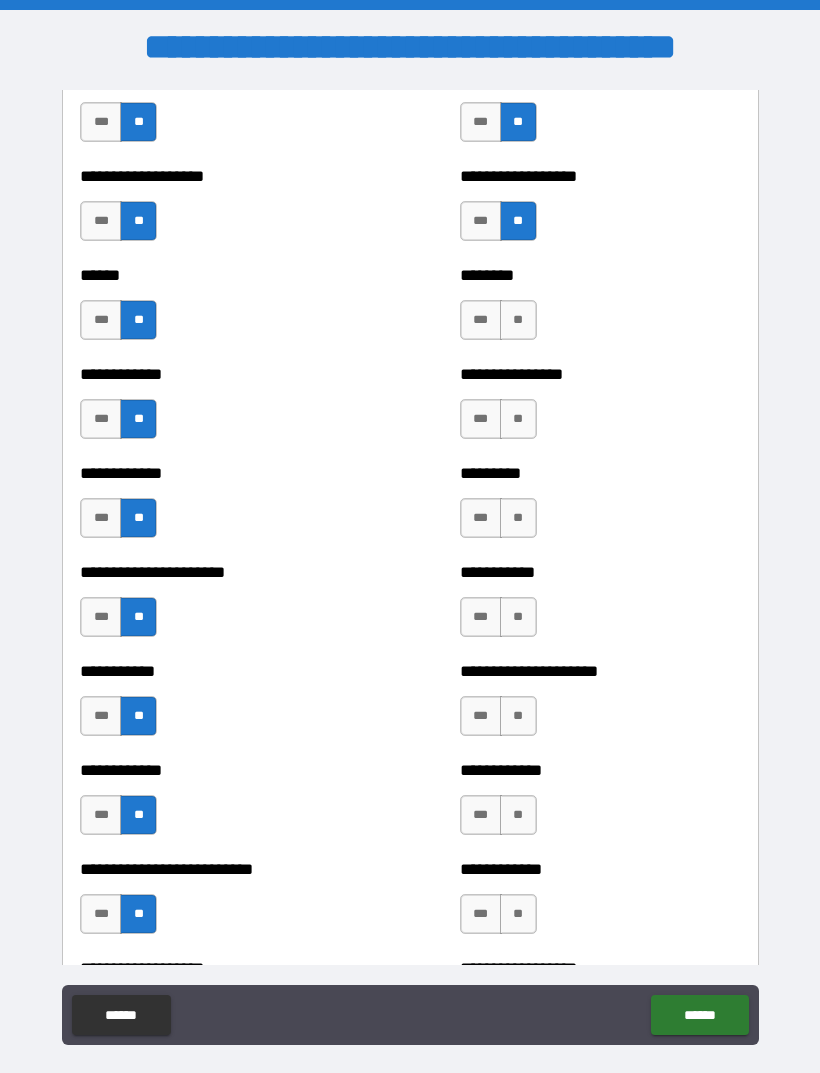 scroll, scrollTop: 4900, scrollLeft: 0, axis: vertical 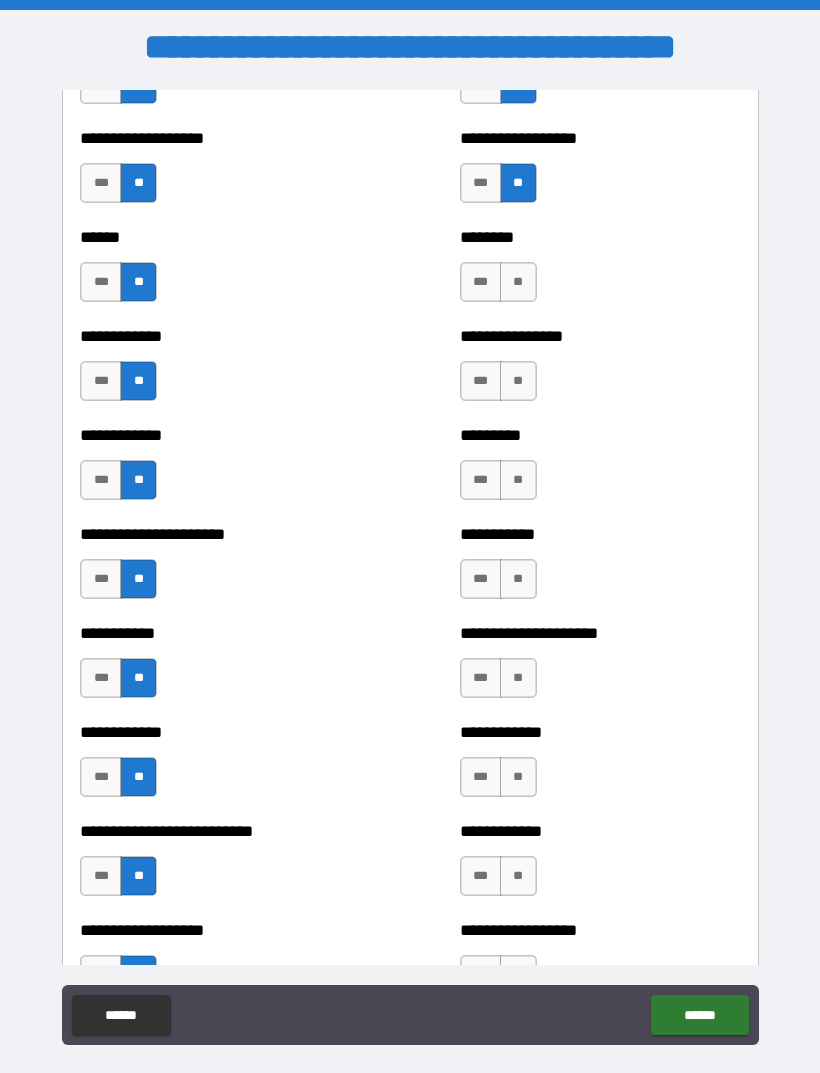 click on "**" at bounding box center [518, 282] 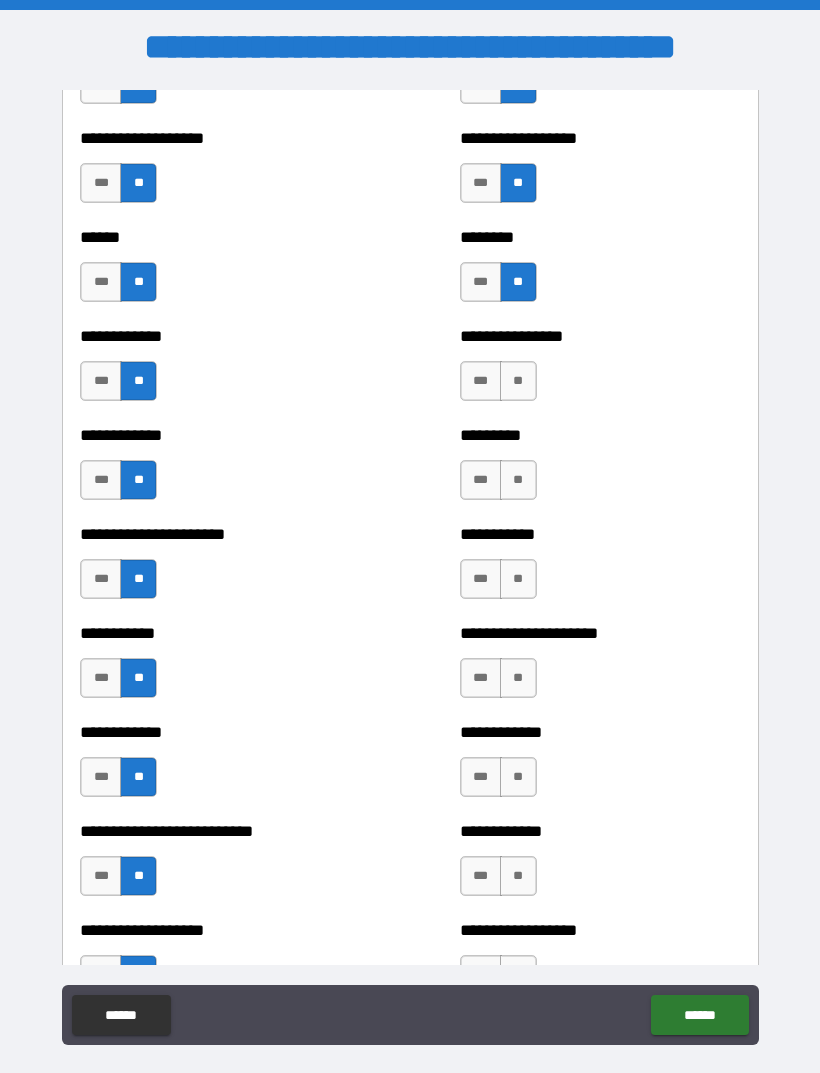 click on "**" at bounding box center (518, 381) 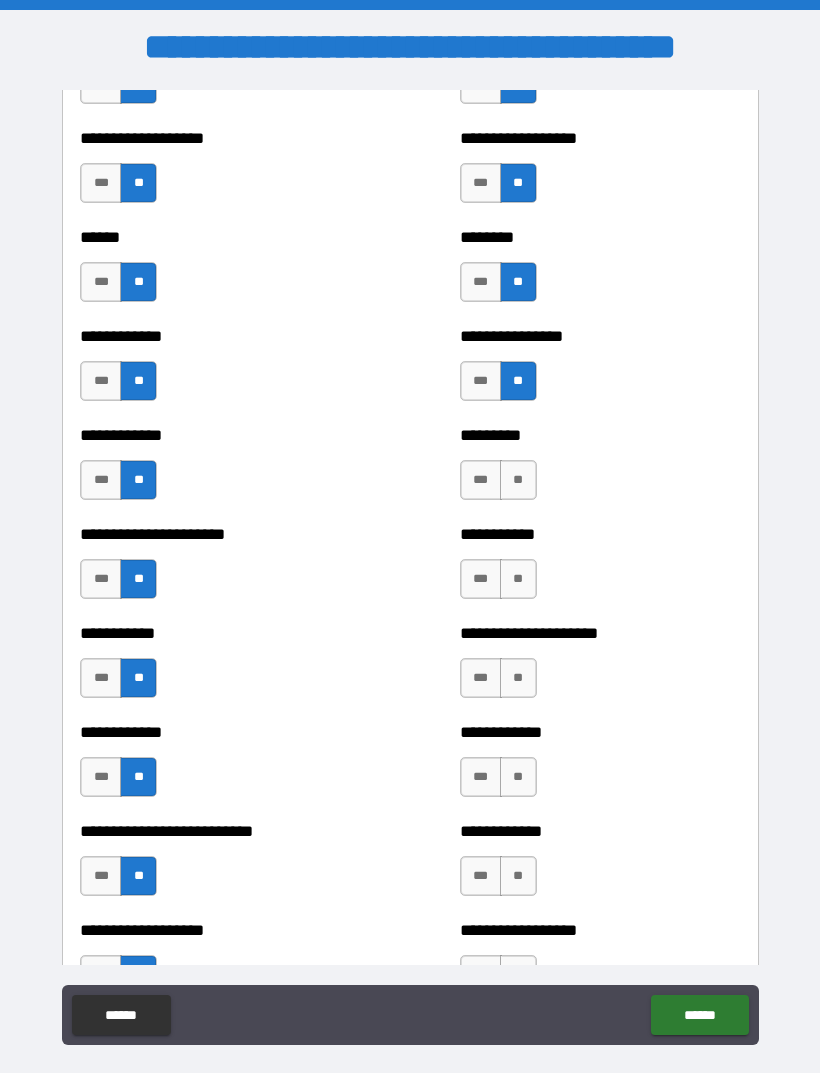 click on "**" at bounding box center [518, 480] 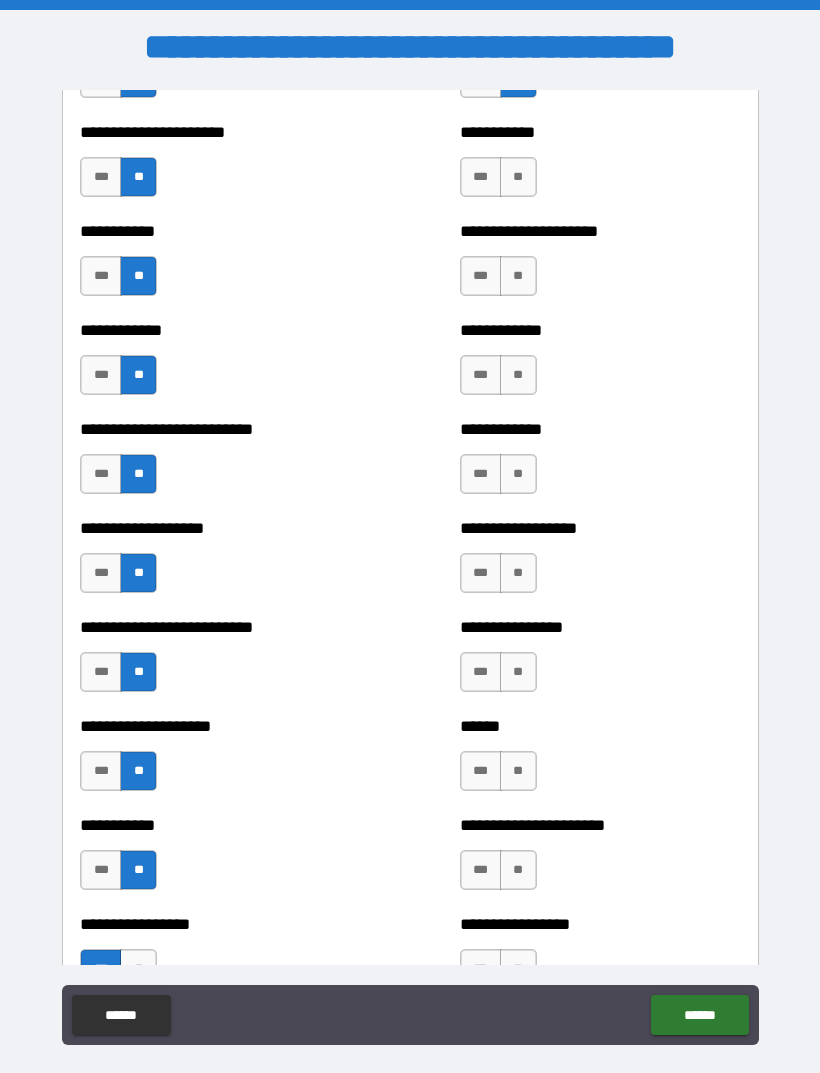 scroll, scrollTop: 5303, scrollLeft: 0, axis: vertical 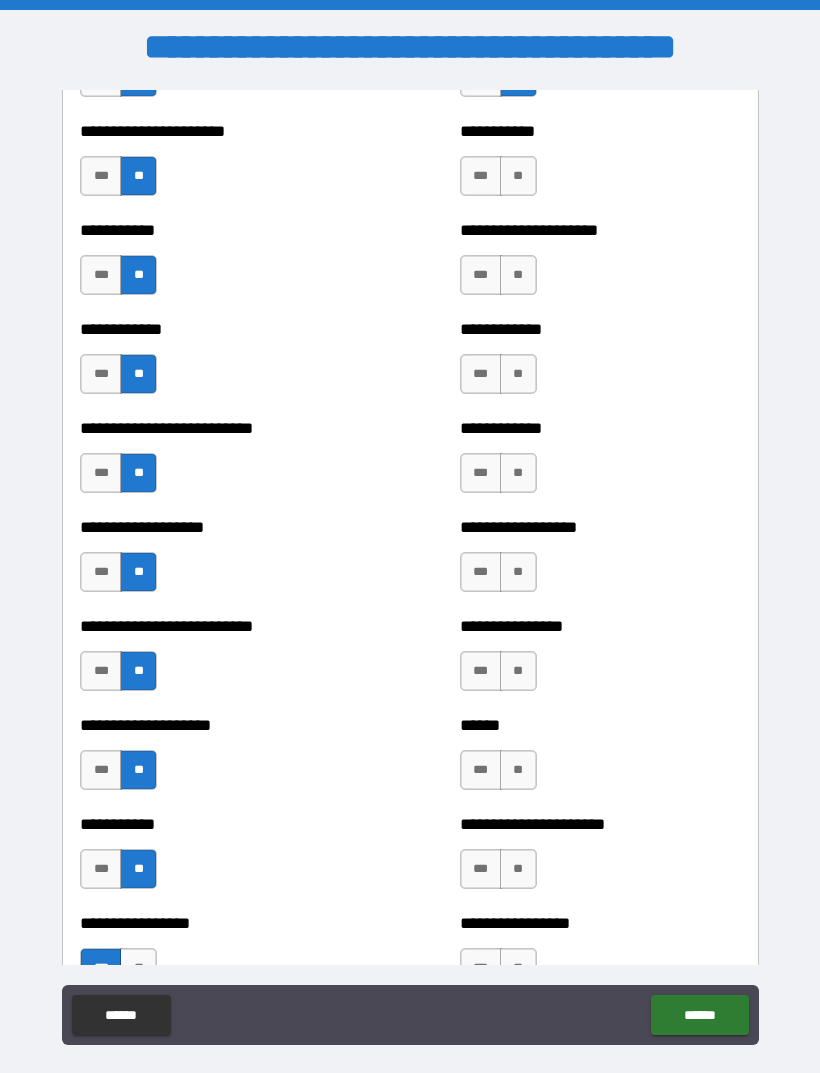 click on "**" at bounding box center (518, 176) 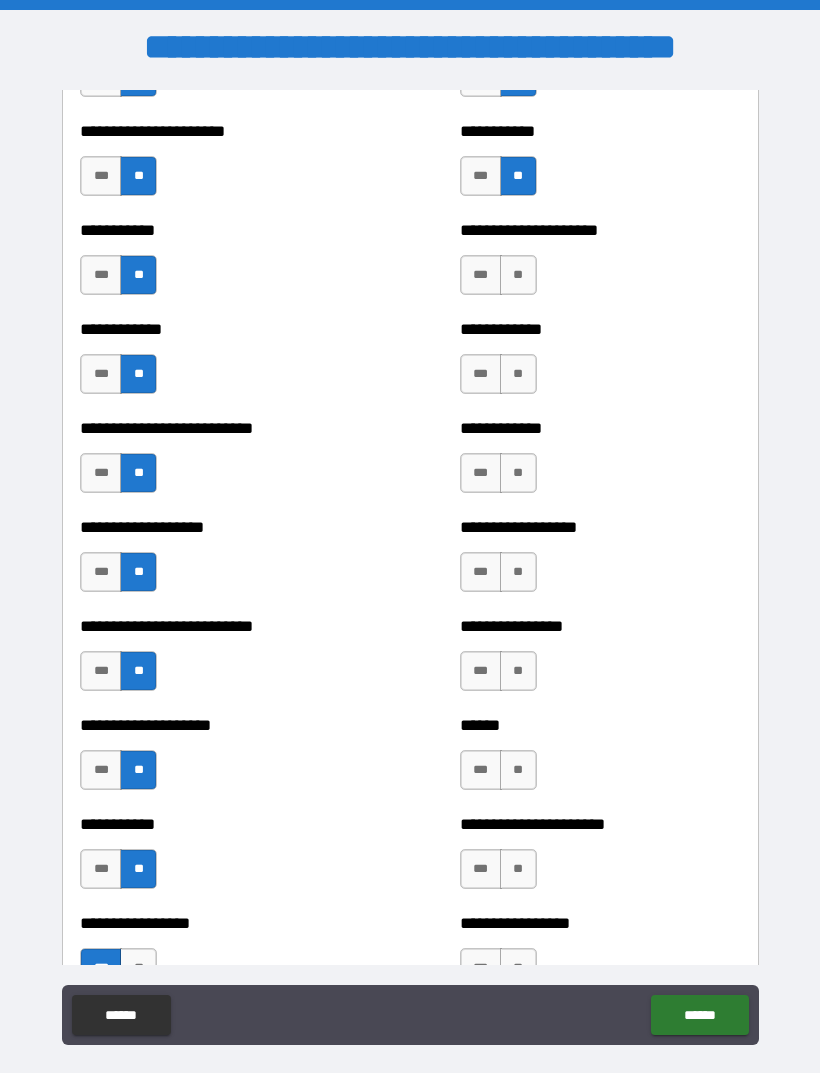 click on "**" at bounding box center (518, 275) 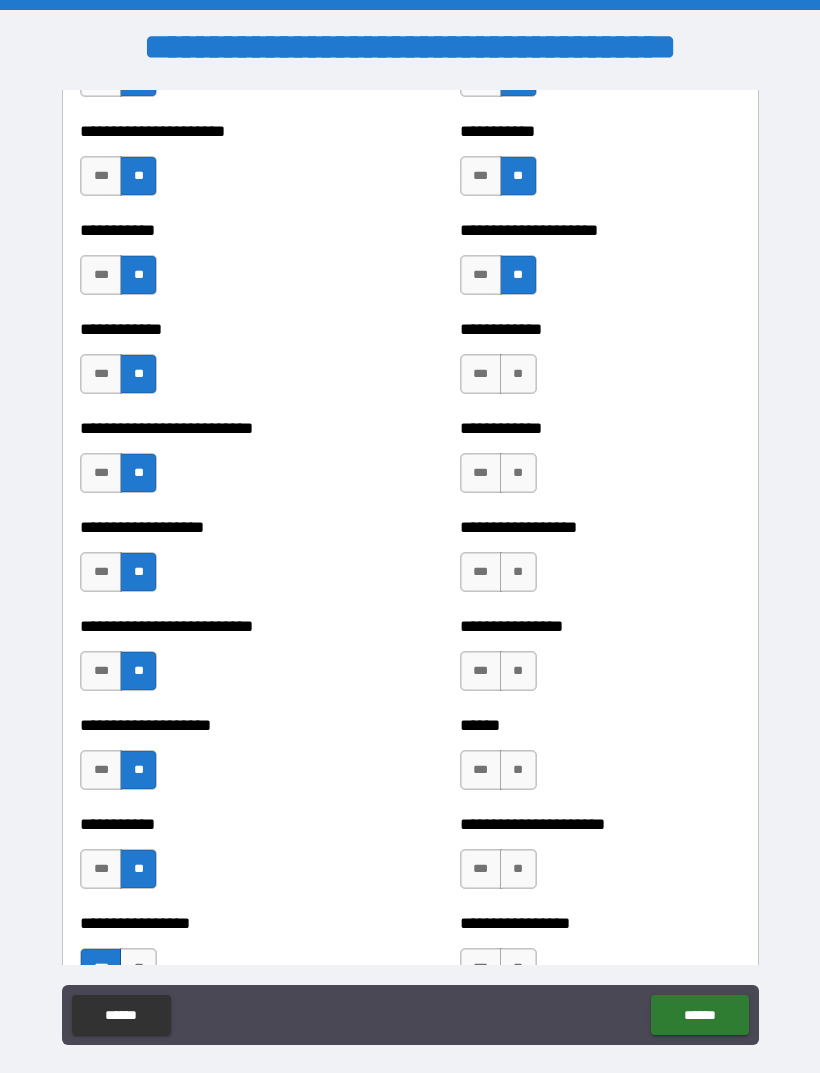 click on "**" at bounding box center (518, 374) 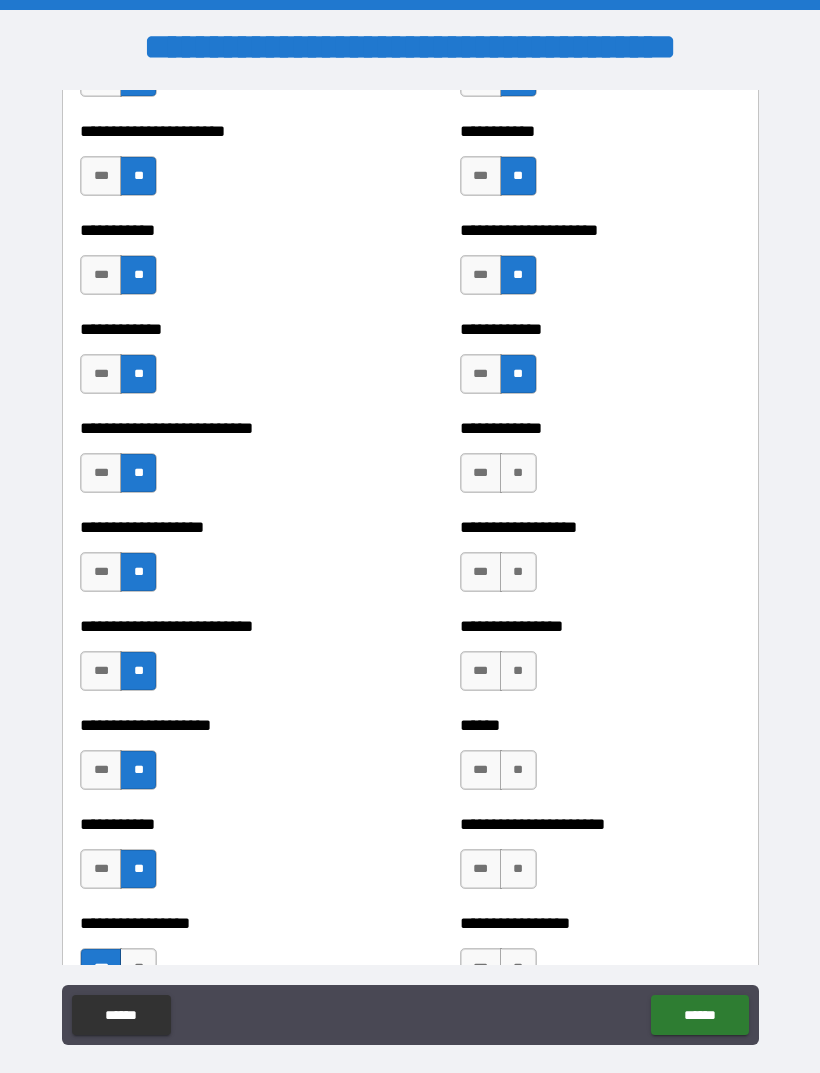 click on "**" at bounding box center (518, 473) 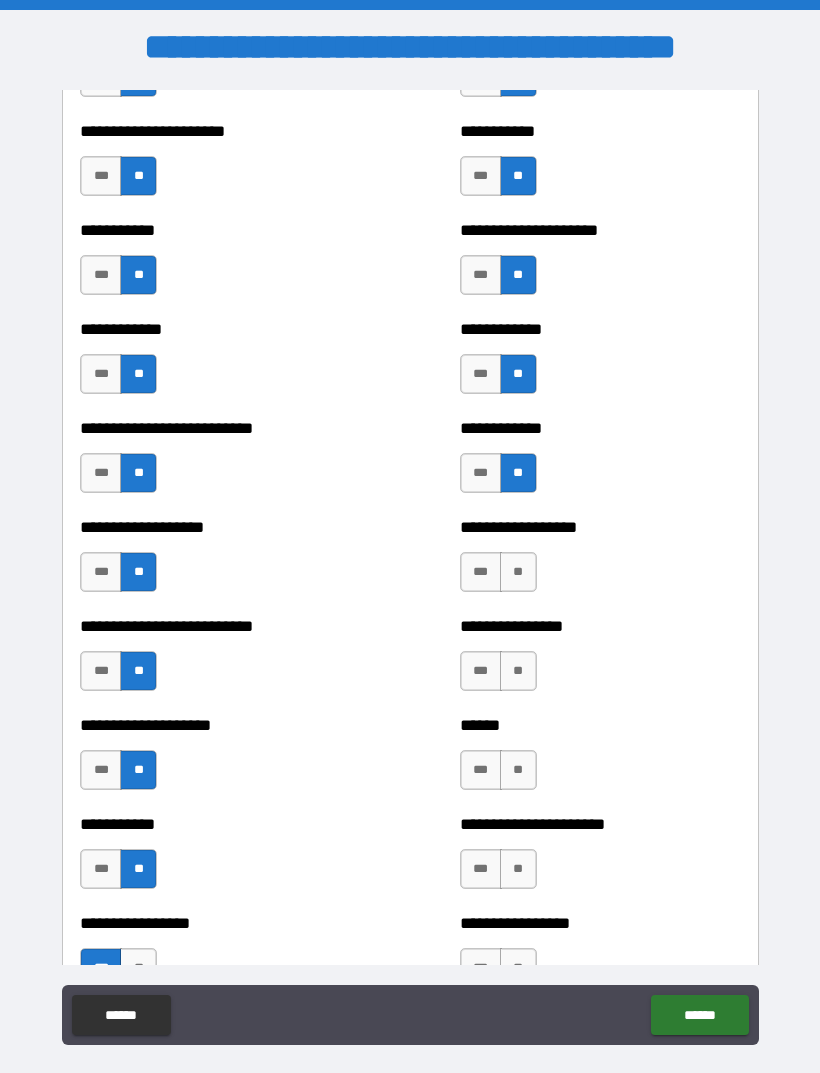 click on "**" at bounding box center [518, 572] 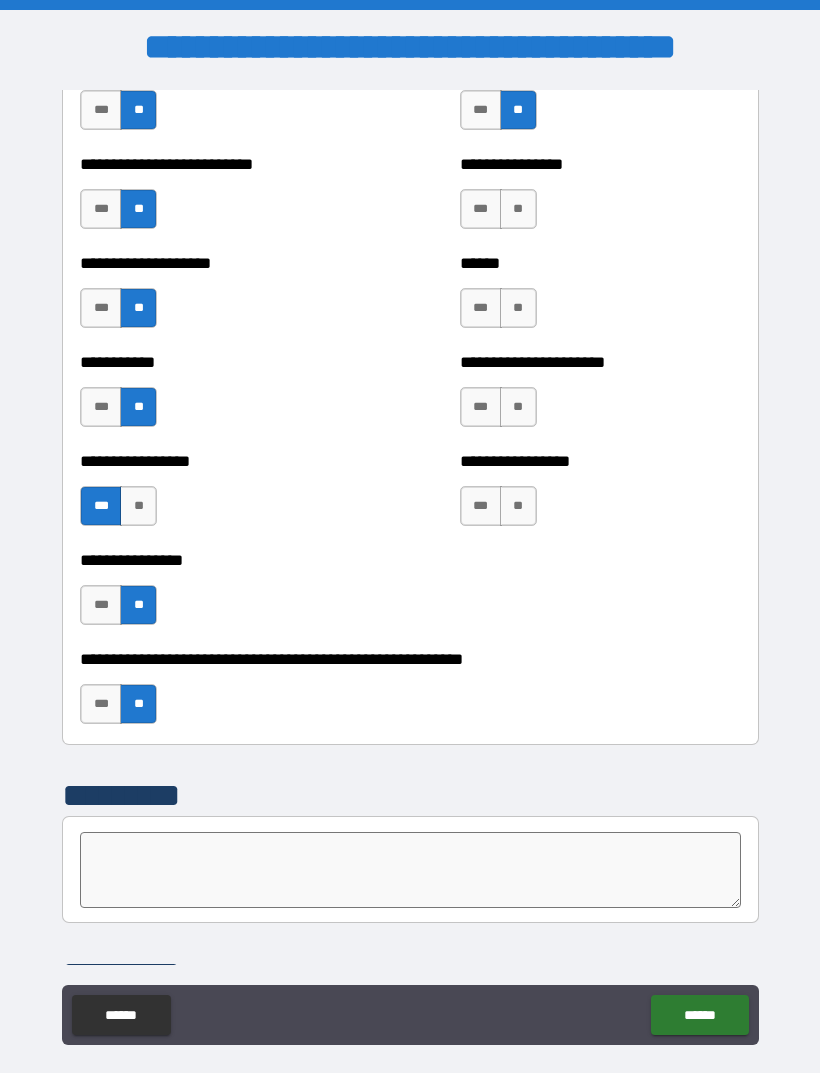 scroll, scrollTop: 5767, scrollLeft: 0, axis: vertical 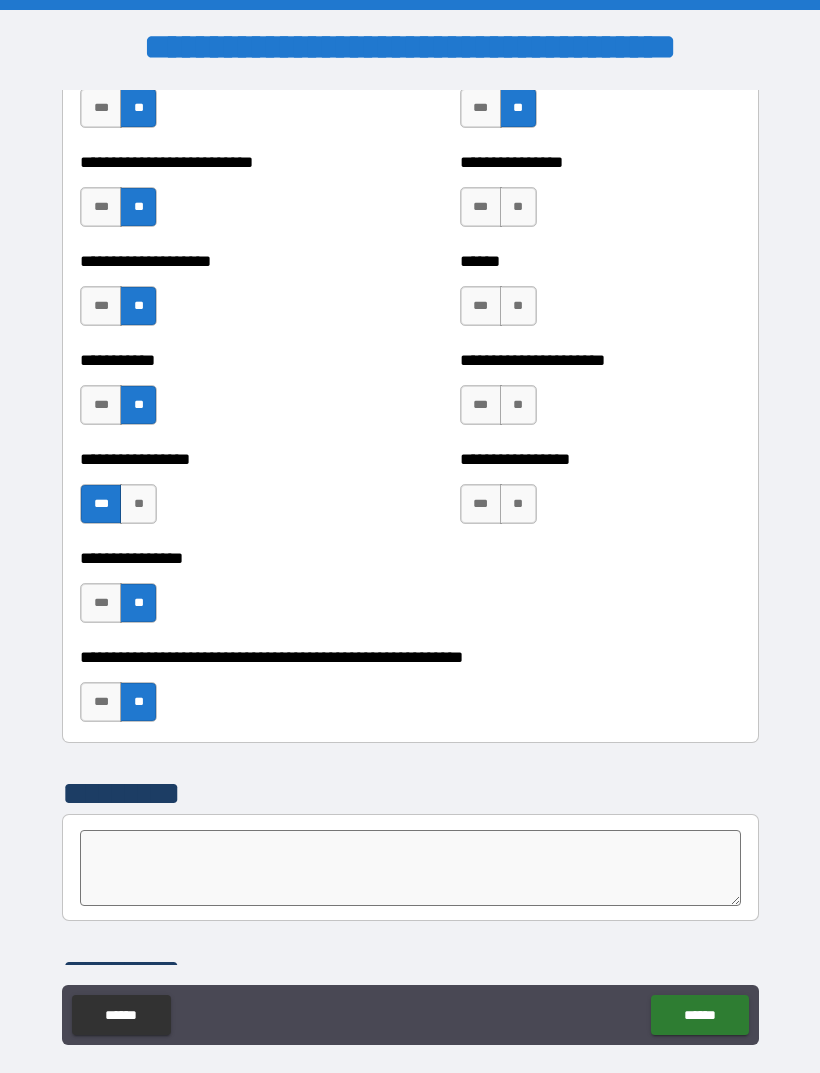 click on "**" at bounding box center [518, 207] 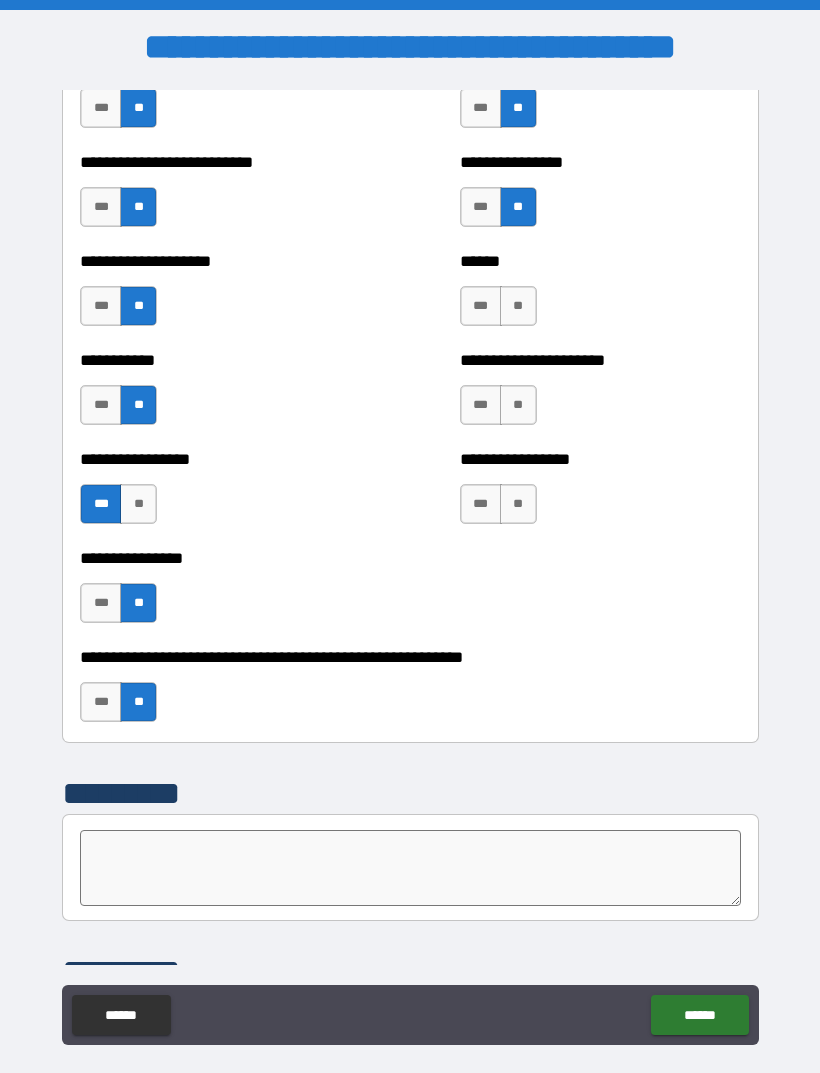 click on "**" at bounding box center [518, 306] 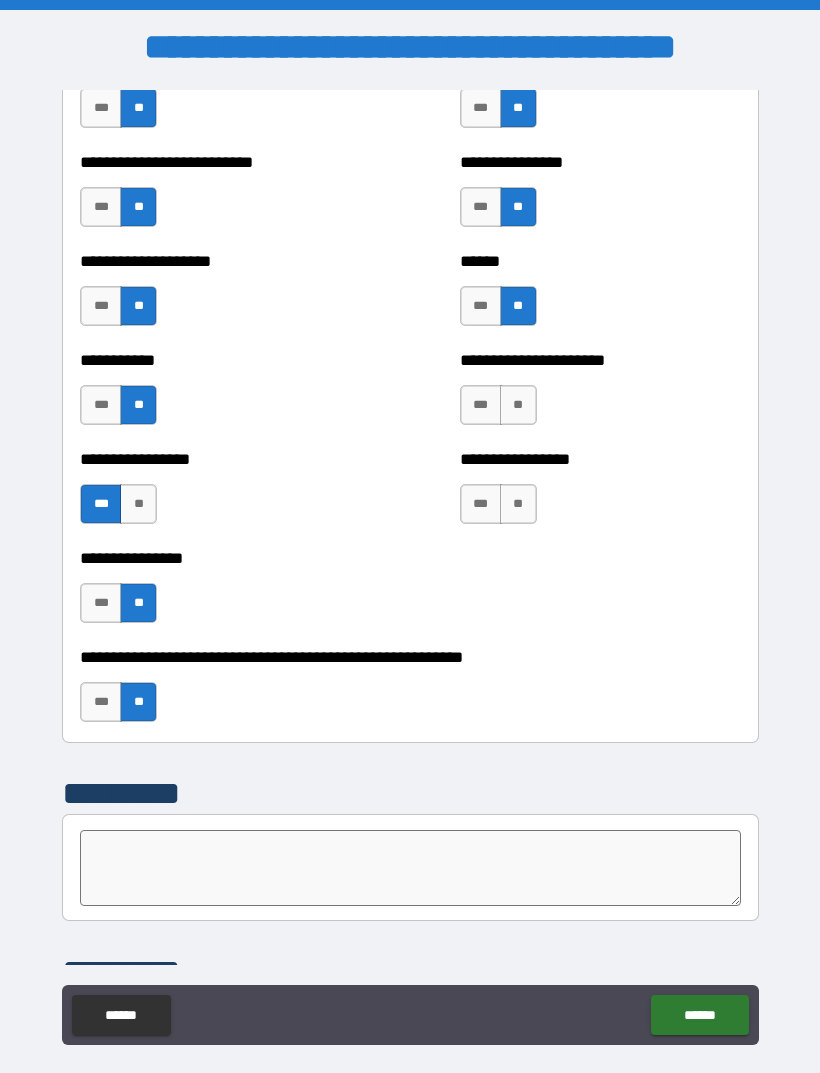 click on "**" at bounding box center [518, 405] 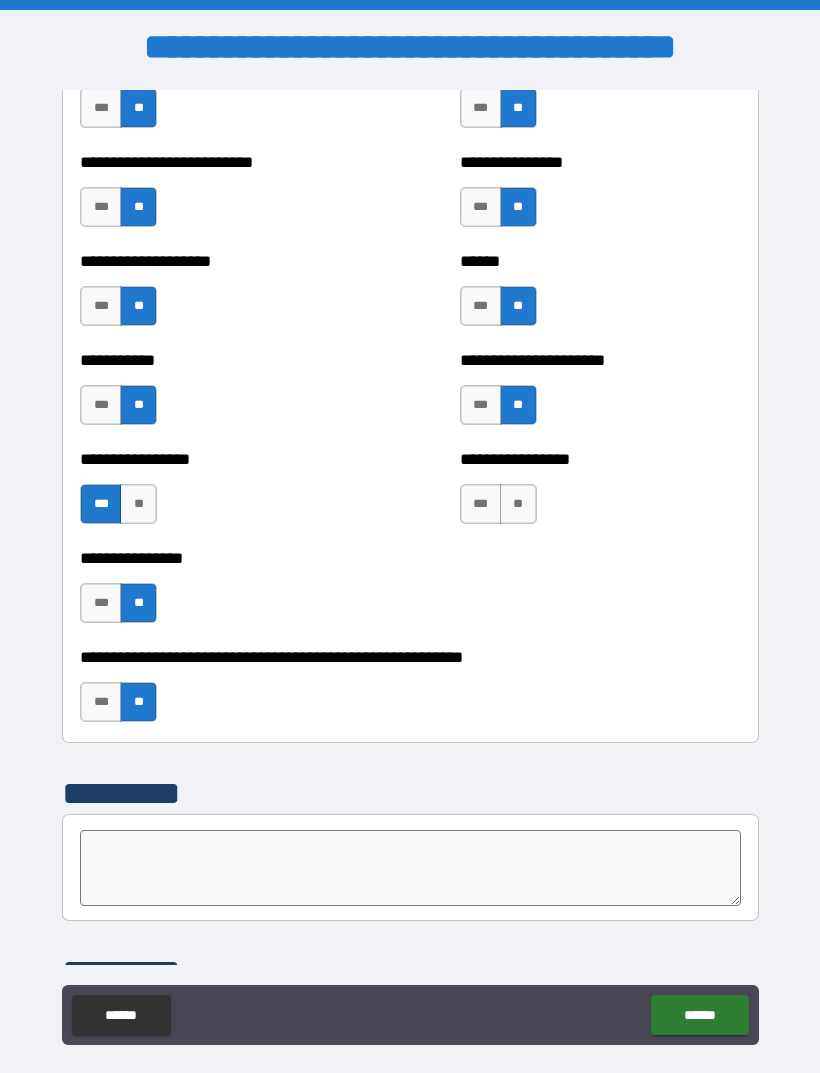 click on "**" at bounding box center [518, 504] 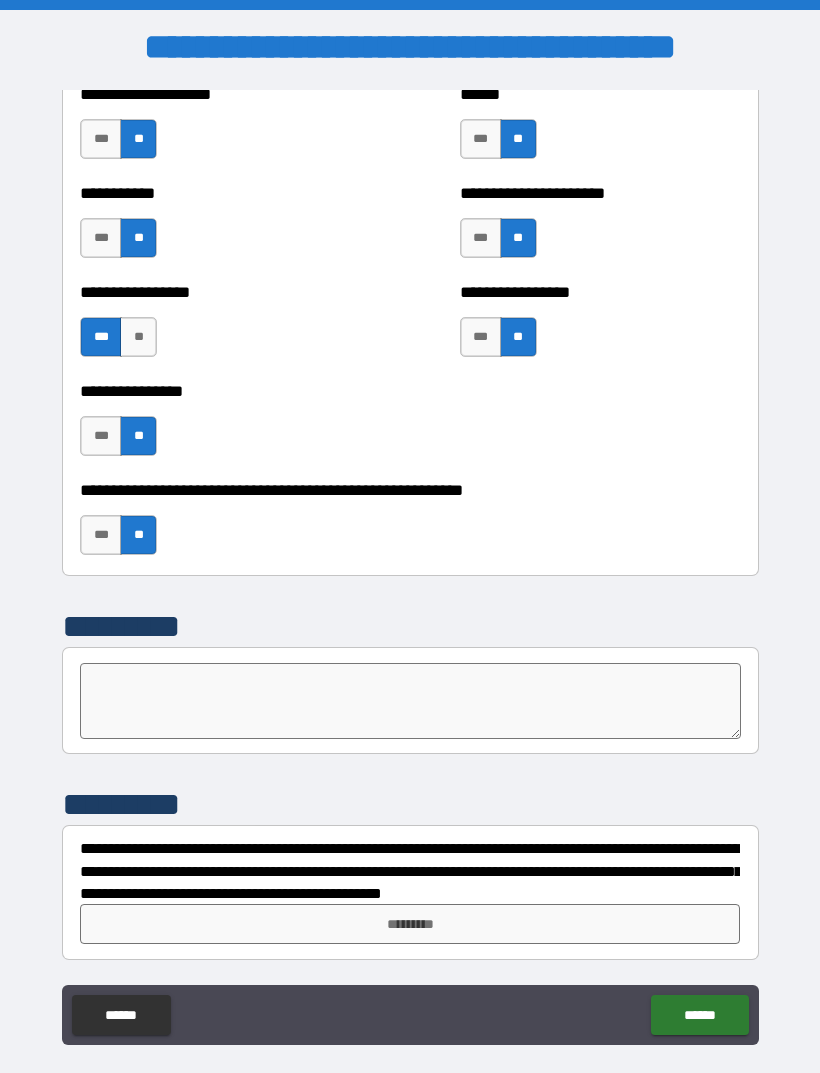 scroll, scrollTop: 5934, scrollLeft: 0, axis: vertical 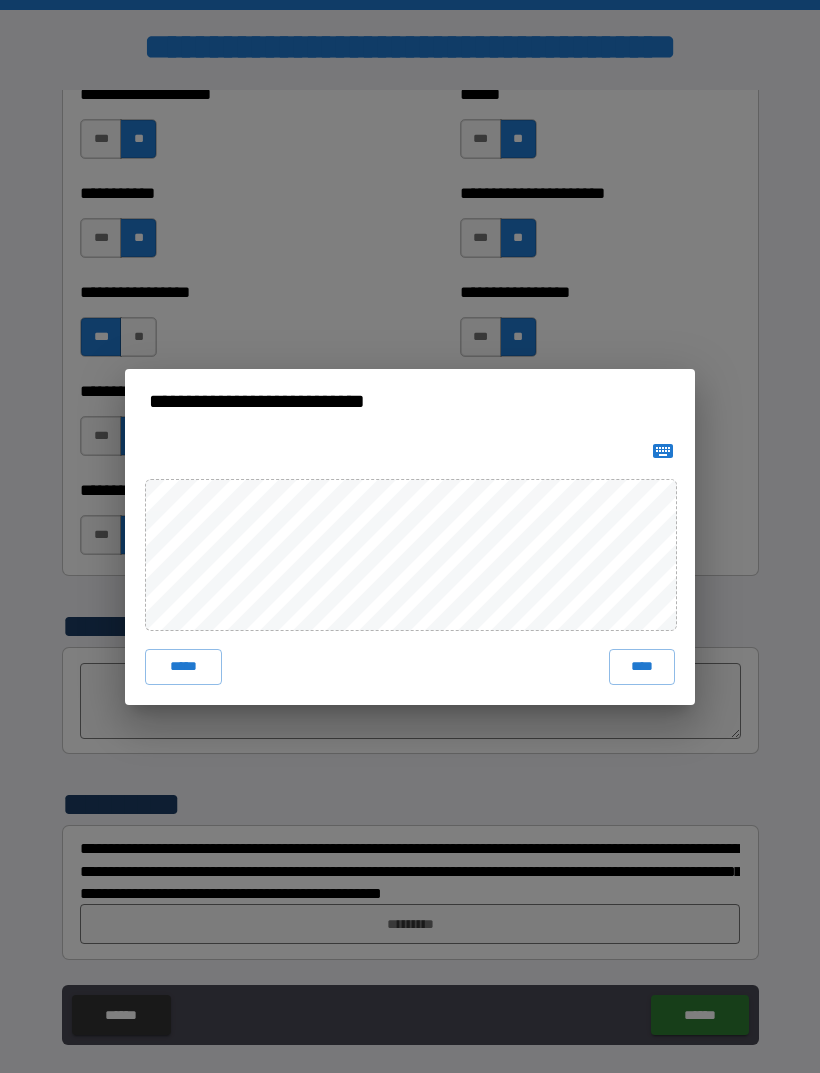 click on "****" at bounding box center (642, 667) 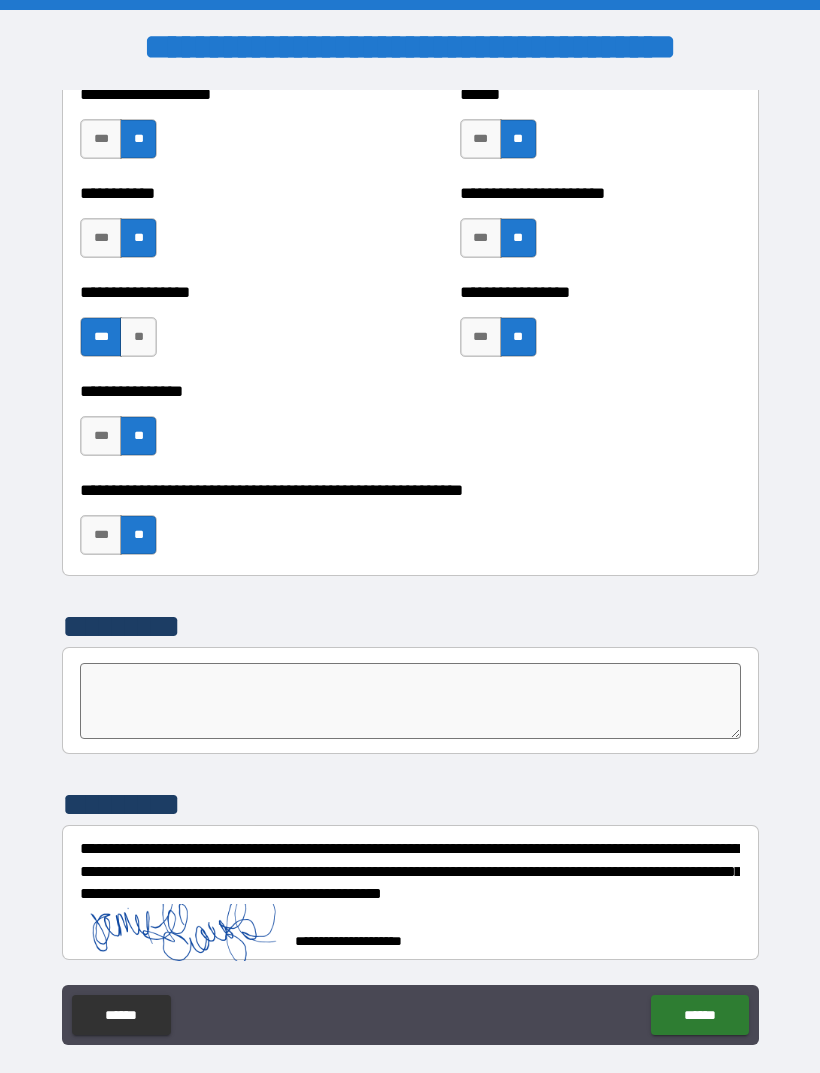 scroll, scrollTop: 5924, scrollLeft: 0, axis: vertical 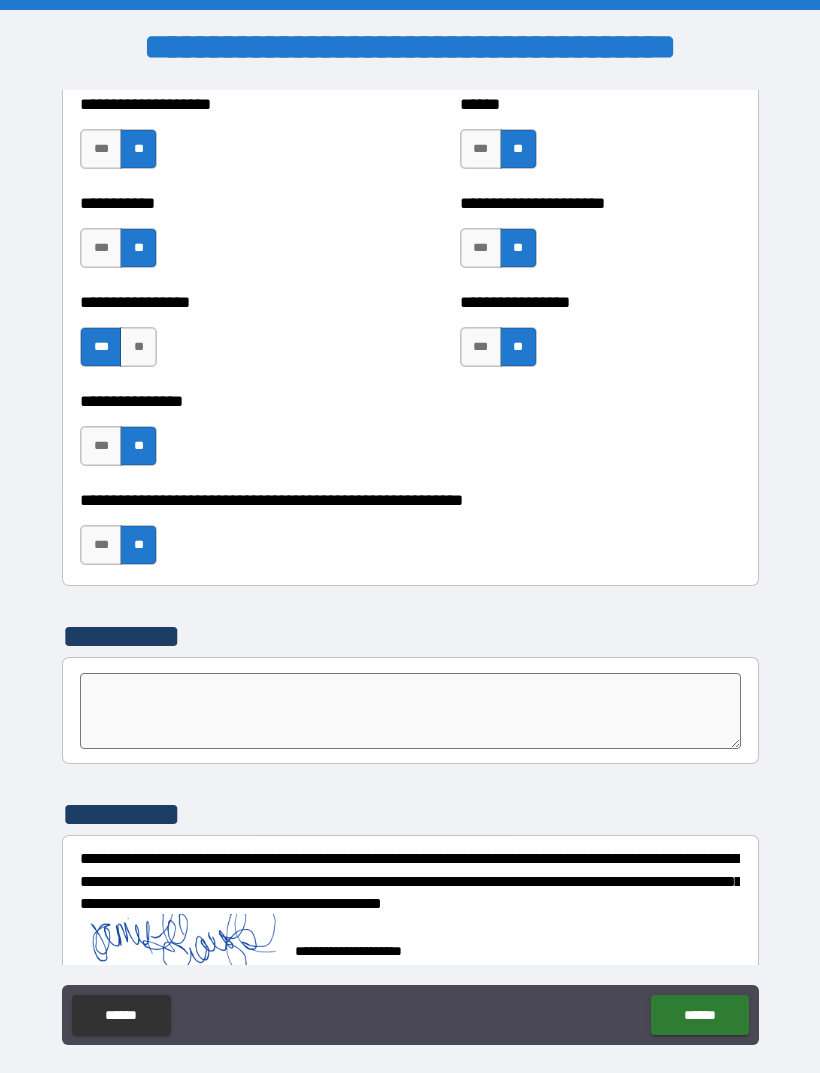 click on "******" at bounding box center [699, 1015] 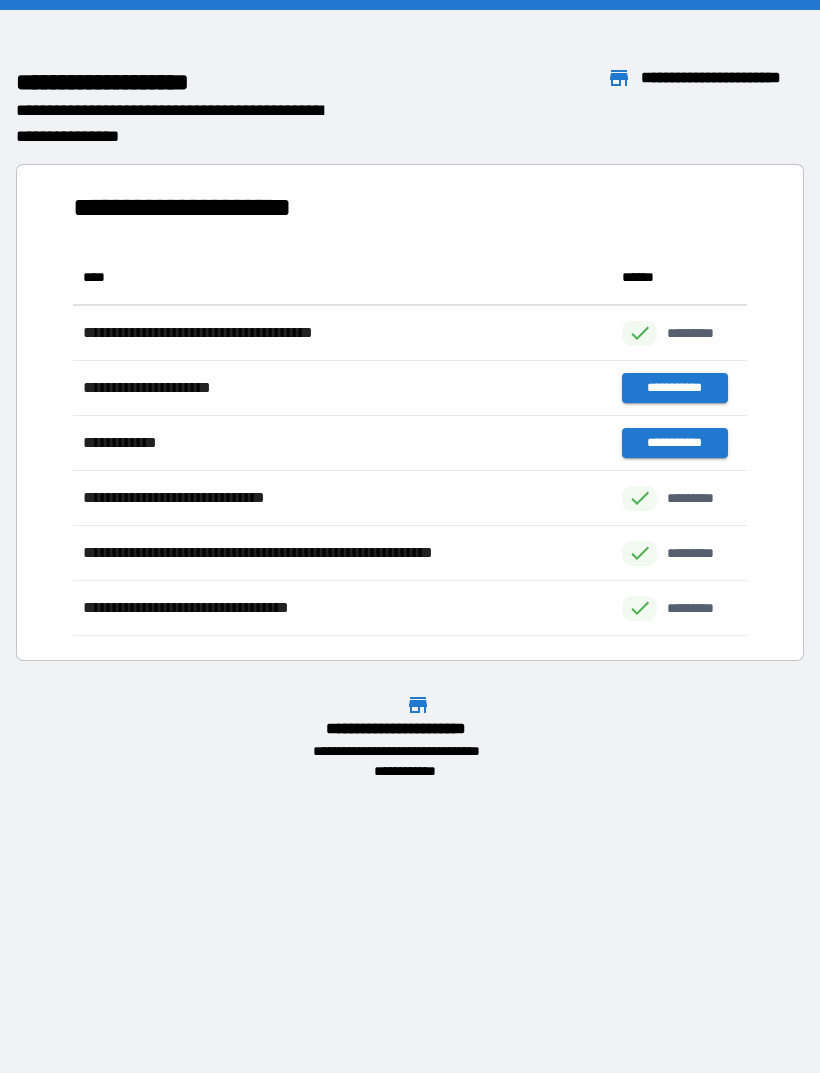 scroll, scrollTop: 1, scrollLeft: 1, axis: both 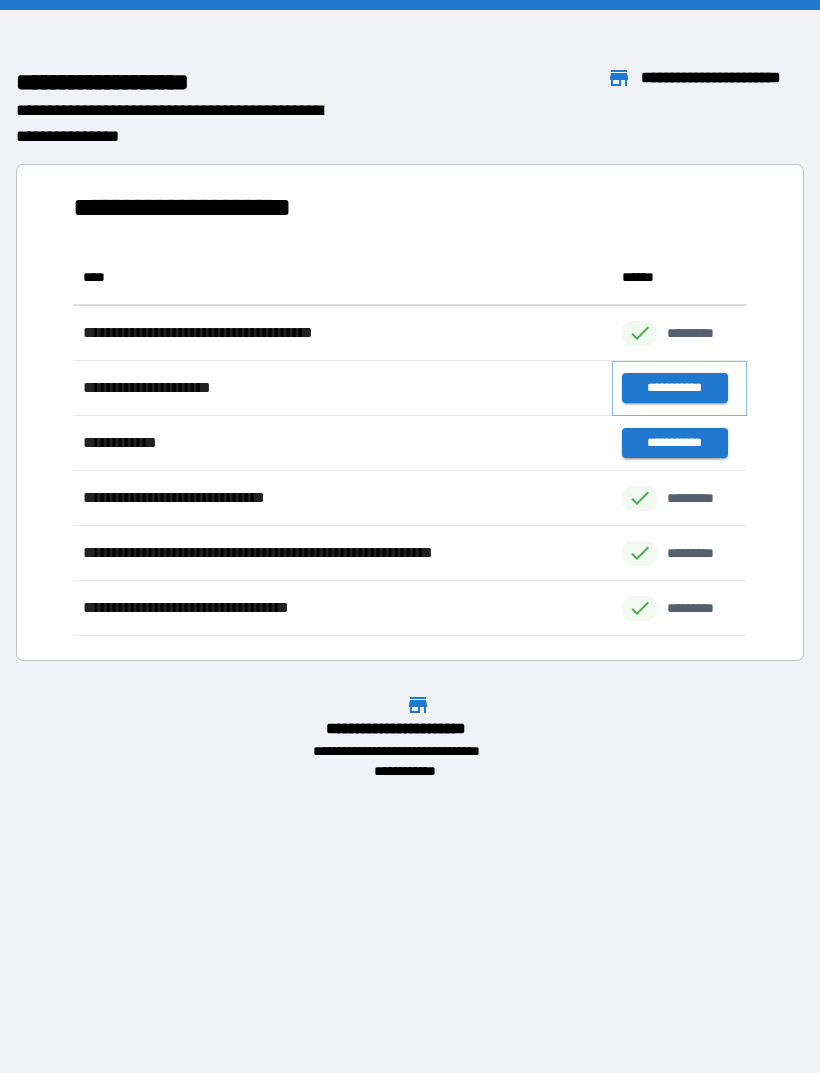 click on "**********" at bounding box center (674, 388) 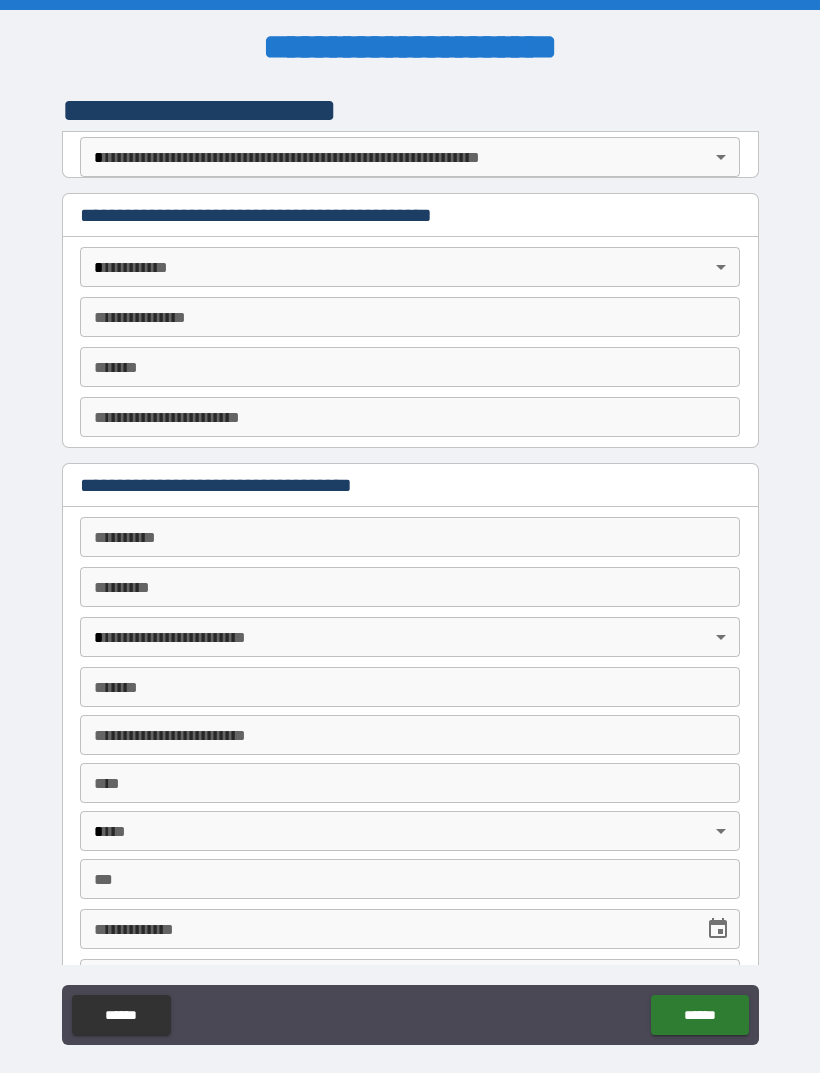 click on "**********" at bounding box center (410, 568) 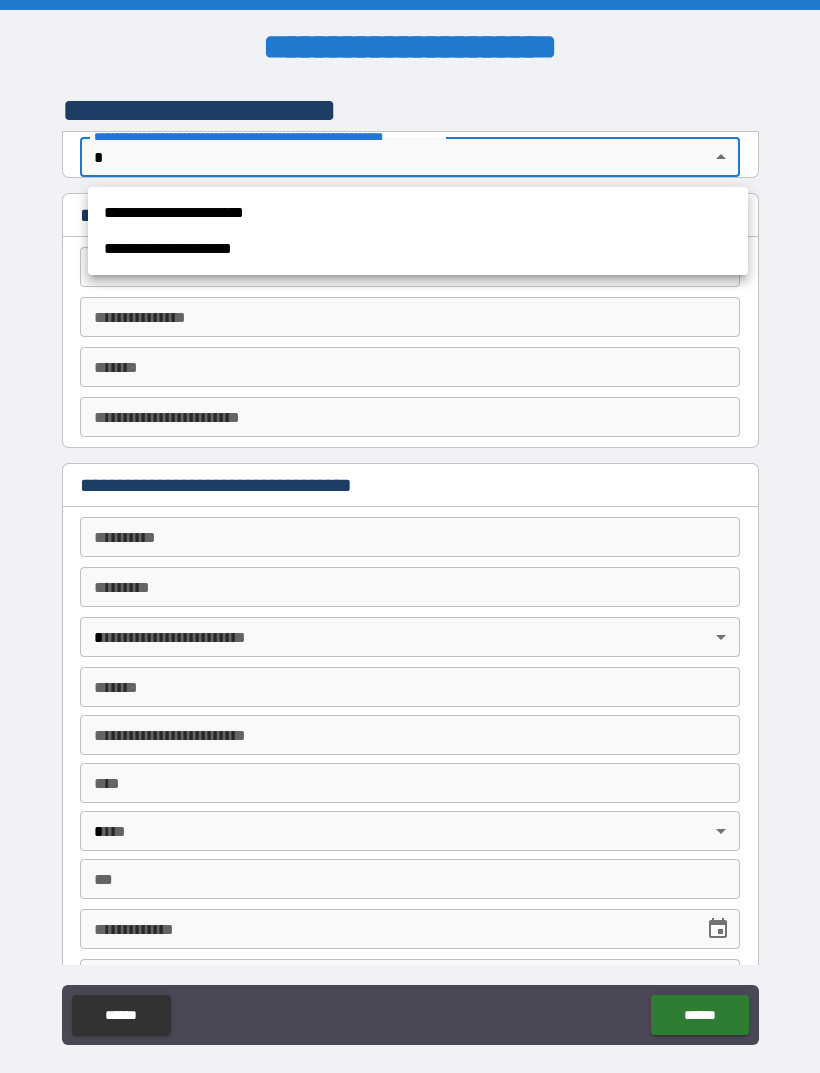 click on "**********" at bounding box center [418, 213] 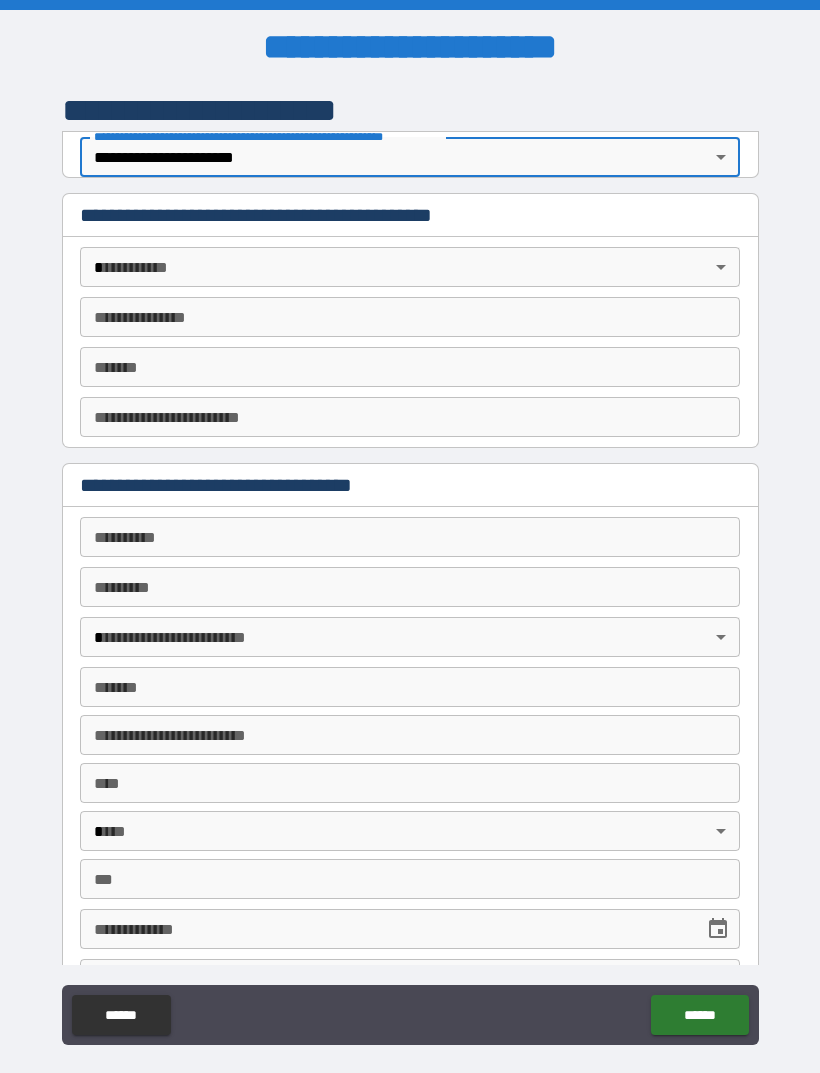 click on "**********" at bounding box center (410, 568) 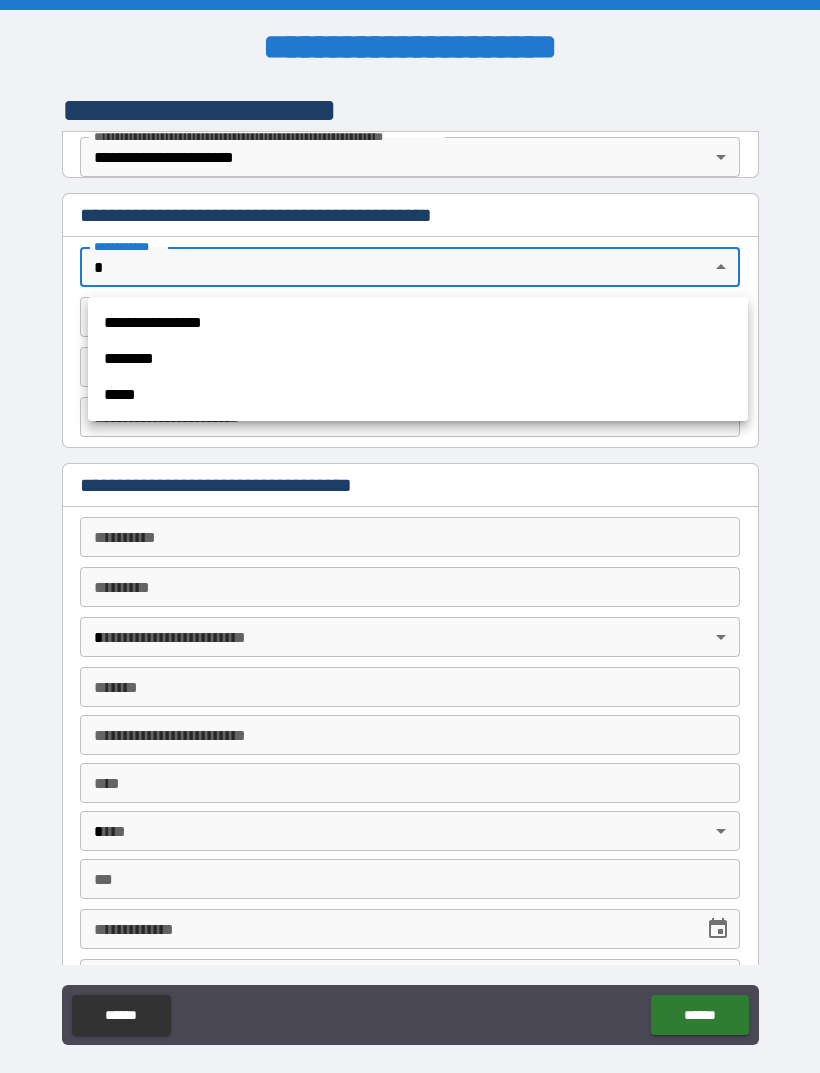 click on "********" at bounding box center [418, 359] 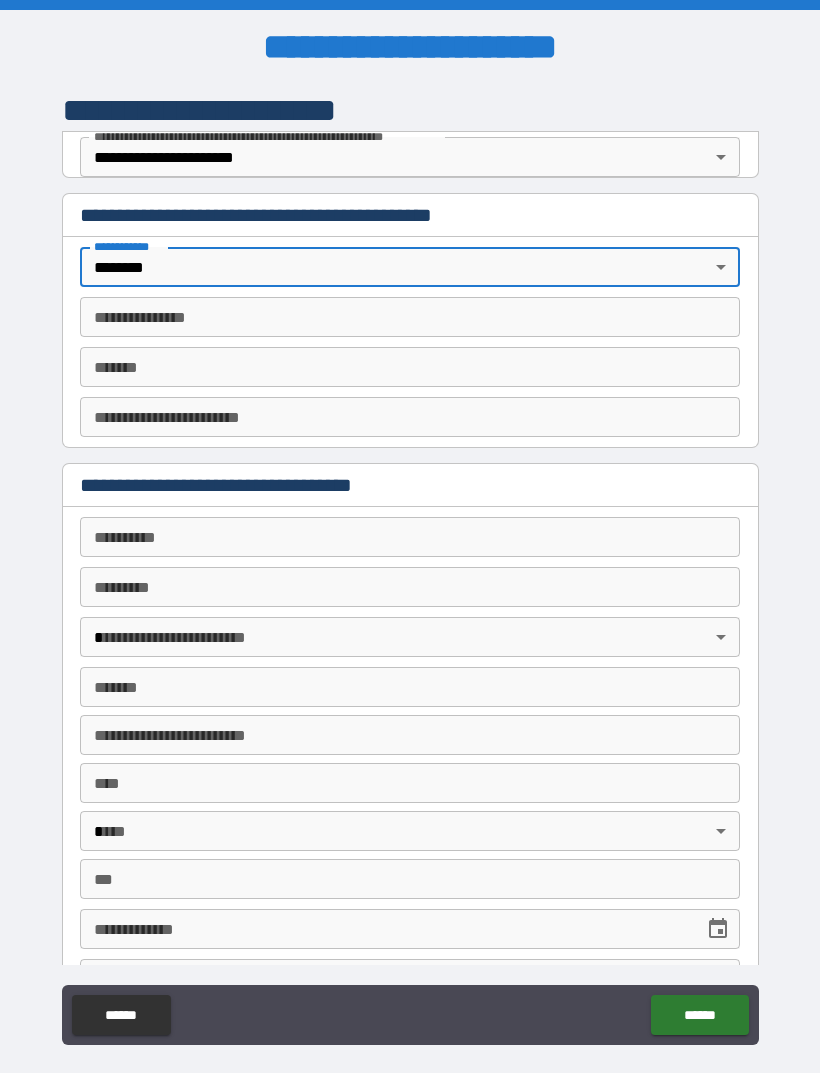 click on "**********" at bounding box center [410, 317] 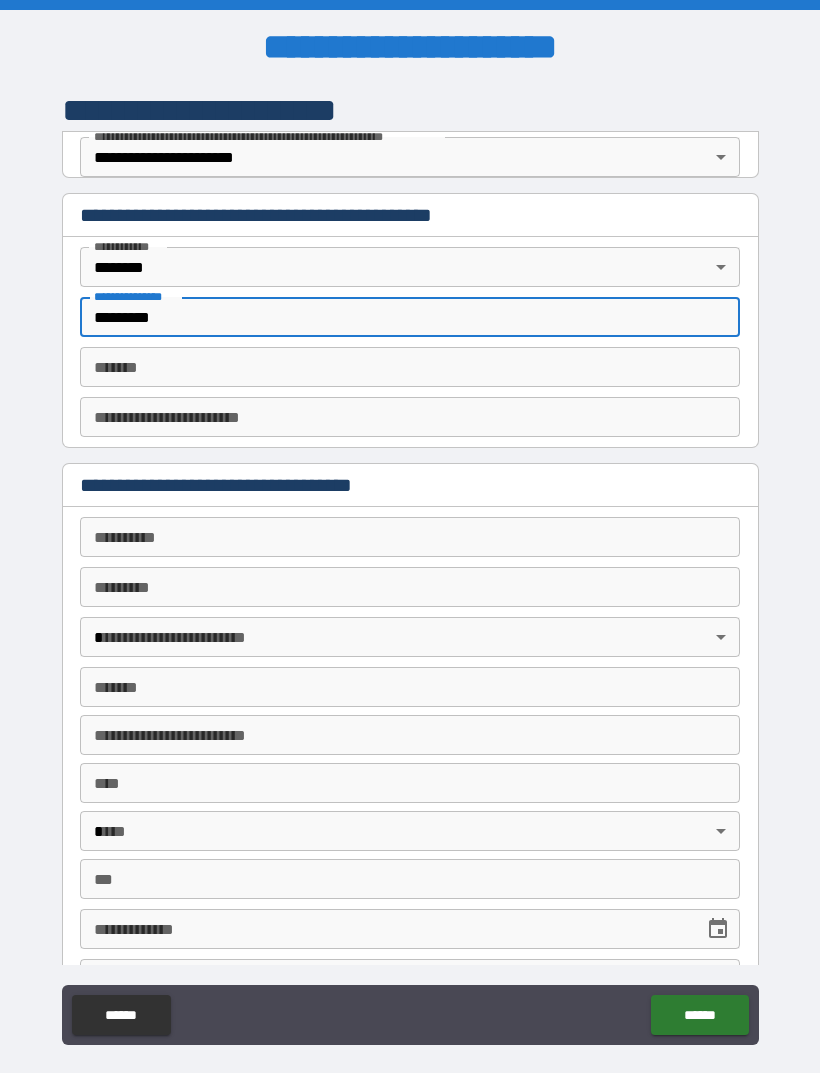 type on "*********" 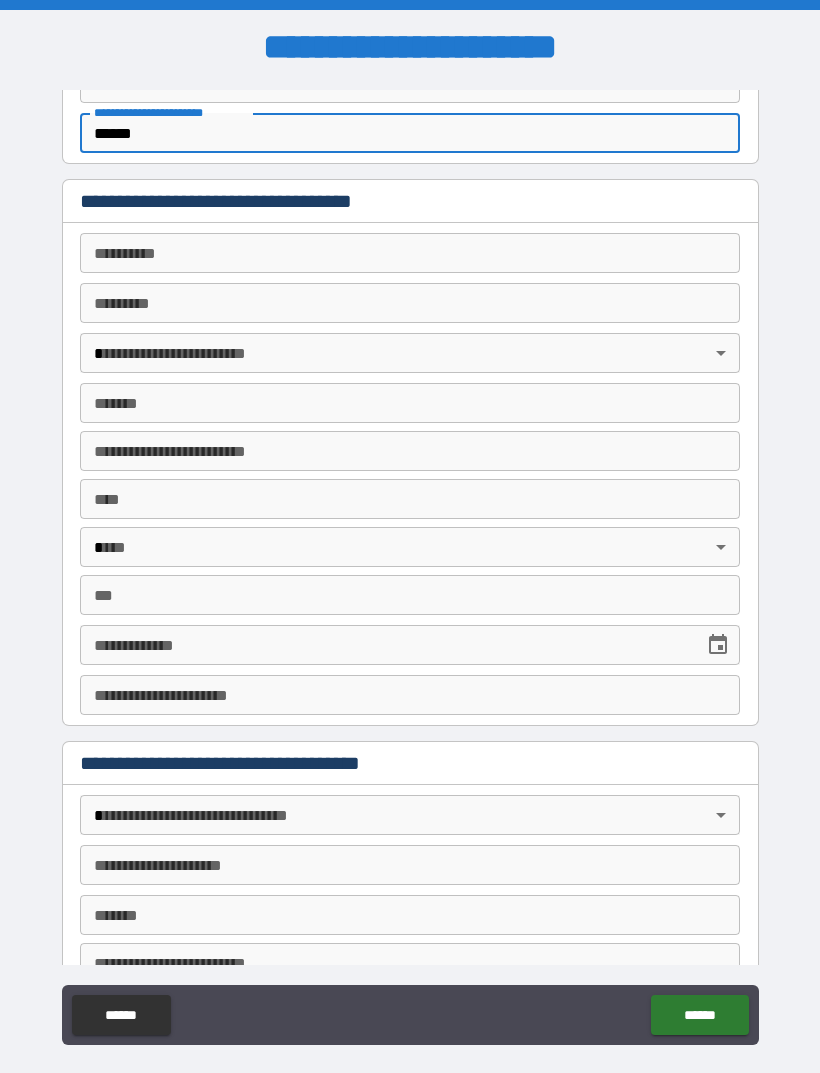 scroll, scrollTop: 315, scrollLeft: 0, axis: vertical 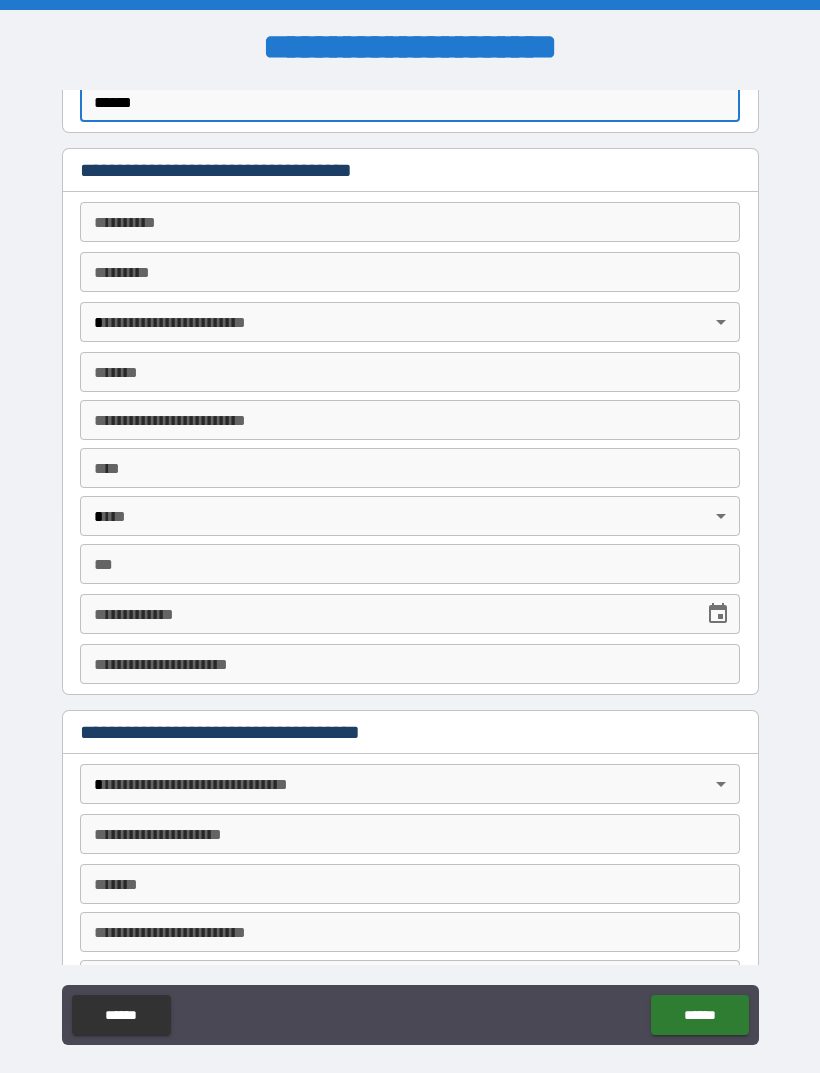 type on "******" 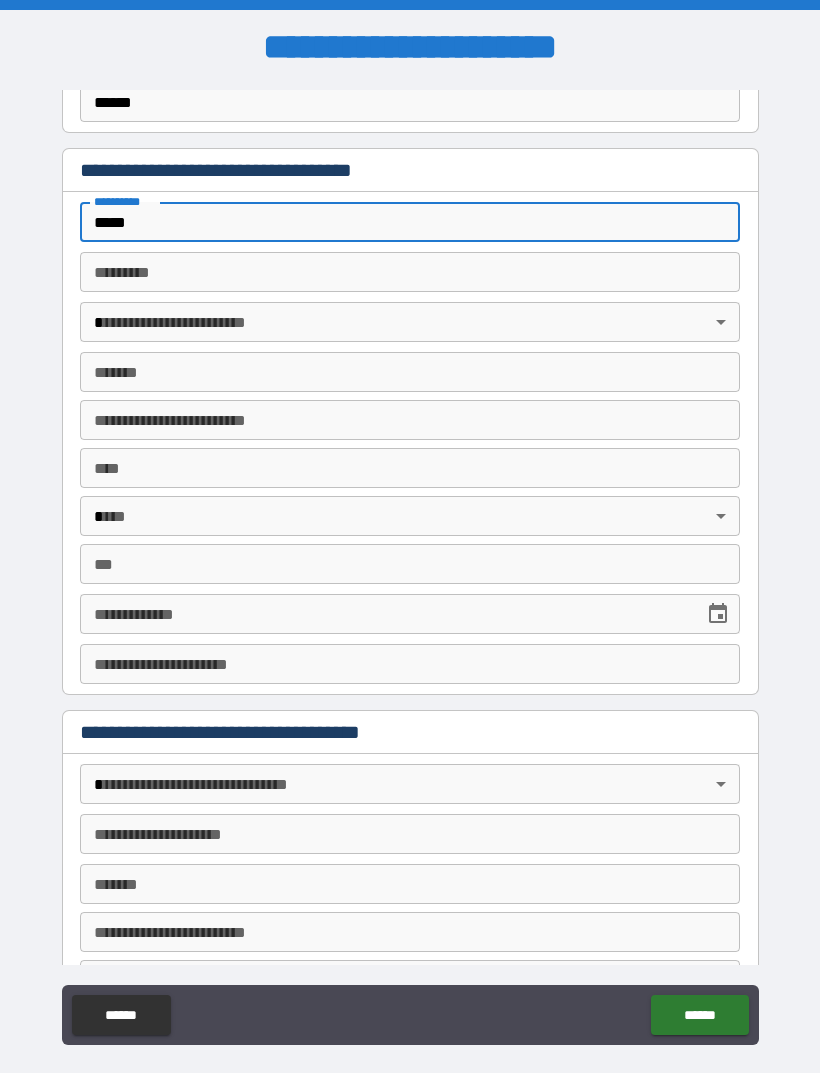 type on "*****" 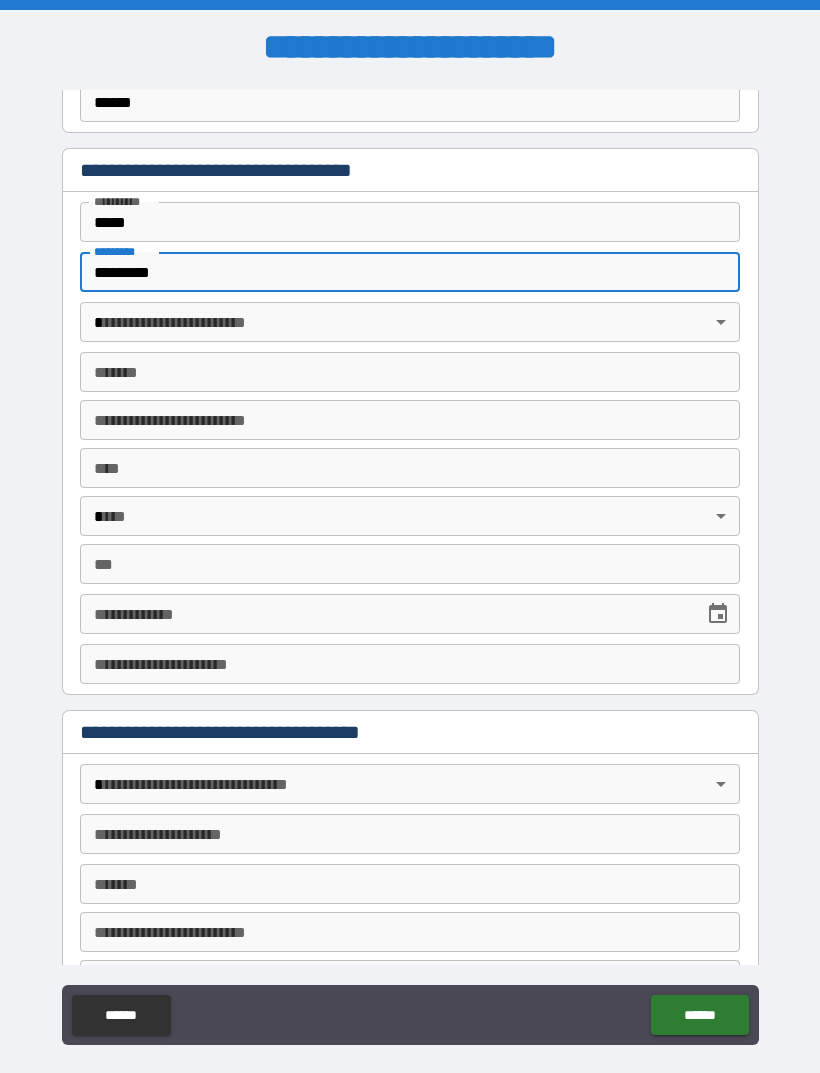 type on "********" 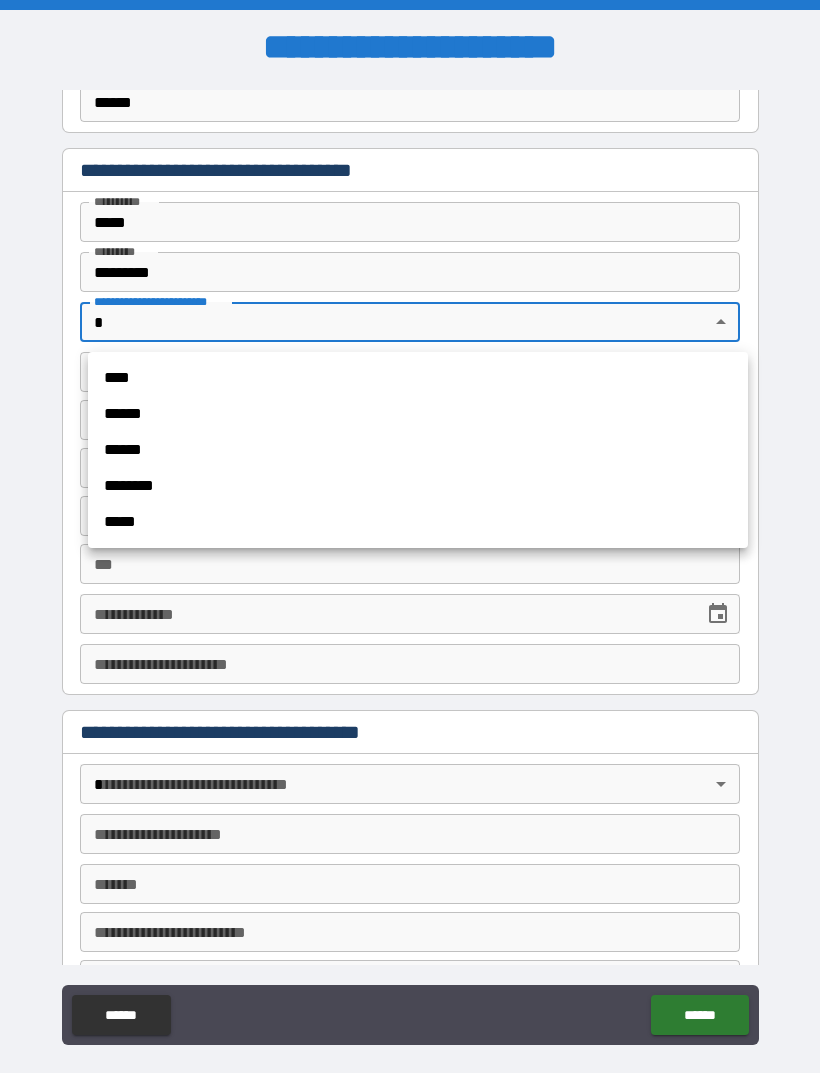 click on "******" at bounding box center (418, 414) 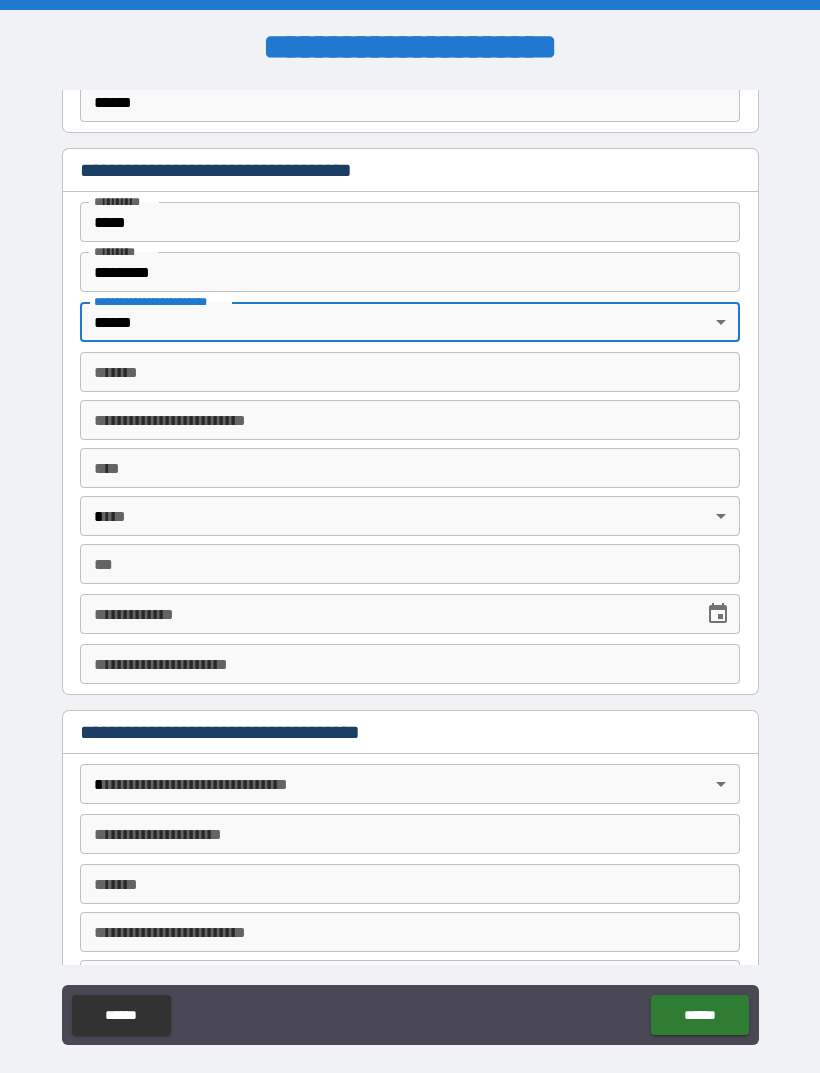 click on "*******" at bounding box center (410, 372) 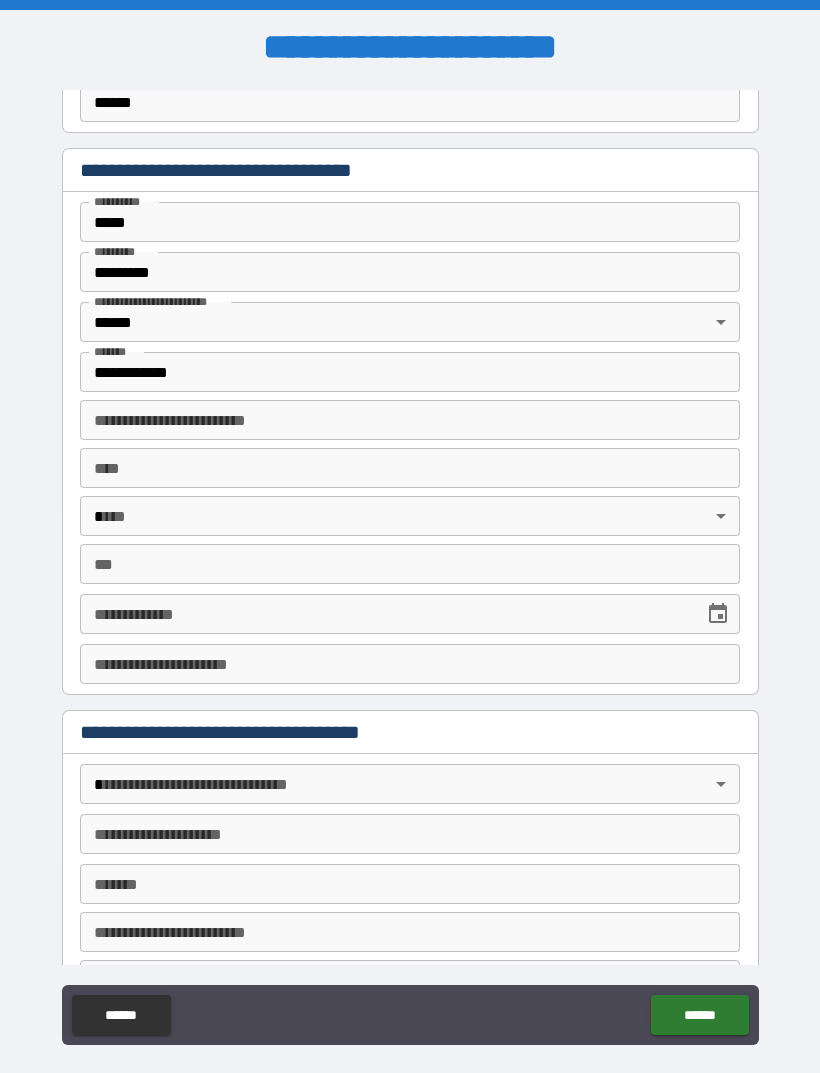 type on "**********" 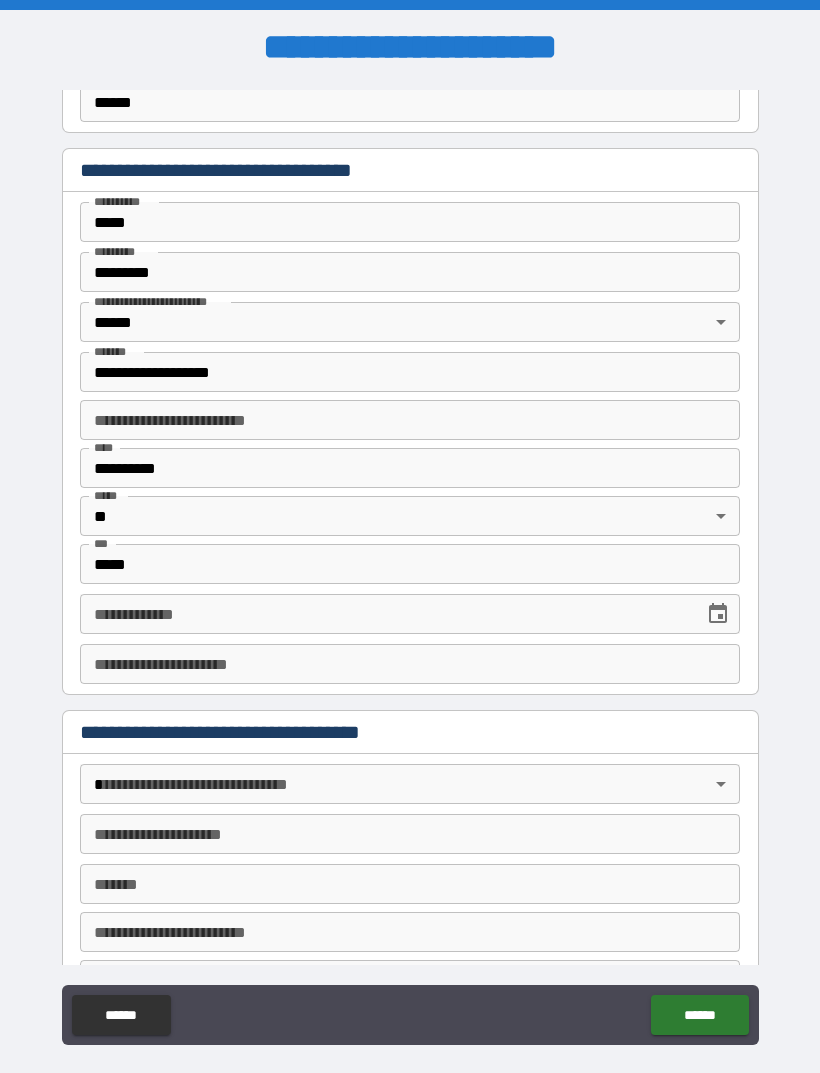 click on "**********" at bounding box center (410, 372) 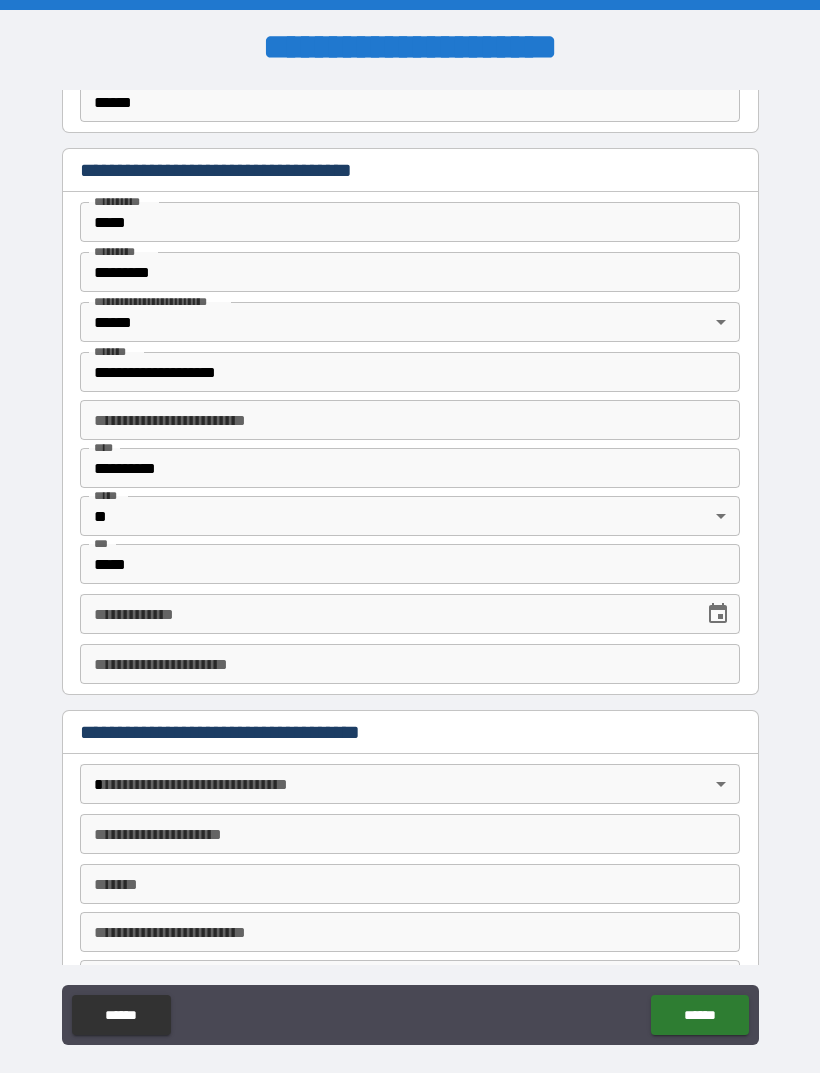 type on "**********" 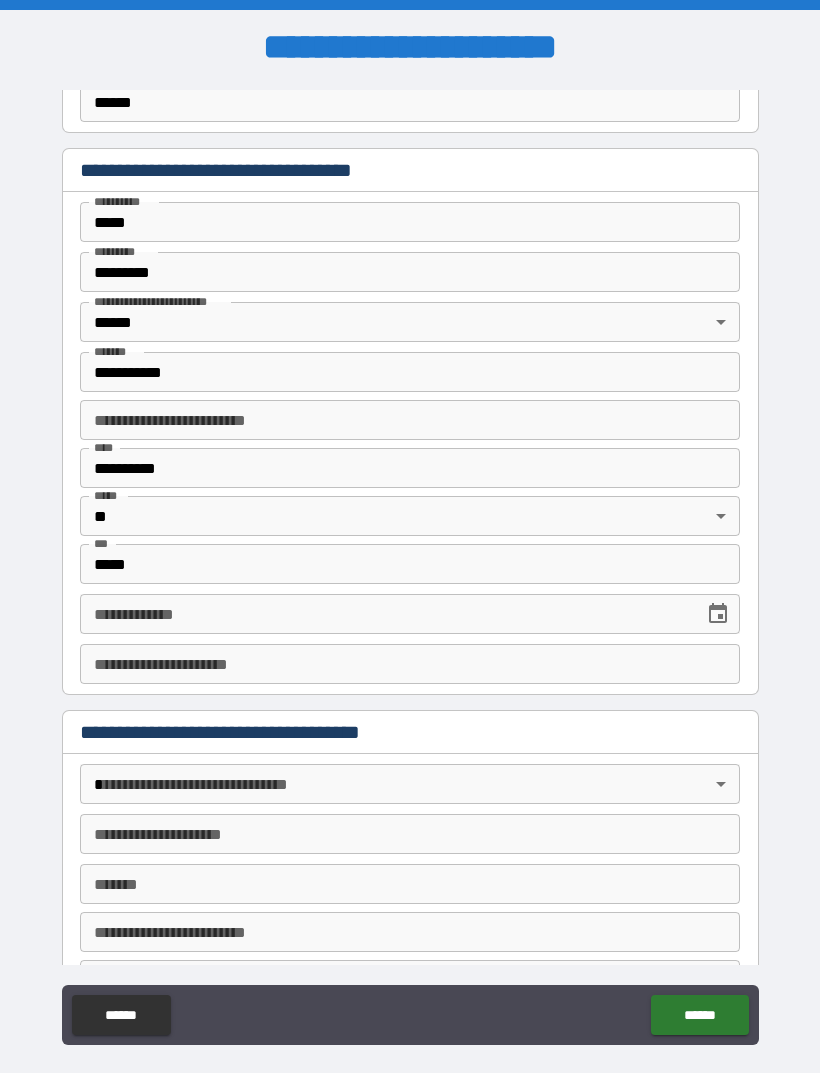 click on "**********" at bounding box center (410, 420) 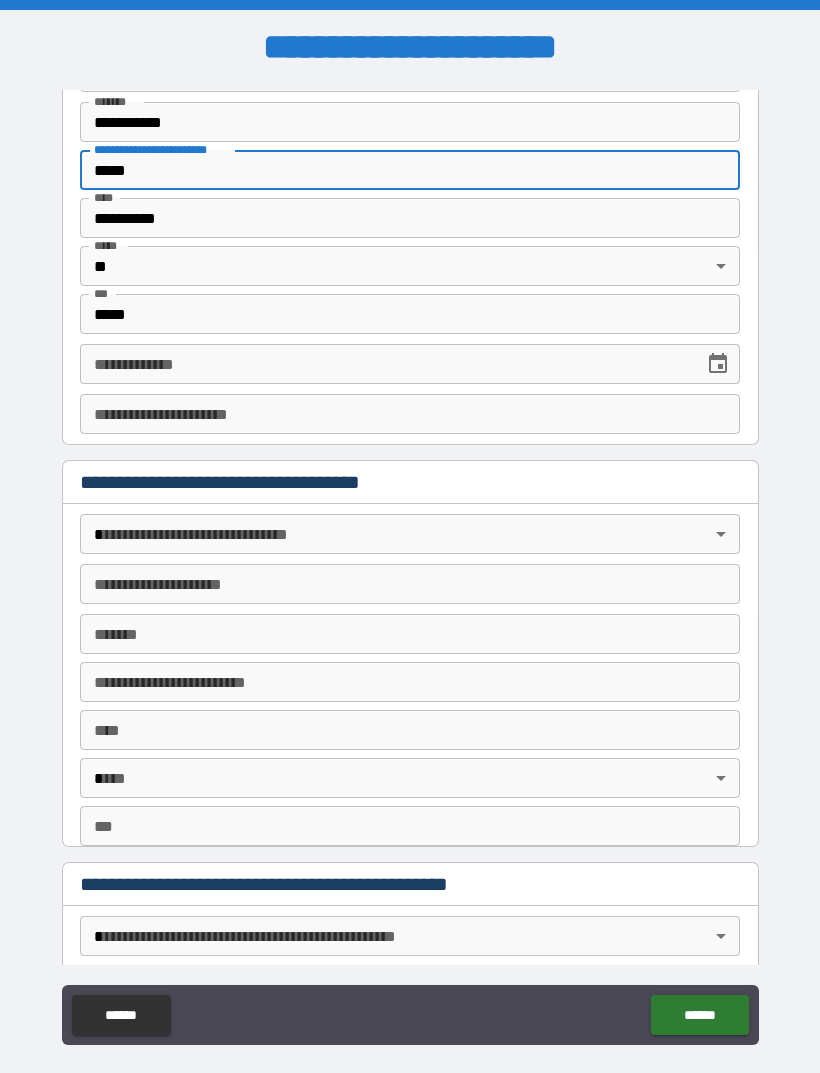 scroll, scrollTop: 567, scrollLeft: 0, axis: vertical 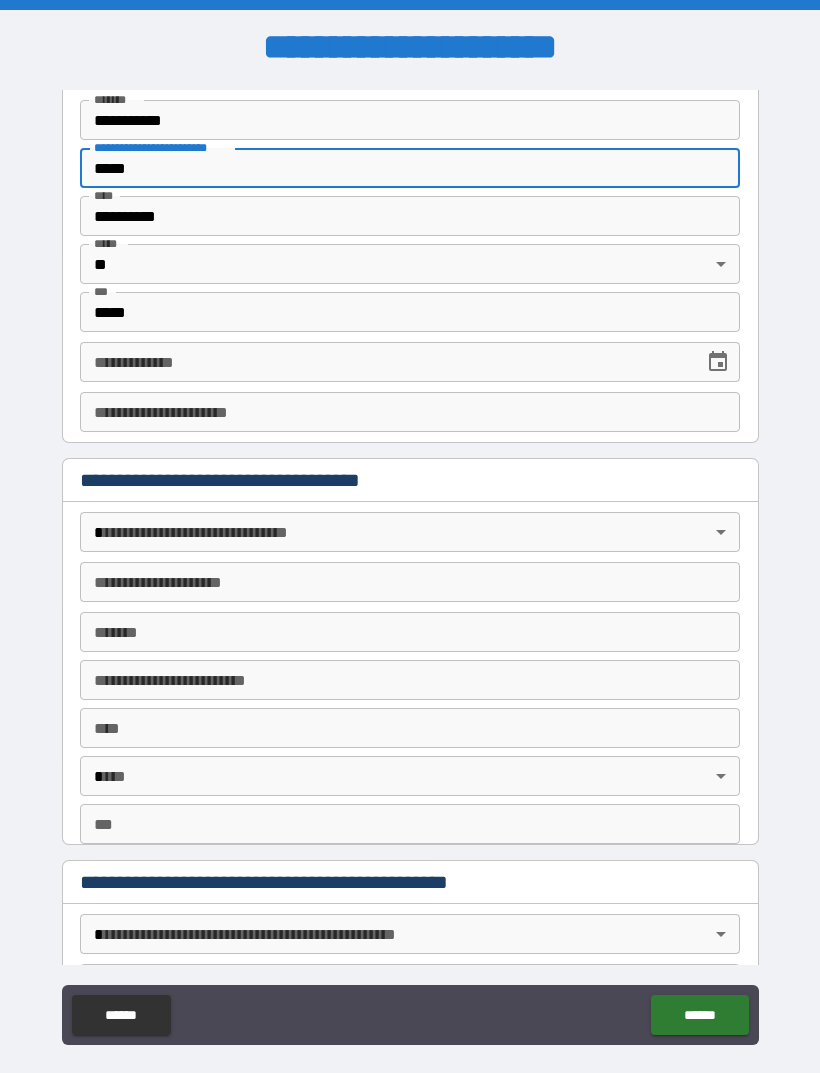 type on "*****" 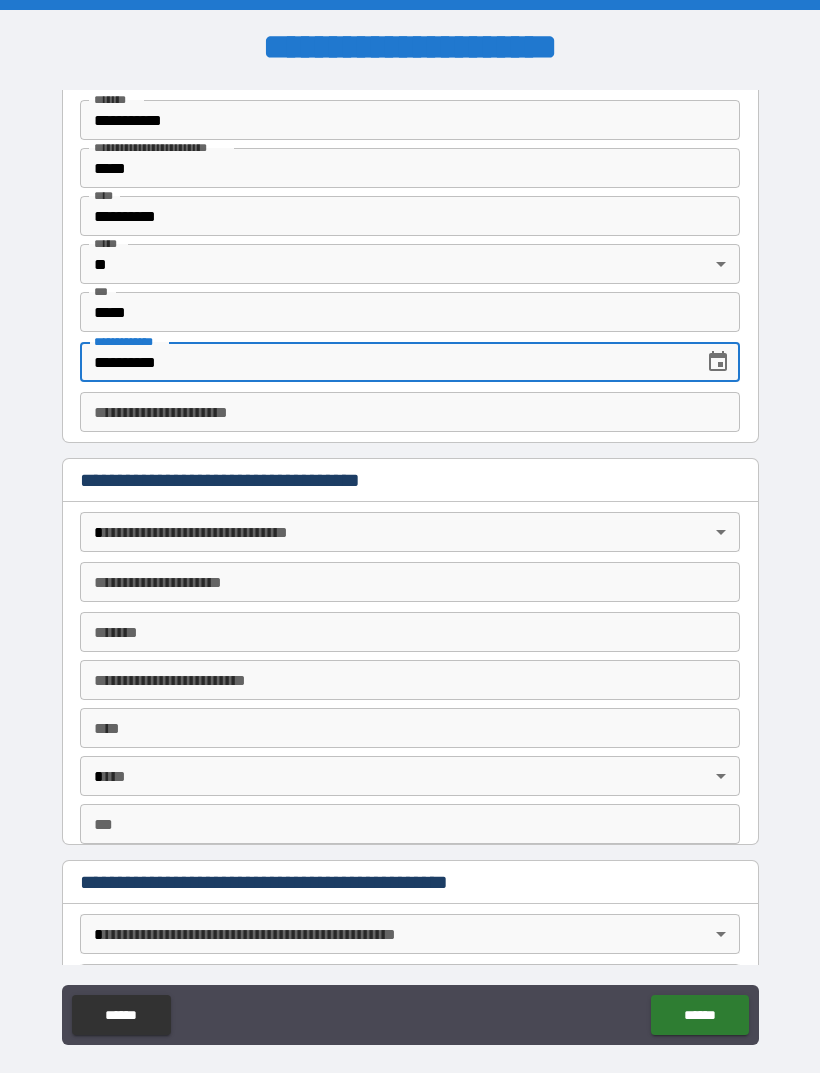 type on "**********" 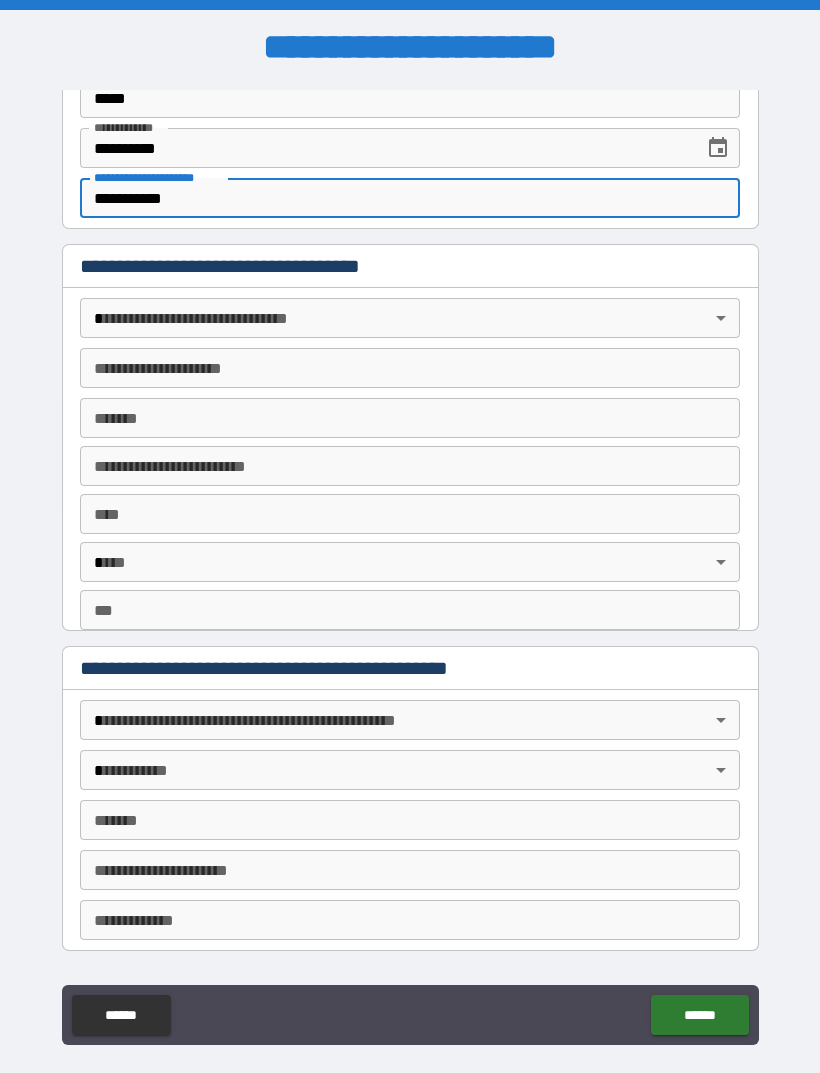 scroll, scrollTop: 806, scrollLeft: 0, axis: vertical 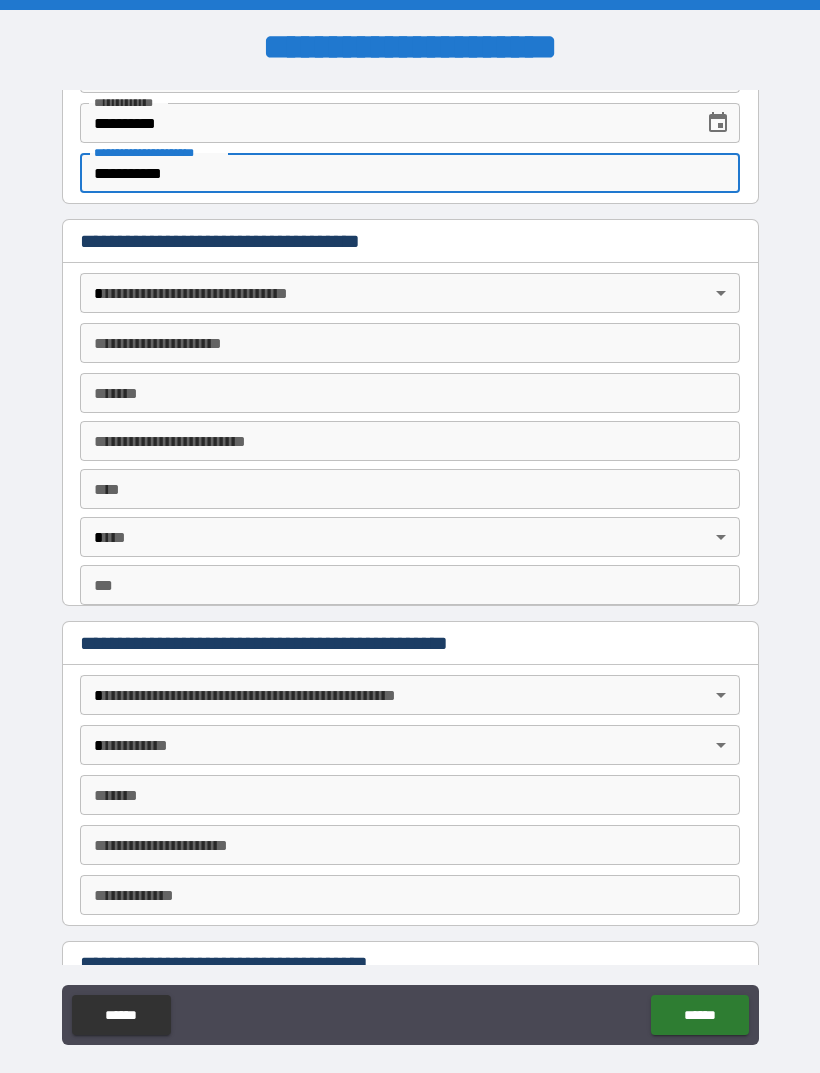 type on "**********" 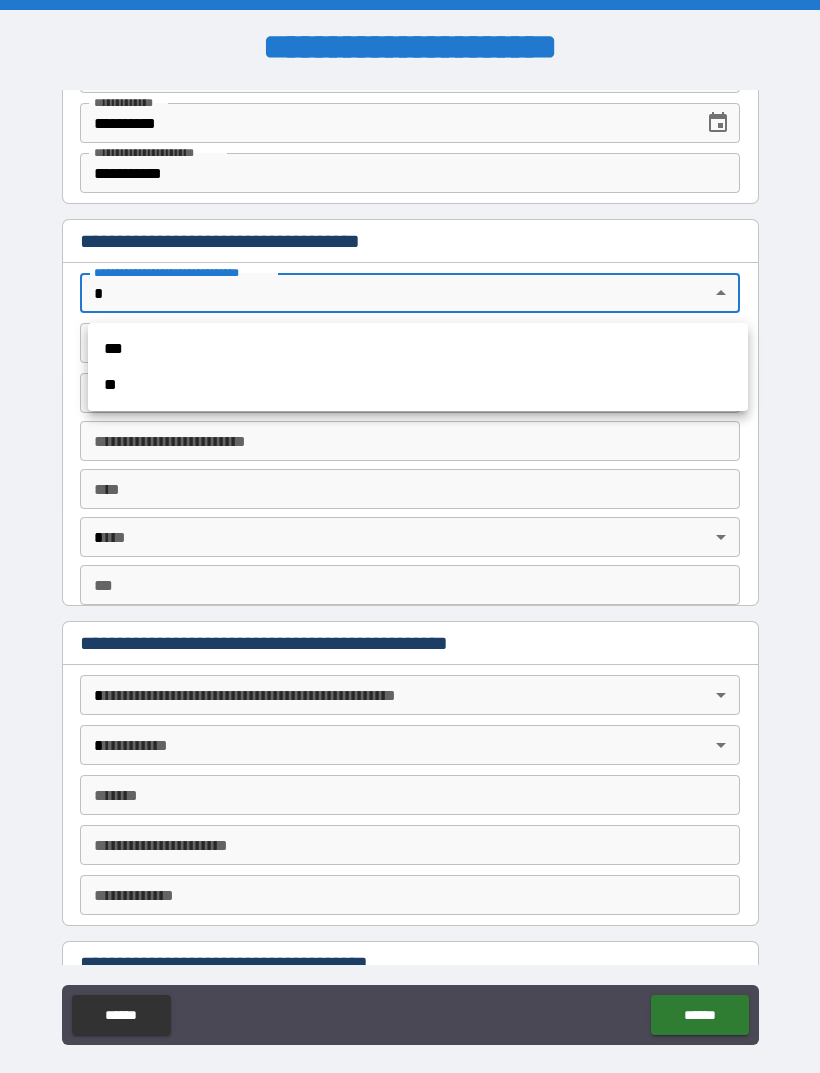click on "**" at bounding box center (418, 385) 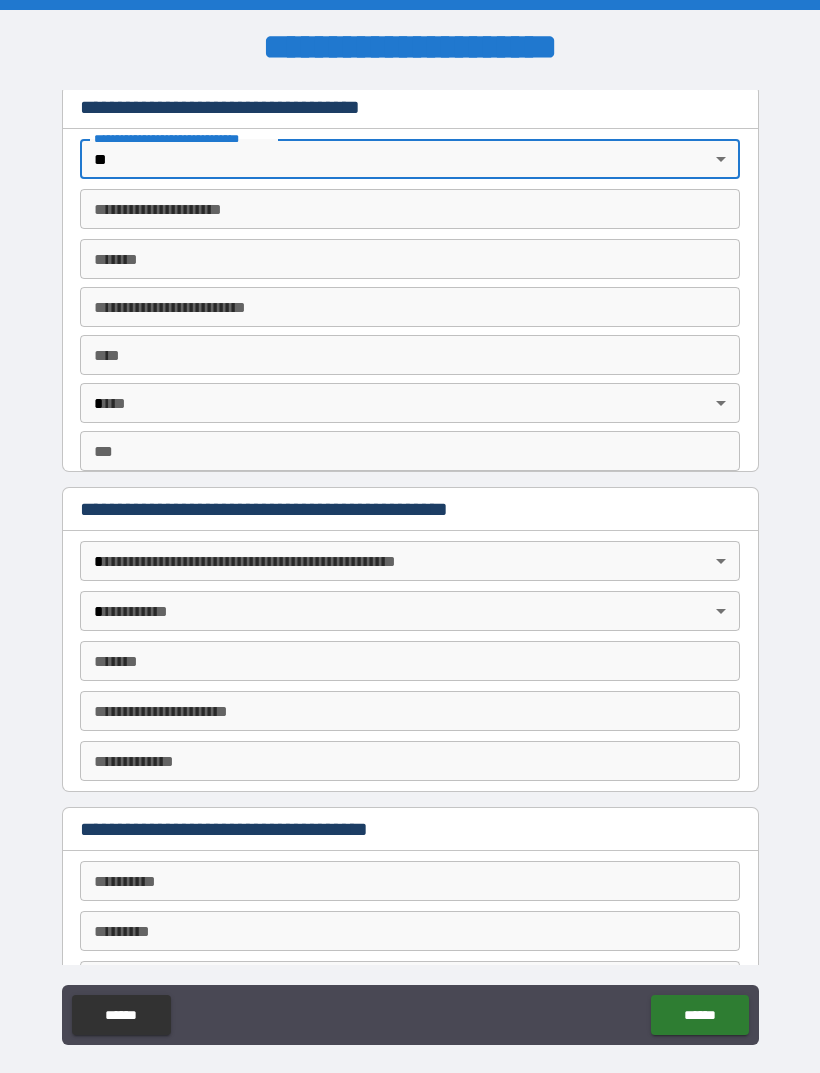scroll, scrollTop: 941, scrollLeft: 0, axis: vertical 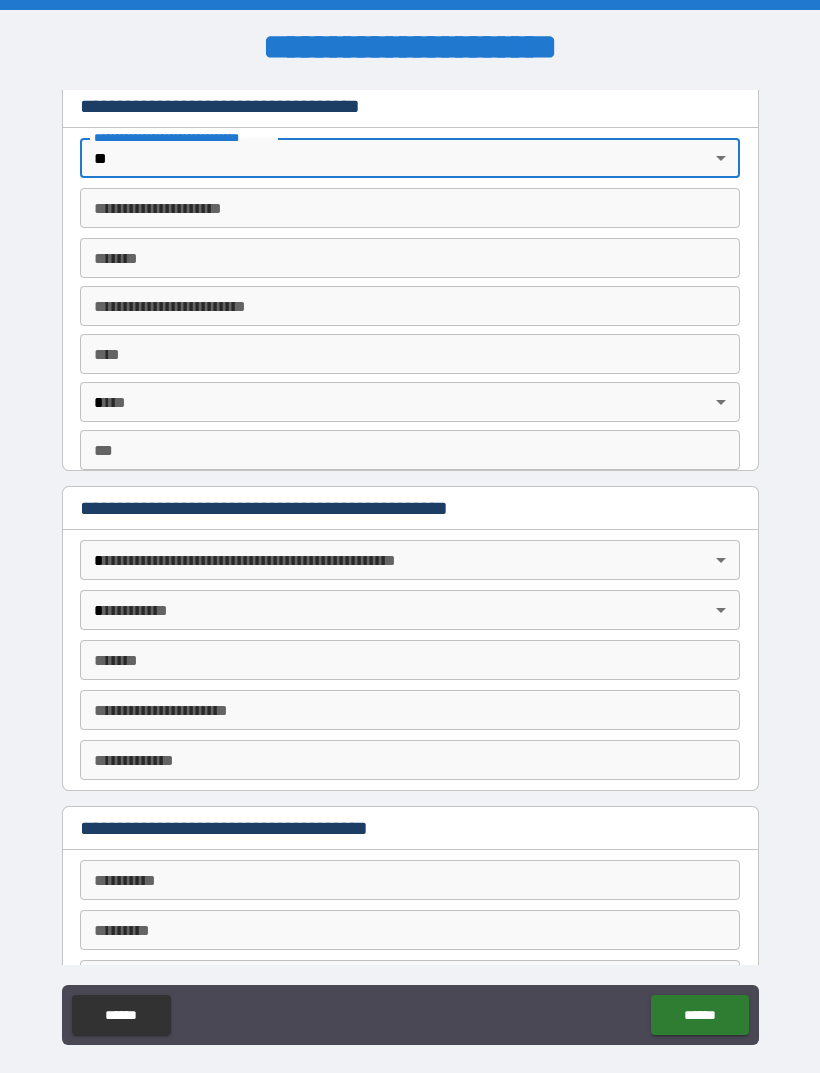 click on "**********" at bounding box center (410, 568) 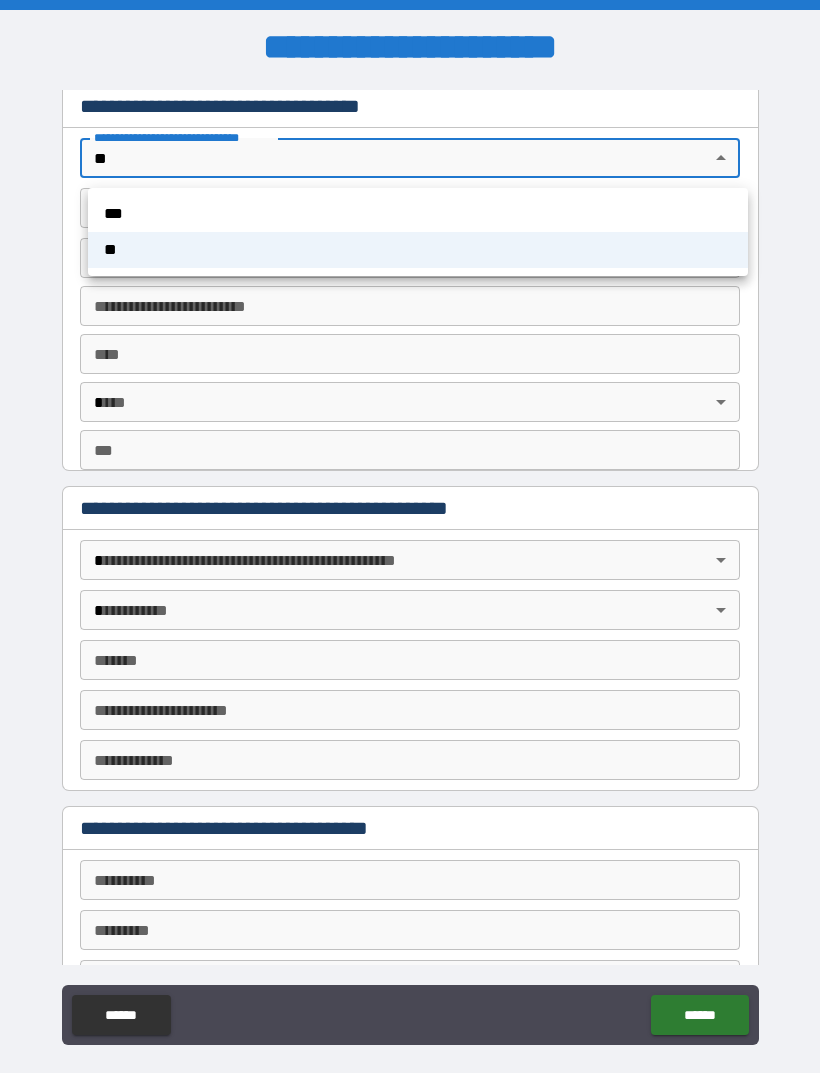 click at bounding box center [410, 536] 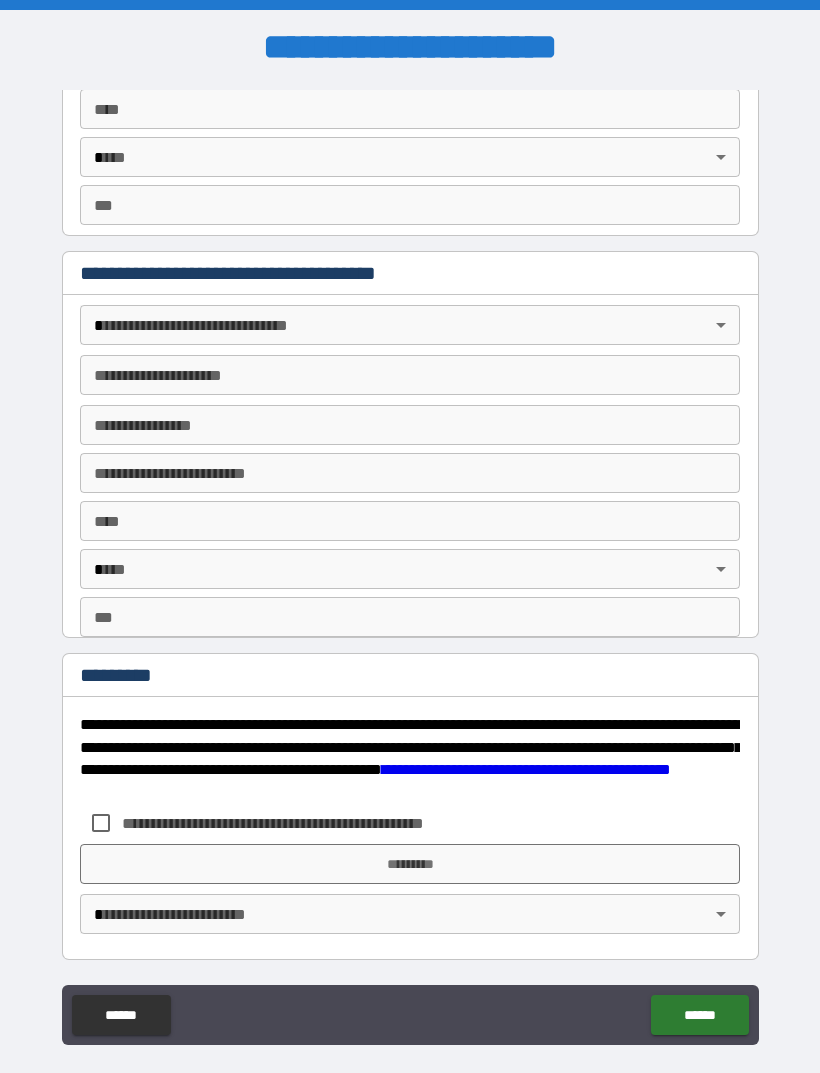 scroll, scrollTop: 2108, scrollLeft: 0, axis: vertical 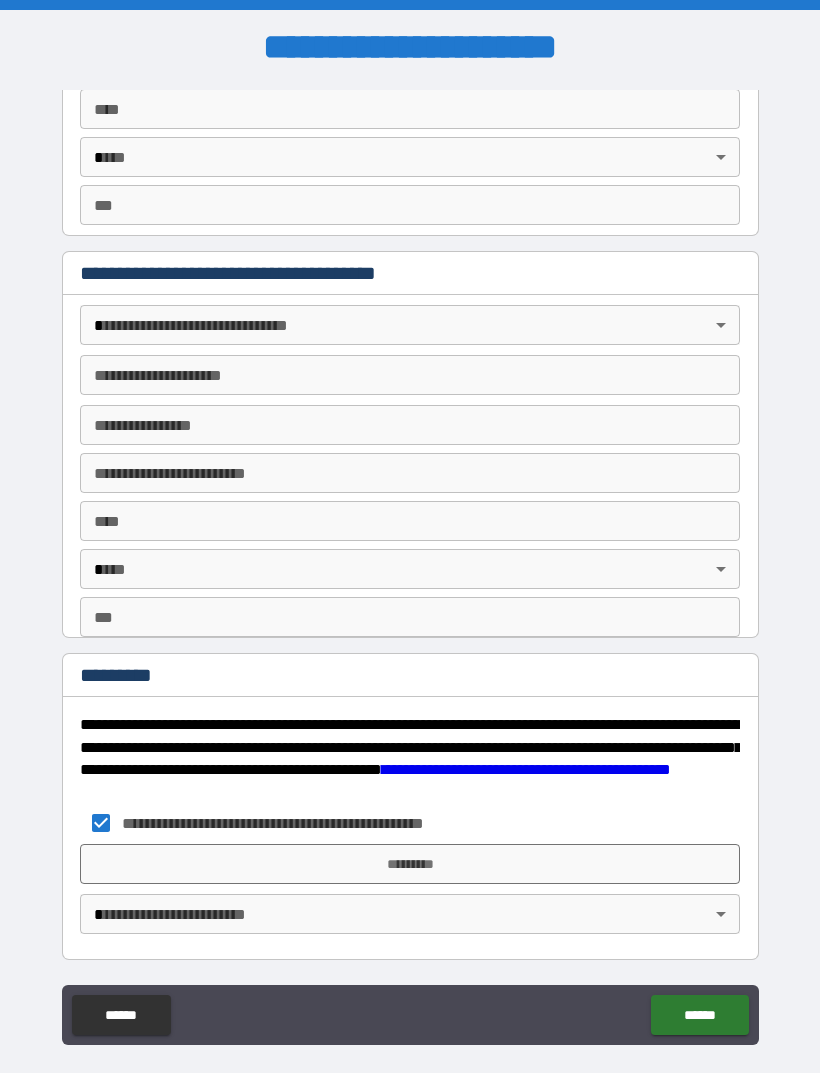 click on "*********" at bounding box center [410, 864] 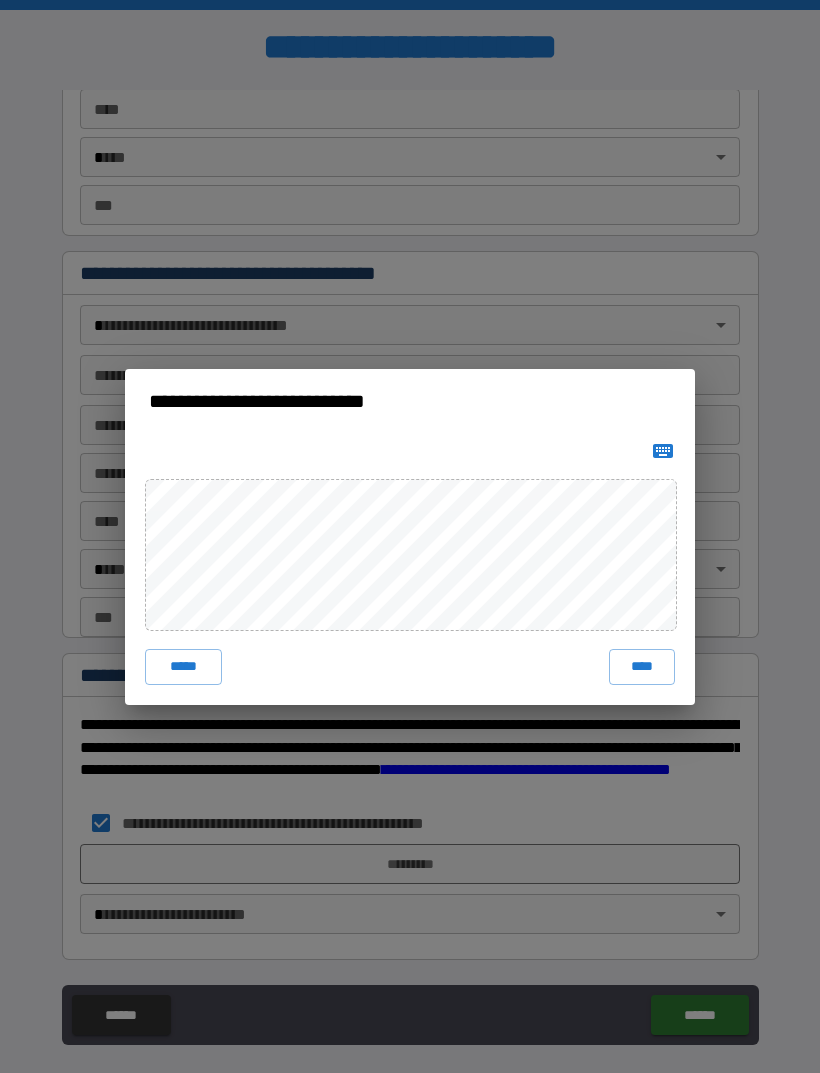 click at bounding box center [410, 451] 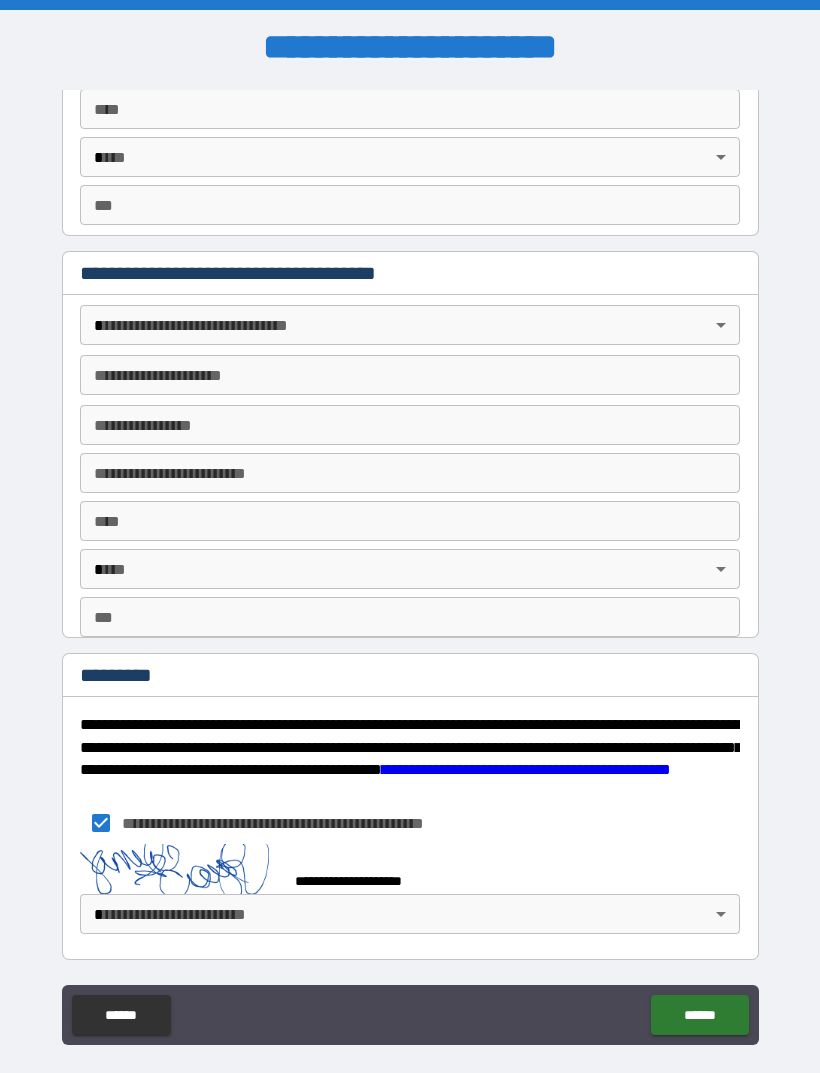 scroll, scrollTop: 2098, scrollLeft: 0, axis: vertical 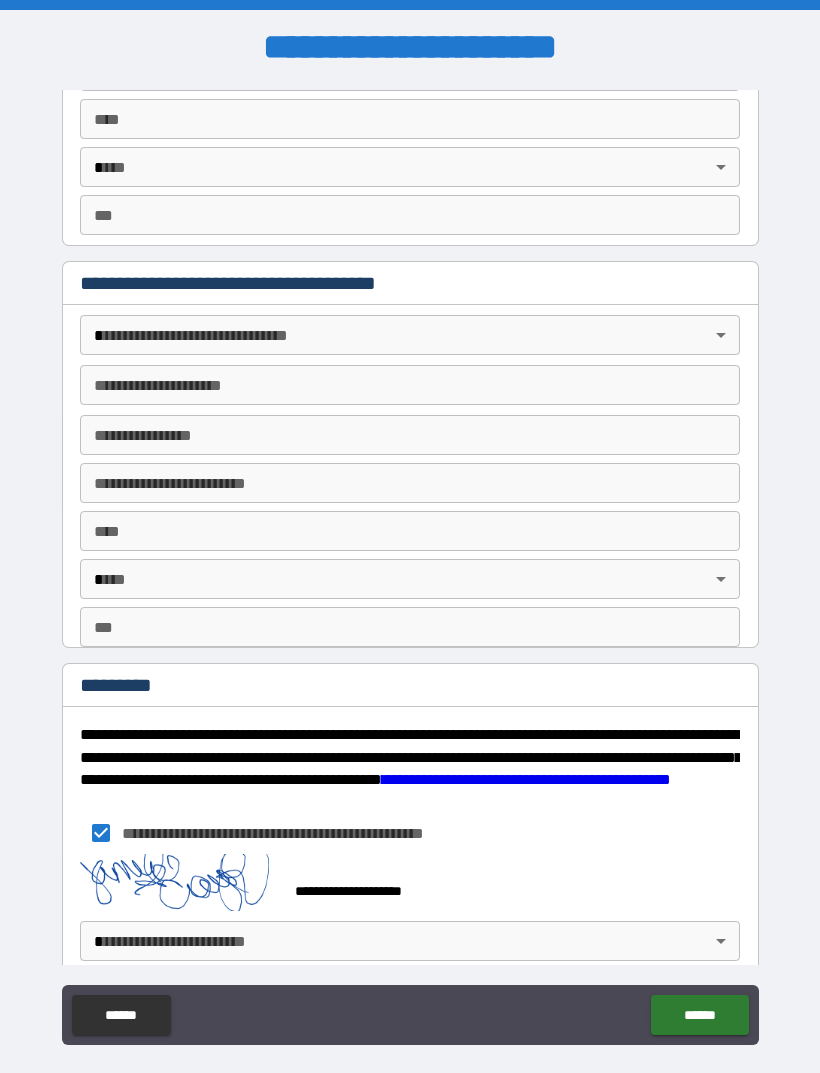 click on "**********" at bounding box center (410, 568) 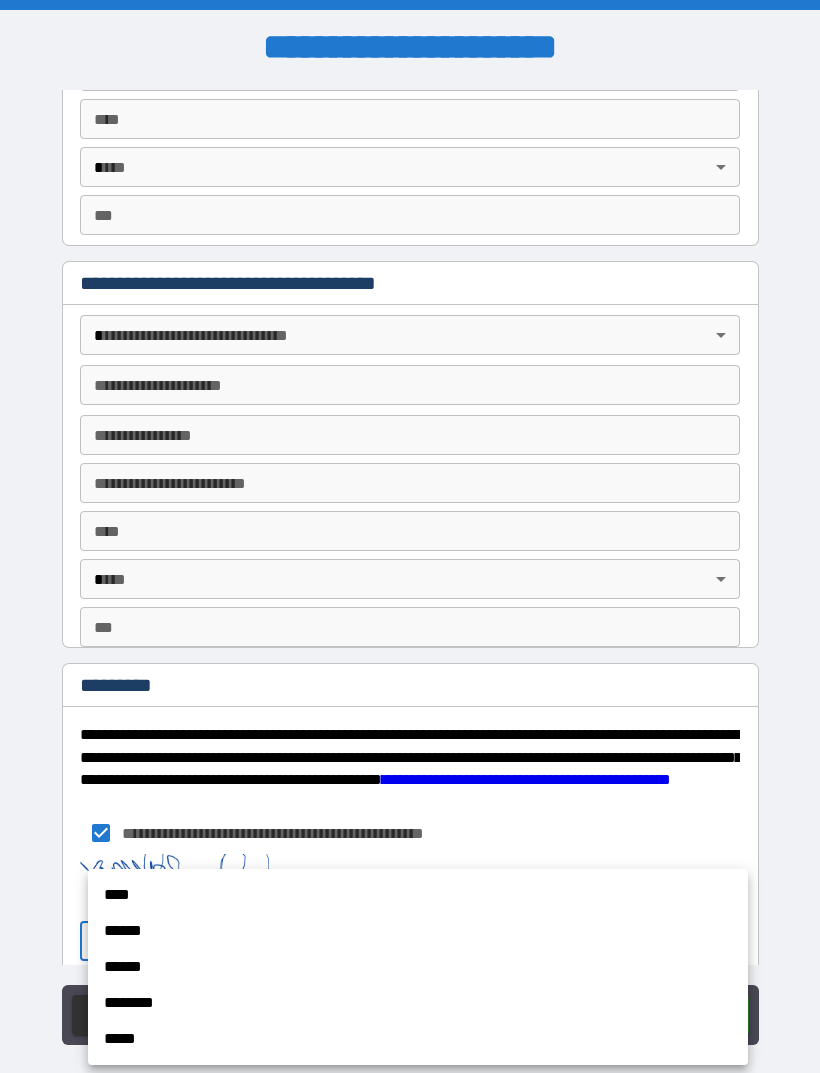 click on "******" at bounding box center (418, 931) 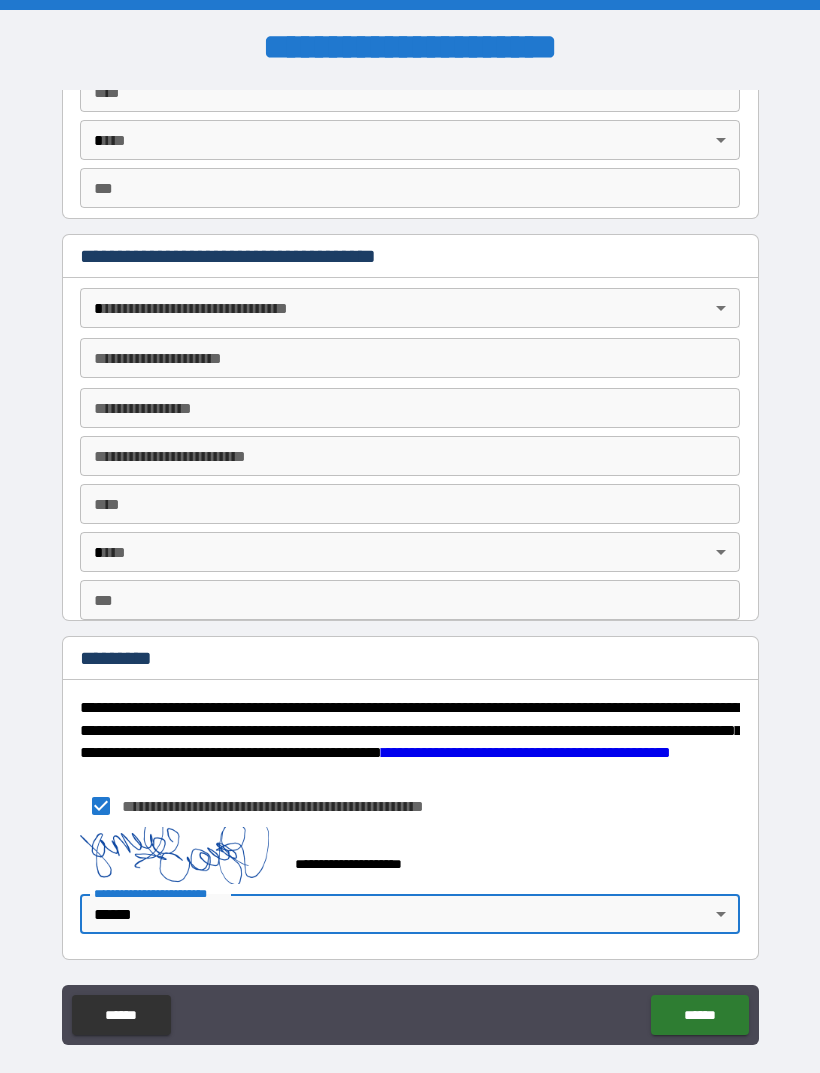 scroll, scrollTop: 2125, scrollLeft: 0, axis: vertical 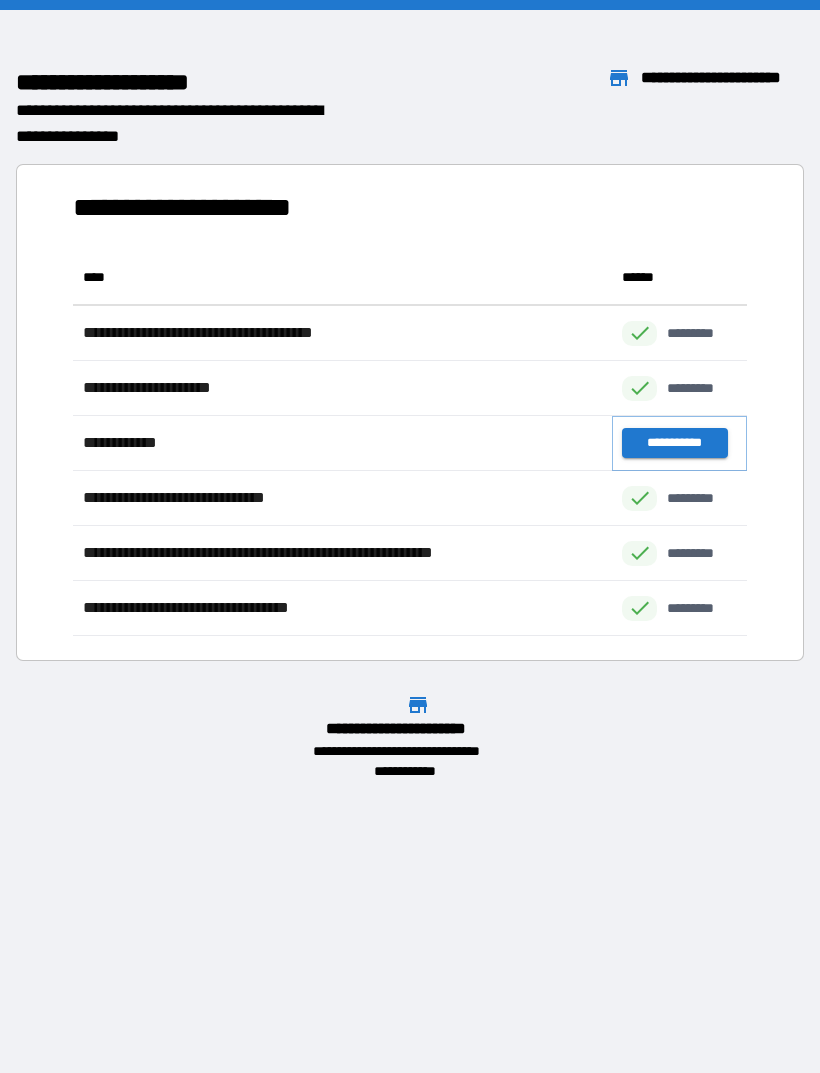 click on "**********" at bounding box center (674, 443) 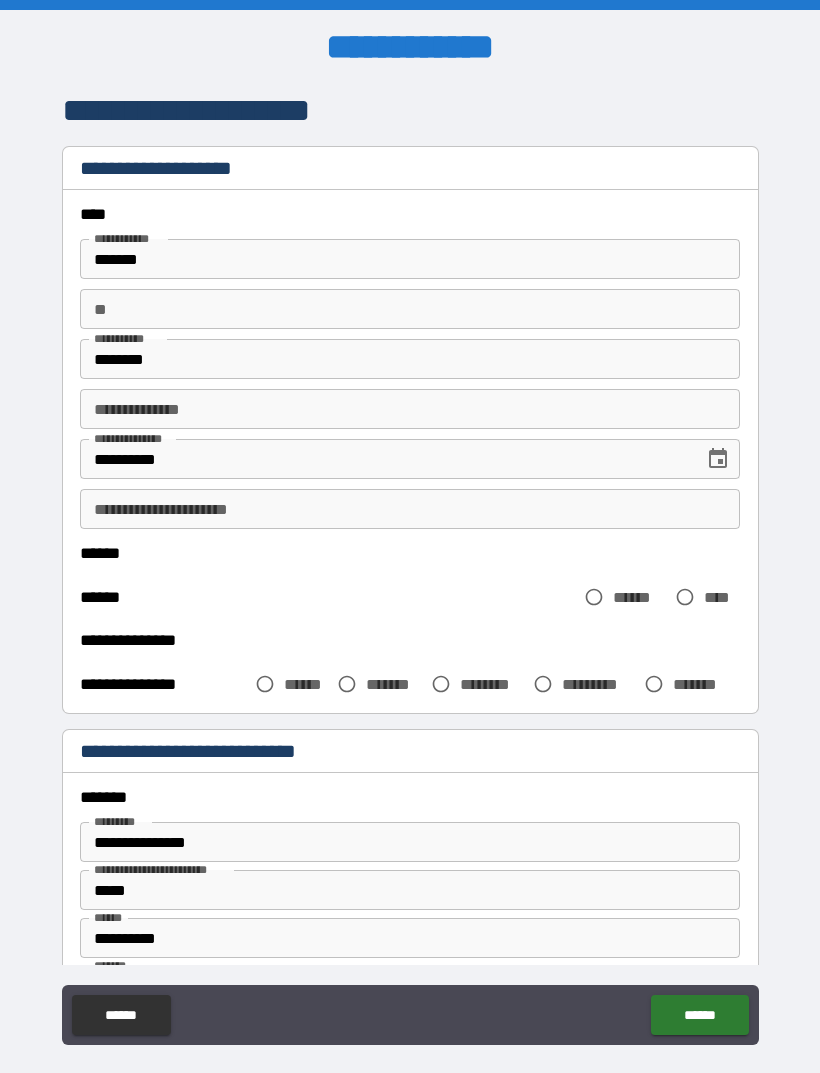 click on "**" at bounding box center (410, 309) 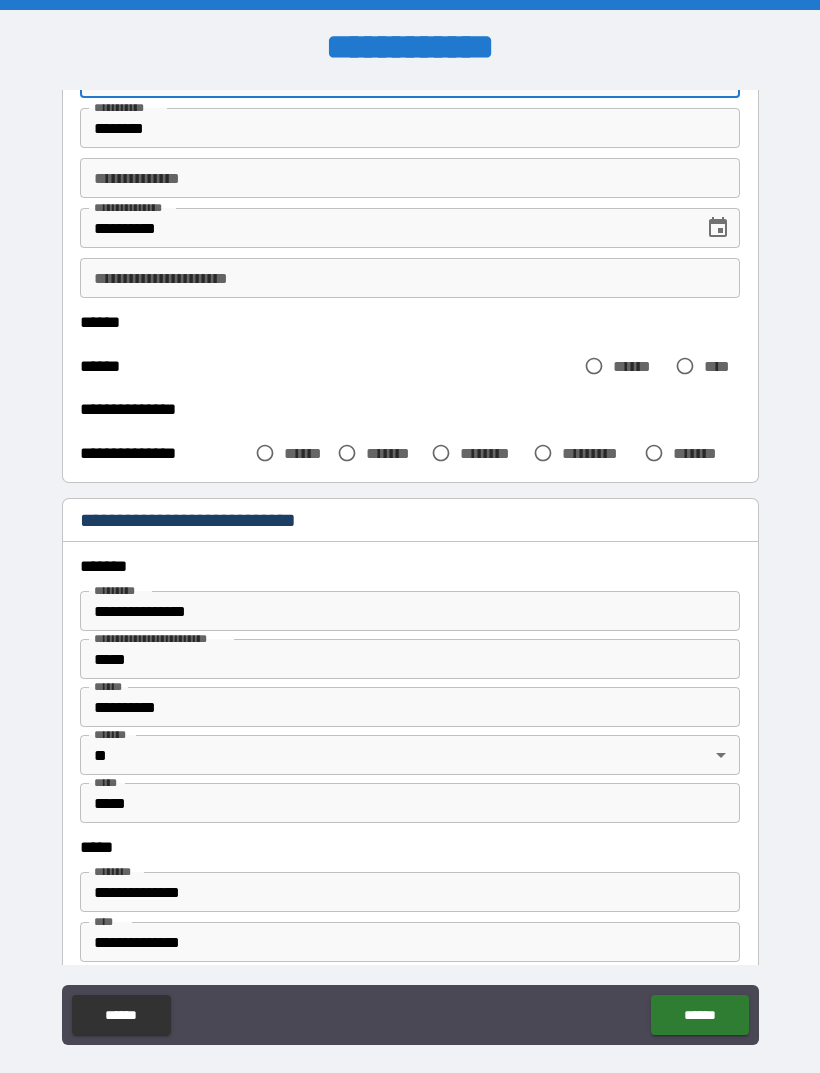 scroll, scrollTop: 235, scrollLeft: 0, axis: vertical 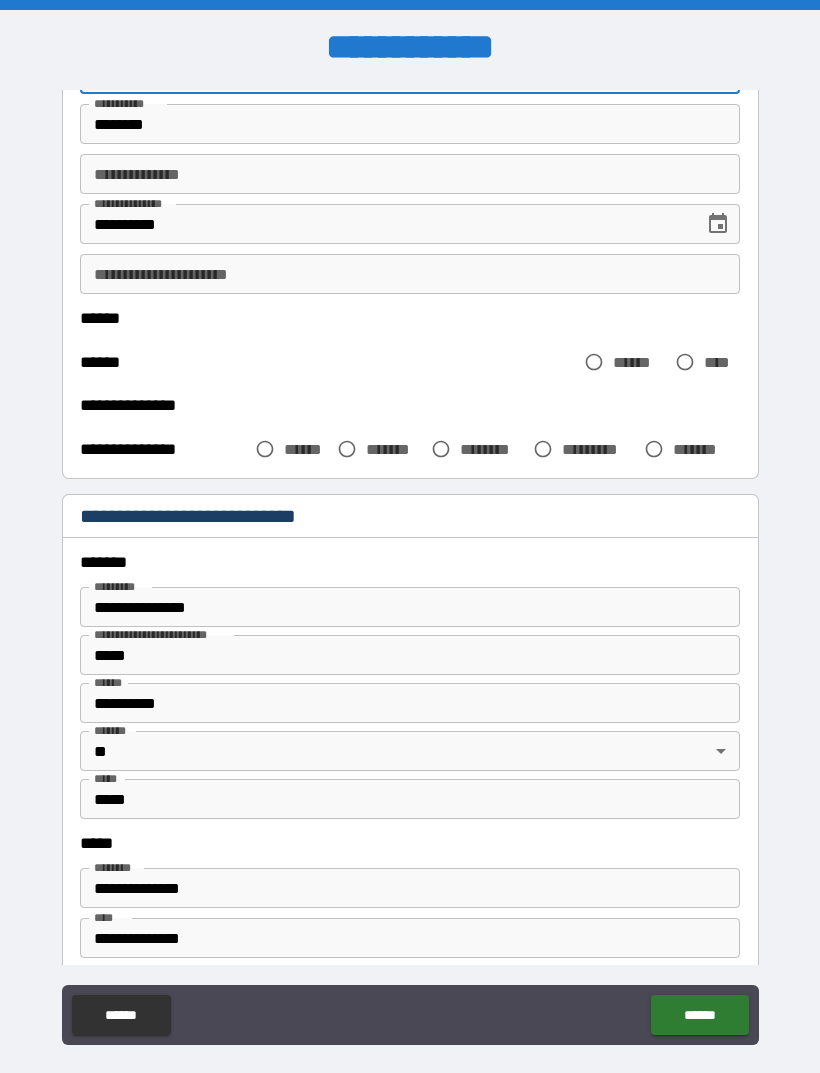 type on "*" 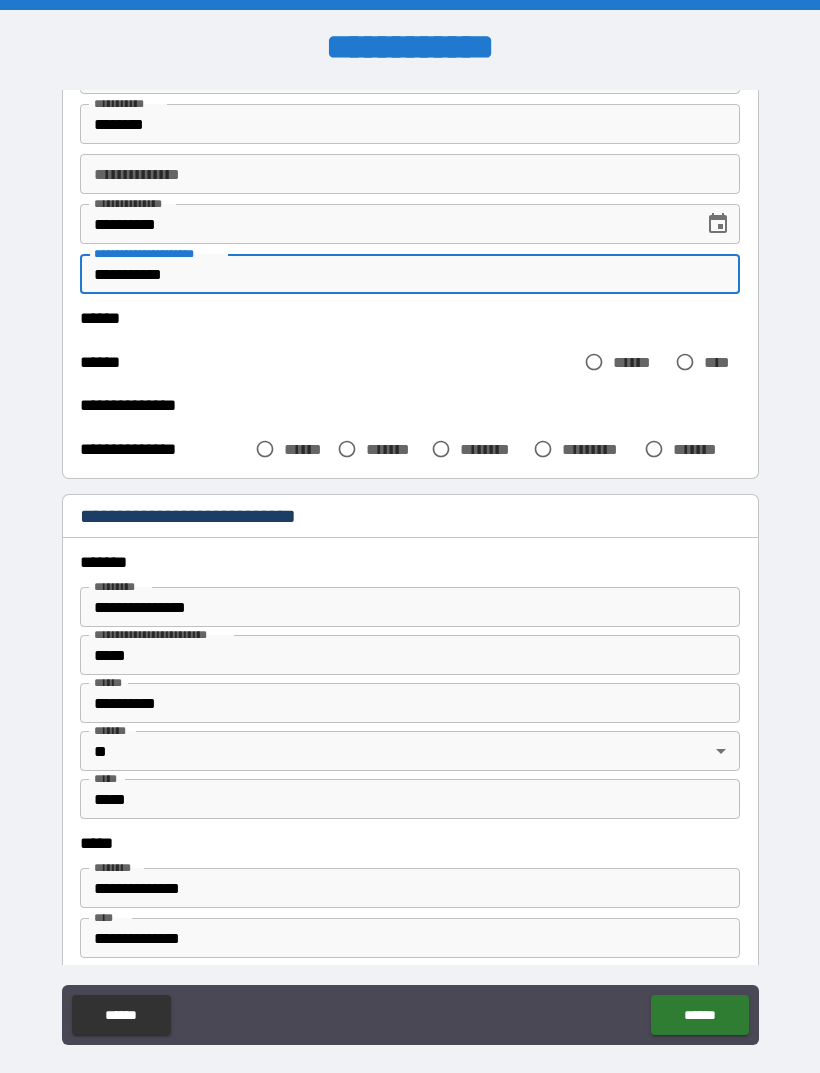 type on "**********" 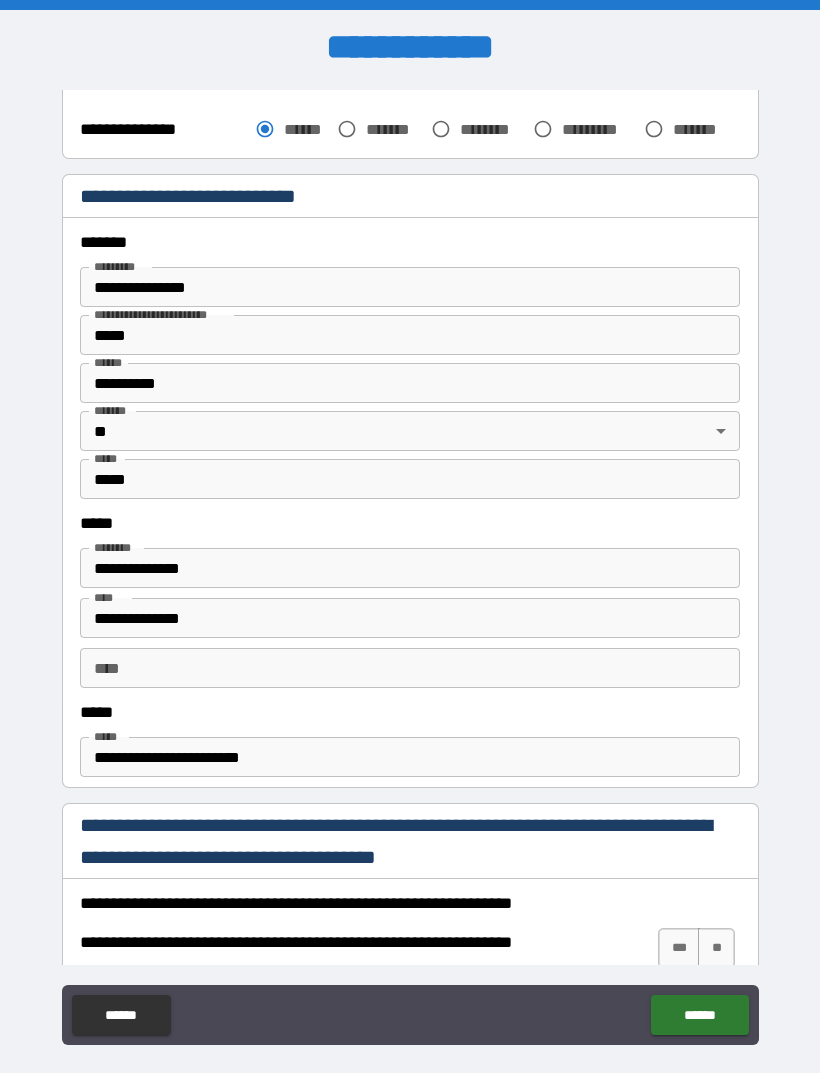scroll, scrollTop: 557, scrollLeft: 0, axis: vertical 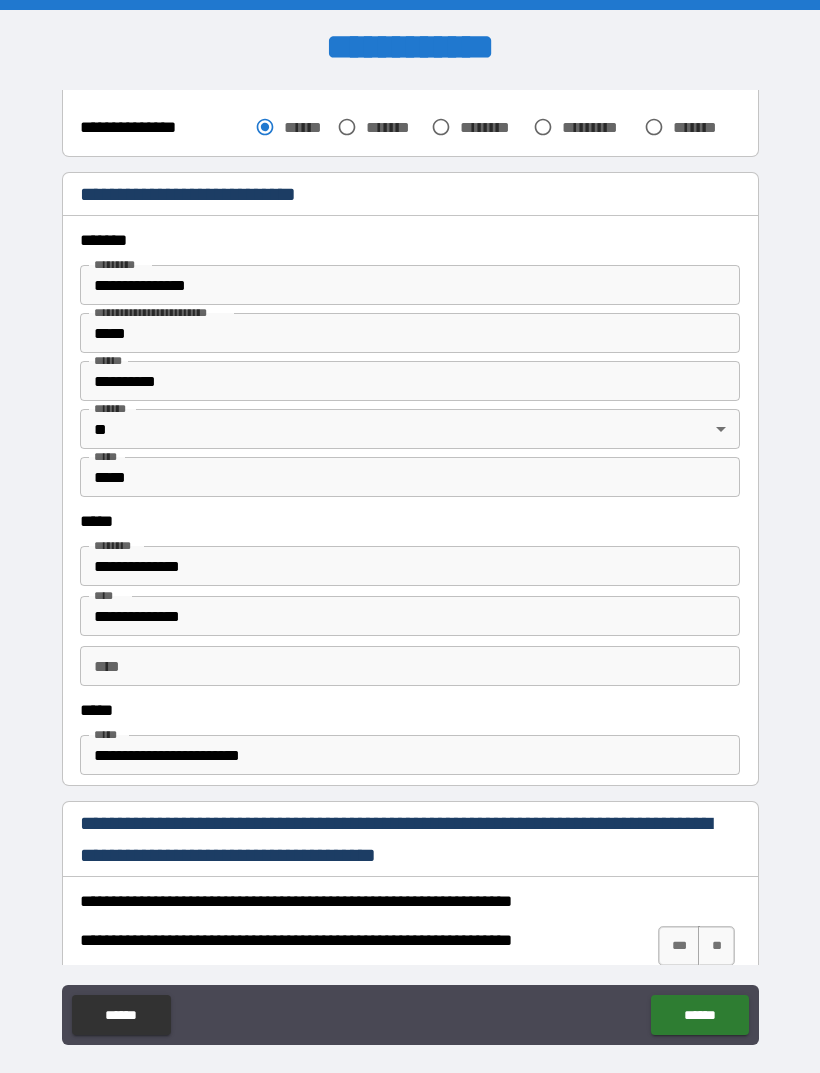 click on "**********" at bounding box center (410, 285) 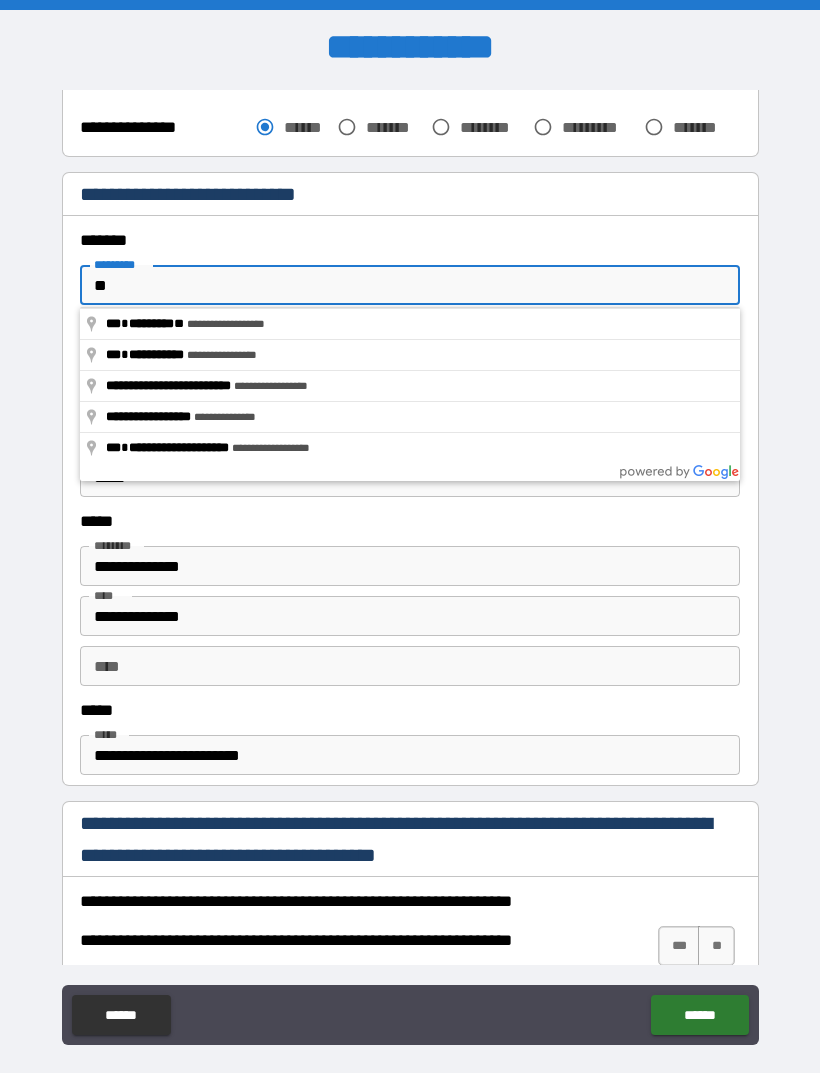 type on "*" 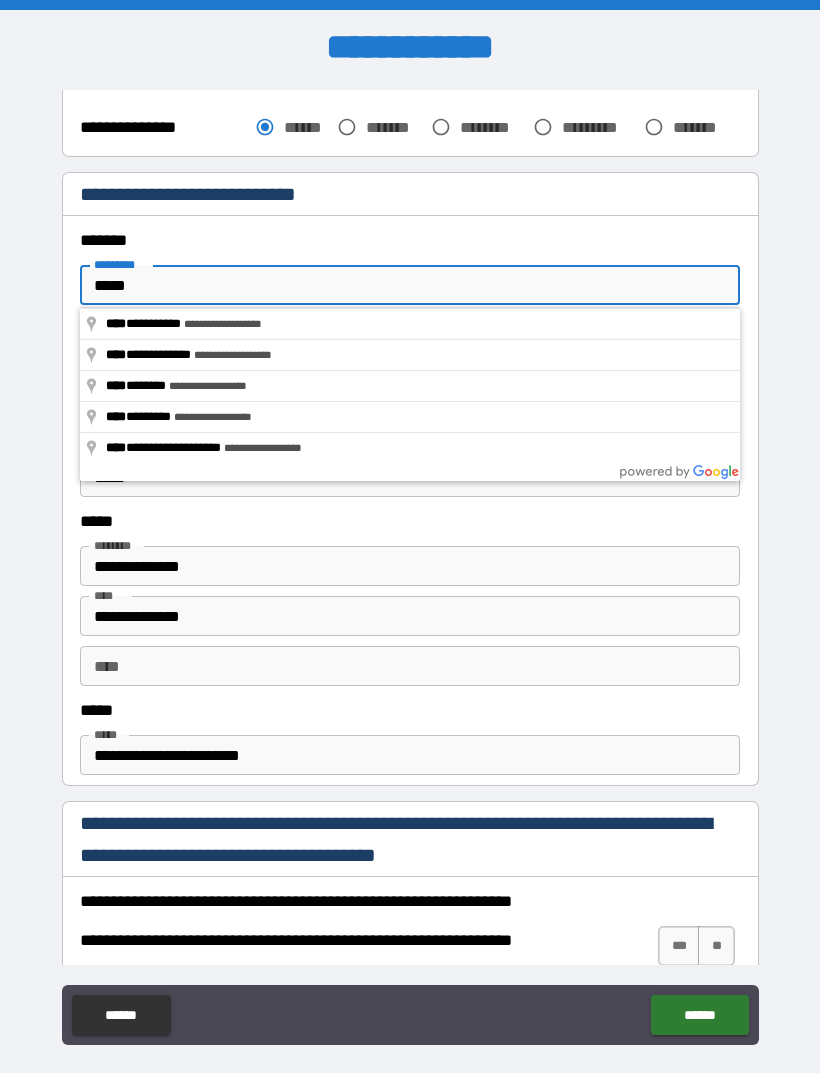 type on "**********" 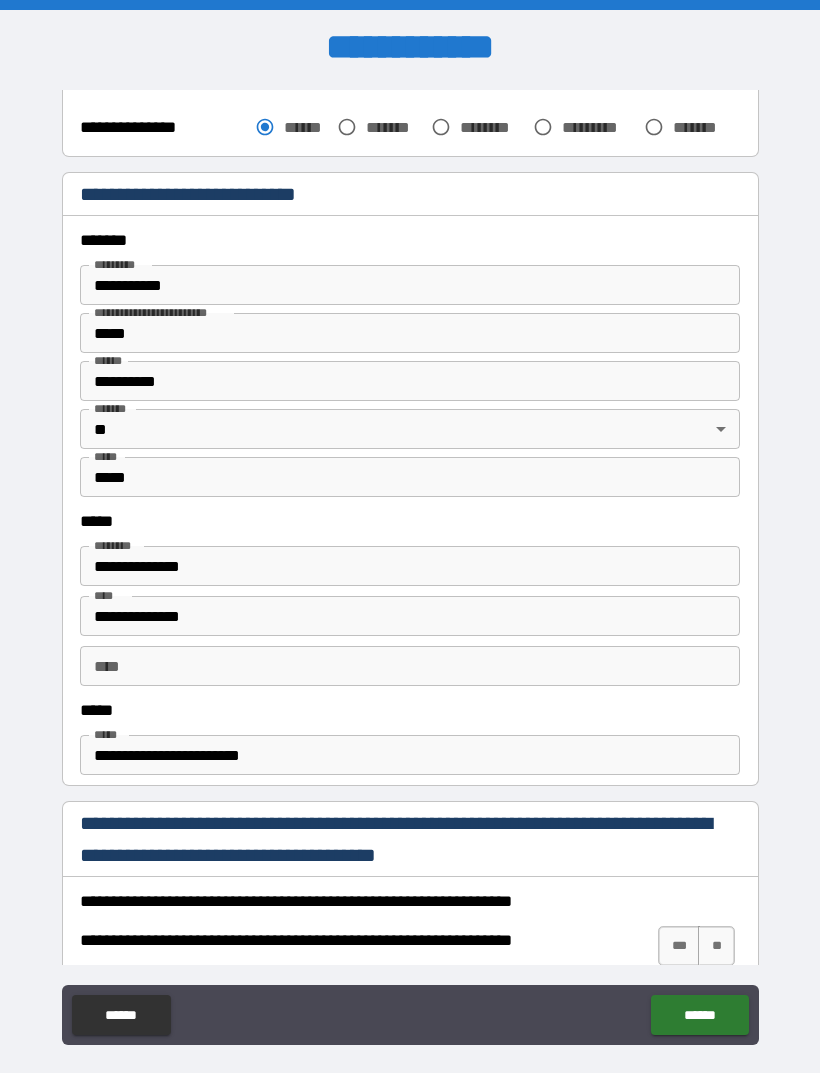 click on "*****" at bounding box center (410, 333) 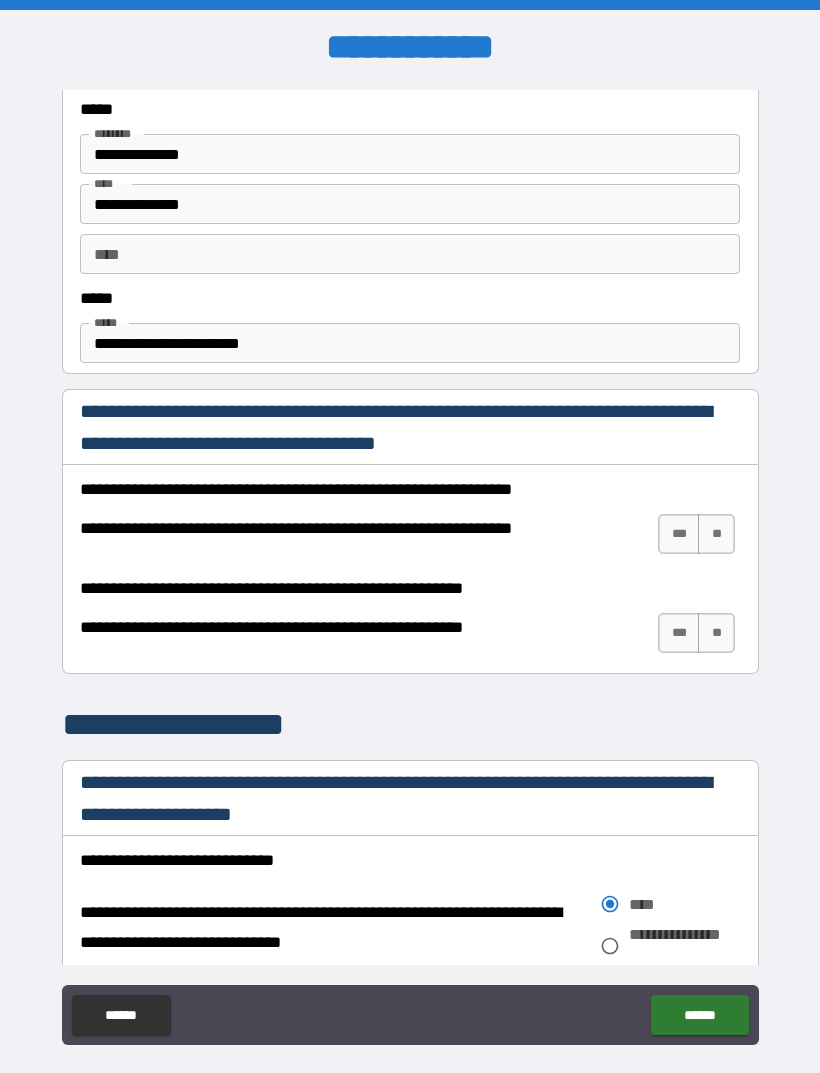 scroll, scrollTop: 982, scrollLeft: 0, axis: vertical 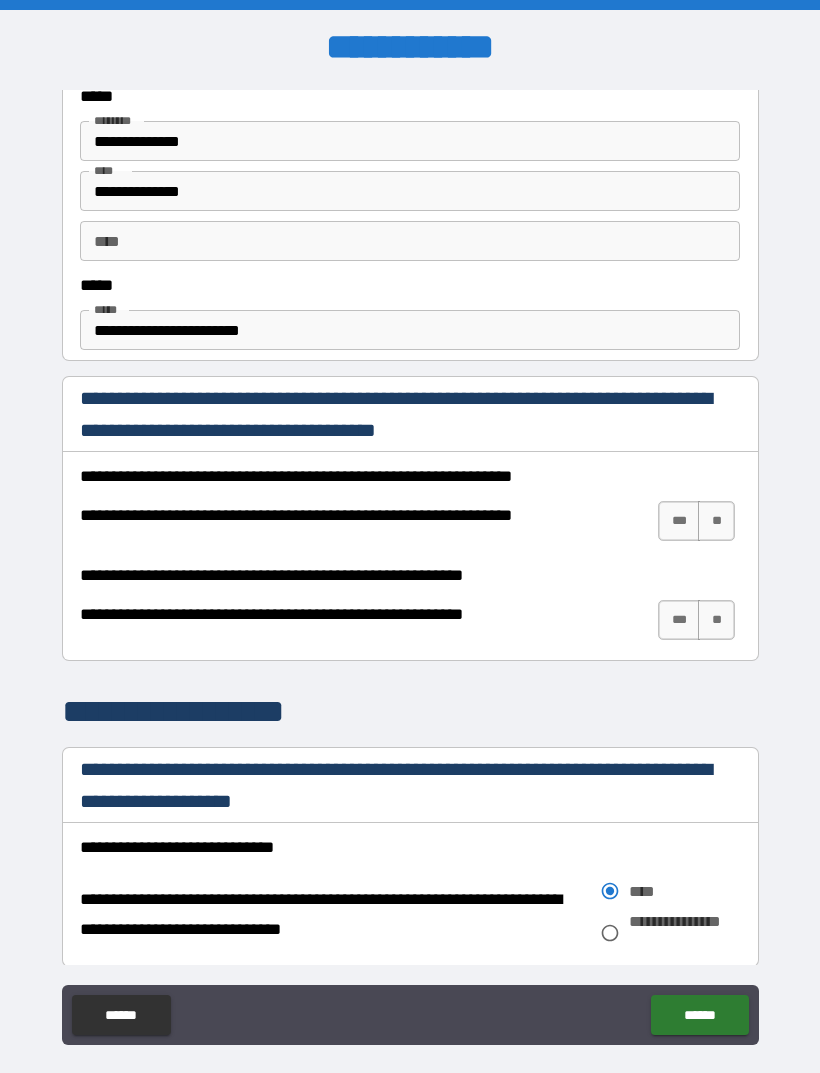 type on "*****" 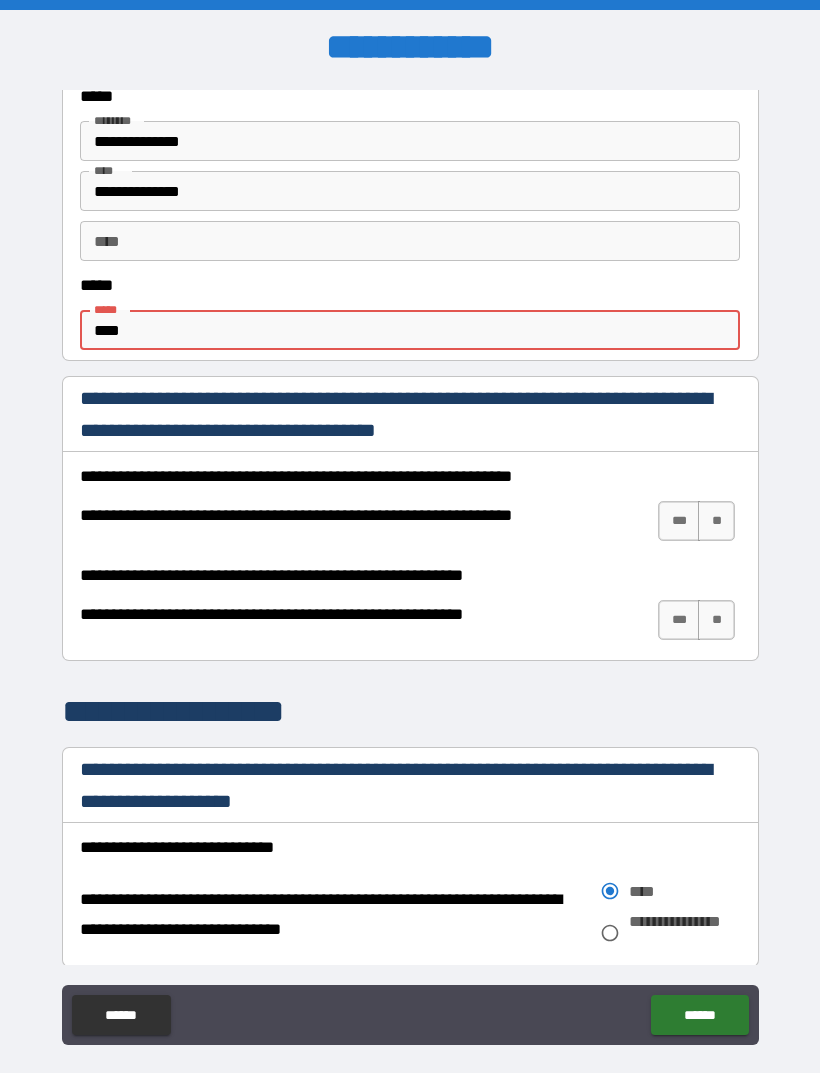 type on "***" 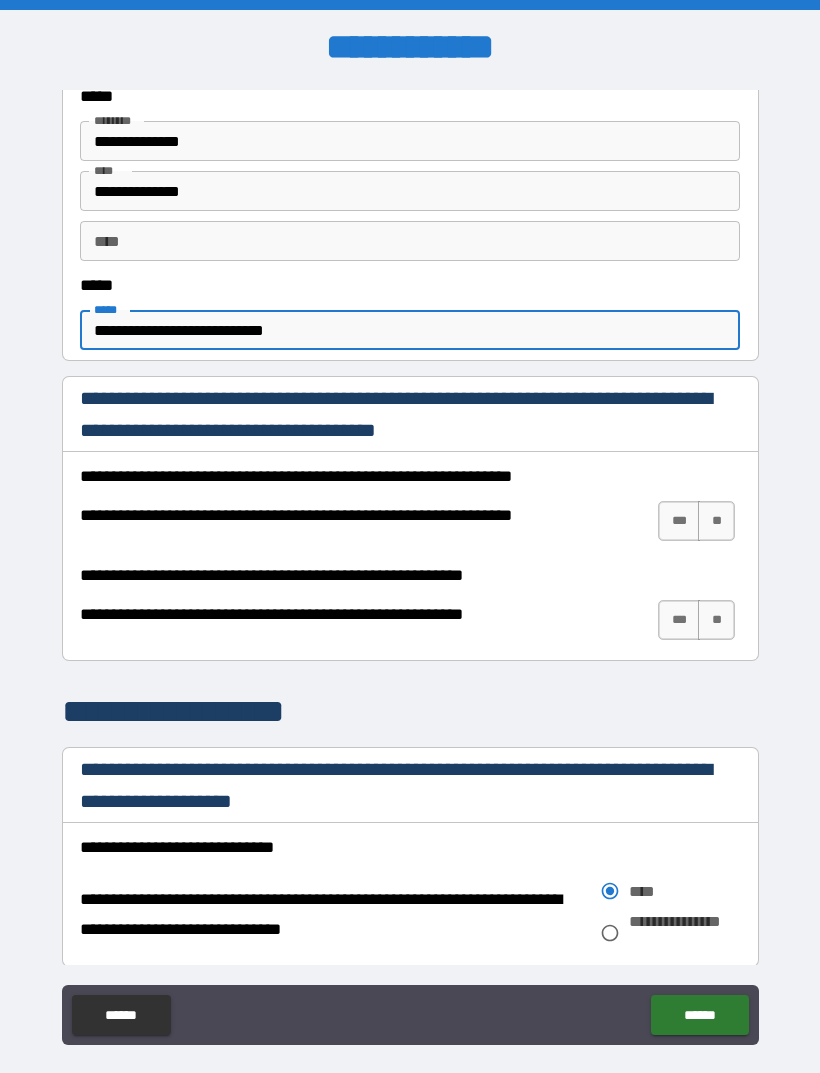 type on "**********" 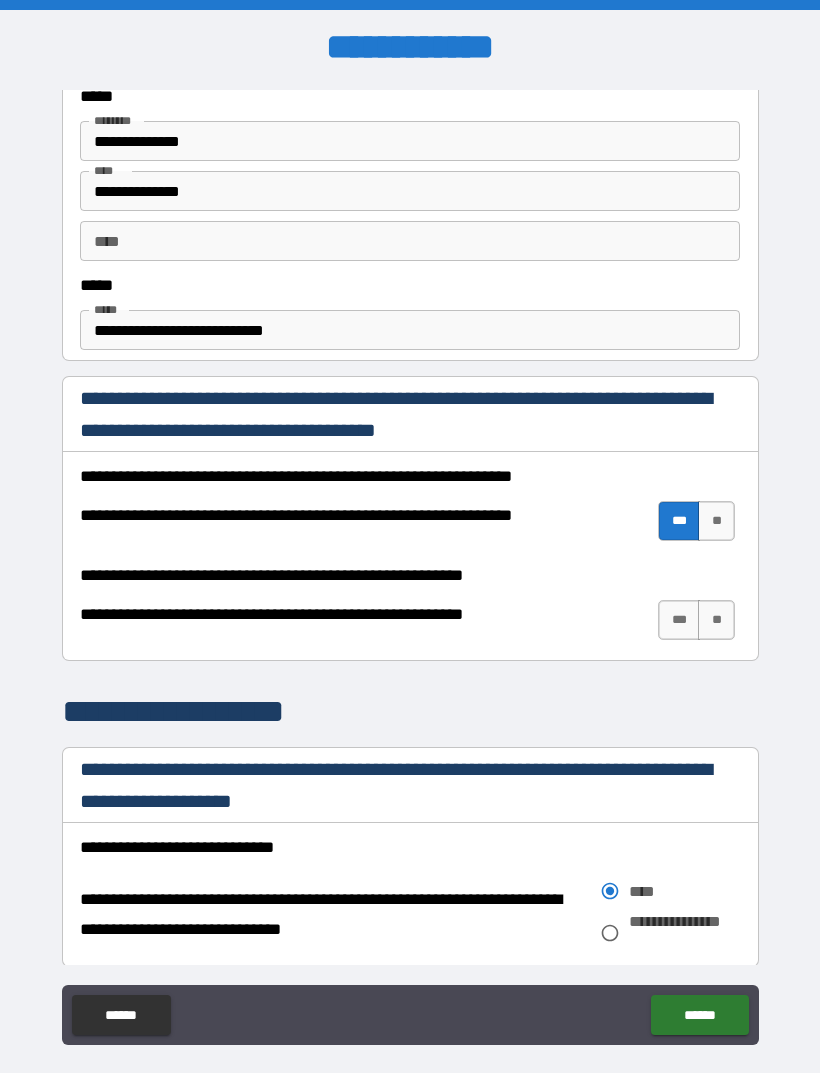click on "***" at bounding box center (679, 620) 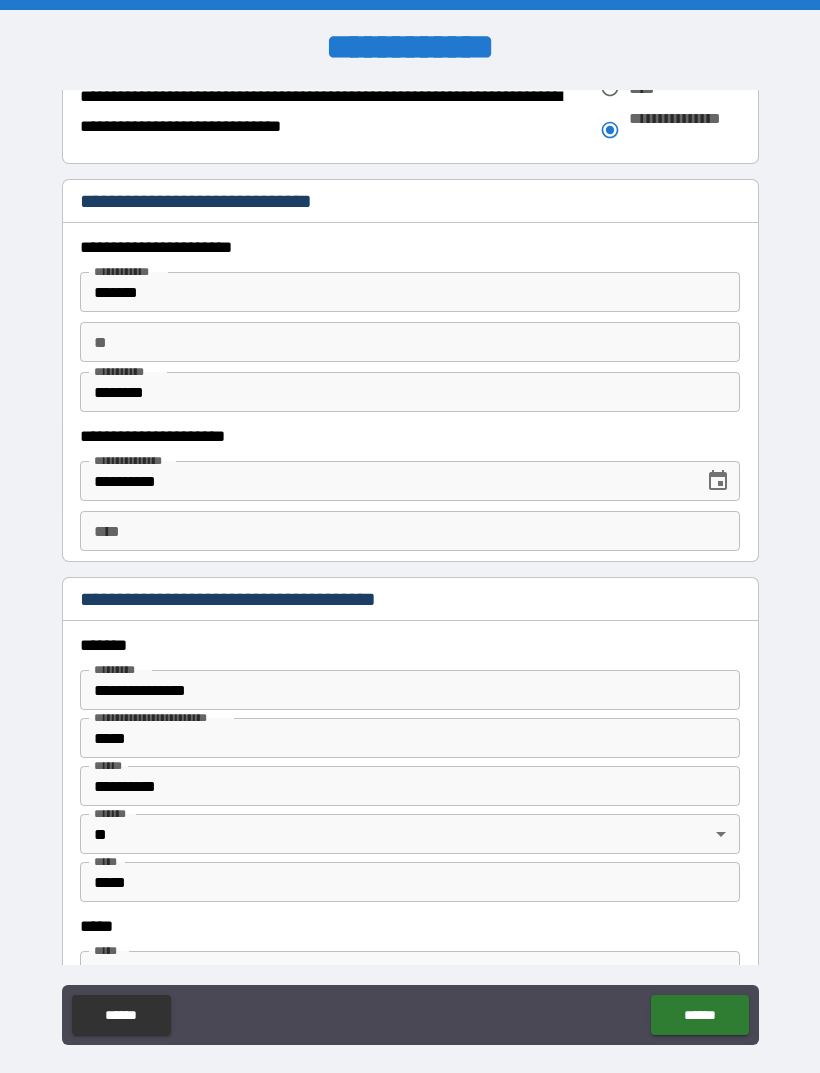 scroll, scrollTop: 1795, scrollLeft: 0, axis: vertical 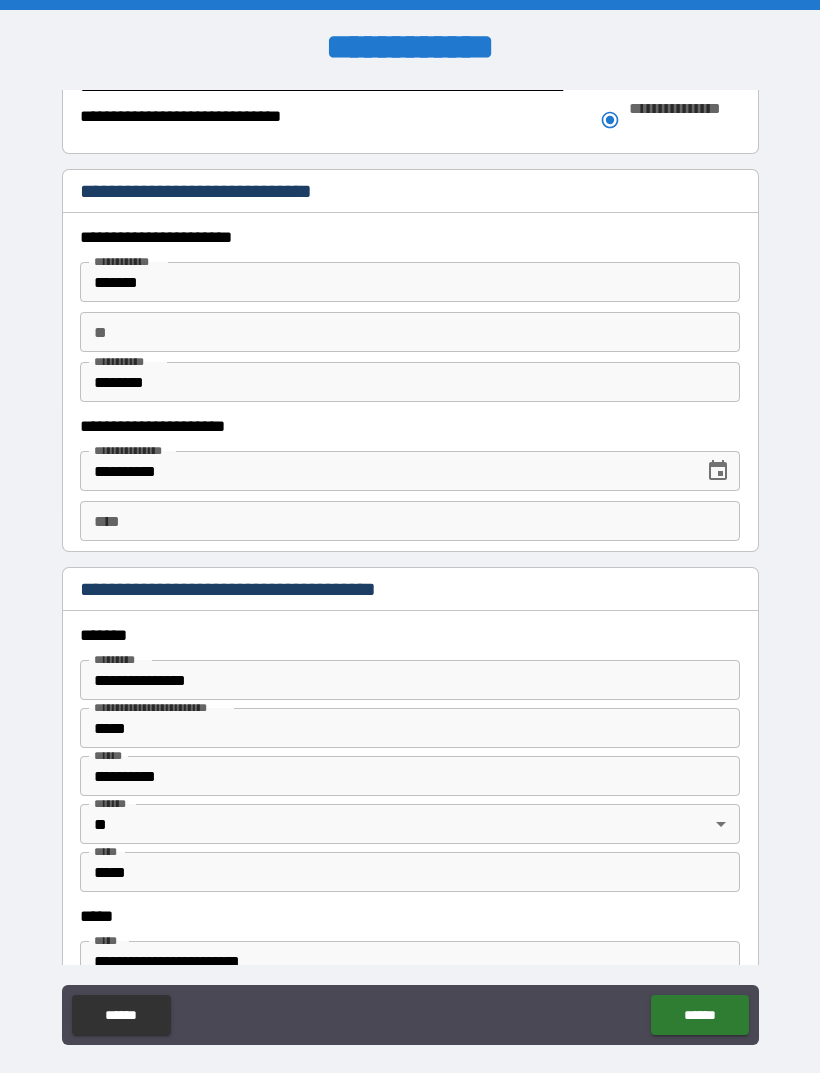 click on "*******" at bounding box center (410, 282) 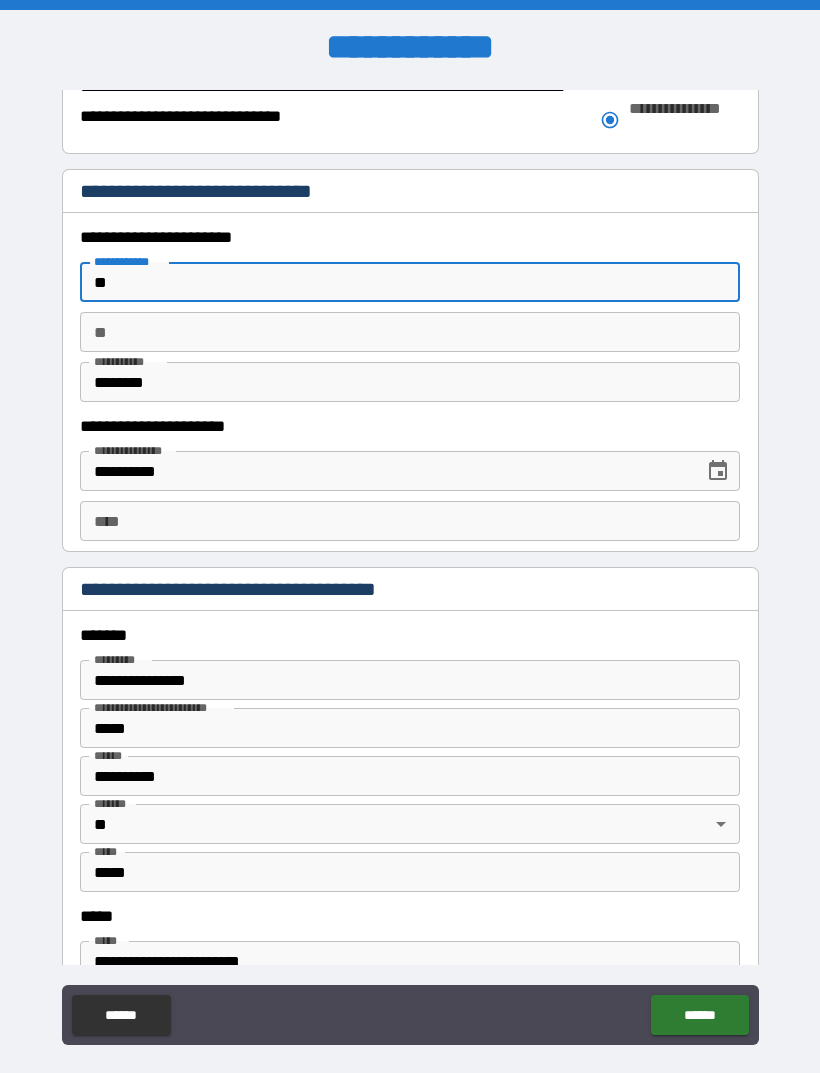 type on "*" 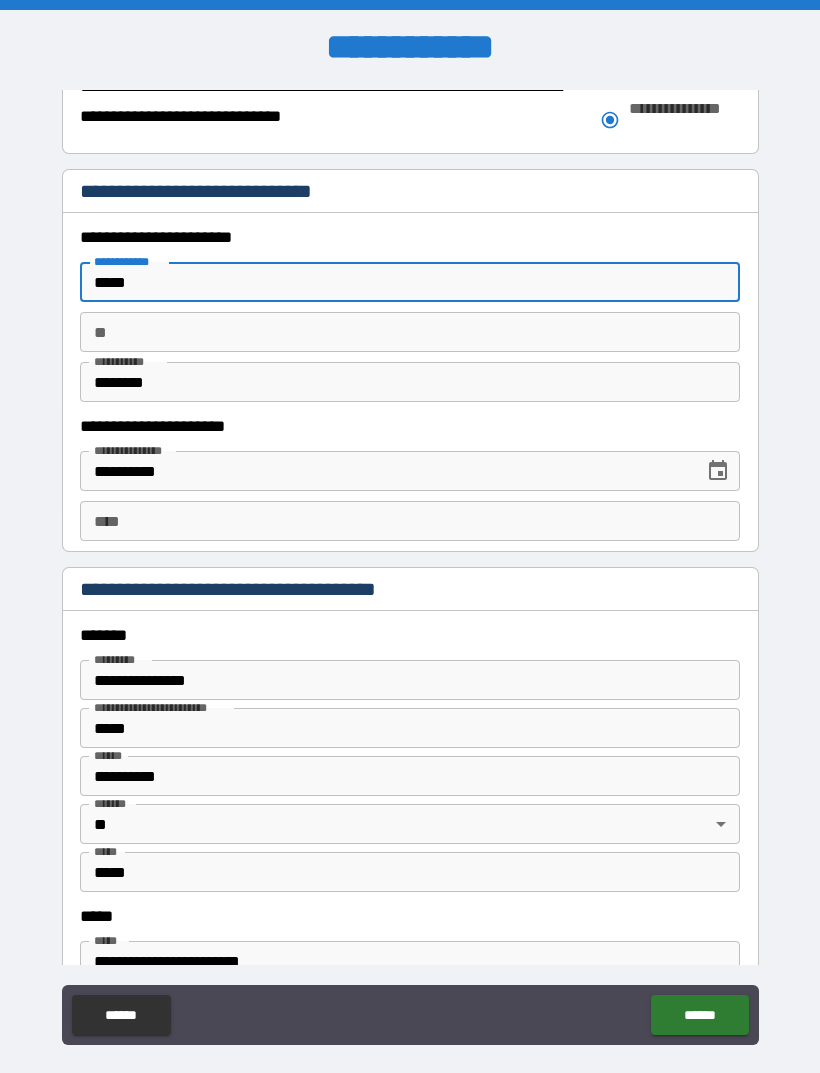 type on "*****" 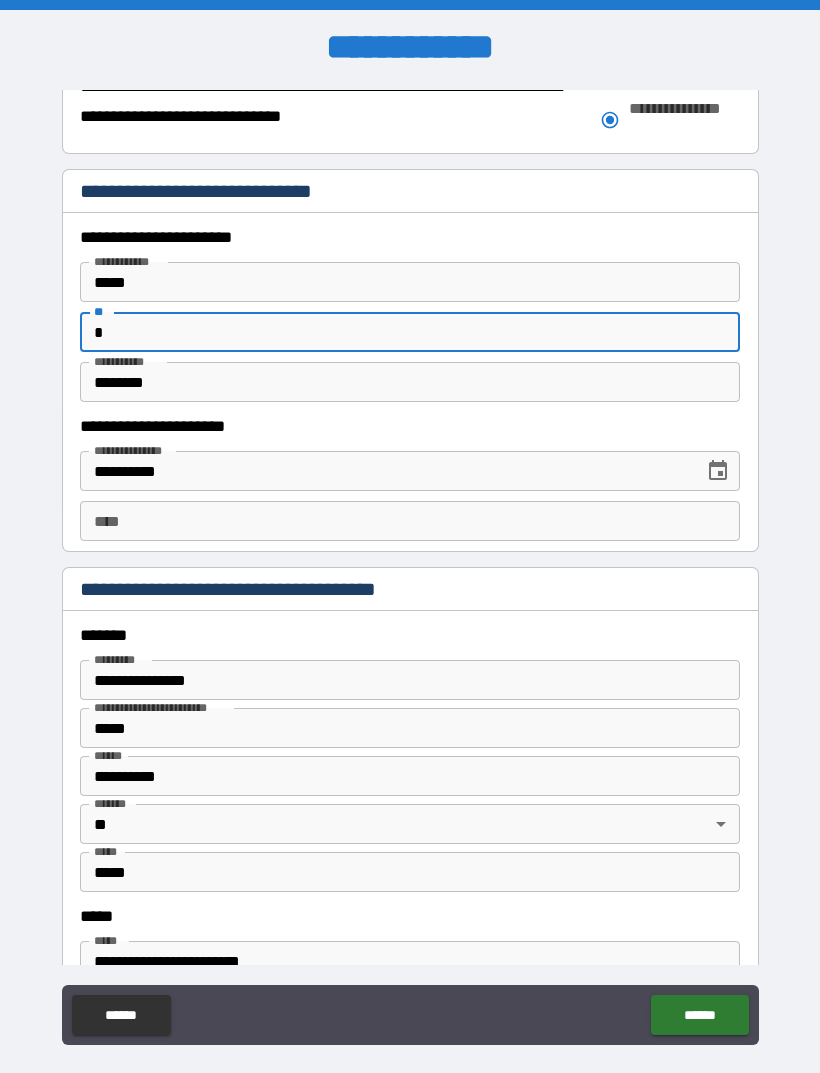 type on "*" 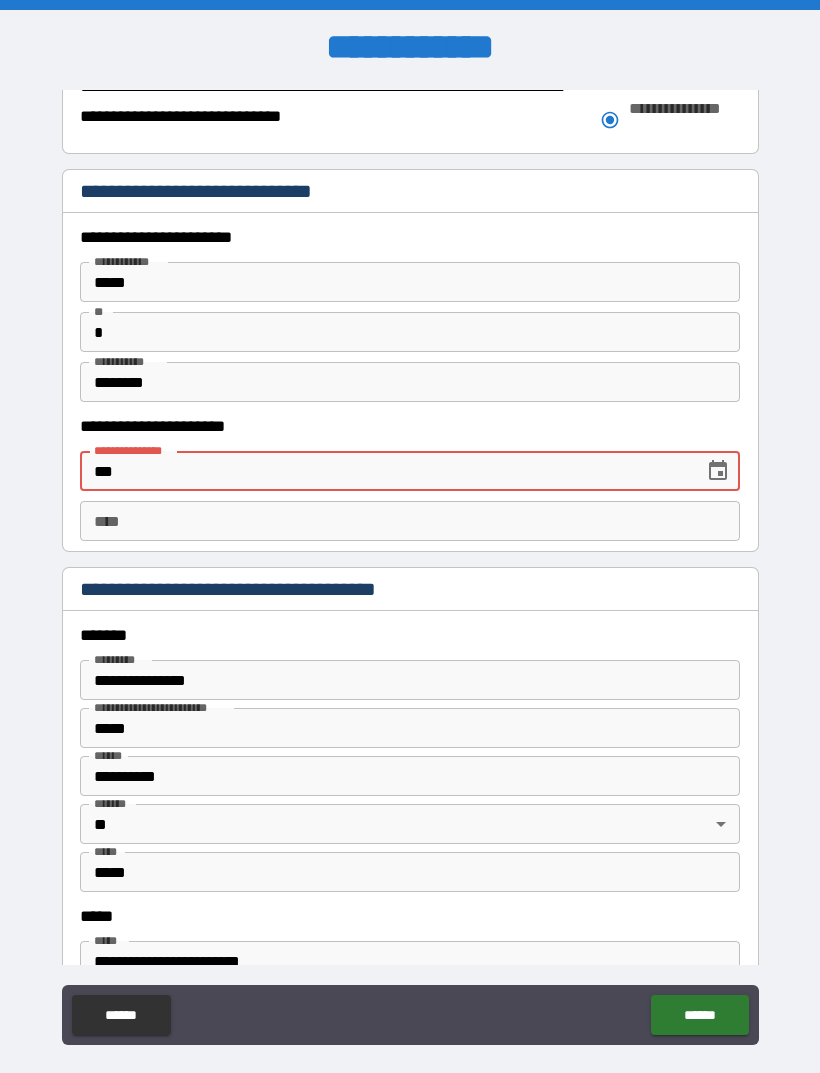 type on "*" 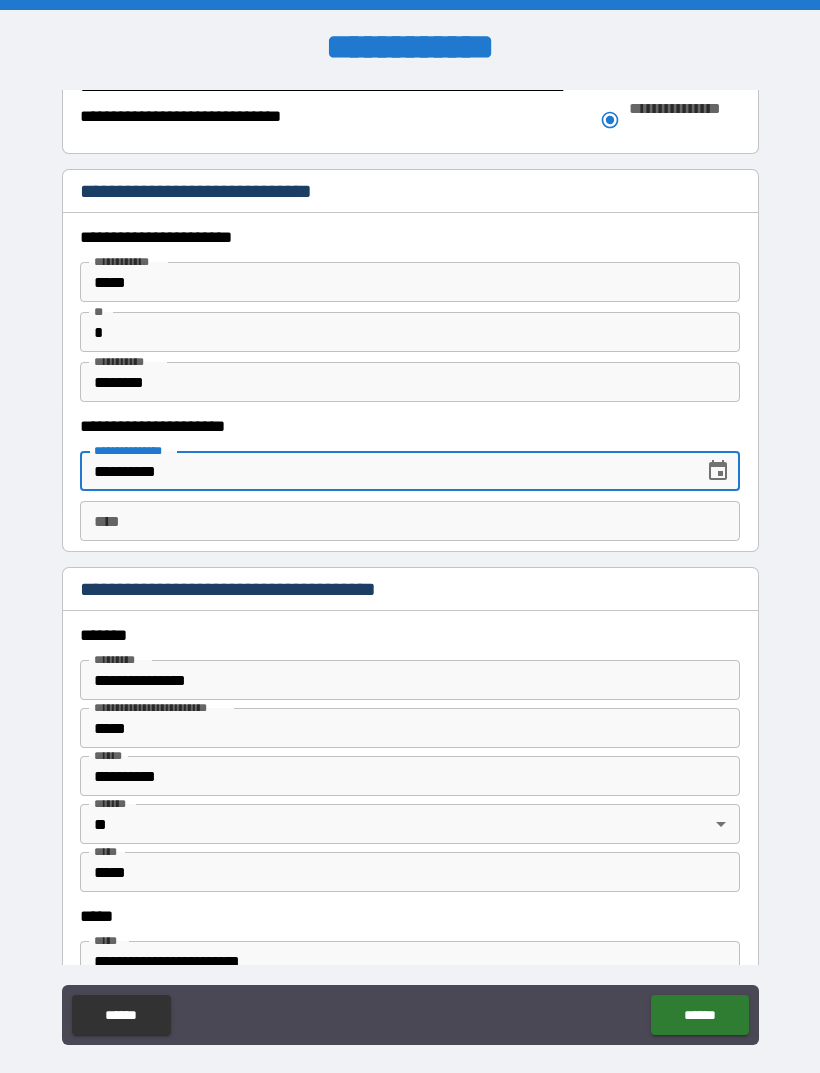 type on "**********" 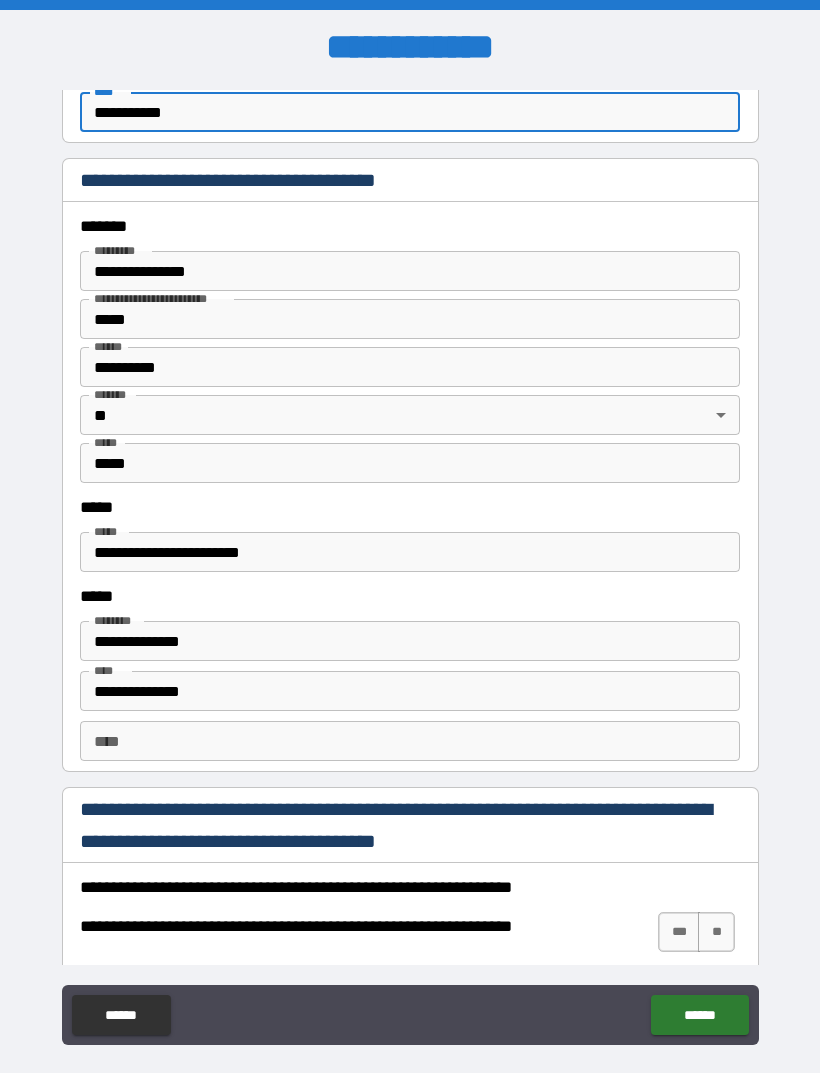 scroll, scrollTop: 2207, scrollLeft: 0, axis: vertical 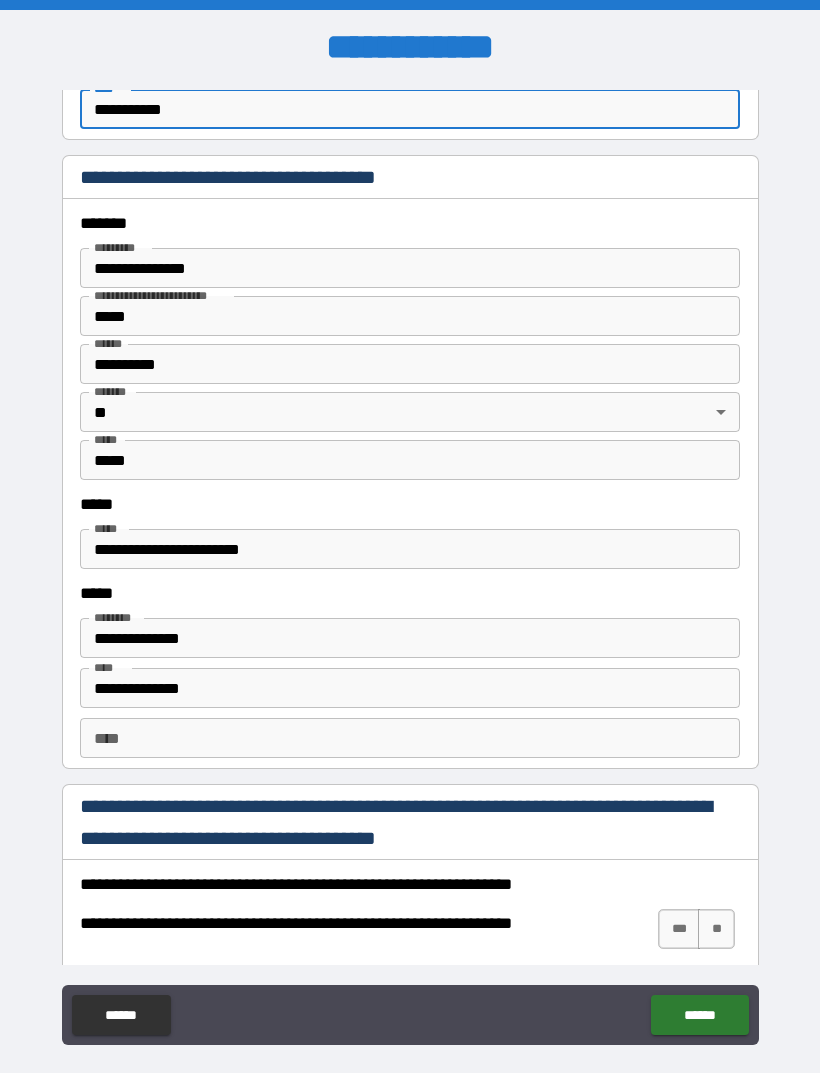 type on "**********" 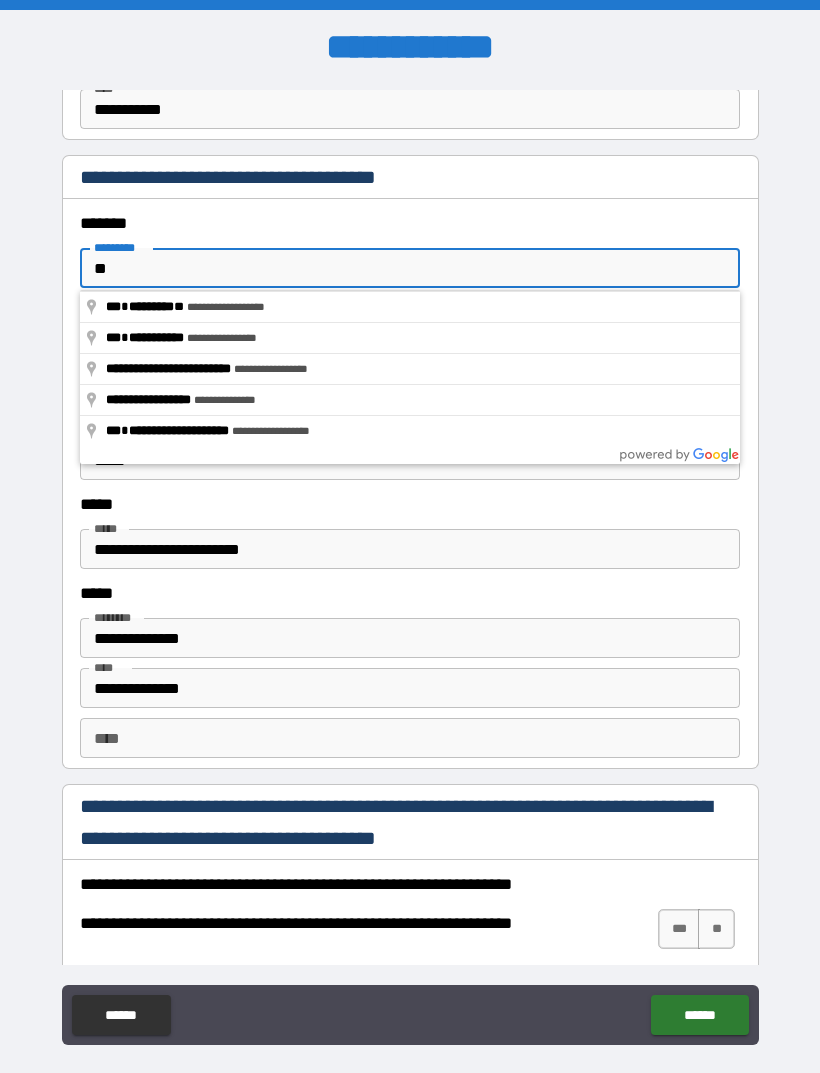 type on "*" 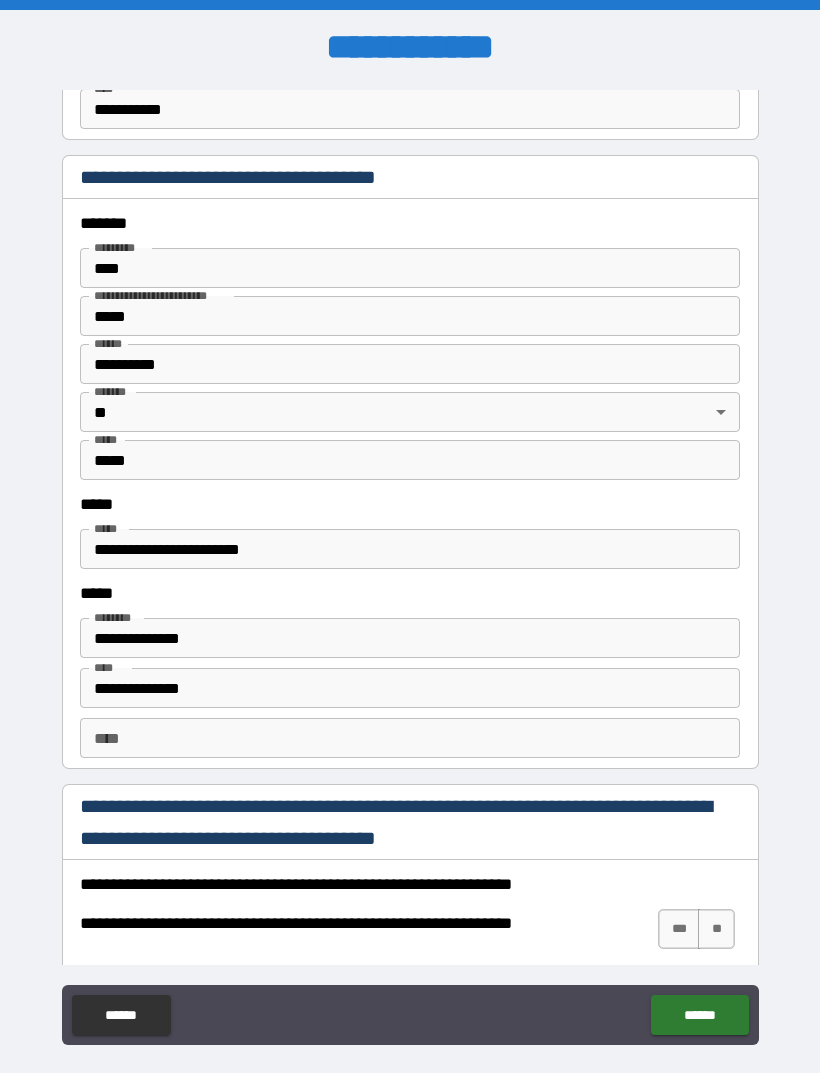 type on "**********" 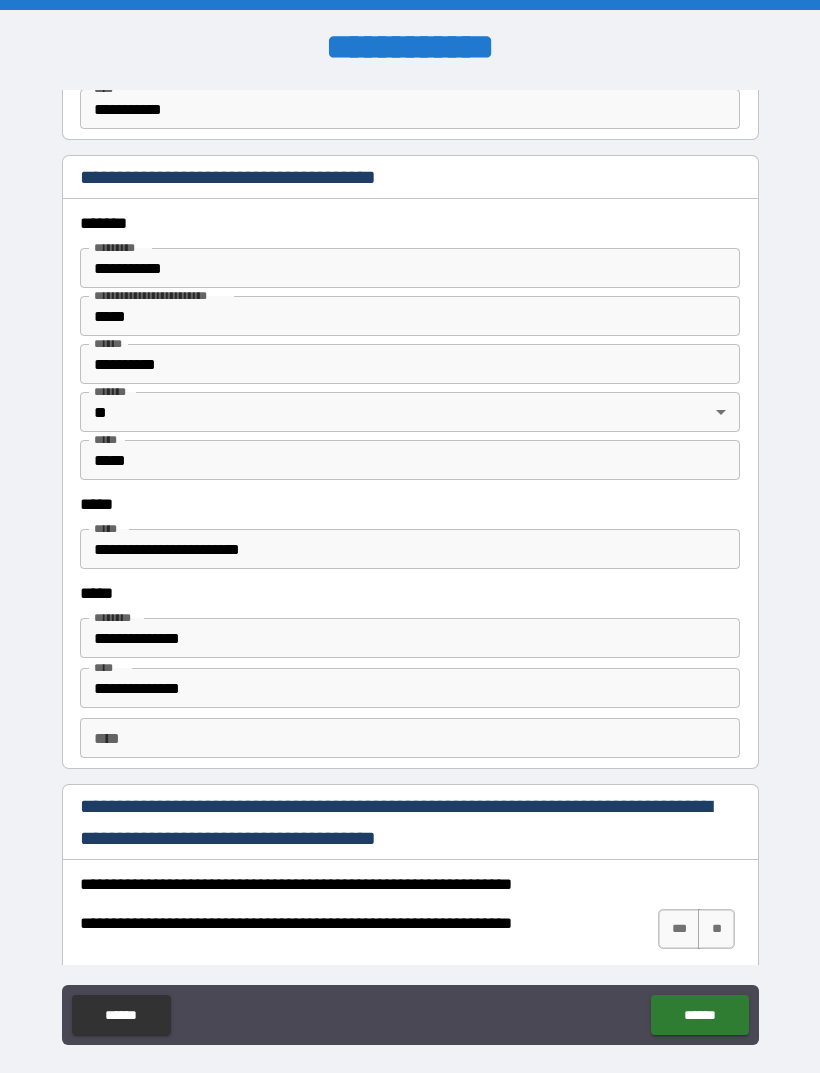 click on "*****" at bounding box center (410, 316) 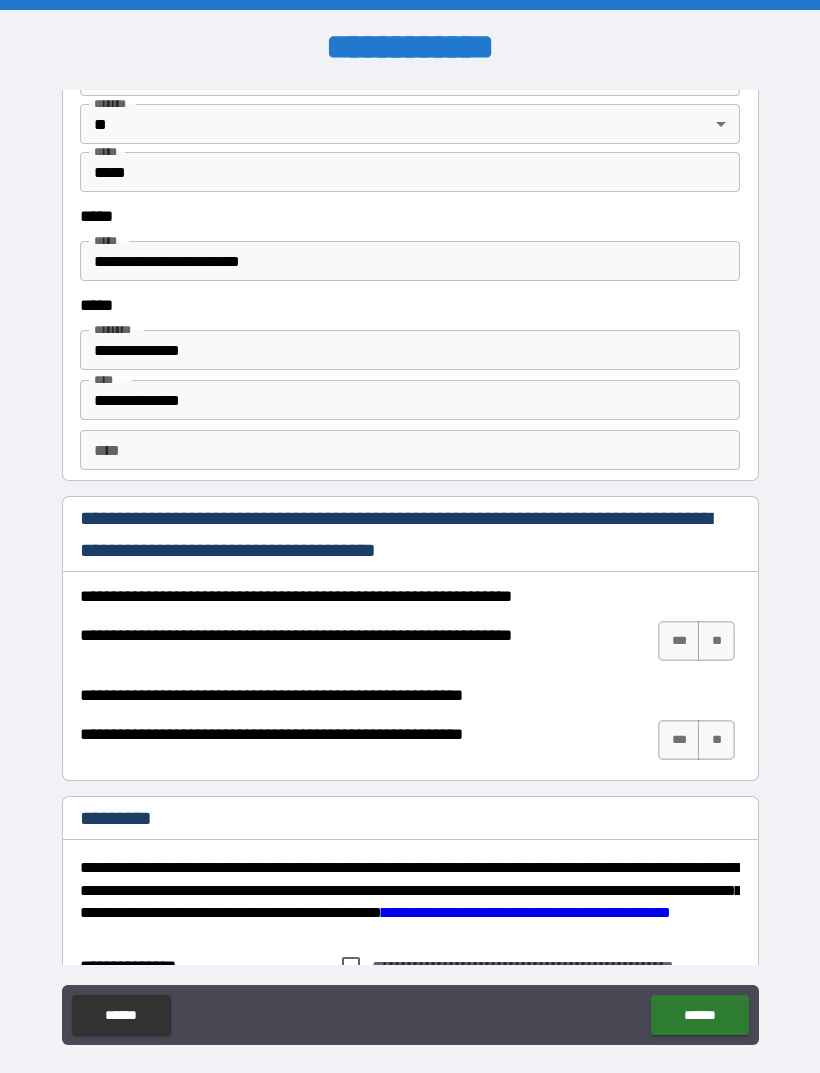 scroll, scrollTop: 2498, scrollLeft: 0, axis: vertical 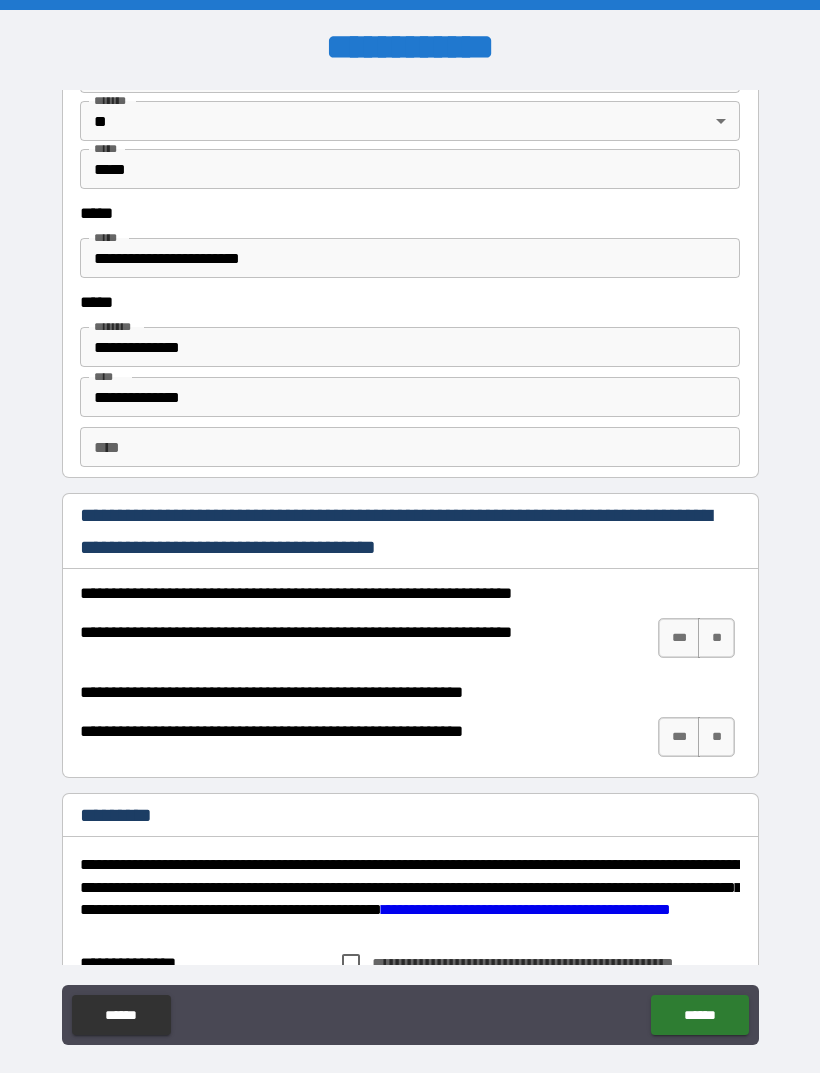 type on "*****" 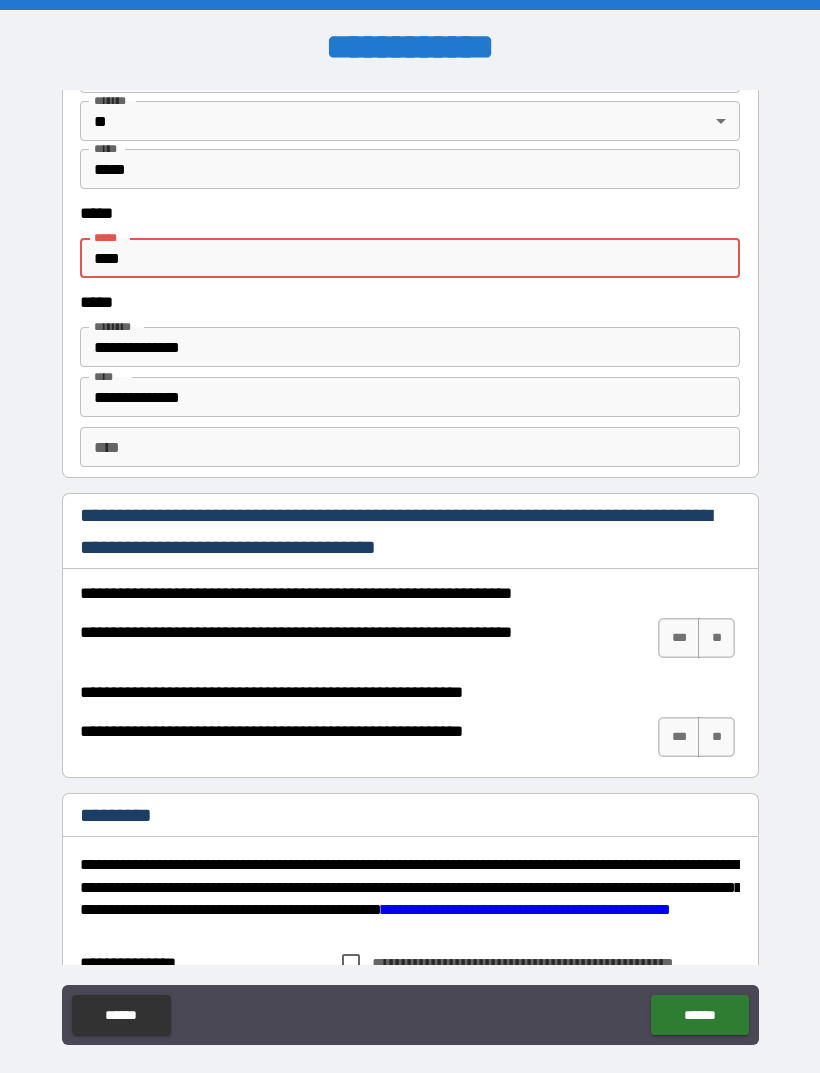 type on "***" 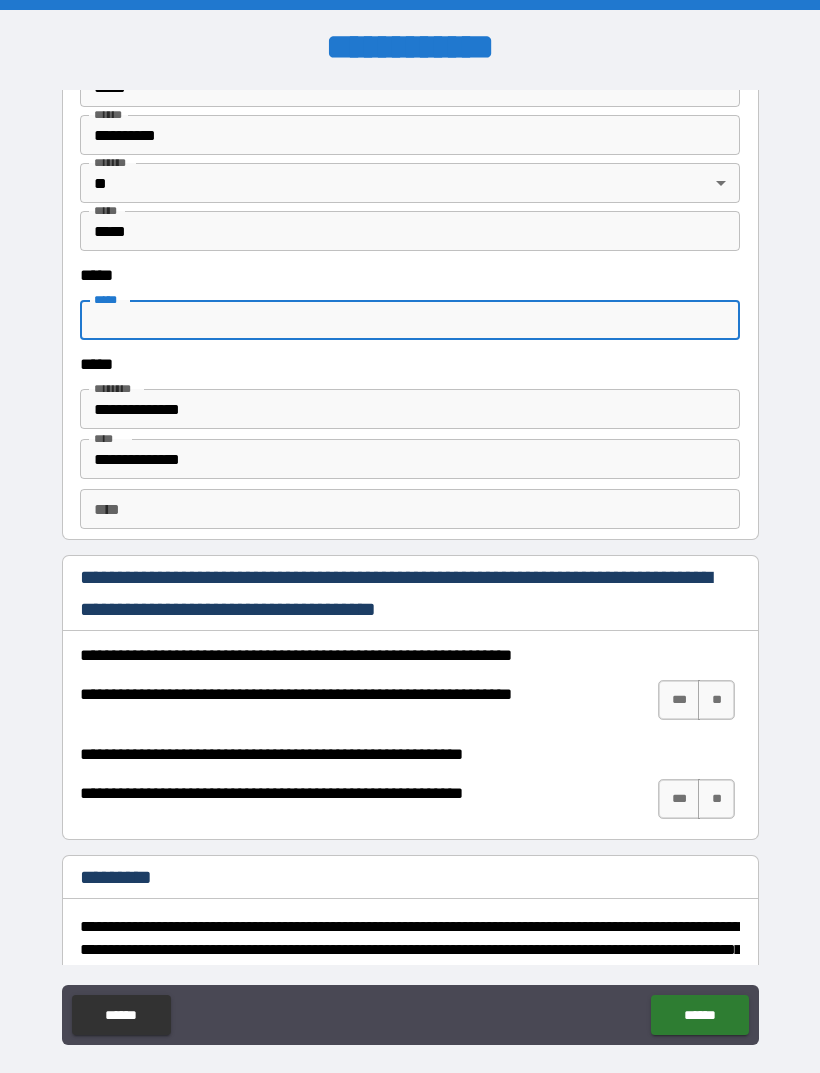 scroll, scrollTop: 2438, scrollLeft: 0, axis: vertical 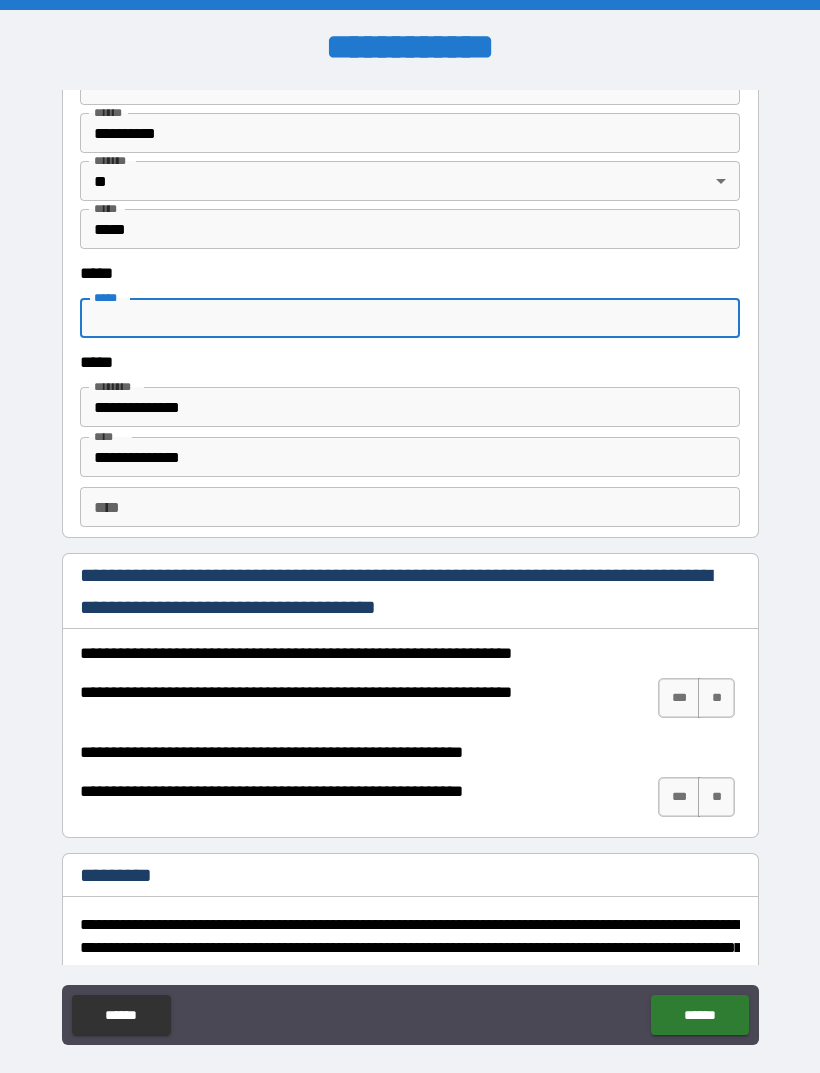 type on "*" 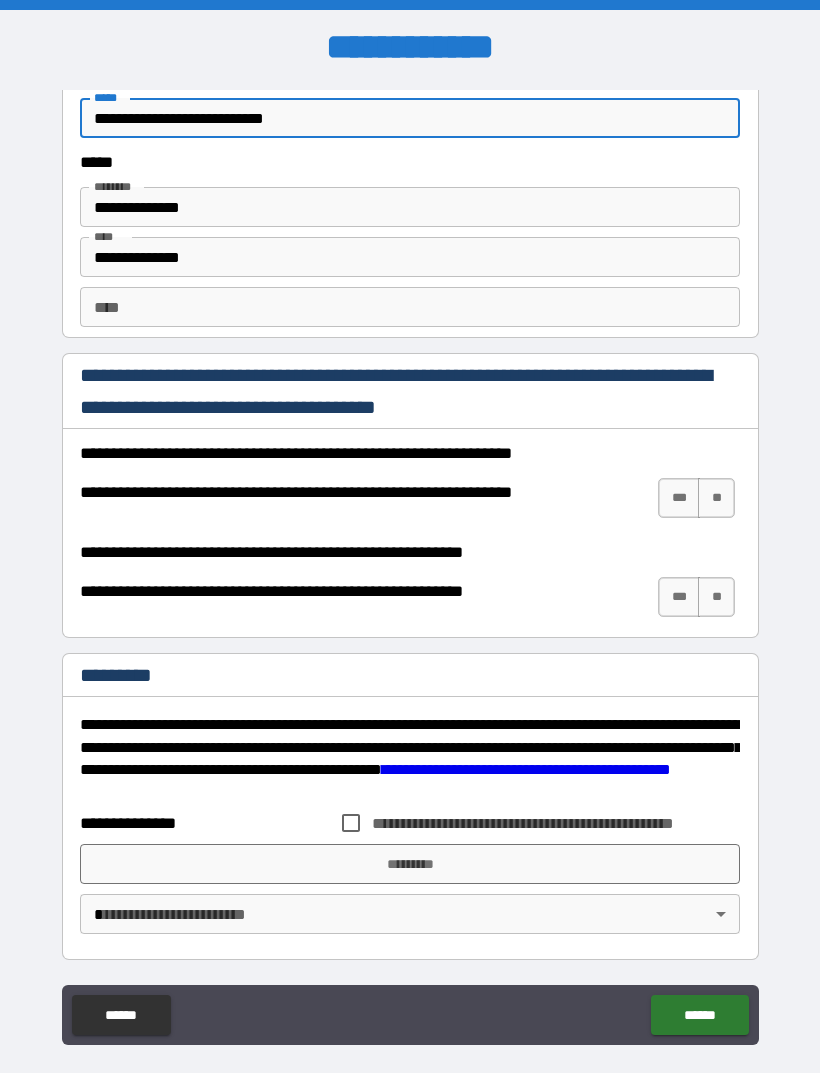 scroll, scrollTop: 2638, scrollLeft: 0, axis: vertical 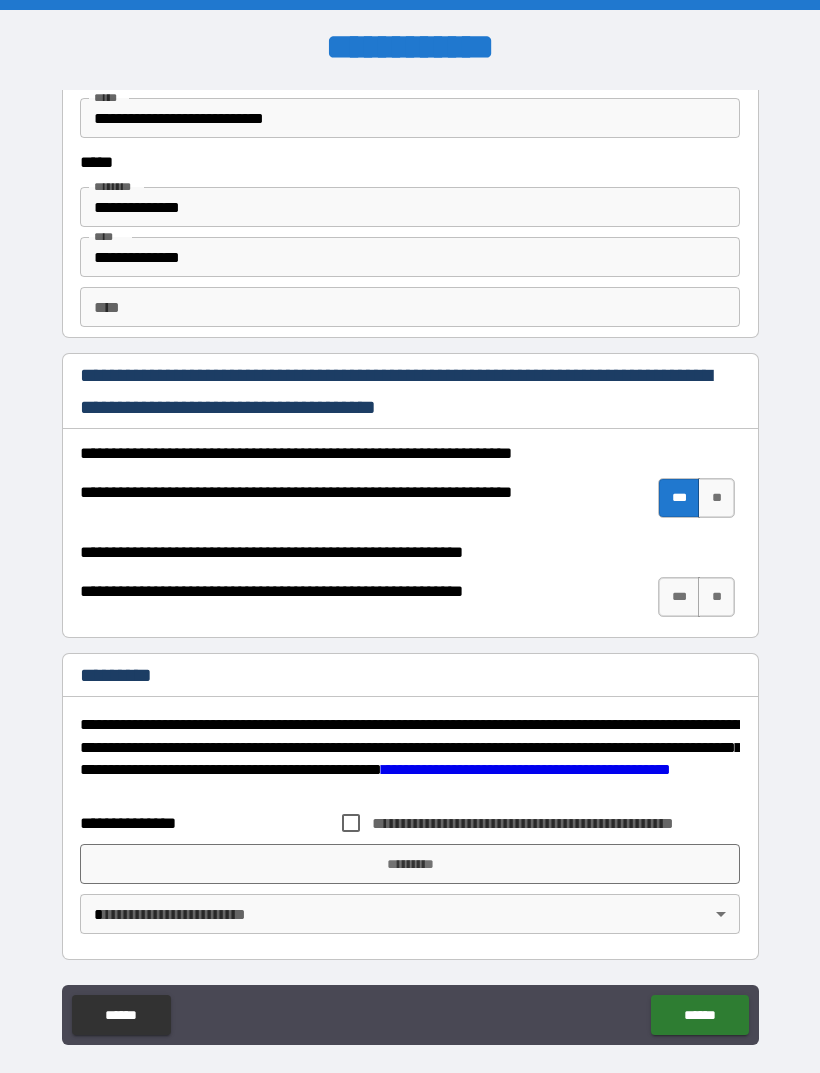 click on "***" at bounding box center (679, 597) 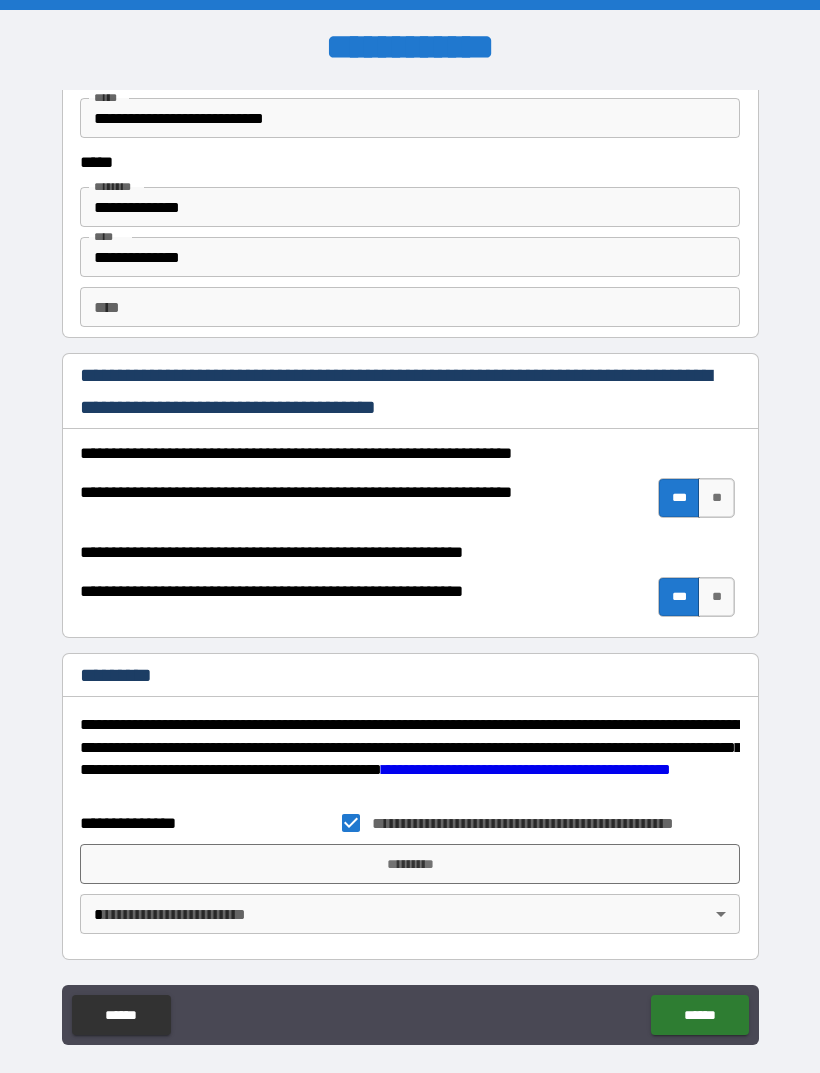 click on "*********" at bounding box center (410, 864) 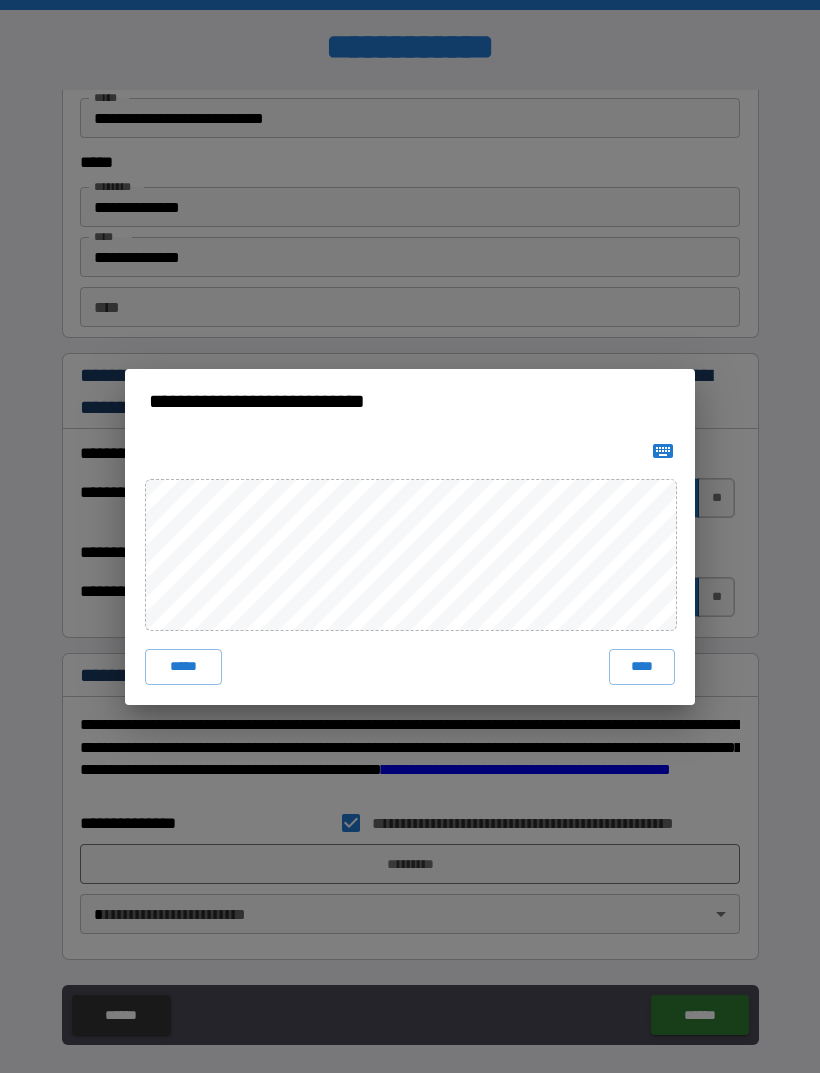 click on "****" at bounding box center [642, 667] 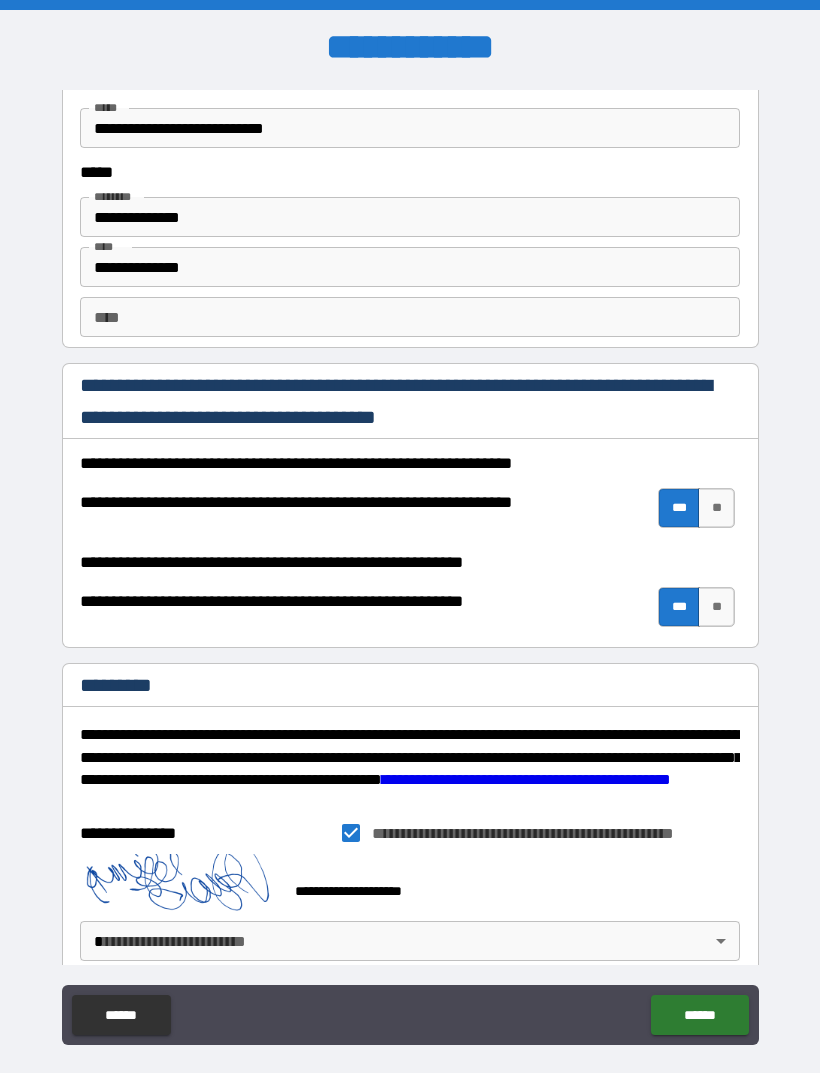 click on "**********" at bounding box center [410, 568] 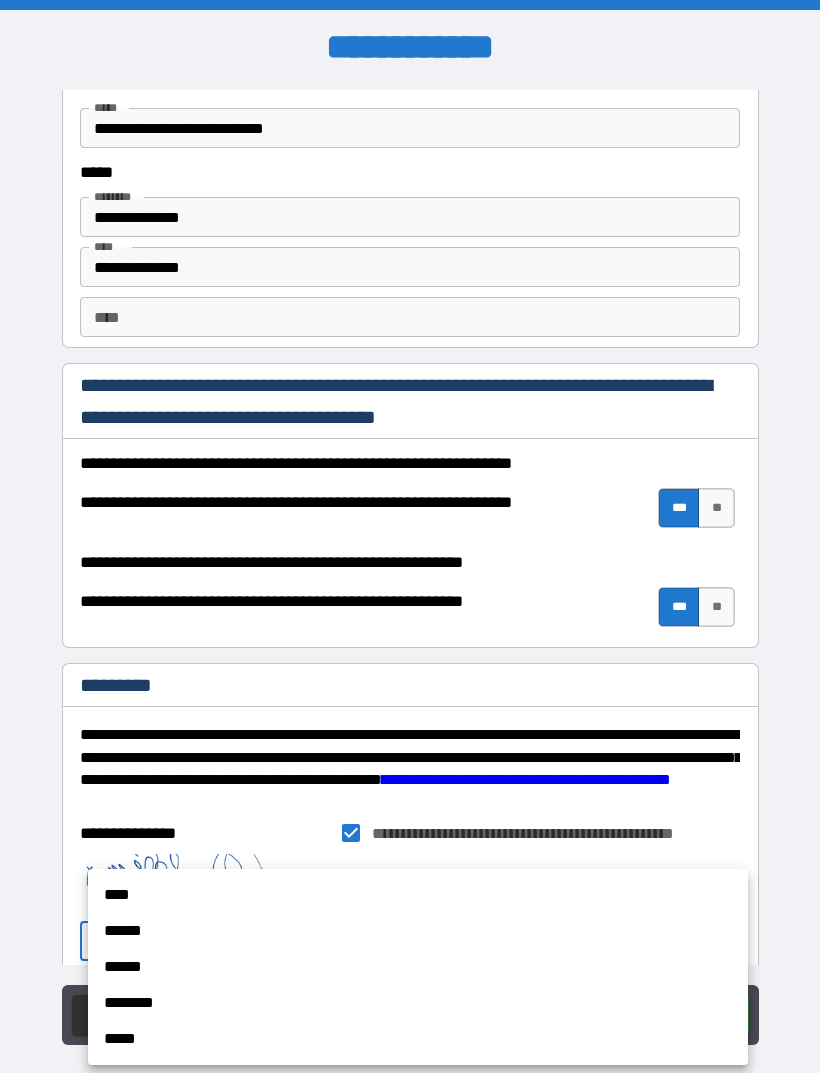 click on "******" at bounding box center [418, 931] 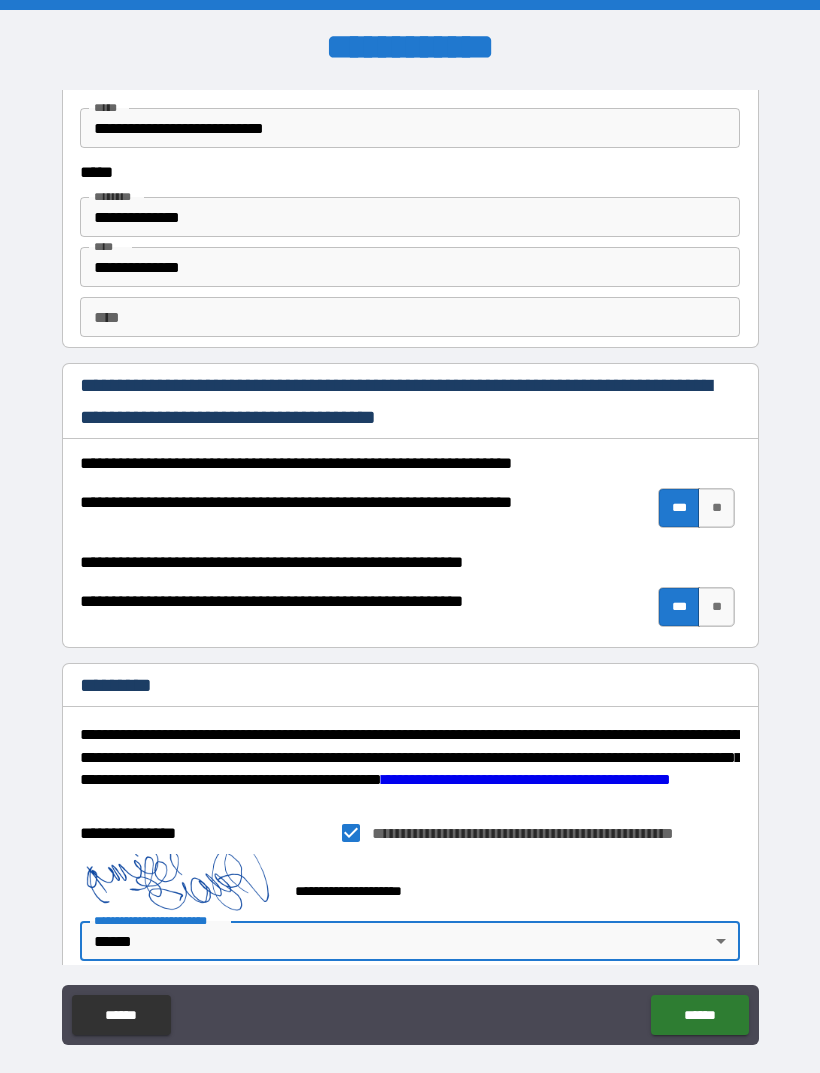 click on "******" at bounding box center (699, 1015) 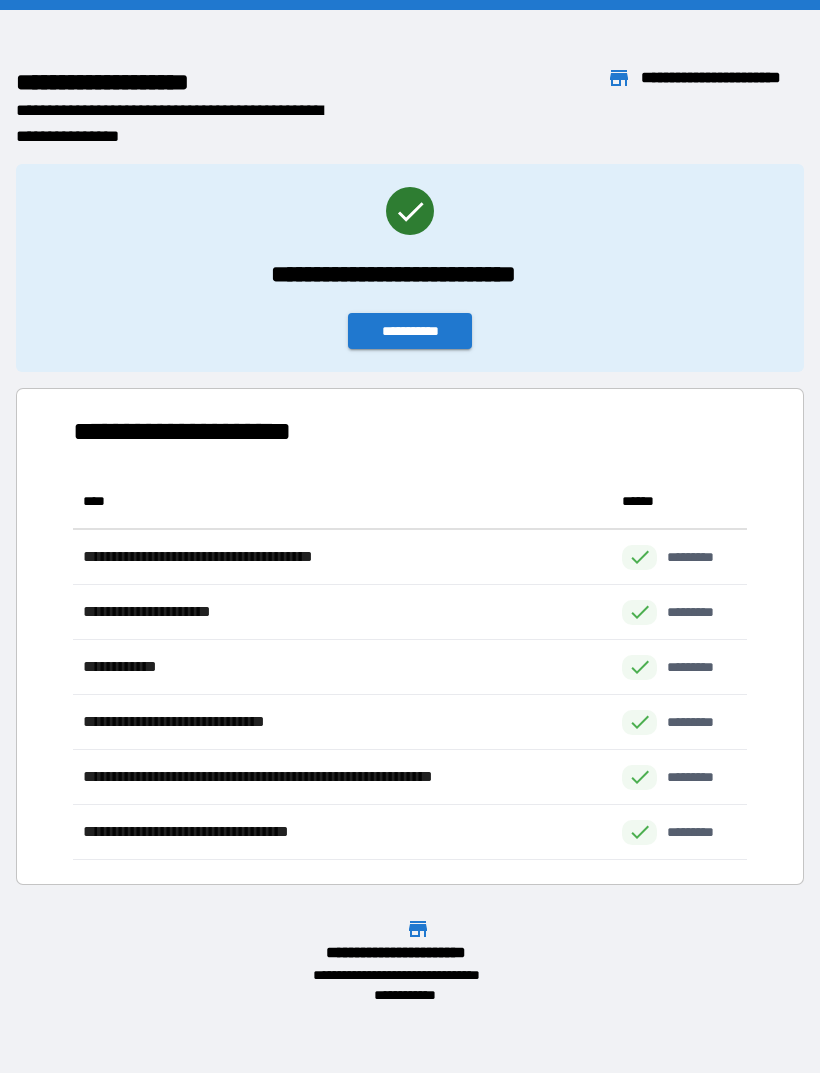 scroll, scrollTop: 1, scrollLeft: 1, axis: both 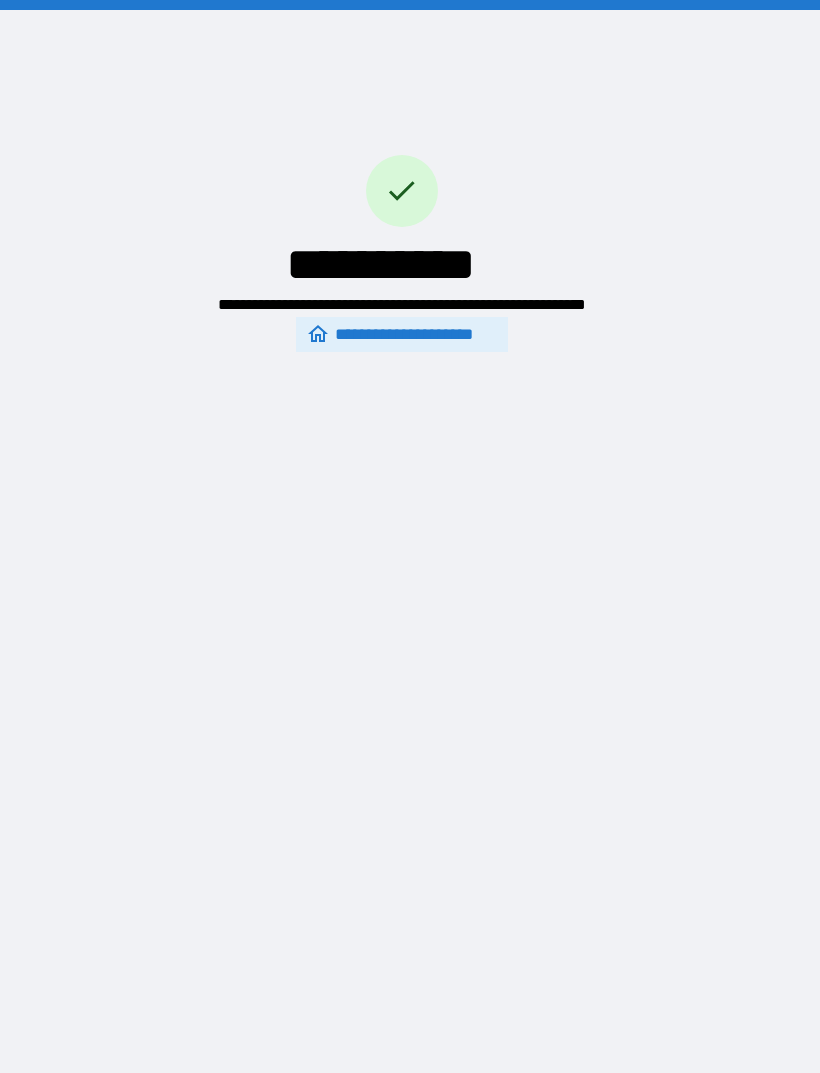 click on "**********" at bounding box center [402, 334] 